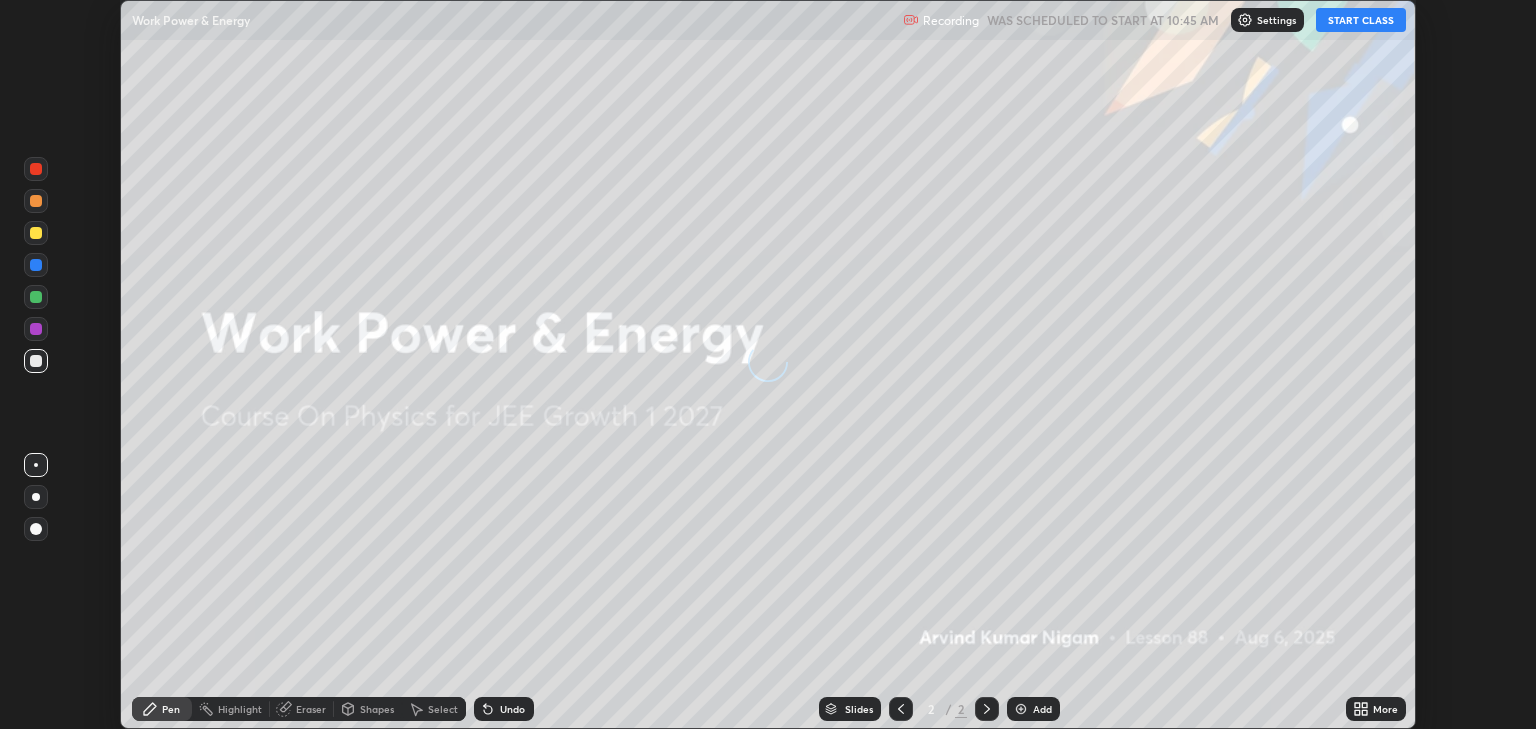 scroll, scrollTop: 0, scrollLeft: 0, axis: both 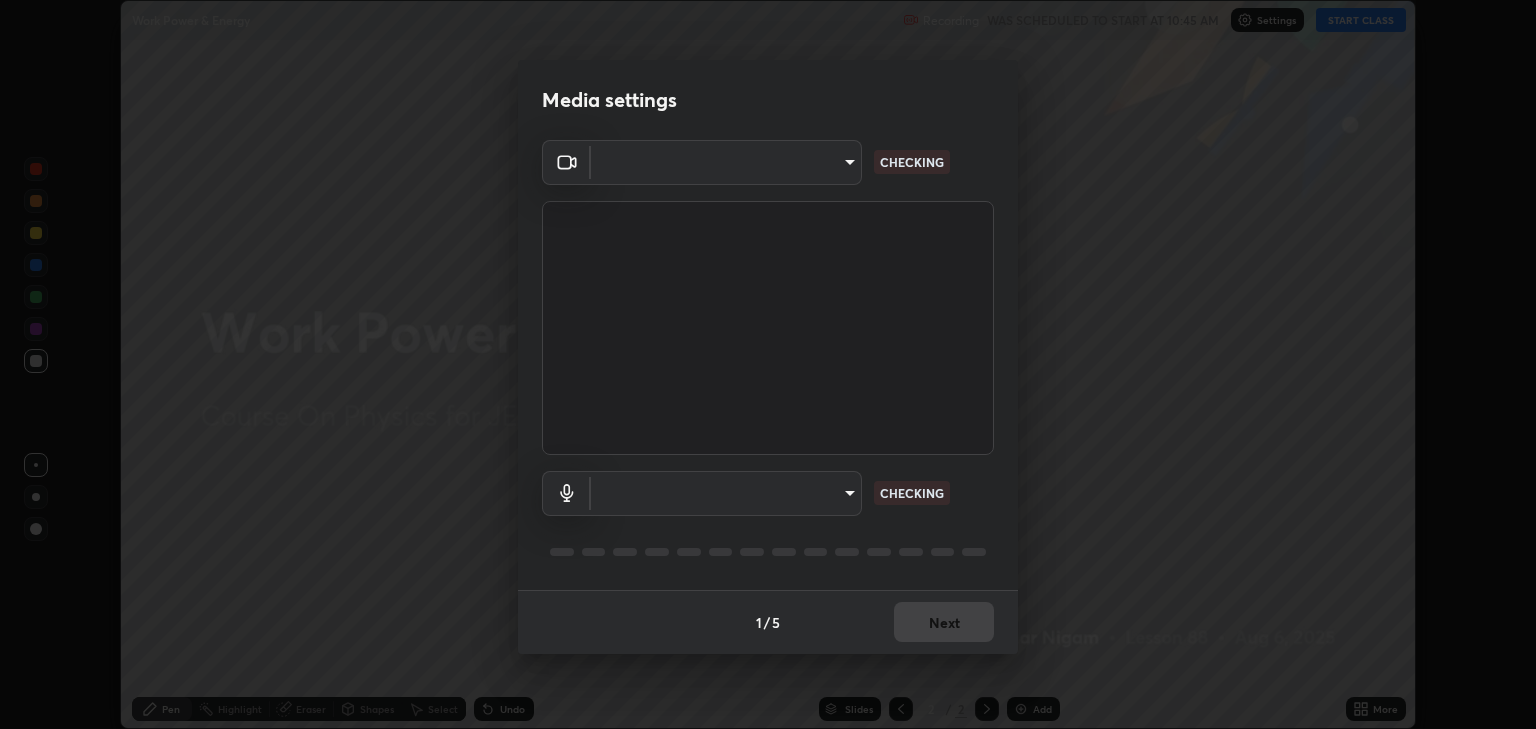type on "a5fd4db2a2ff04be9e75800ceec395402009cfa99126b0c31c67d7c87717ec82" 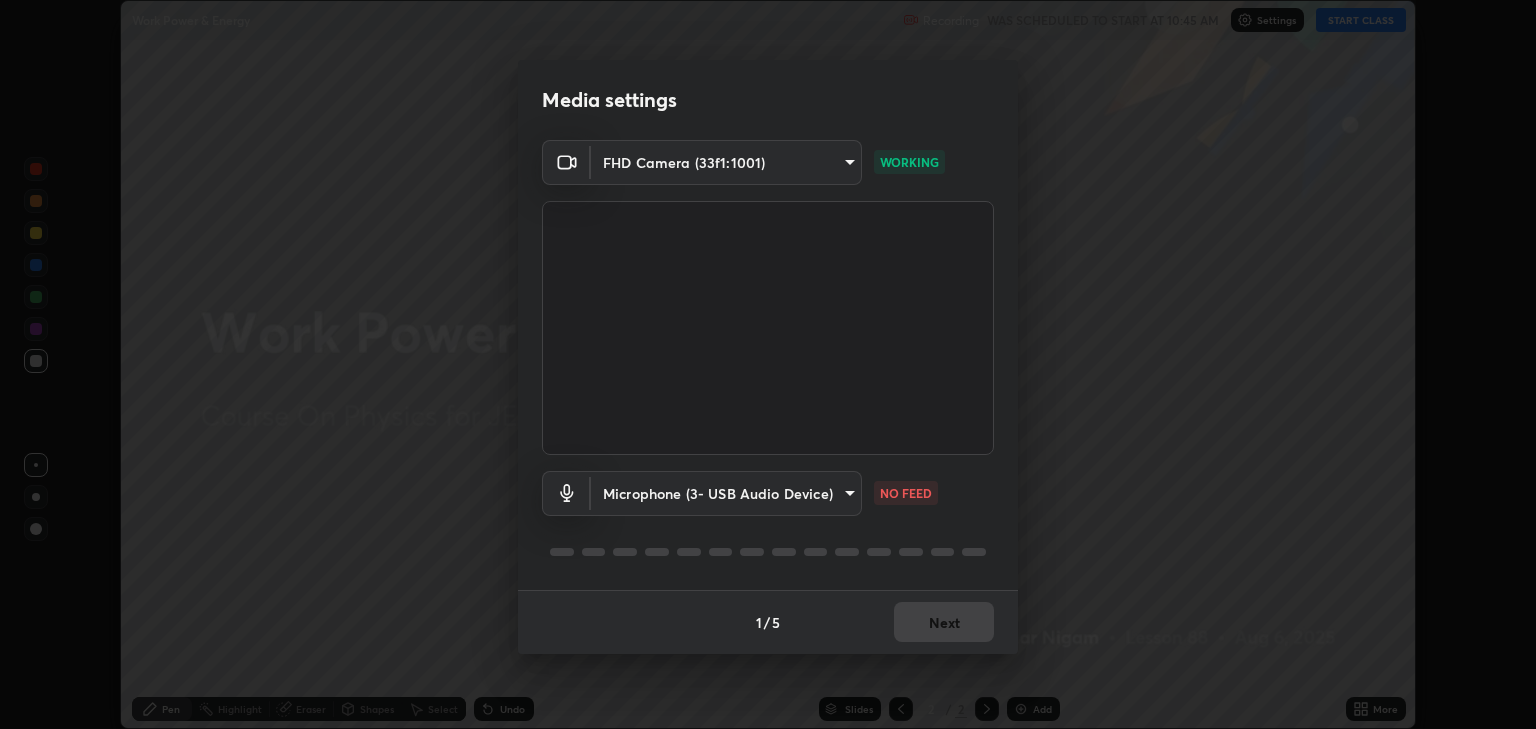 click on "Erase all Work Power & Energy Recording WAS SCHEDULED TO START AT  10:45 AM Settings START CLASS Setting up your live class Work Power & Energy • L88 of Course On Physics for JEE Growth 1 2027 [FIRST] [LAST] Pen Highlight Eraser Shapes Select Undo Slides 2 / 2 Add More No doubts shared Encourage your learners to ask a doubt for better clarity Report an issue Reason for reporting Buffering Chat not working Audio - Video sync issue Educator video quality low ​ Attach an image Report Media settings FHD Camera (33f1:1001) a5fd4db2a2ff04be9e75800ceec395402009cfa99126b0c31c67d7c87717ec82 WORKING Microphone (3- USB Audio Device) fe75813df8d486381d4ef6fb867a5611449169ad4c4dc7018e8f7e5b987cf15a NO FEED 1 / 5 Next" at bounding box center (768, 364) 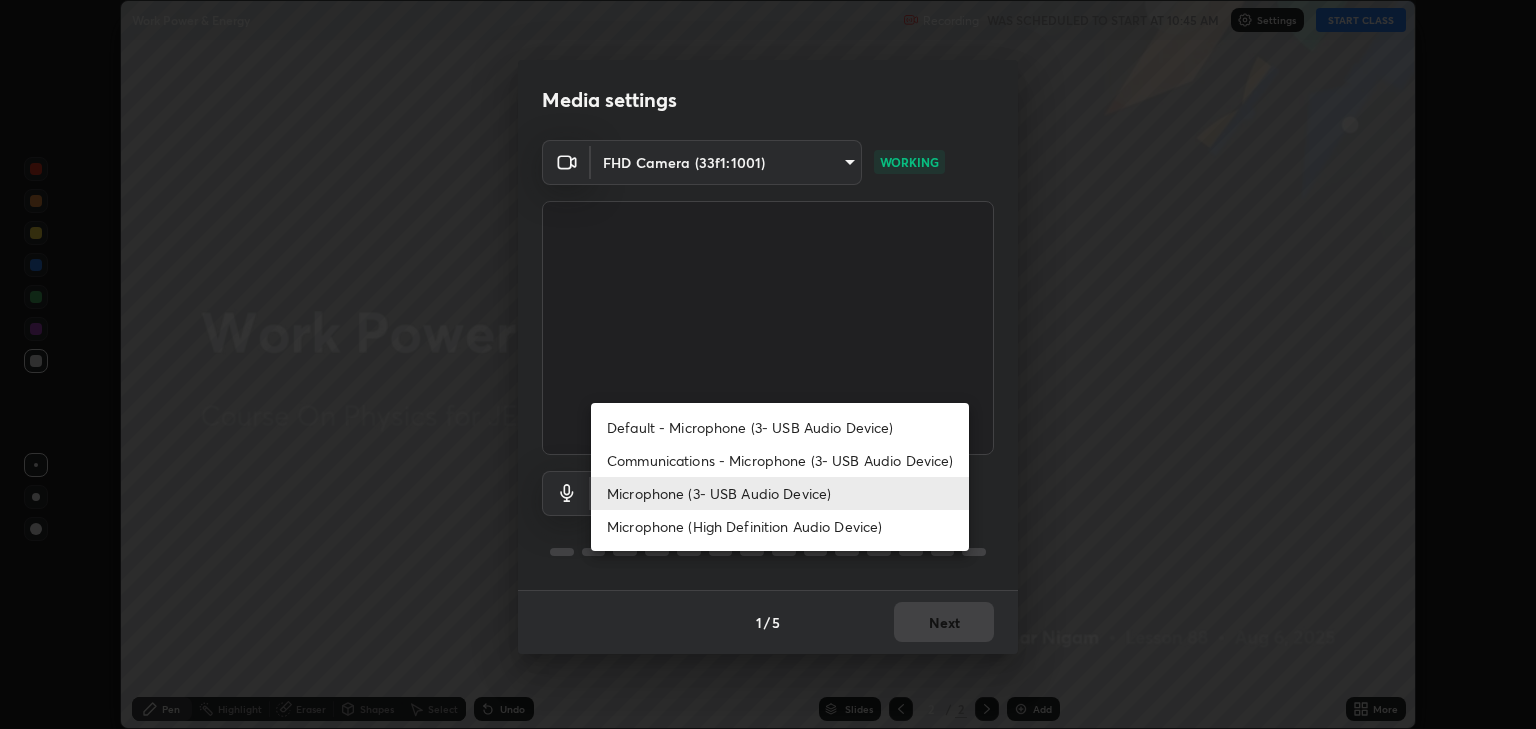 click on "Communications - Microphone (3- USB Audio Device)" at bounding box center (780, 460) 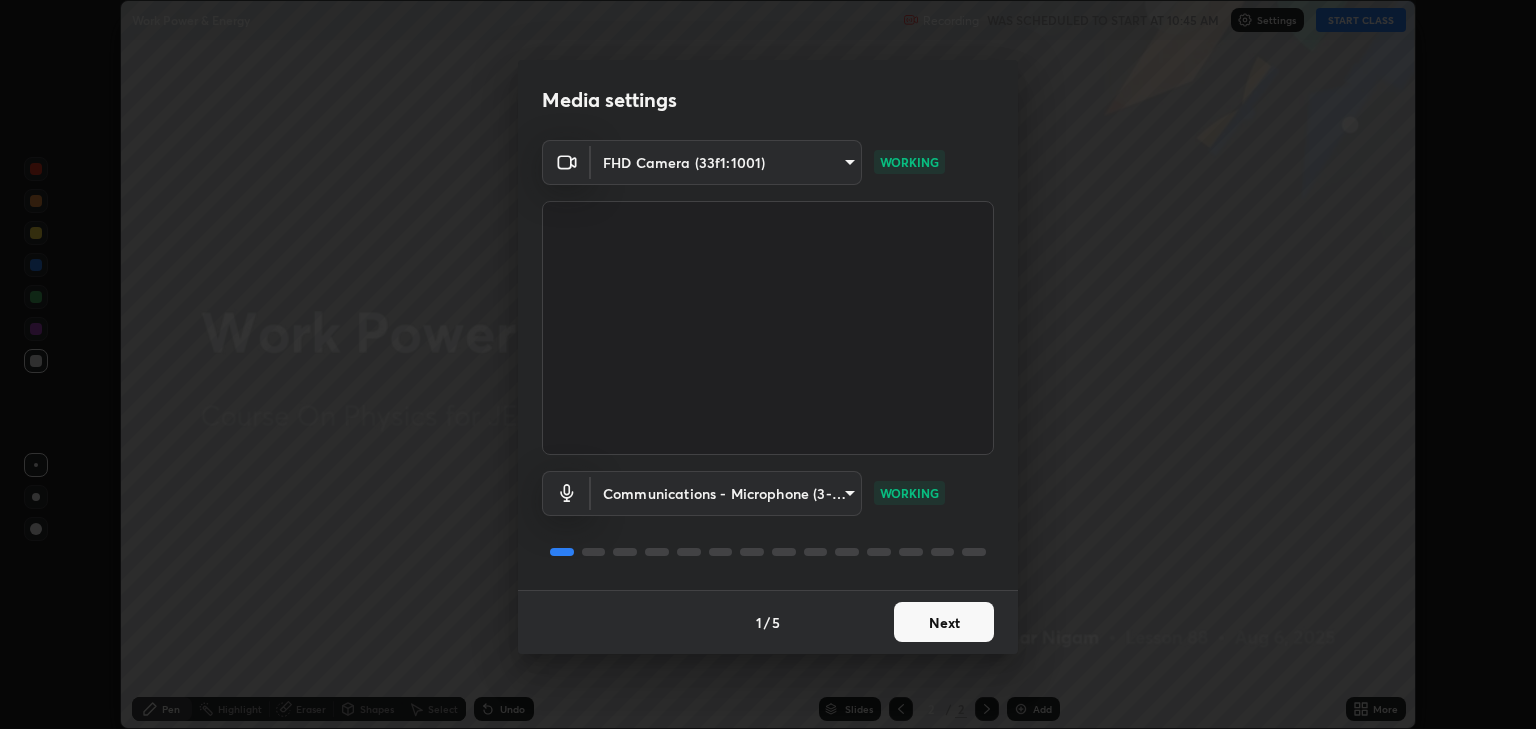 click on "Next" at bounding box center [944, 622] 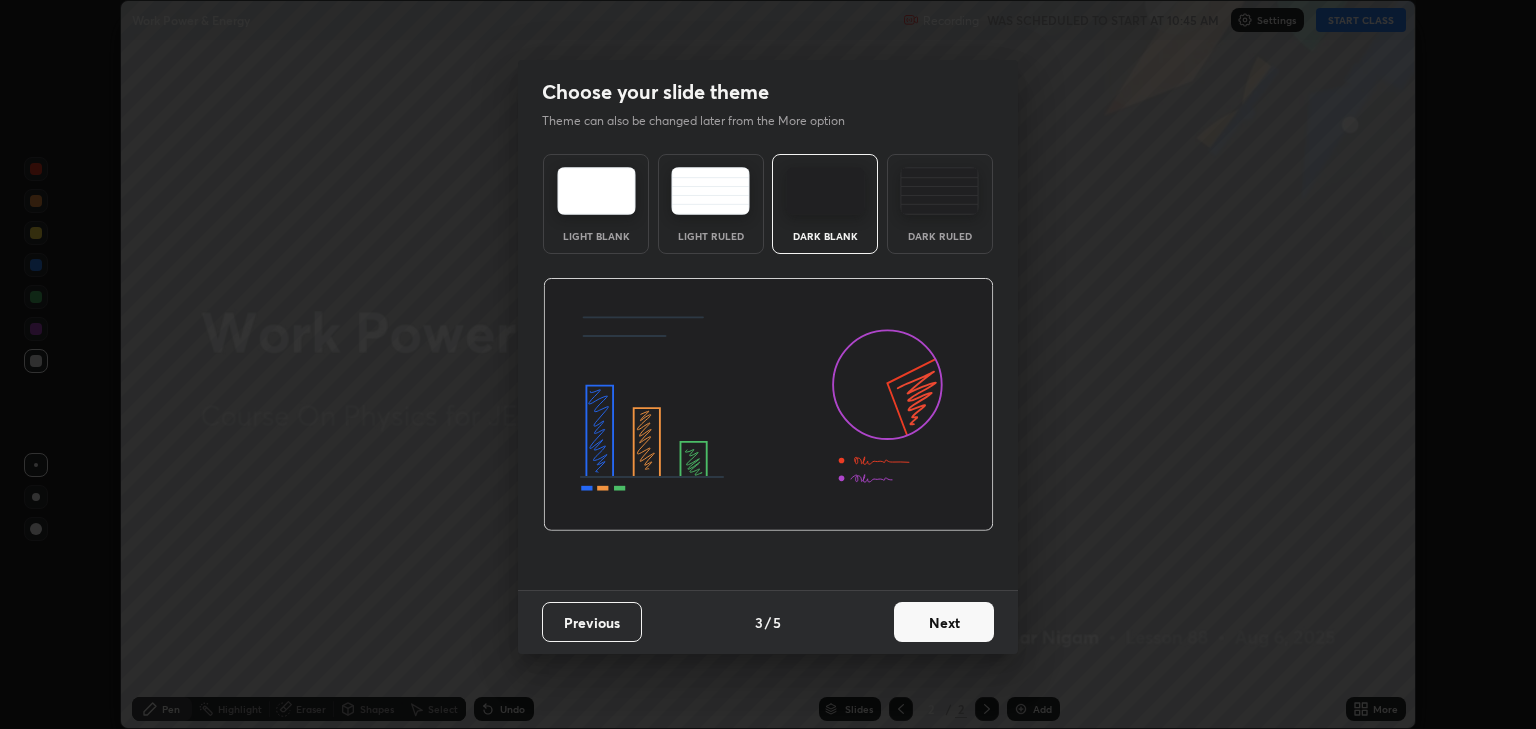 click on "Next" at bounding box center (944, 622) 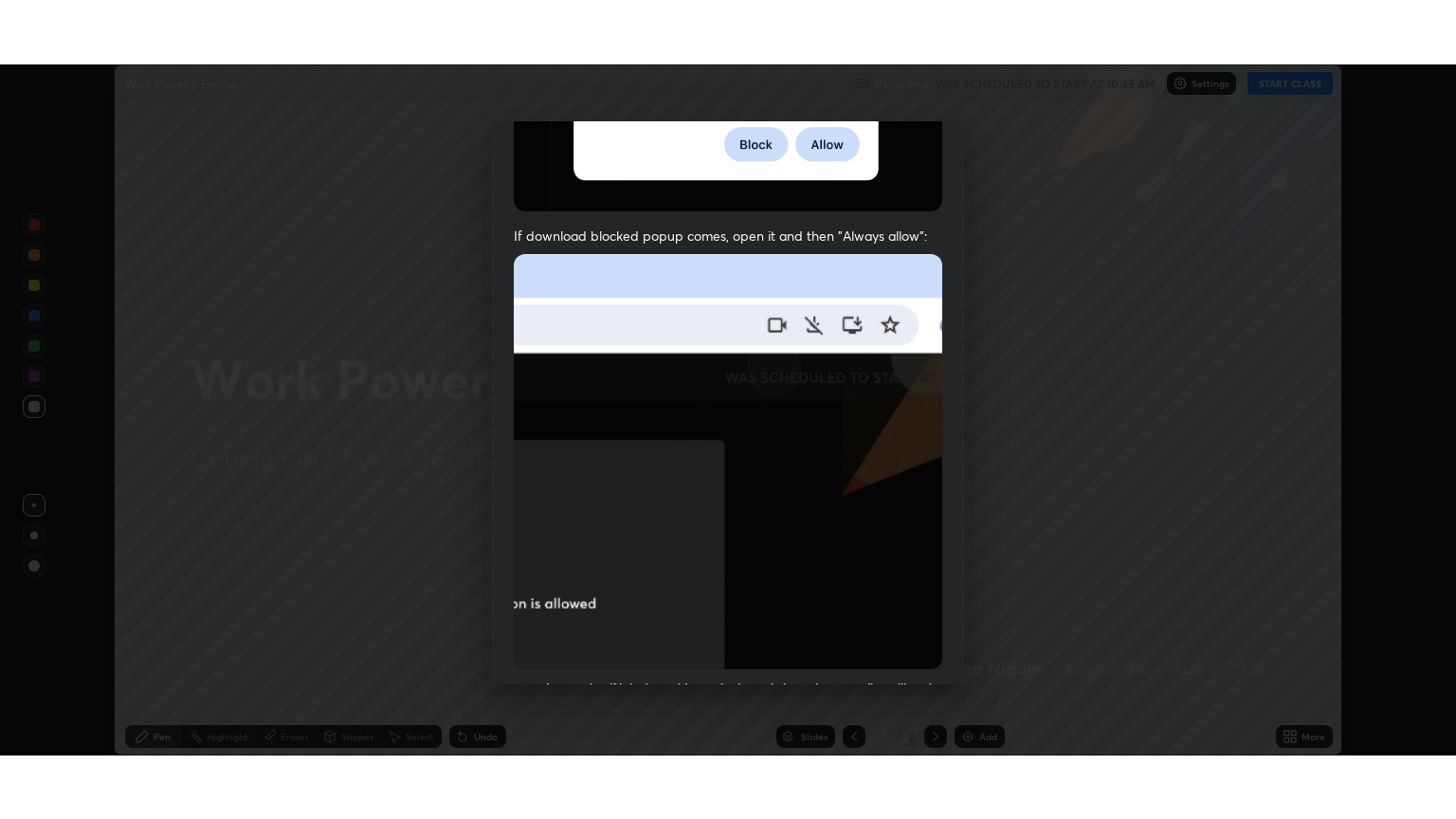 scroll, scrollTop: 384, scrollLeft: 0, axis: vertical 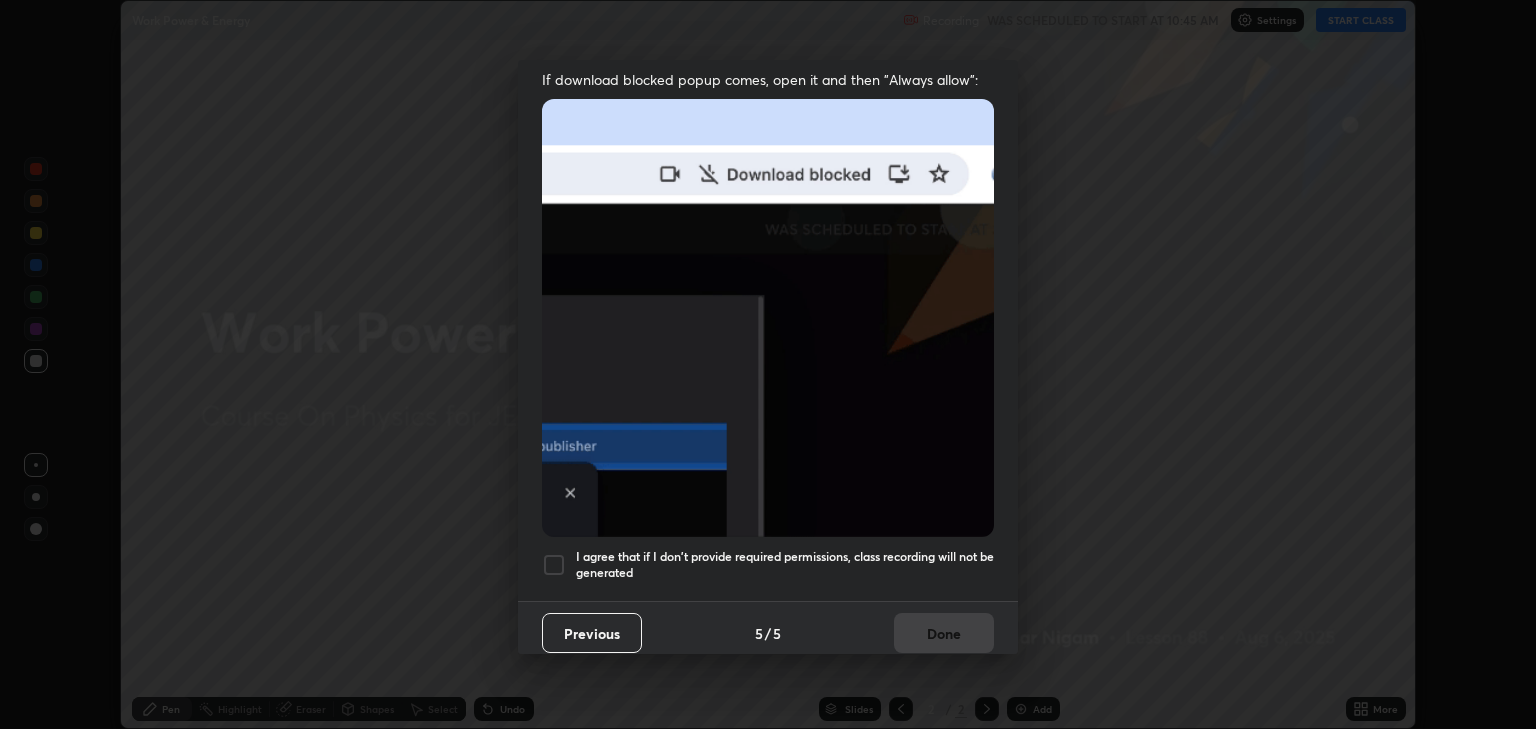click at bounding box center [554, 565] 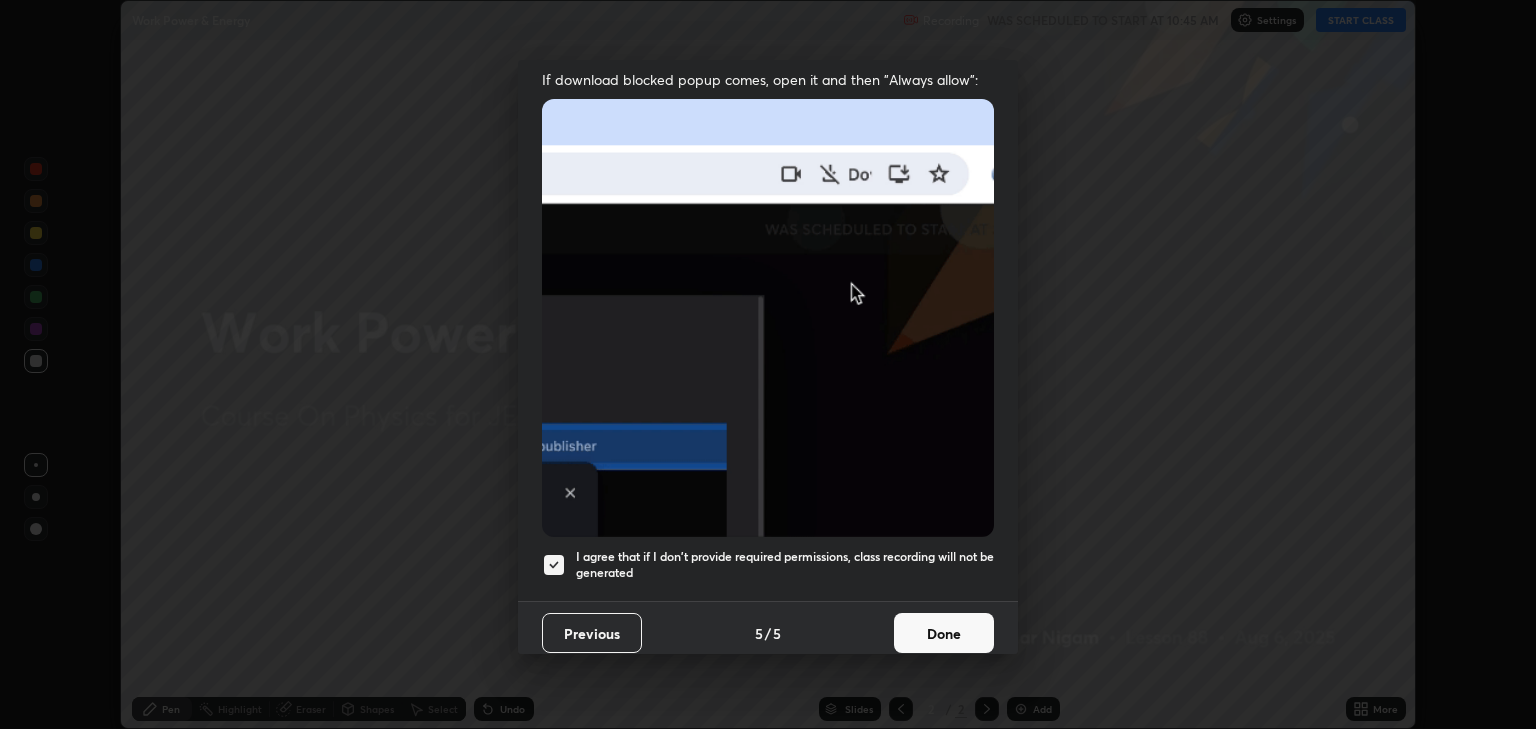 click on "Done" at bounding box center [944, 633] 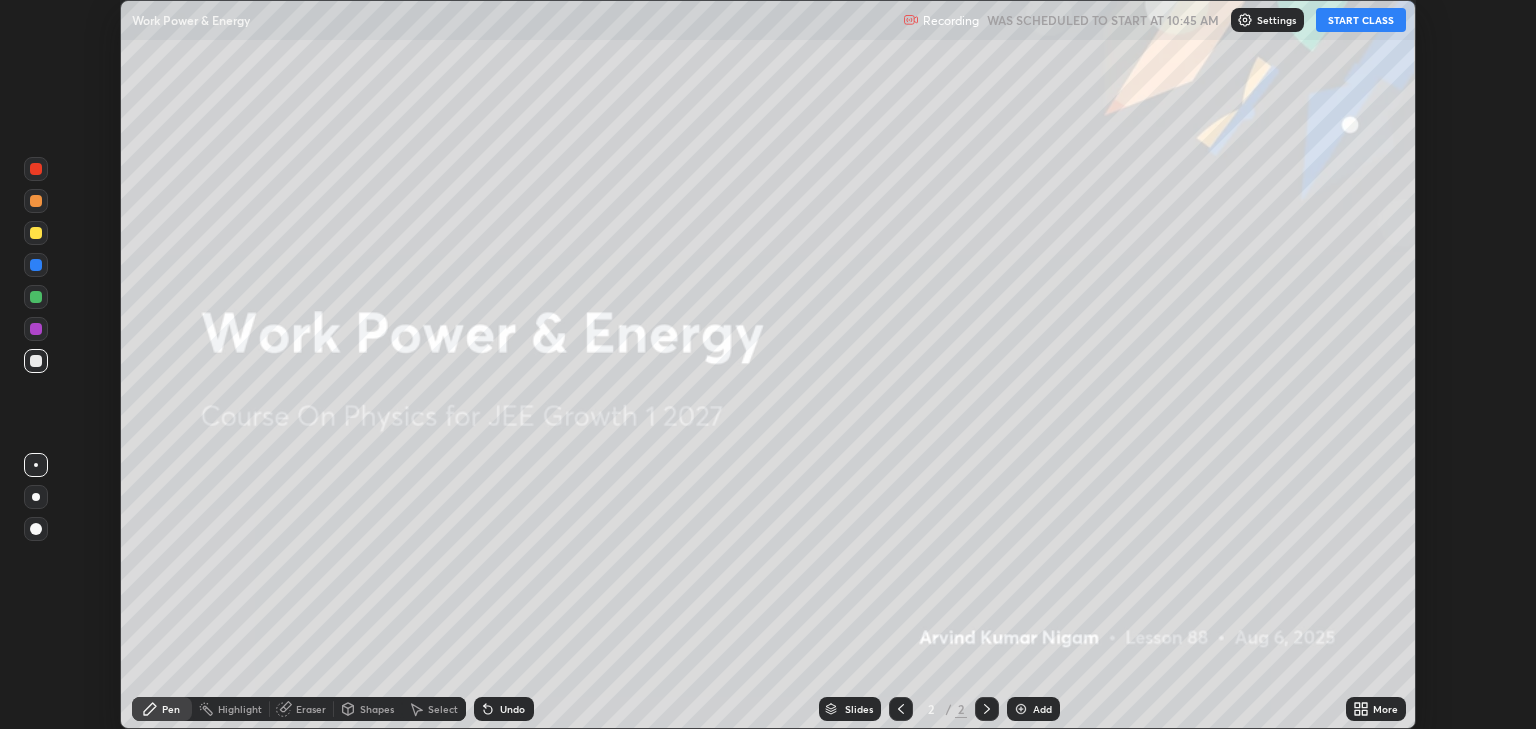 click on "START CLASS" at bounding box center (1361, 20) 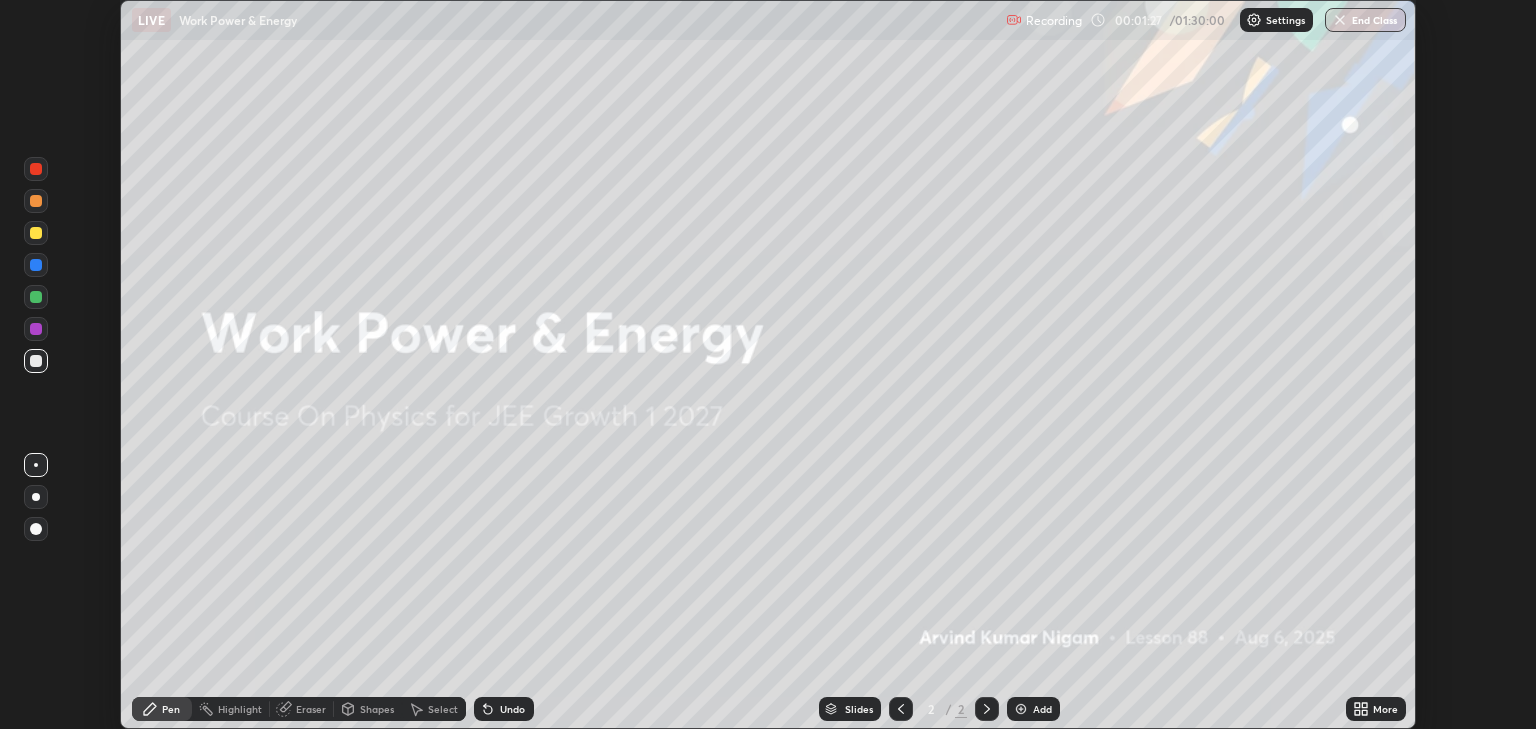 click on "More" at bounding box center [1385, 709] 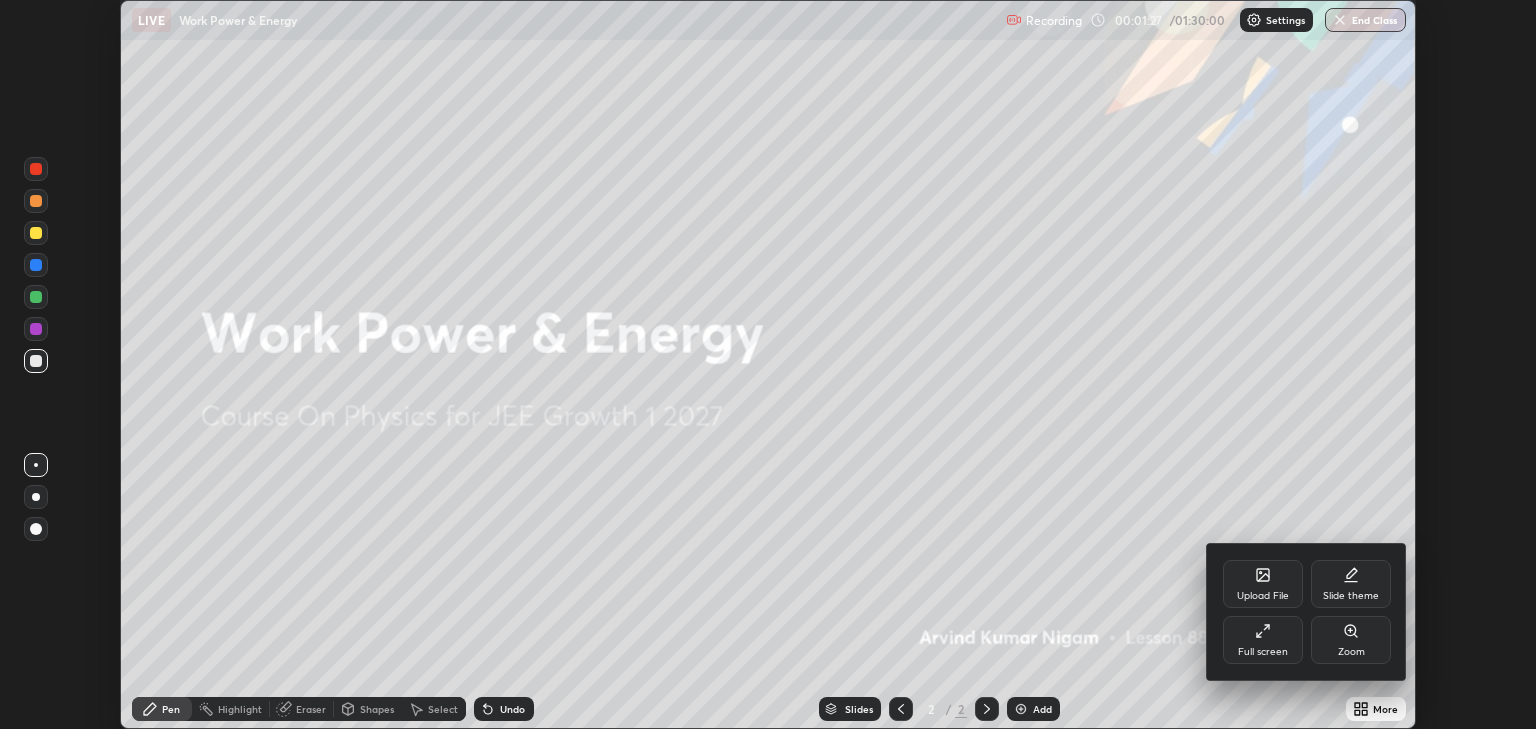 click on "Full screen" at bounding box center [1263, 640] 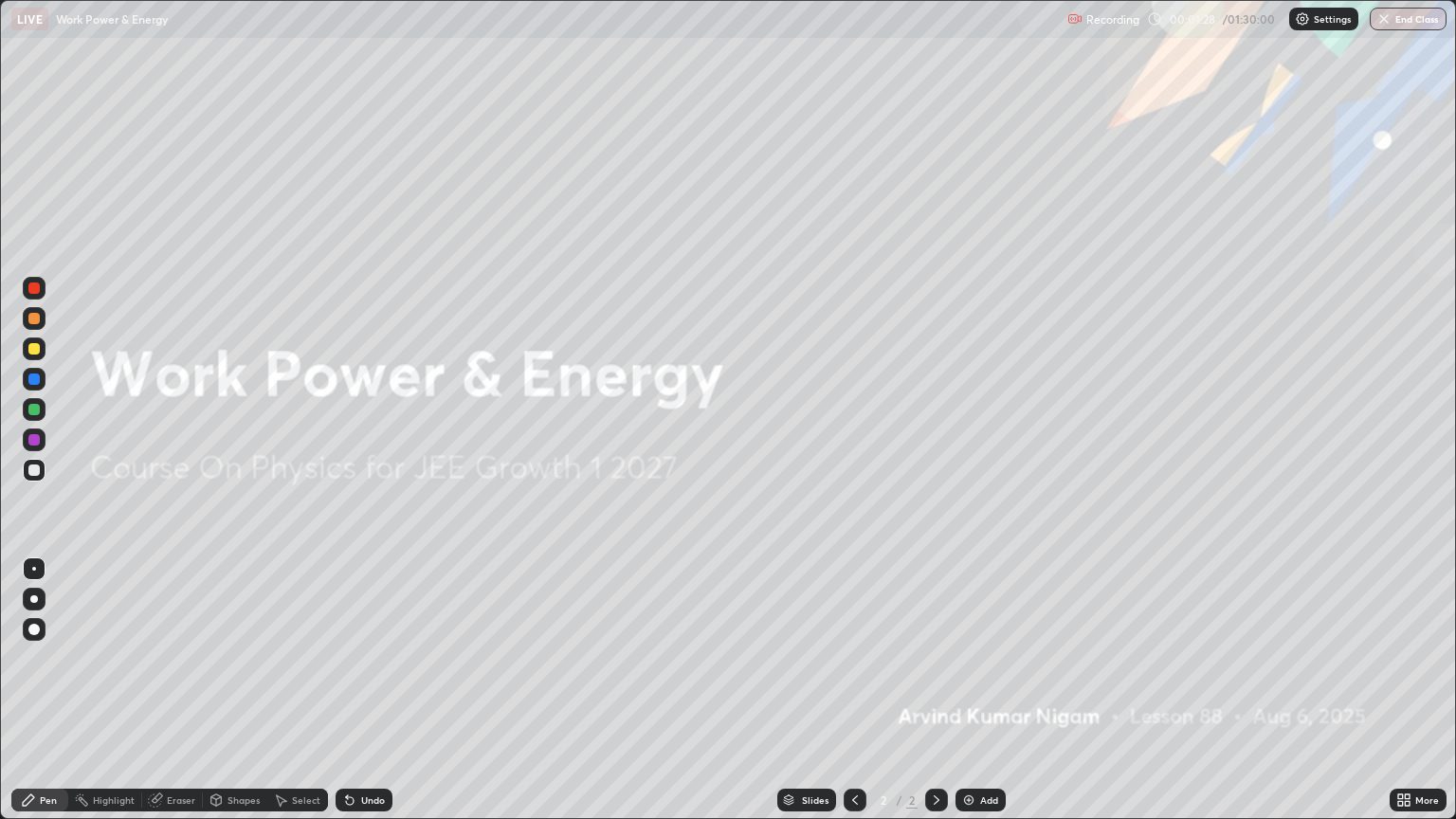 scroll, scrollTop: 93973, scrollLeft: 93336, axis: both 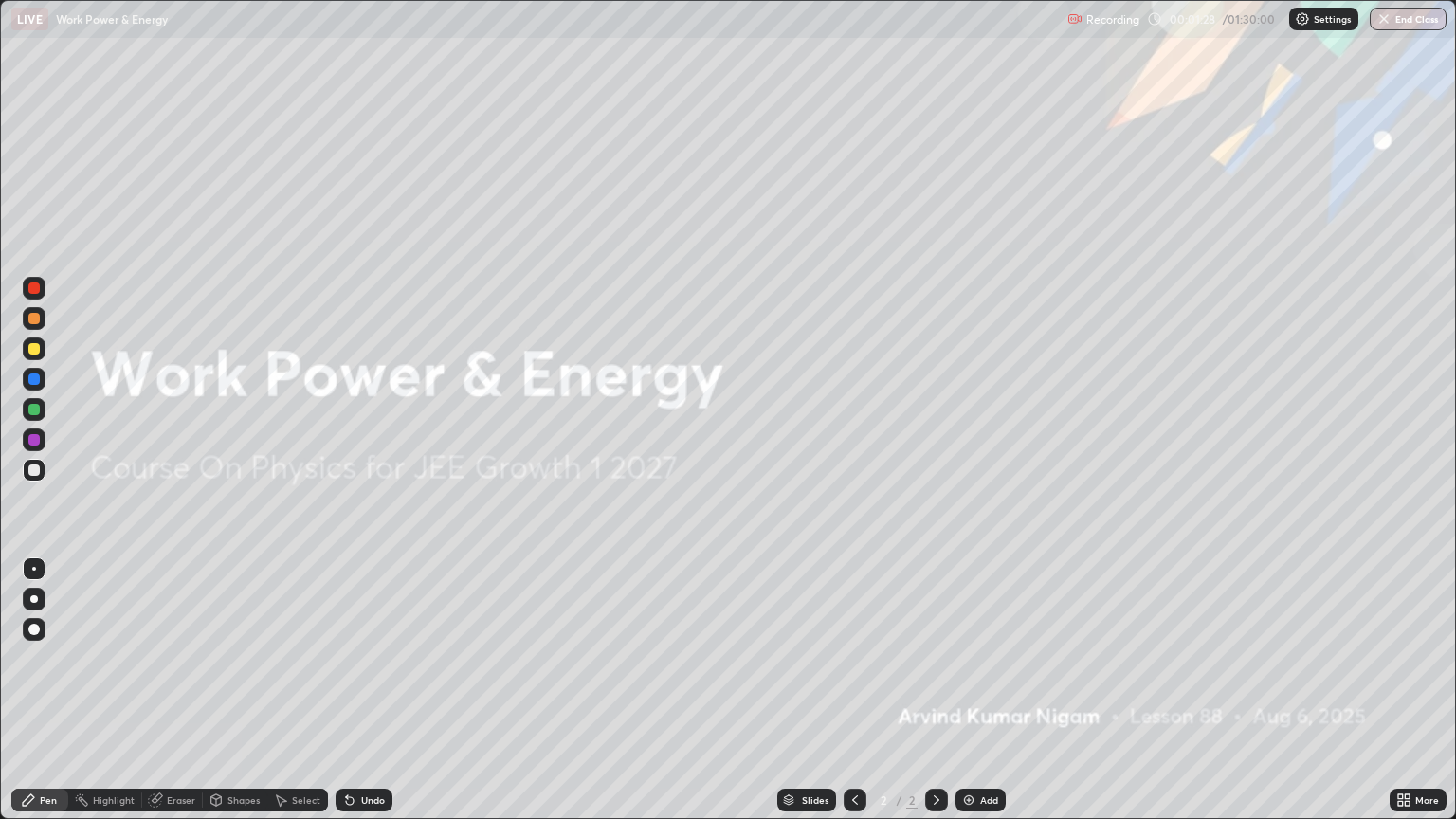click on "Add" at bounding box center [989, 800] 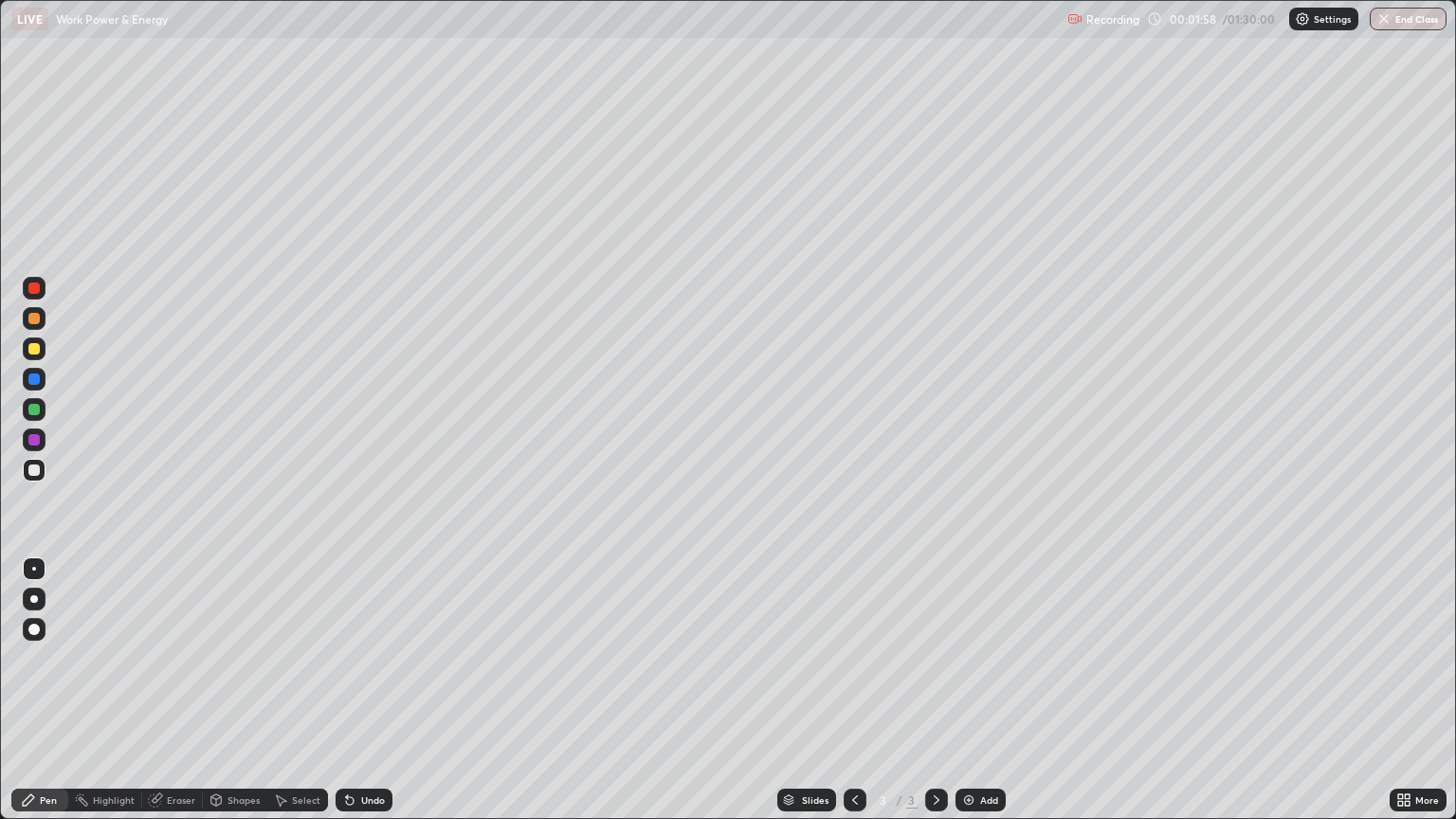 click at bounding box center (34, 470) 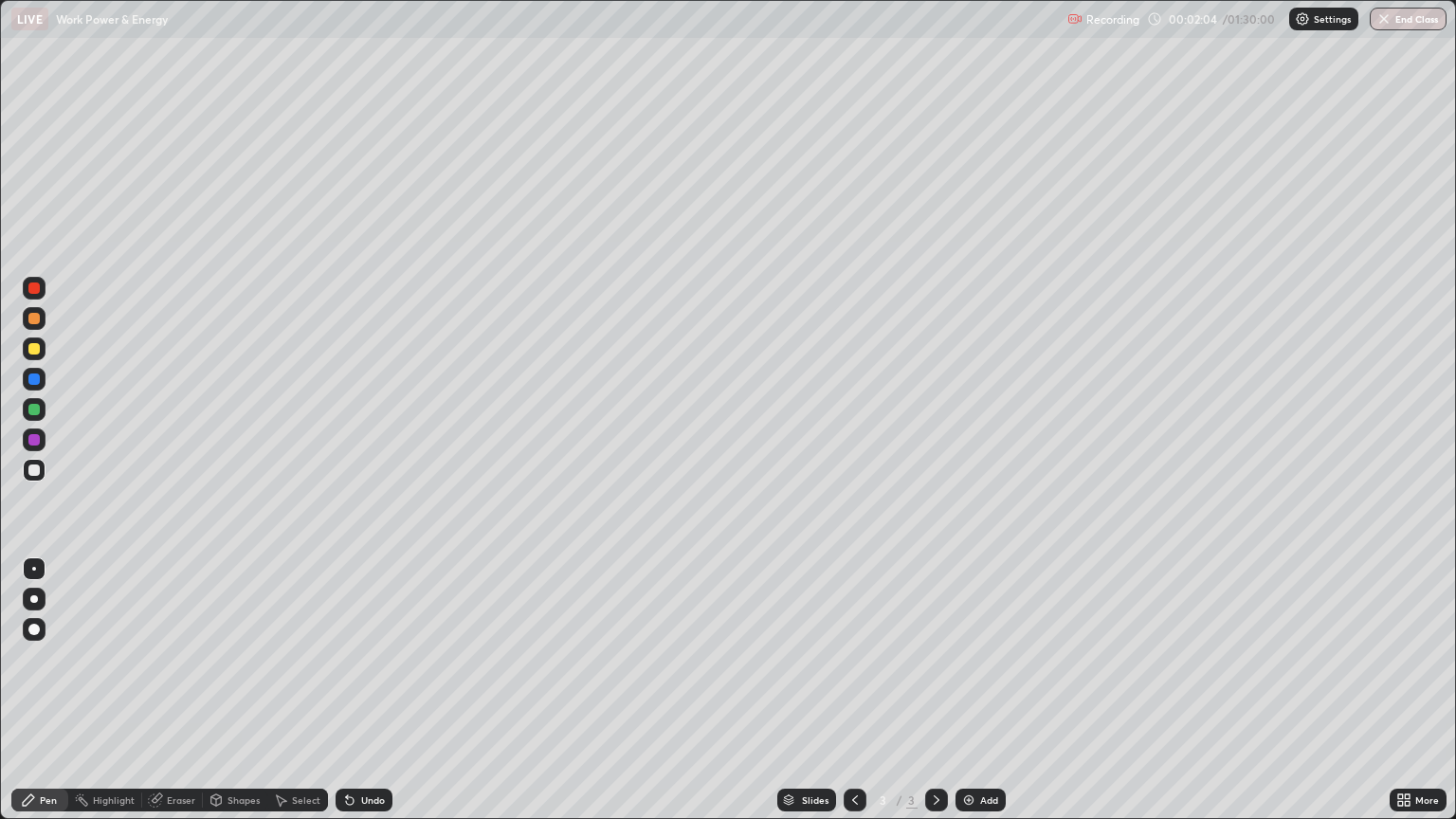 click at bounding box center (34, 349) 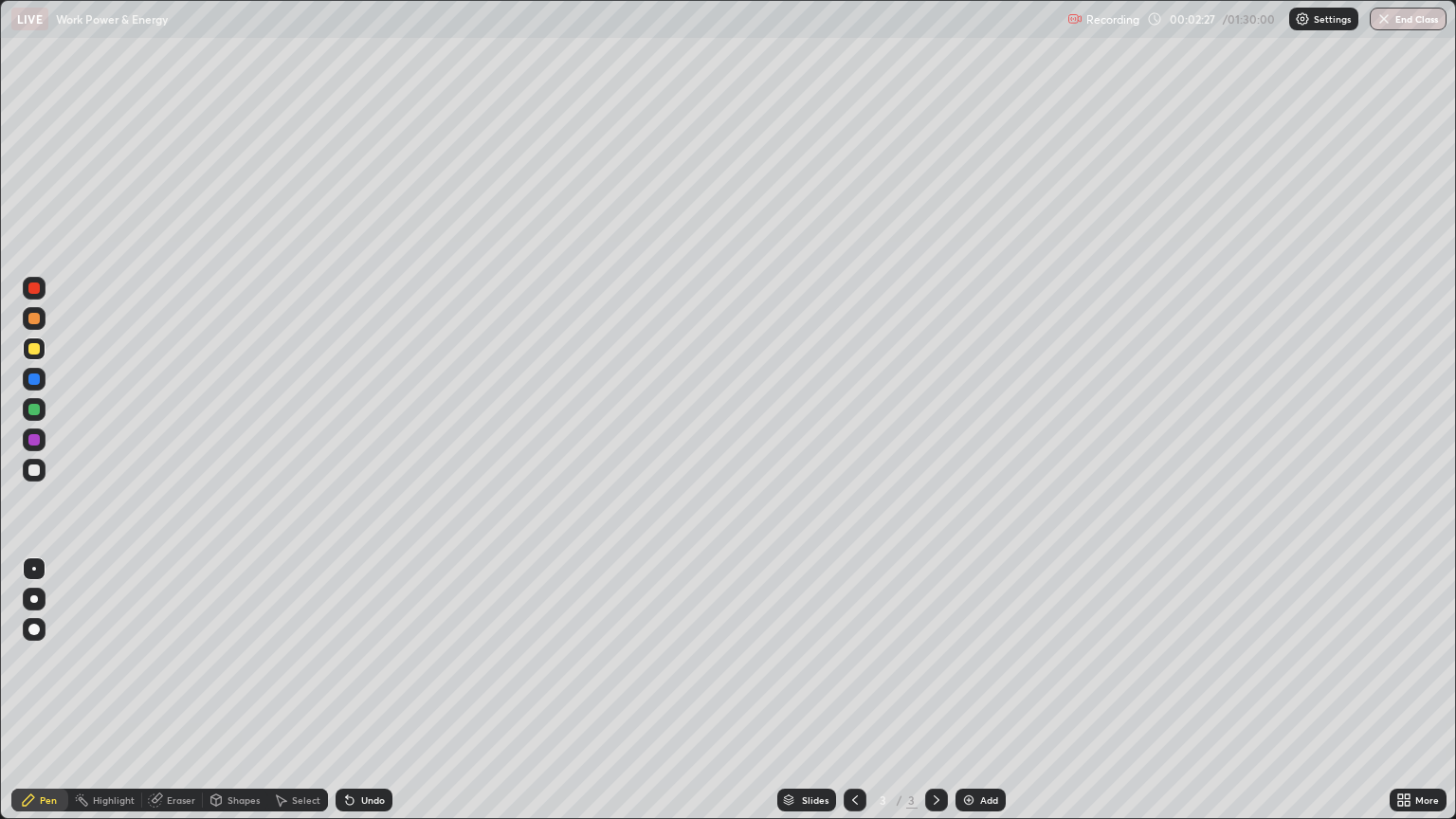 click at bounding box center [34, 379] 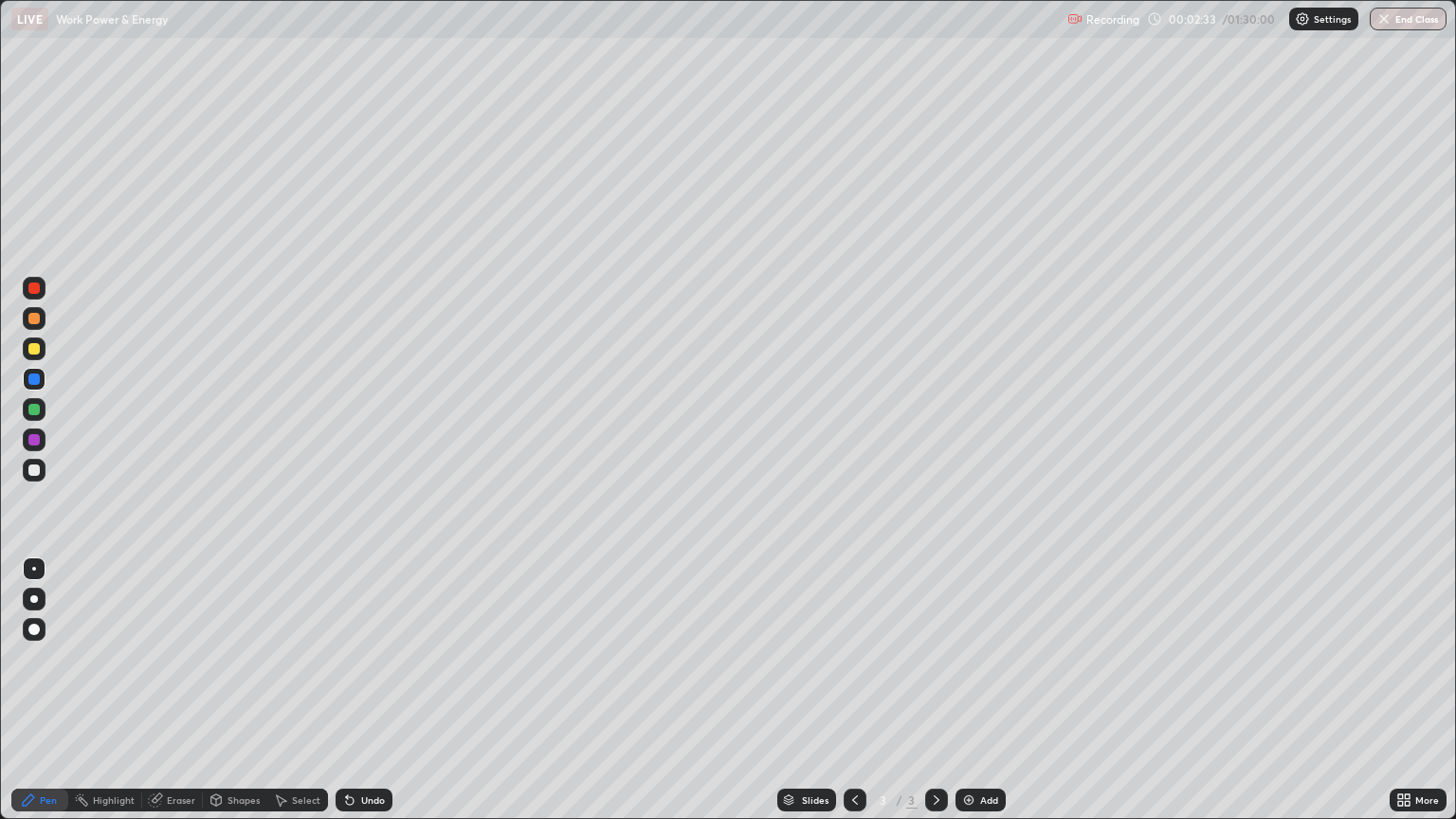 click at bounding box center (34, 349) 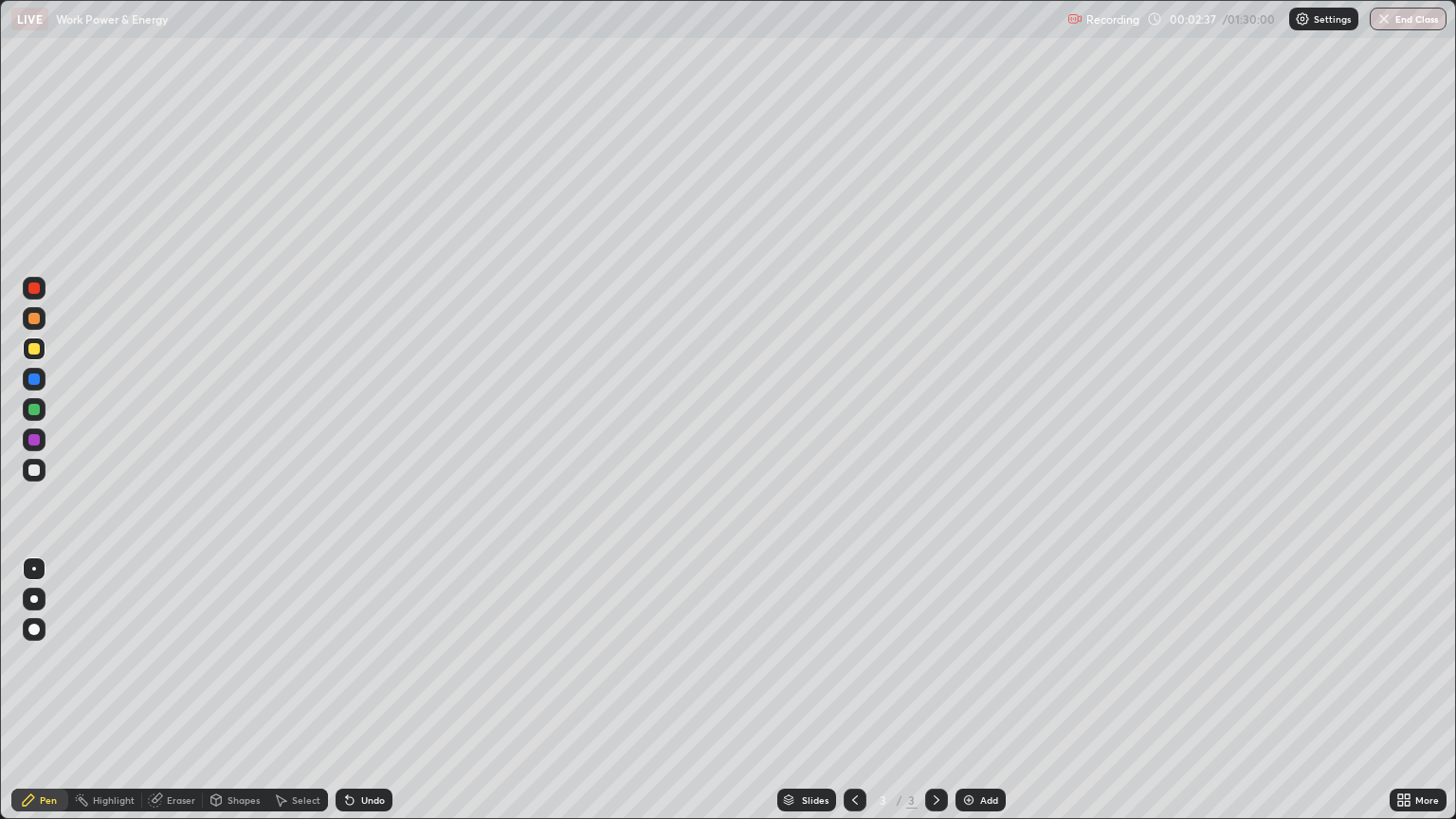 click at bounding box center [34, 379] 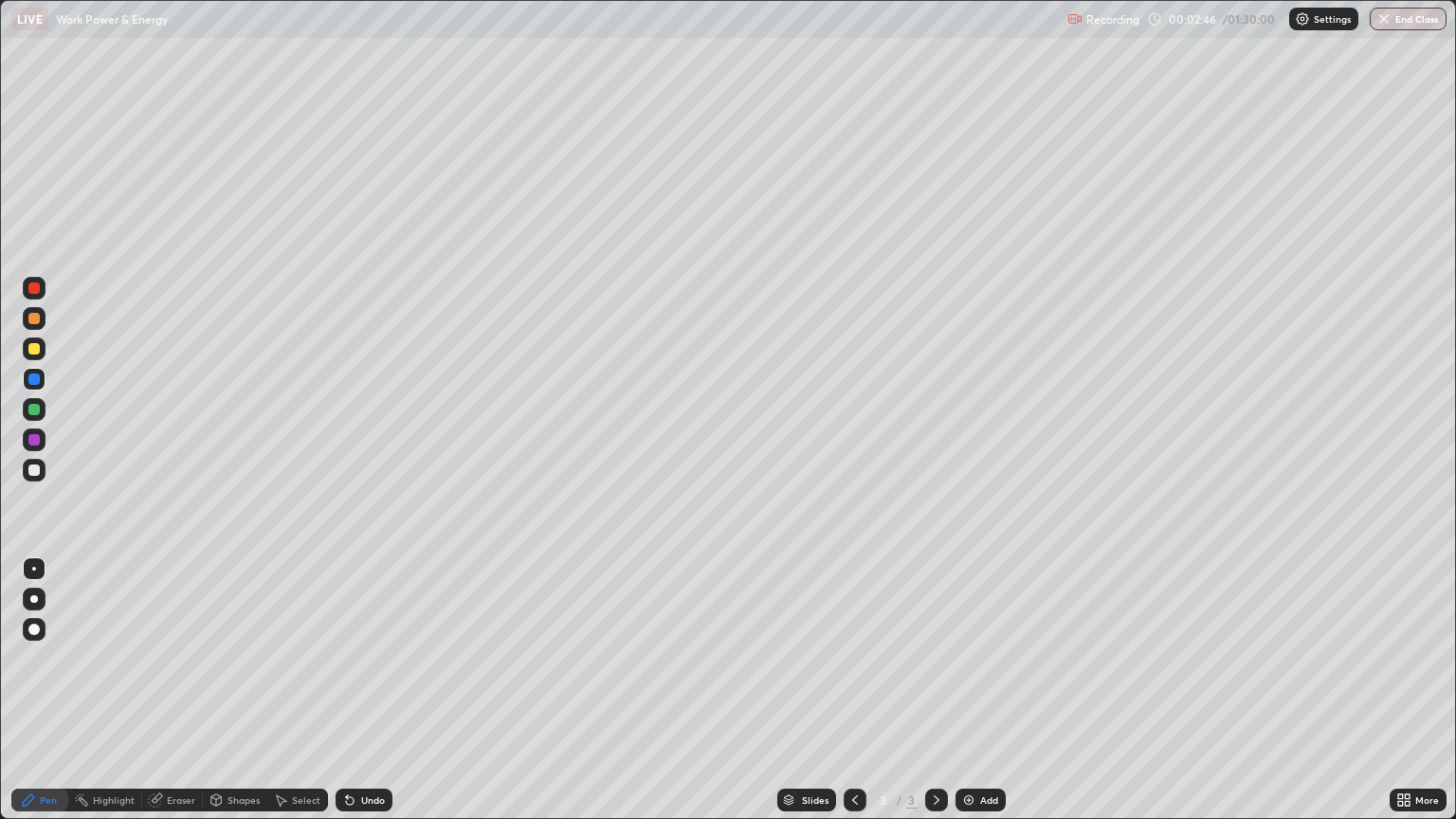 click on "Shapes" at bounding box center [244, 800] 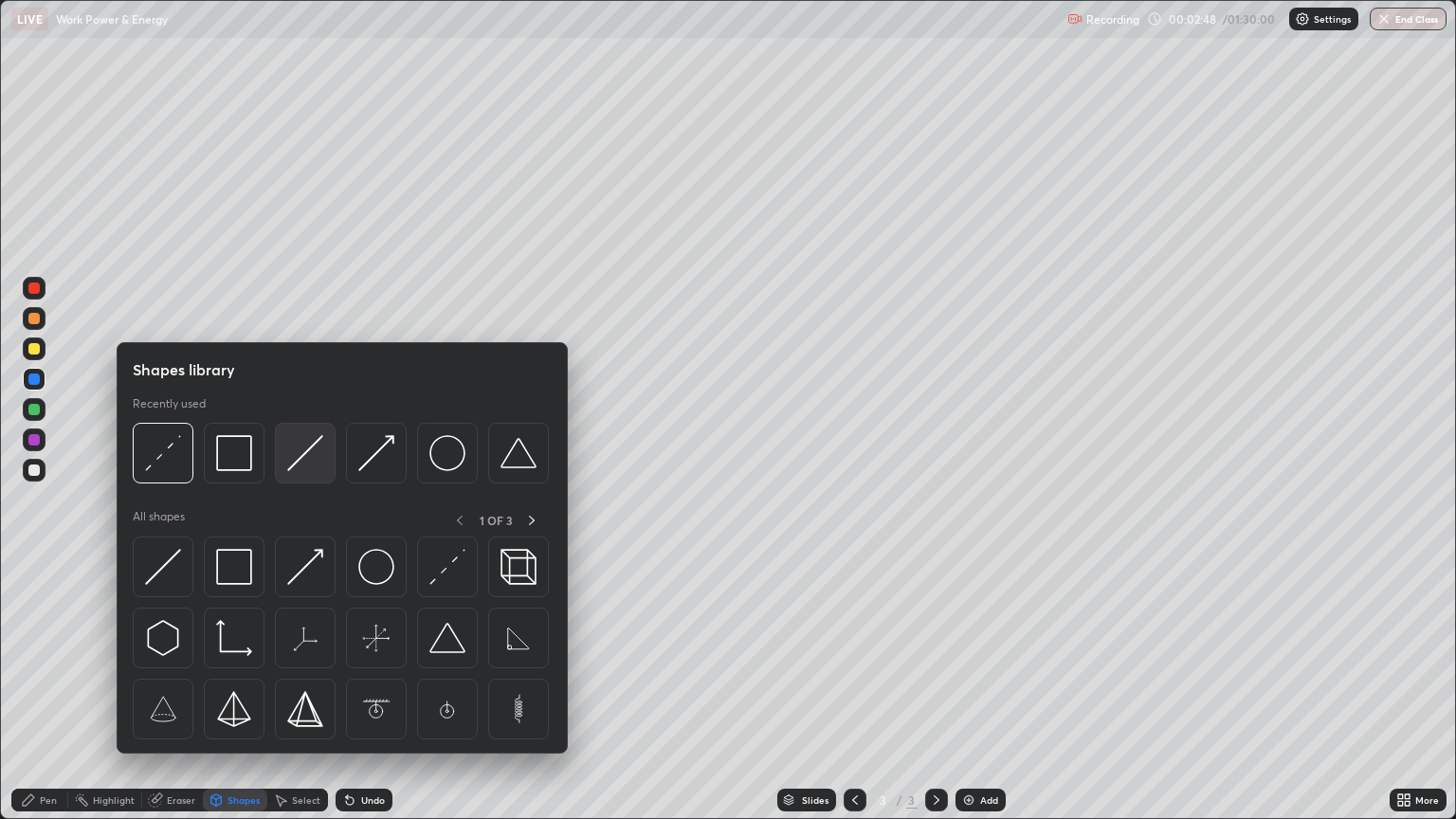 click at bounding box center (305, 453) 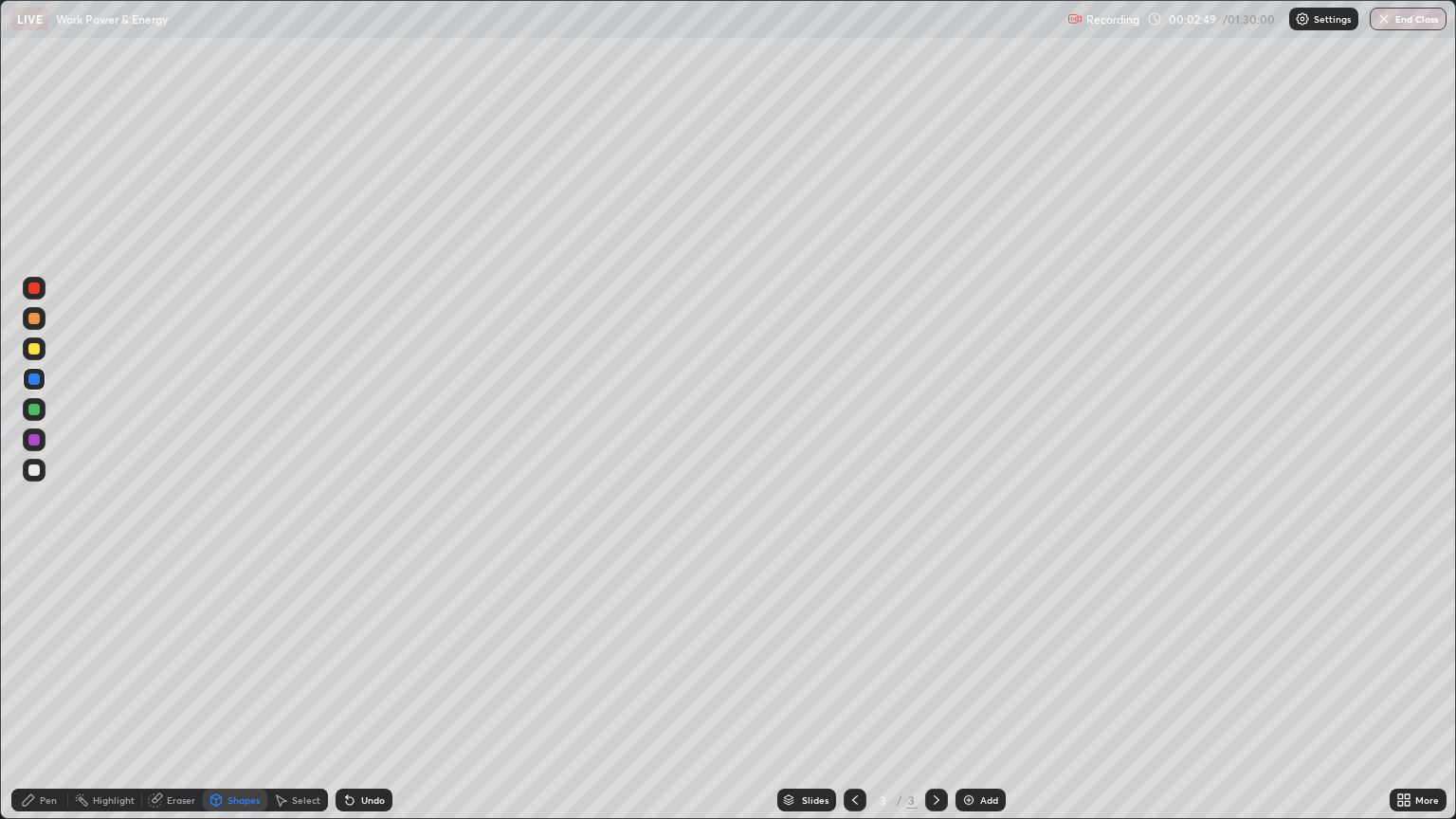 click at bounding box center [34, 470] 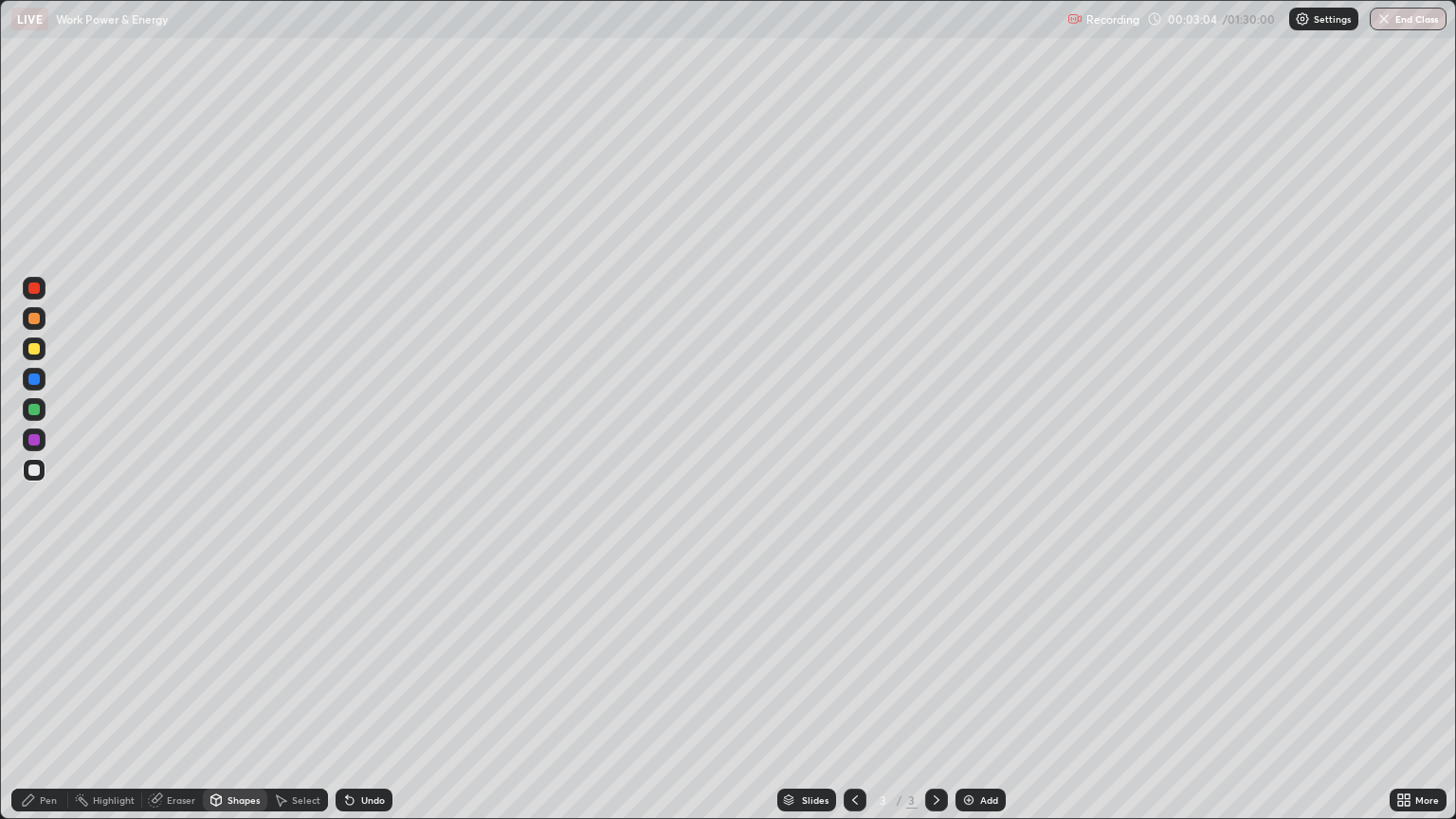 click on "Pen" at bounding box center (48, 800) 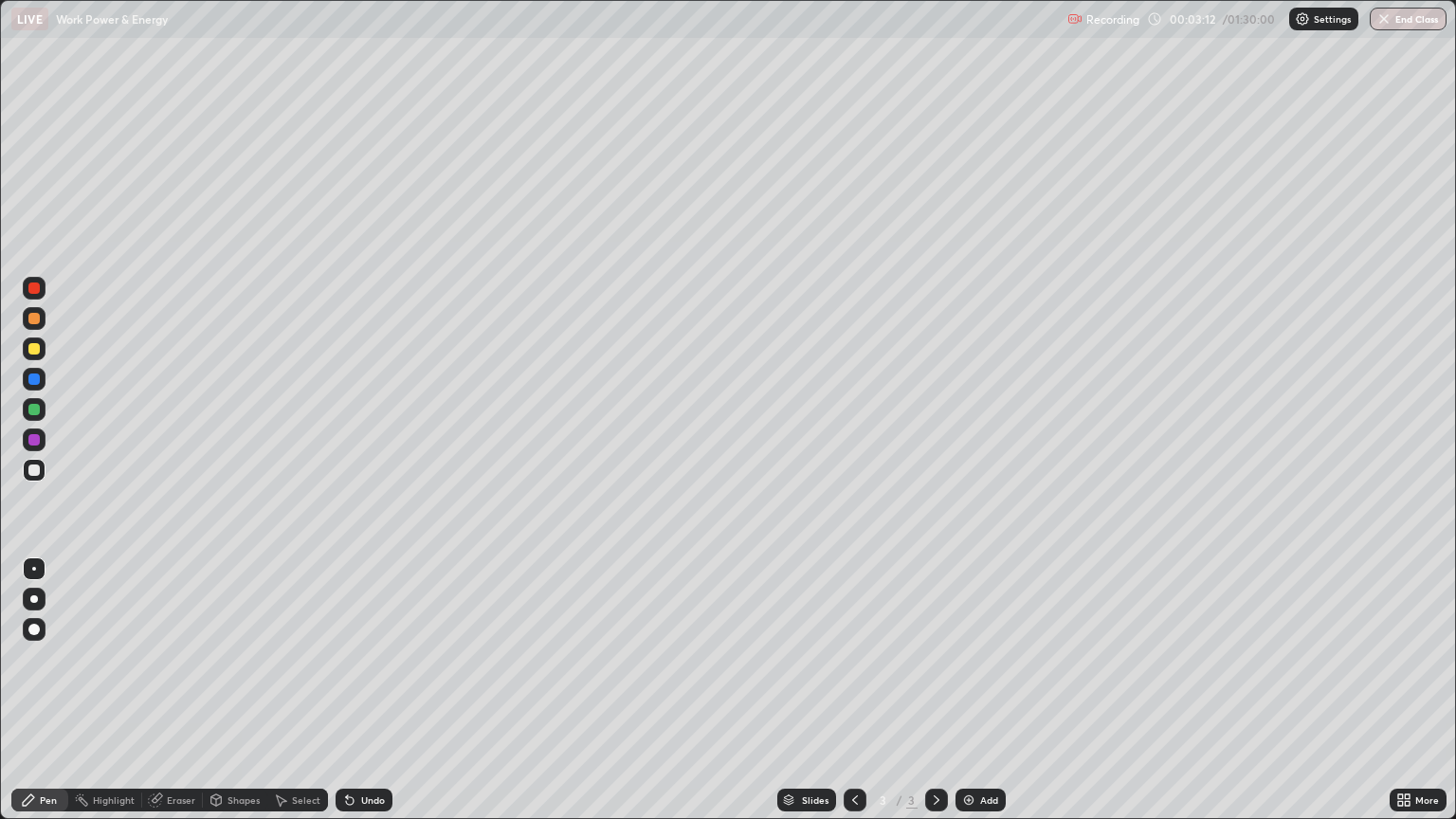 click at bounding box center [34, 379] 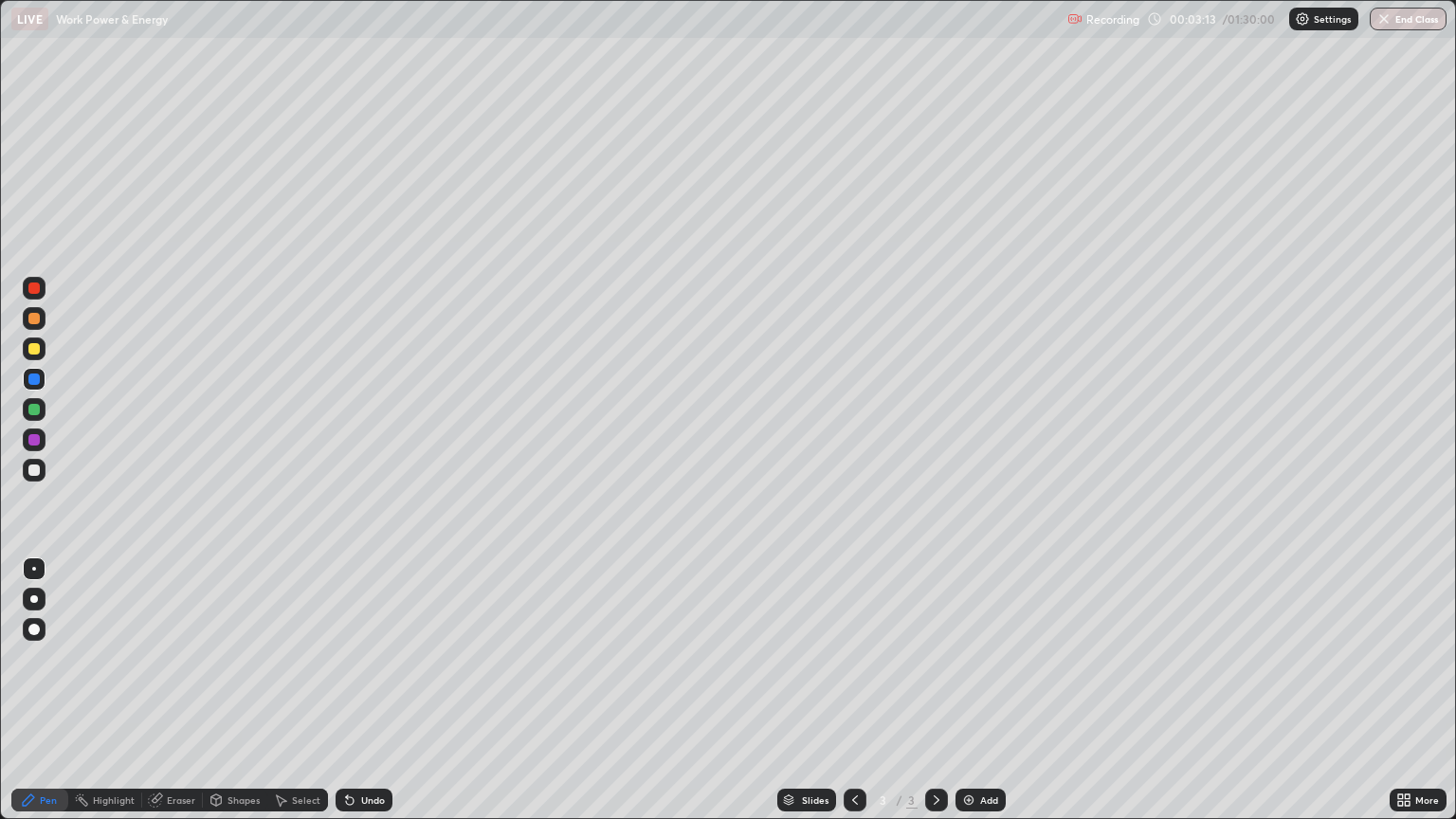 click on "Shapes" at bounding box center (244, 800) 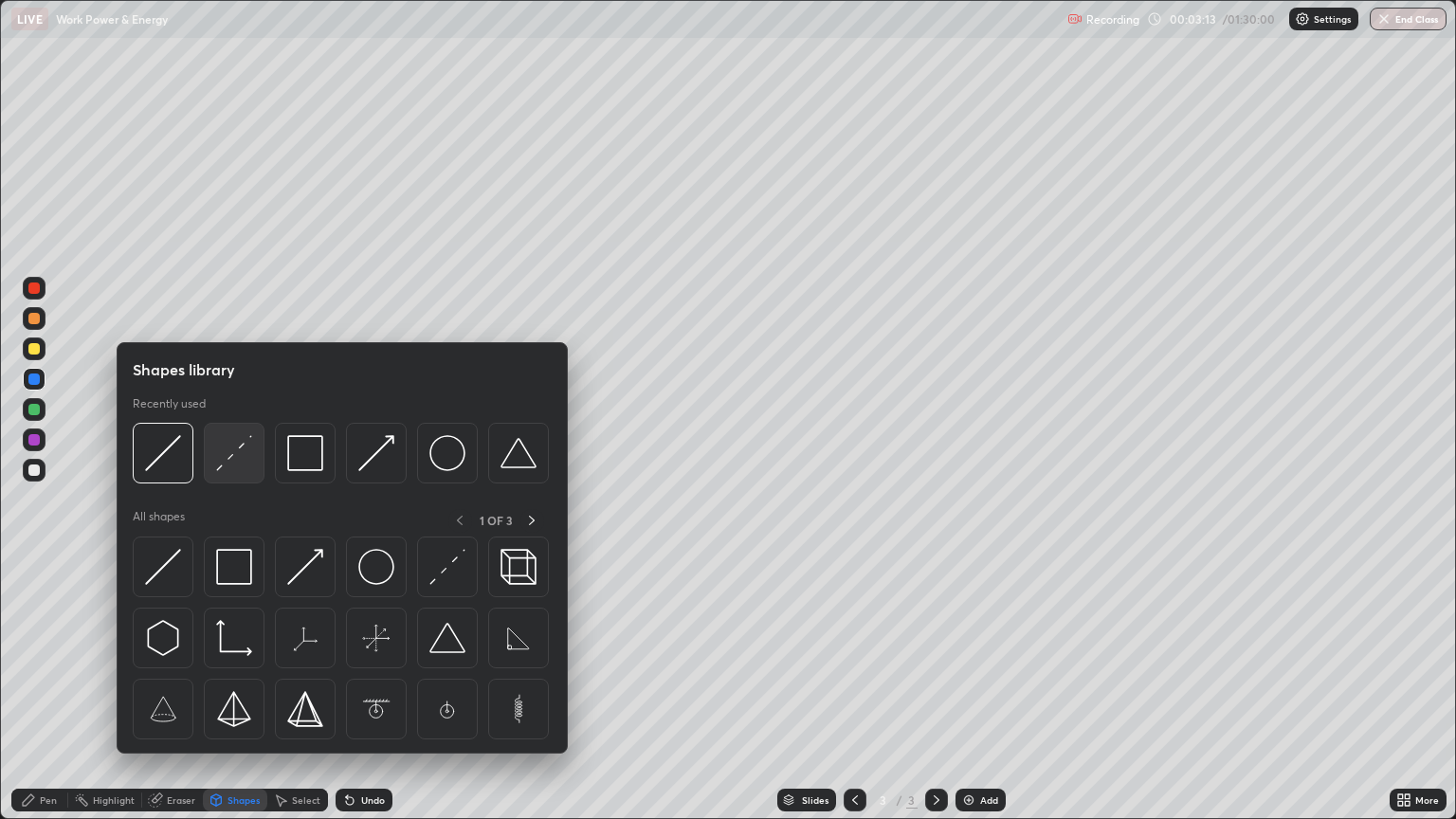 click at bounding box center (234, 453) 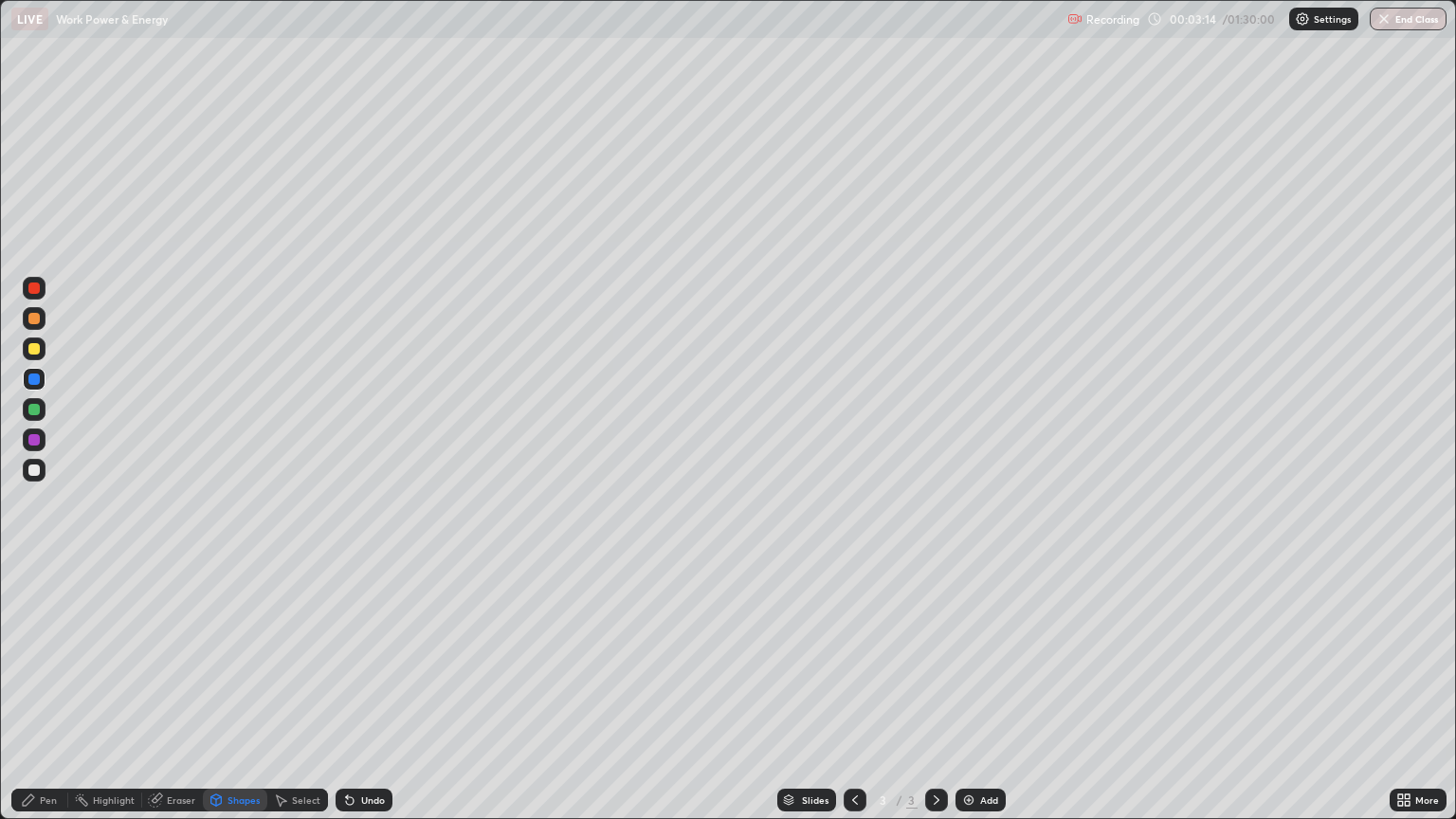 click at bounding box center [34, 470] 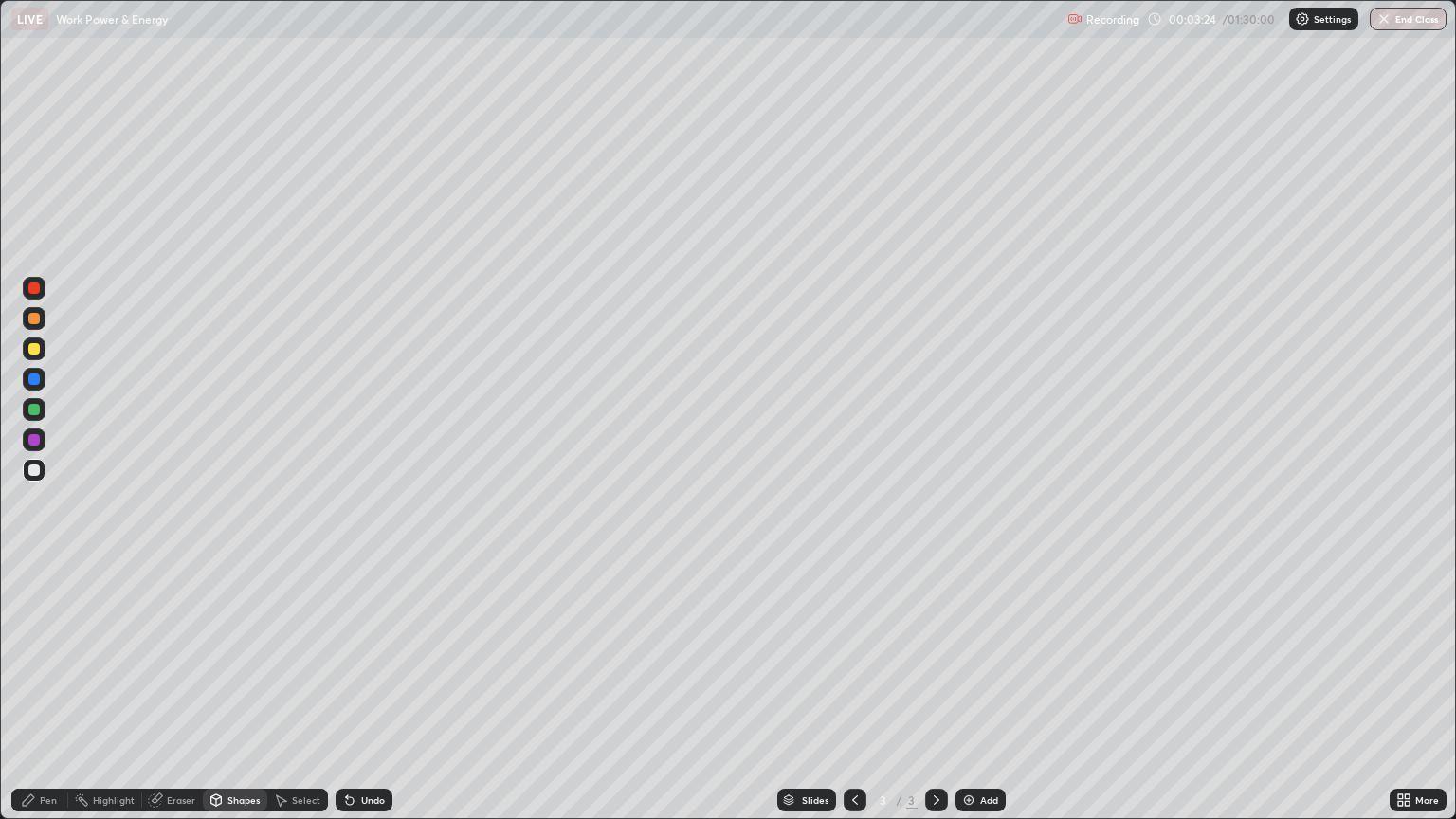 click on "Pen" at bounding box center (48, 800) 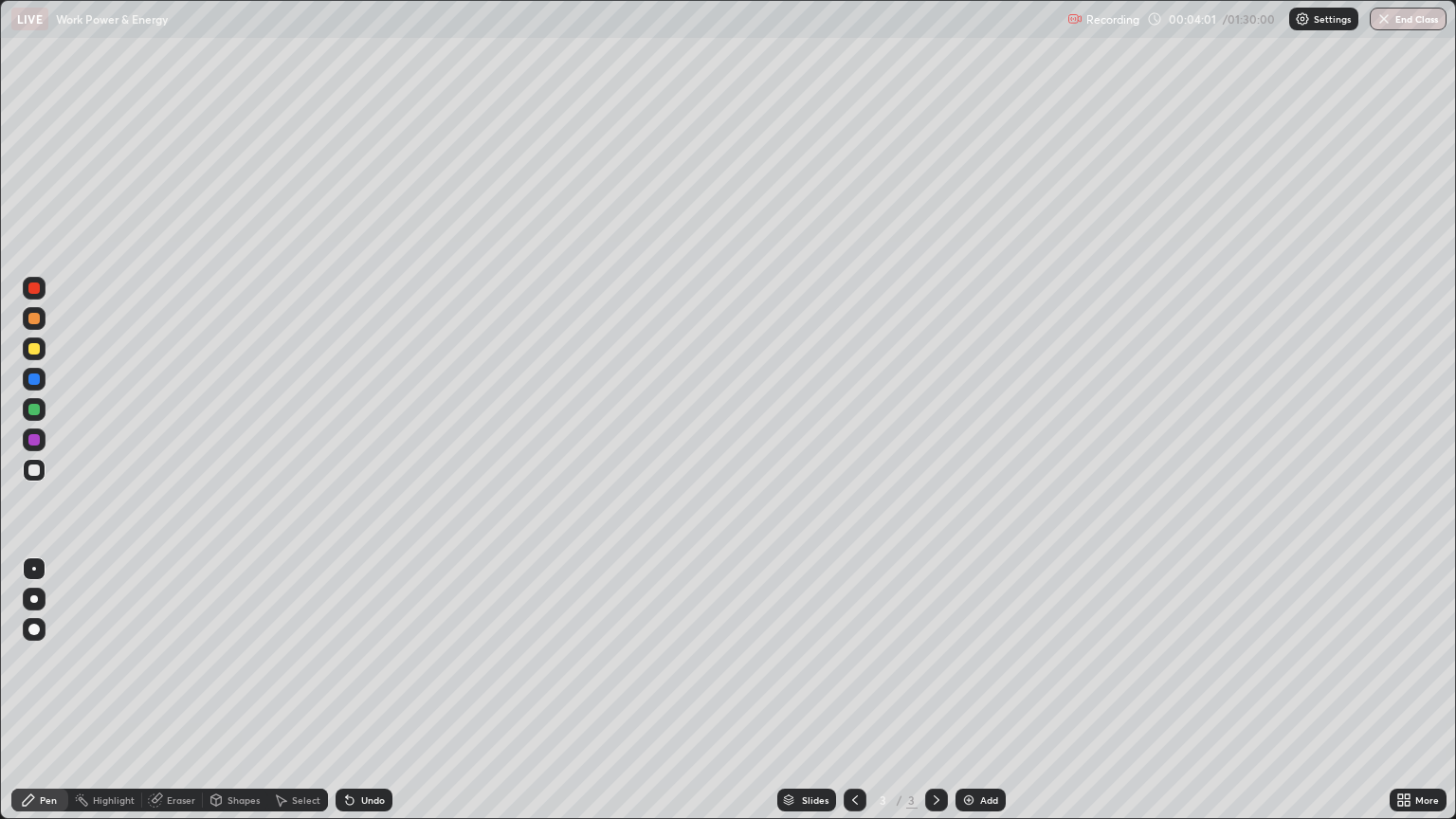 click at bounding box center (34, 379) 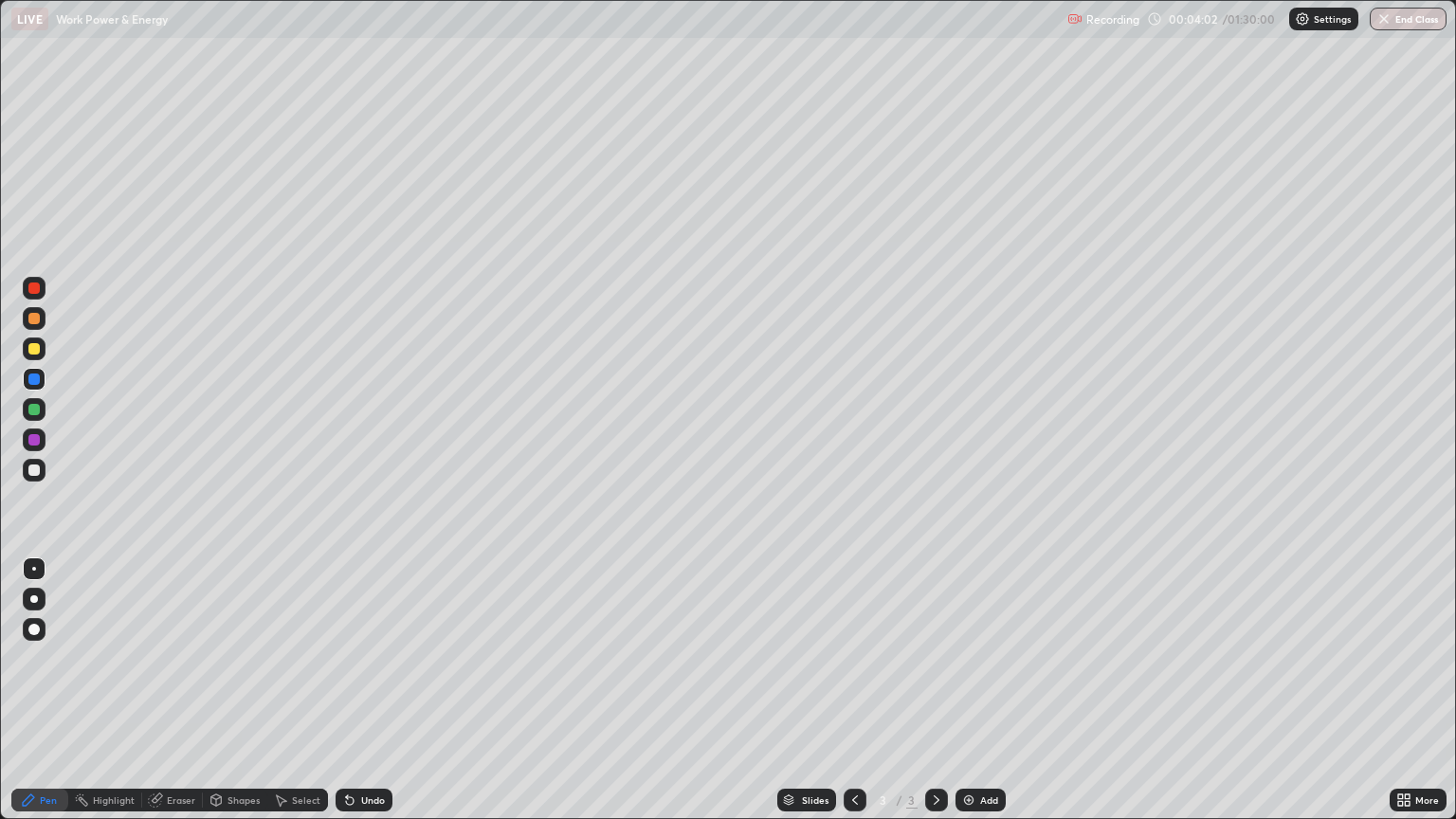click at bounding box center [34, 629] 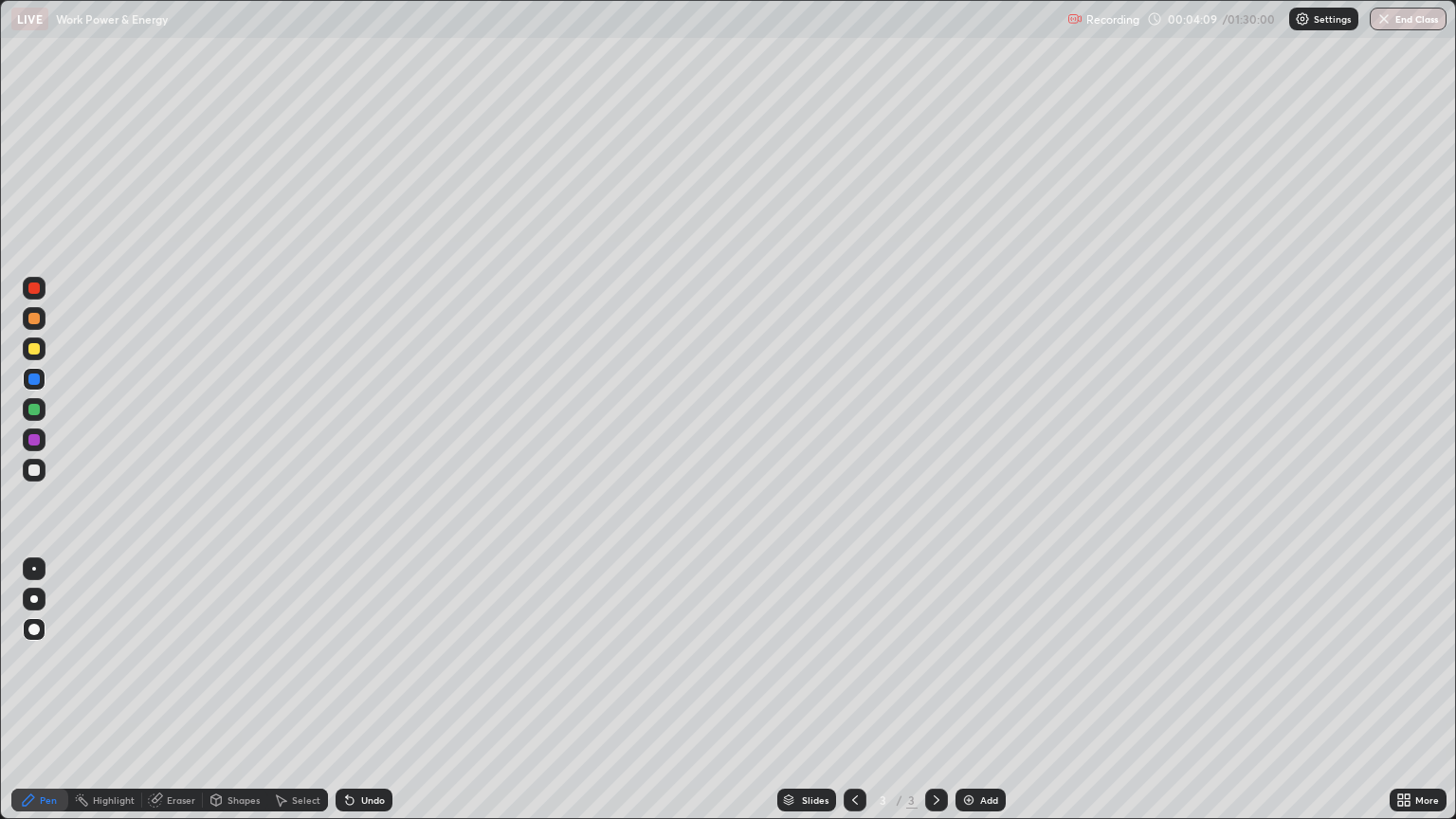 click at bounding box center (34, 569) 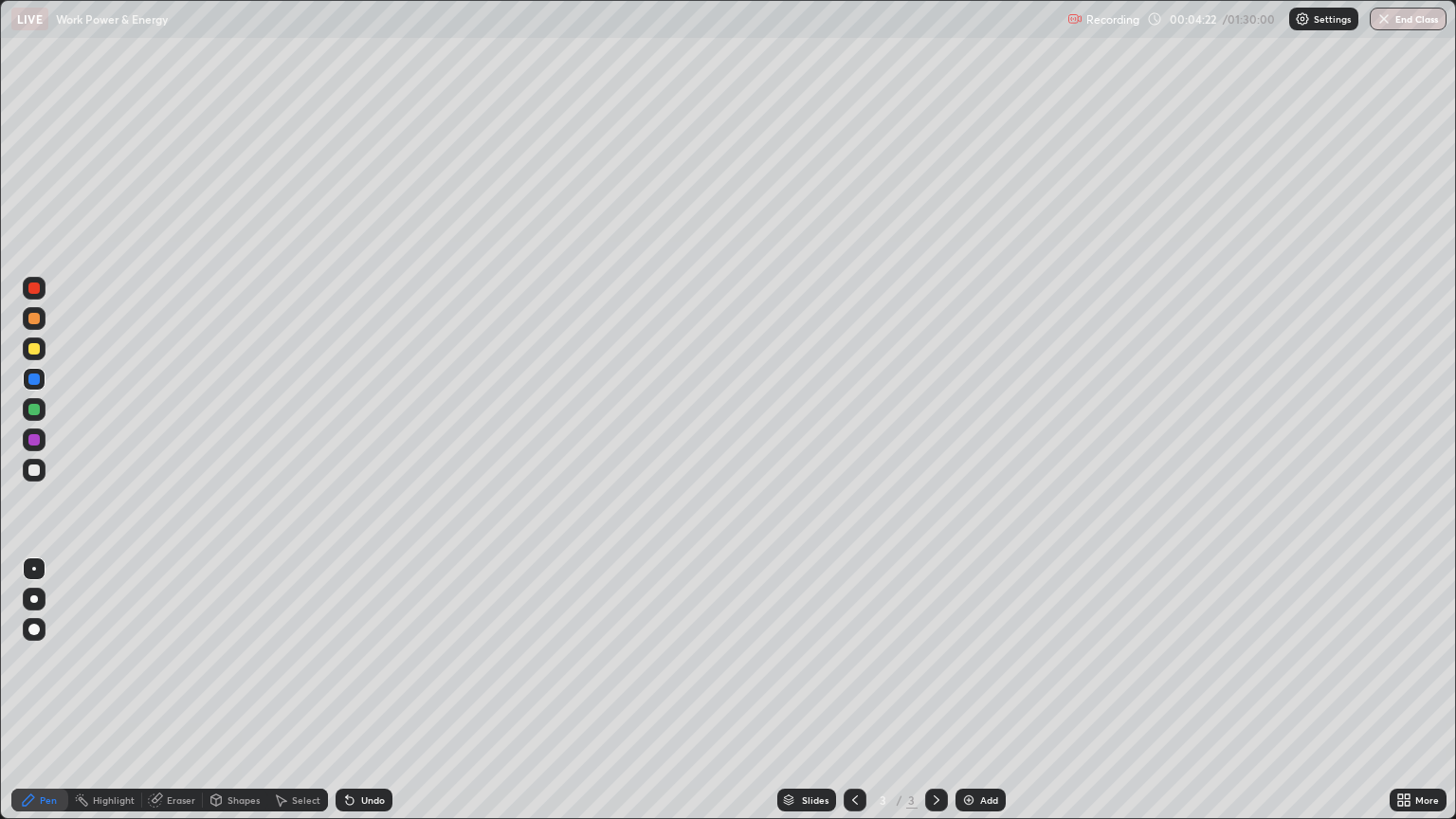 click on "Shapes" at bounding box center [244, 800] 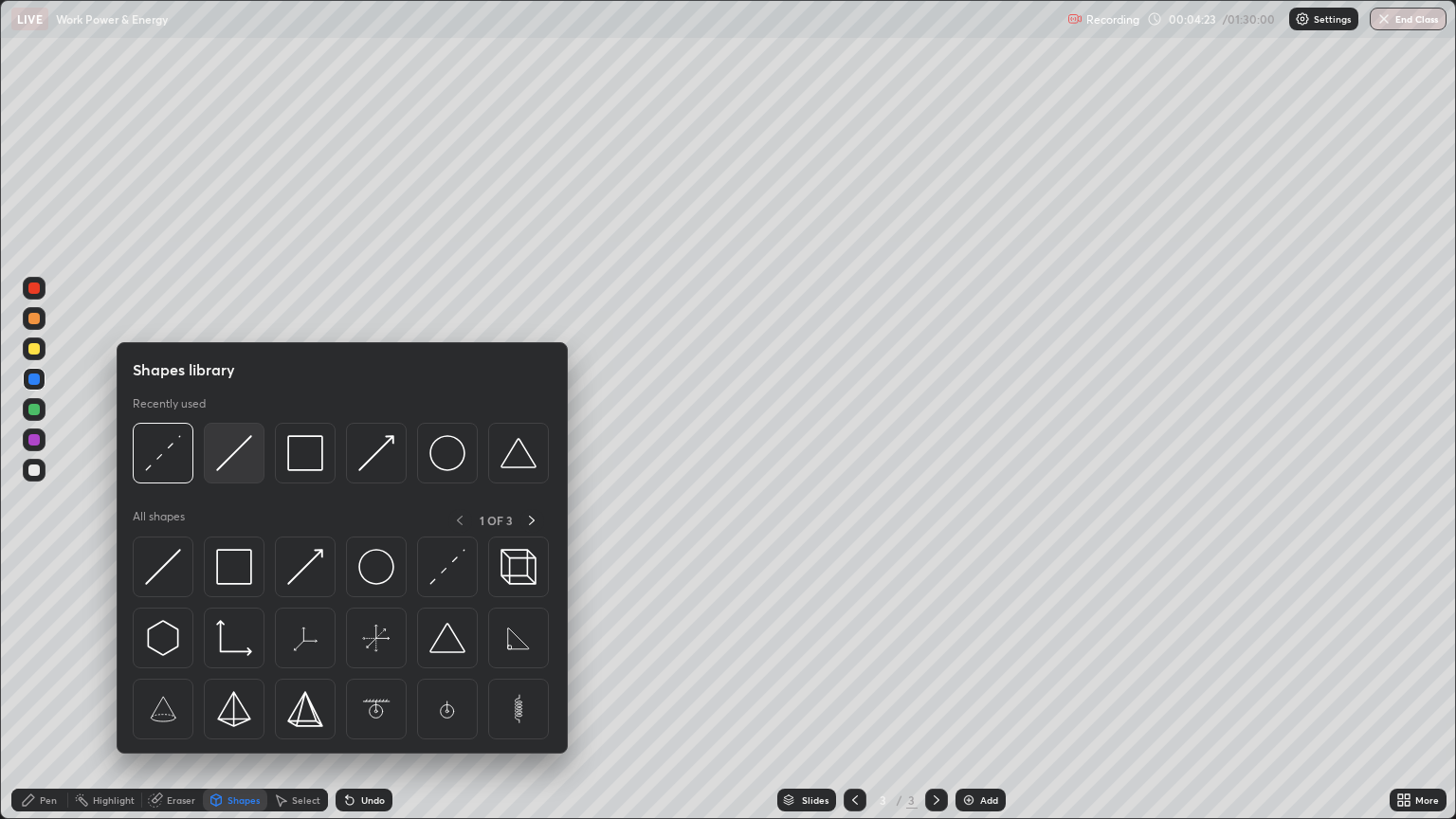 click at bounding box center [234, 453] 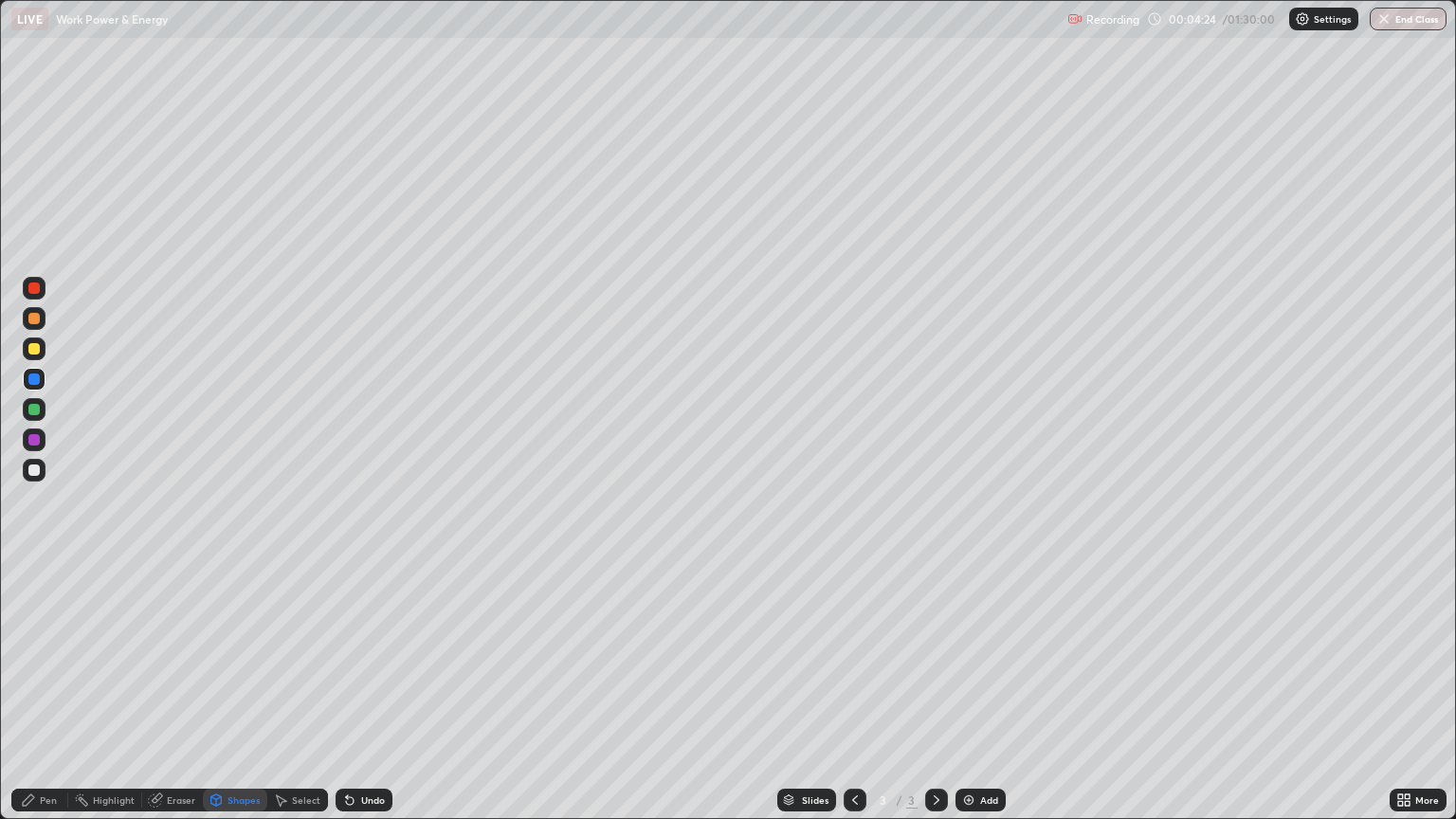 click at bounding box center [34, 470] 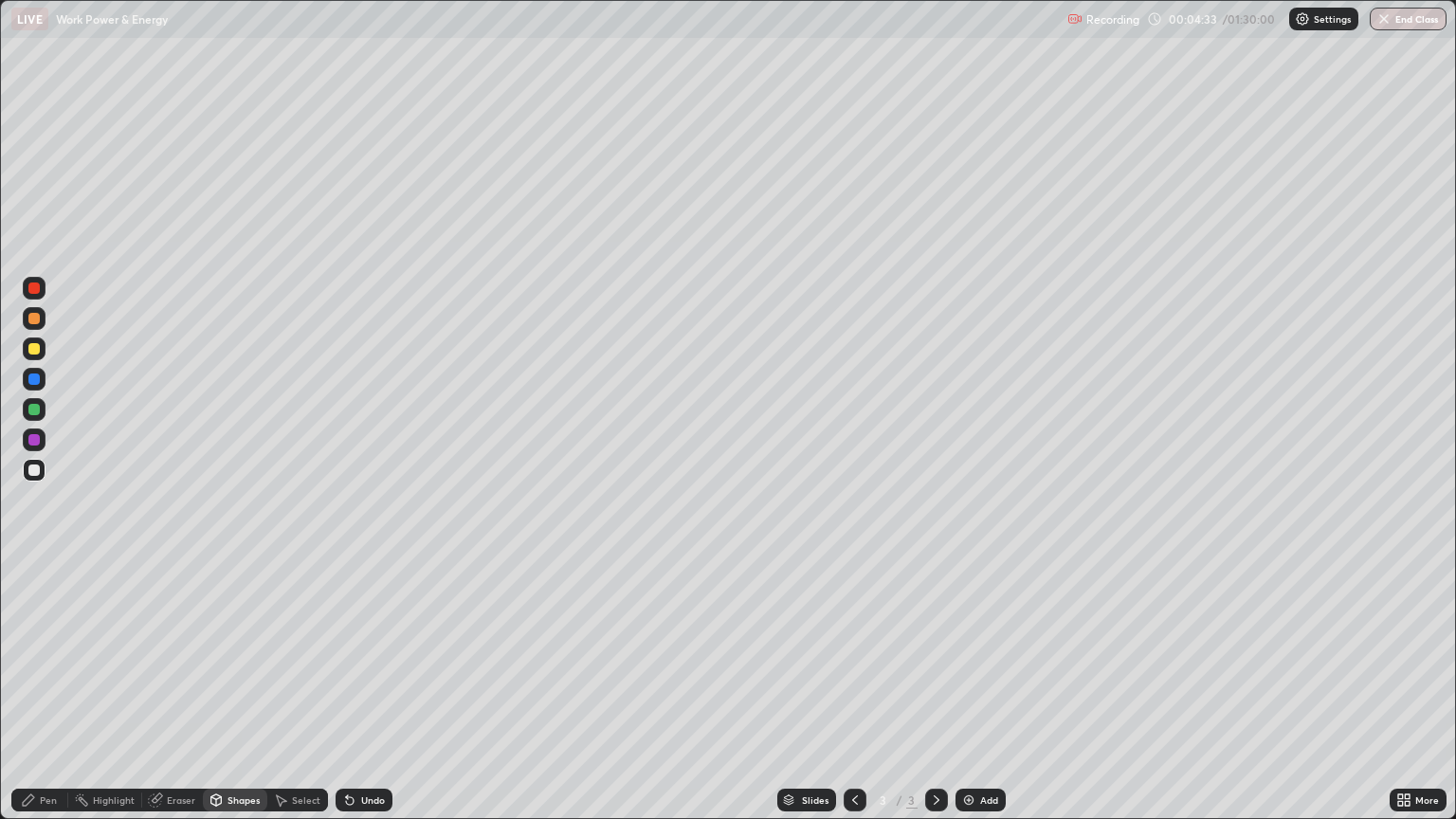 click on "Pen" at bounding box center (40, 800) 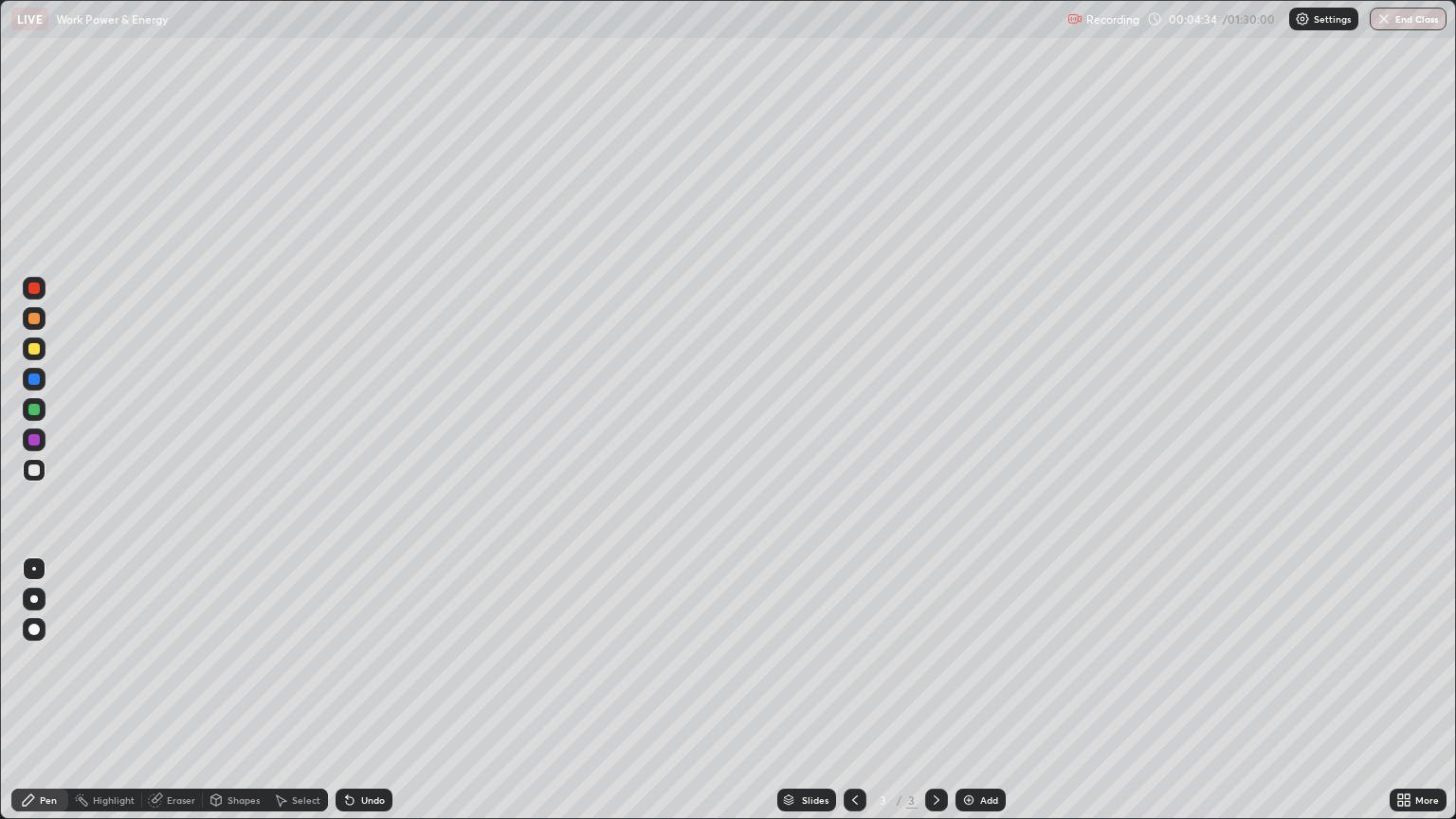 click on "Undo" at bounding box center [364, 800] 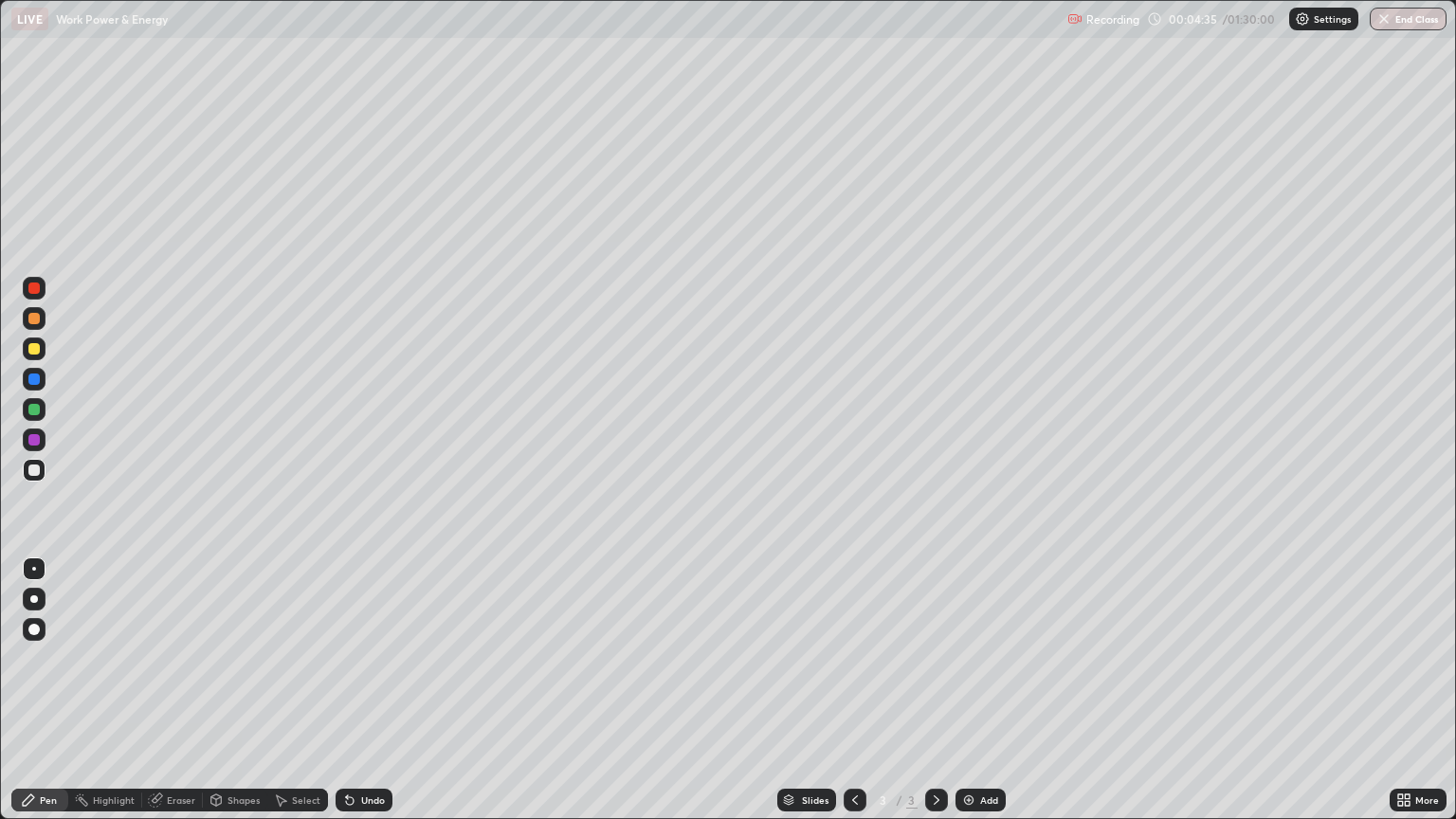 click on "Undo" at bounding box center [364, 800] 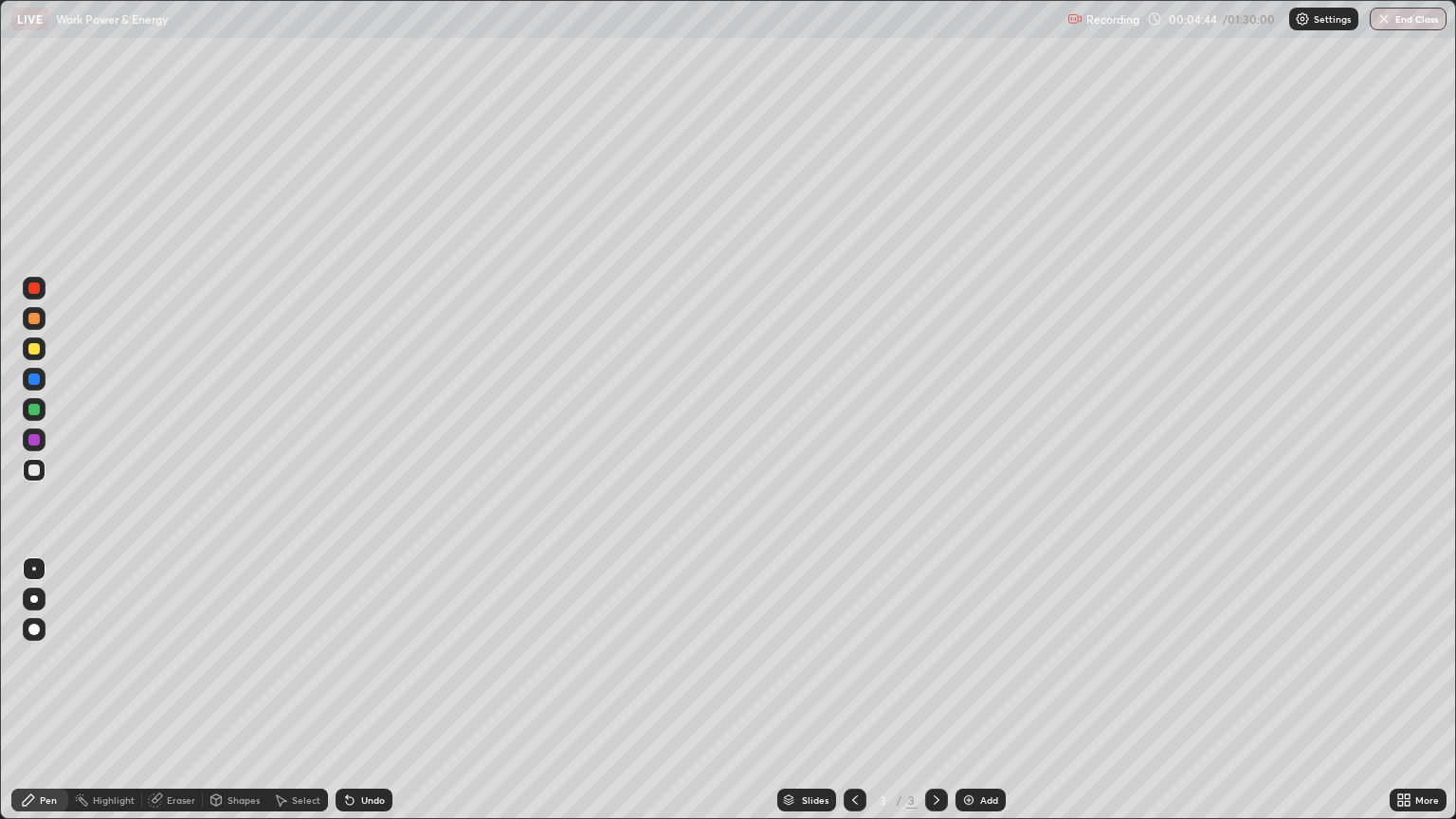 click at bounding box center [34, 349] 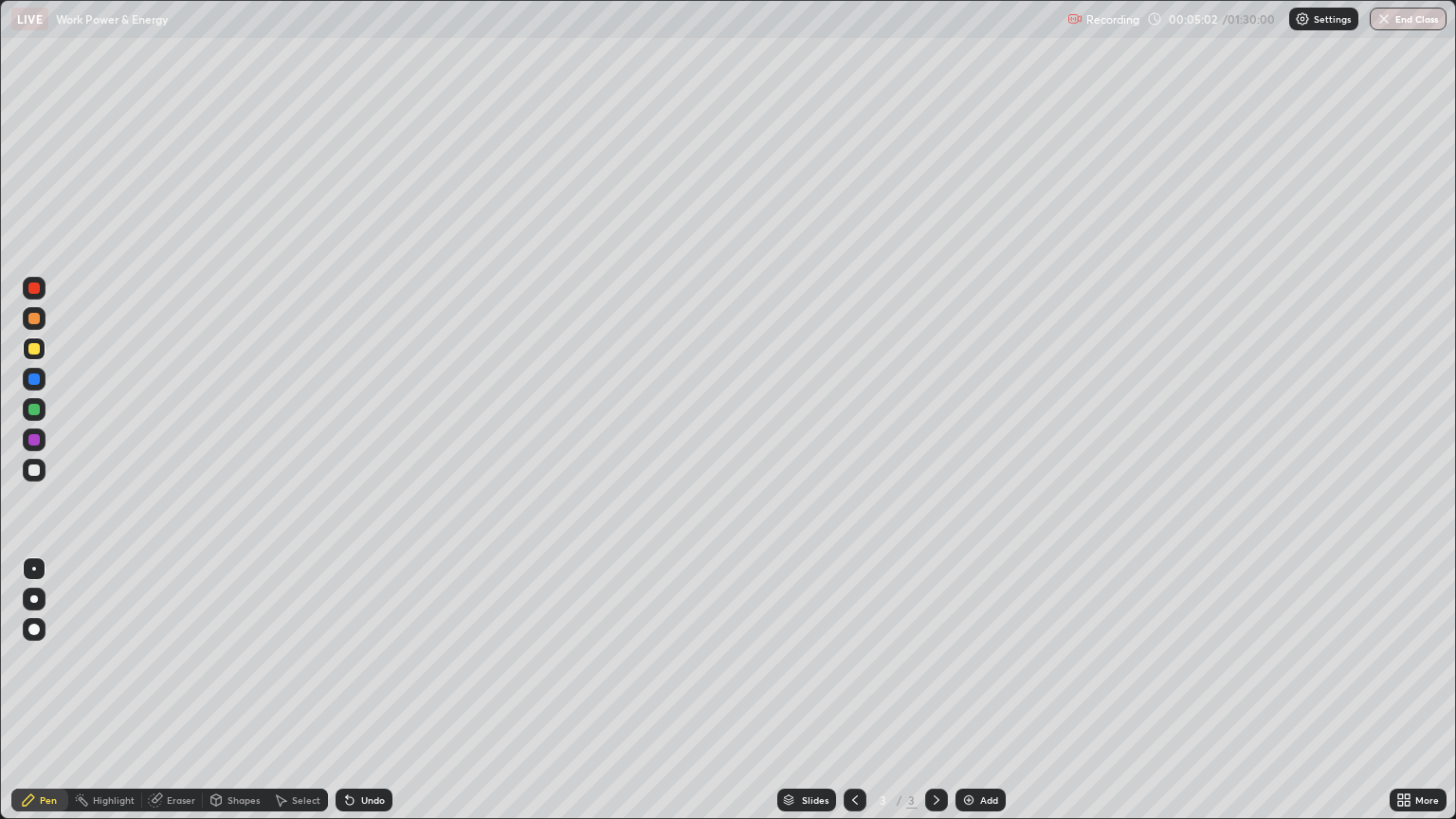 click at bounding box center (34, 470) 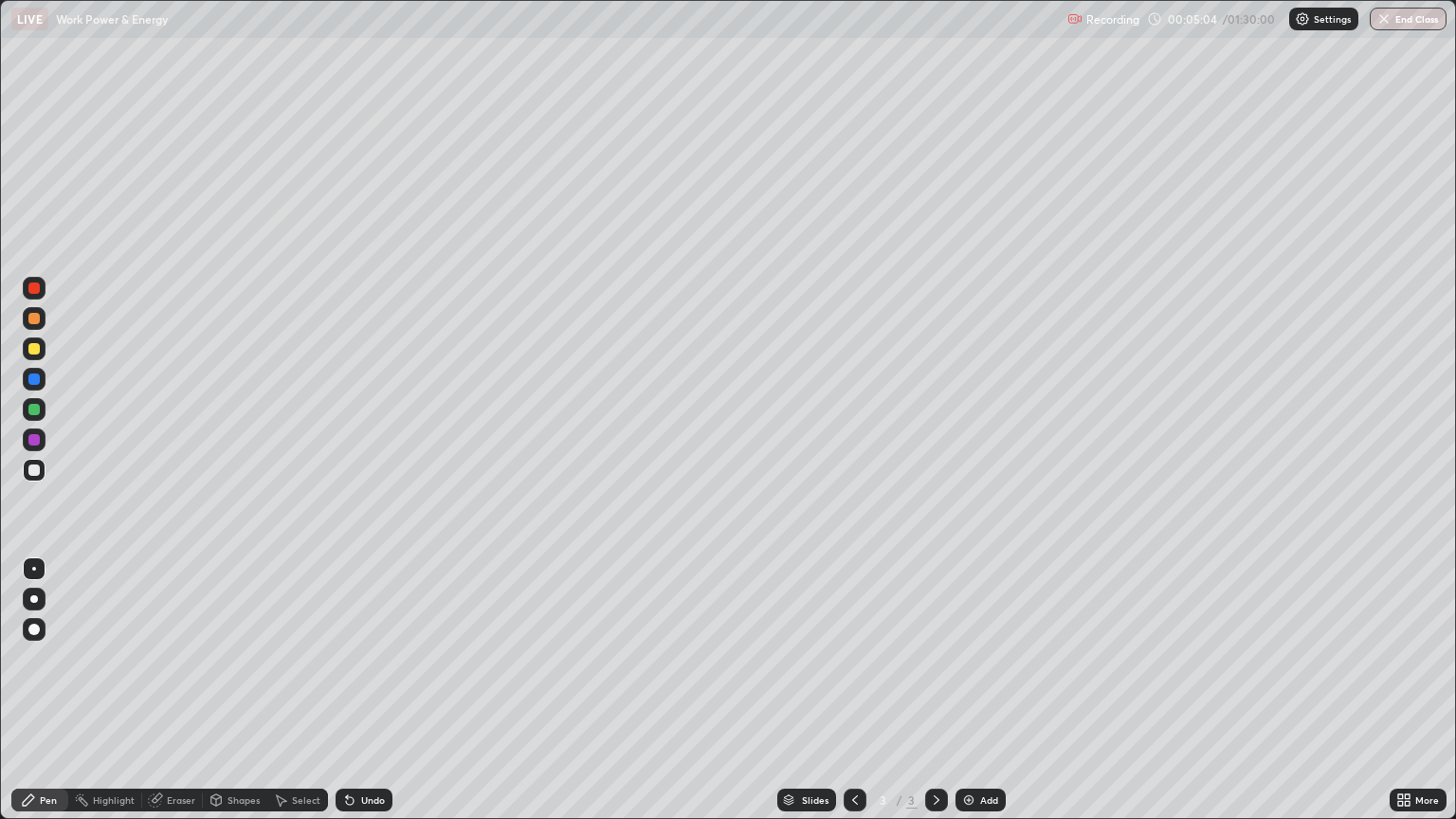 click on "Shapes" at bounding box center [235, 800] 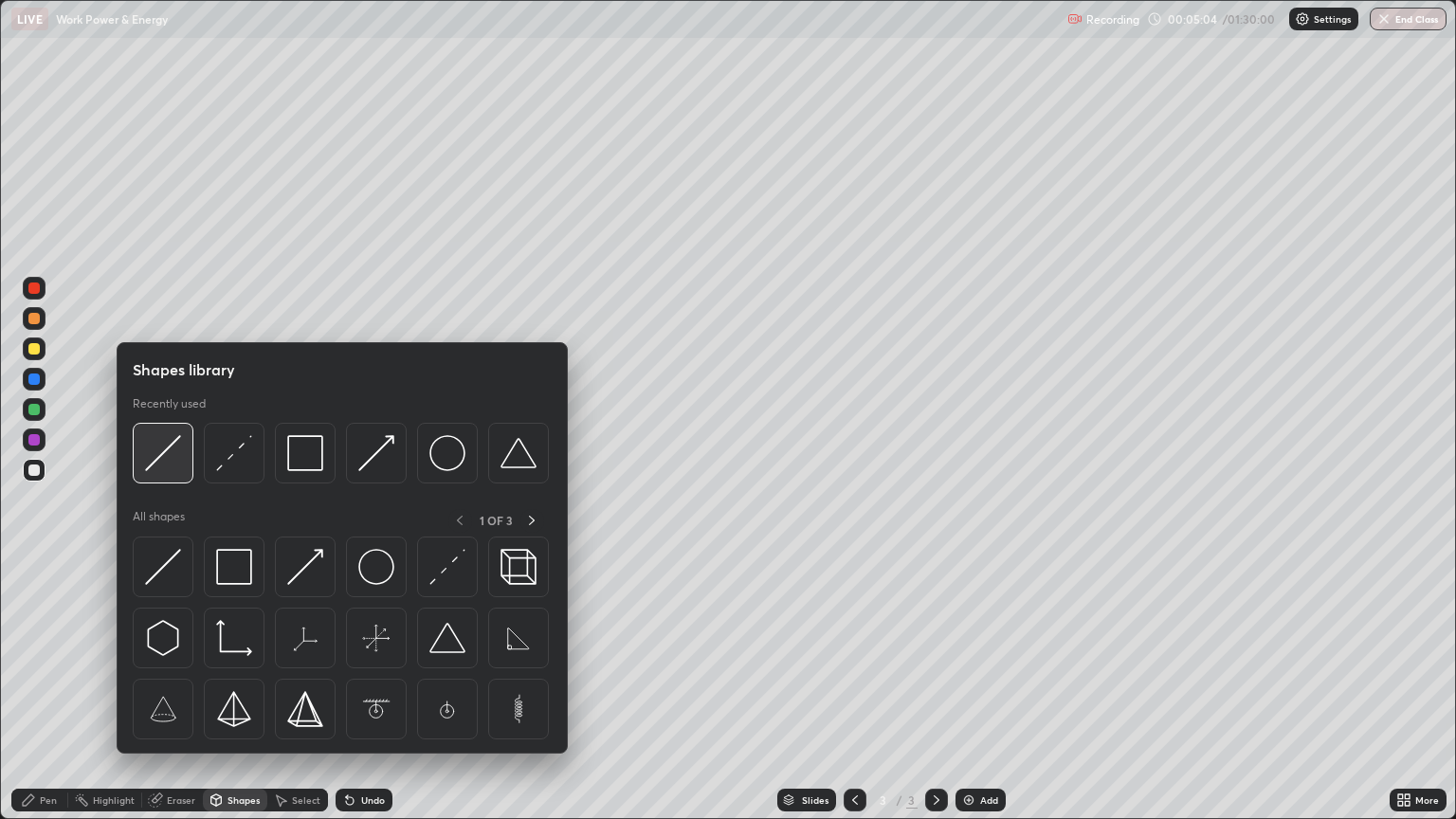 click at bounding box center [163, 453] 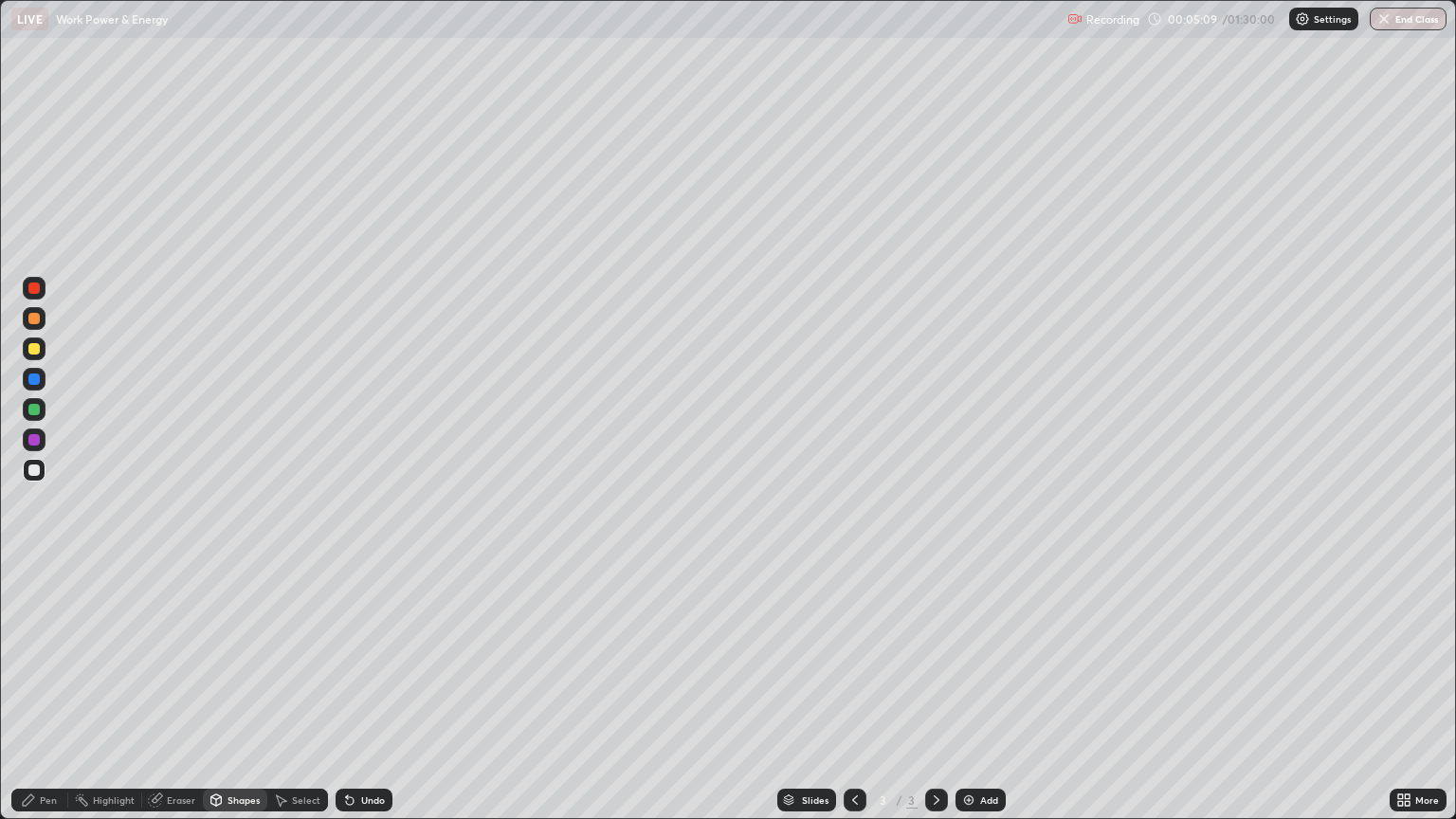 click on "Pen" at bounding box center (40, 800) 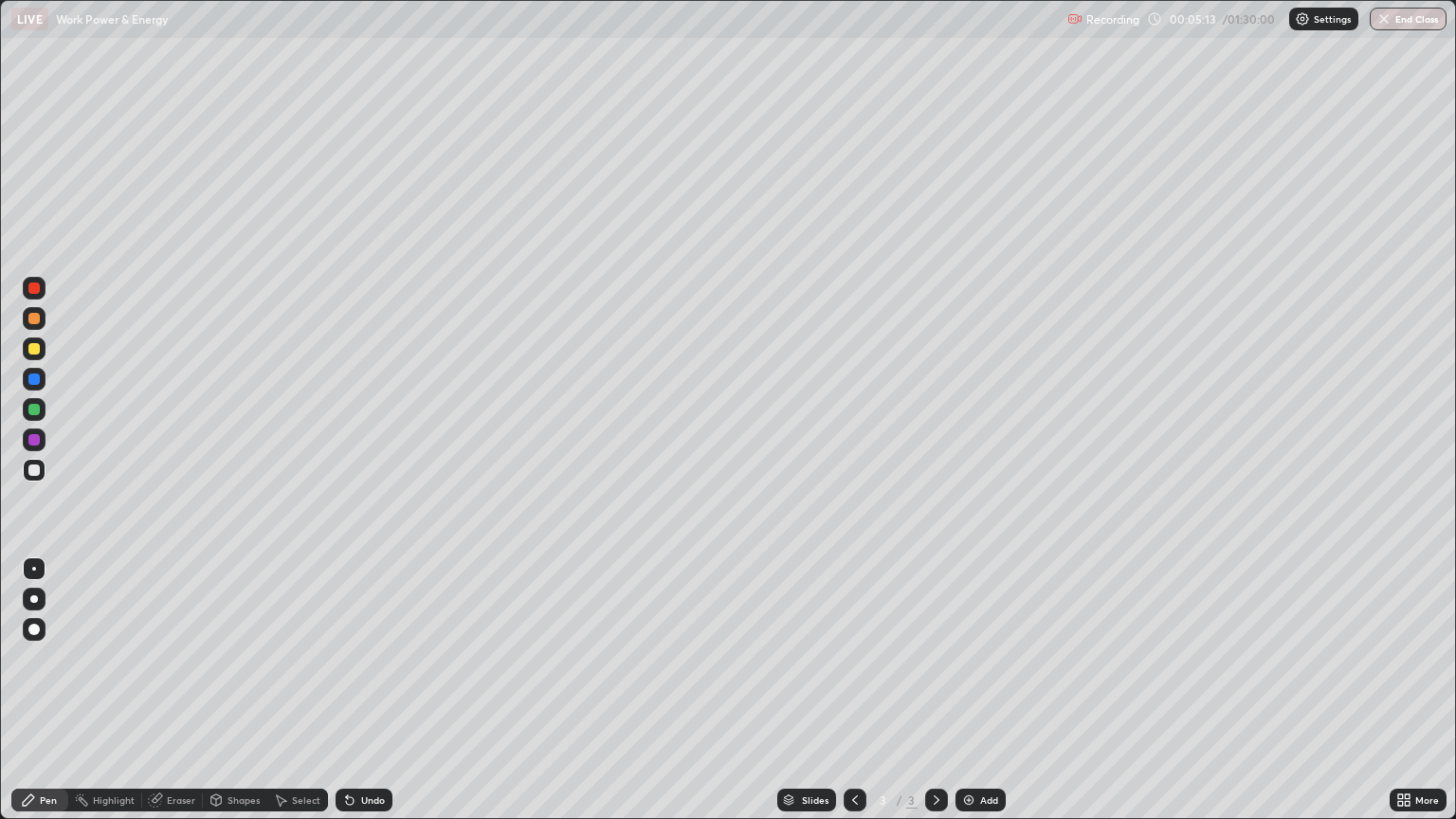 click on "Shapes" at bounding box center (244, 800) 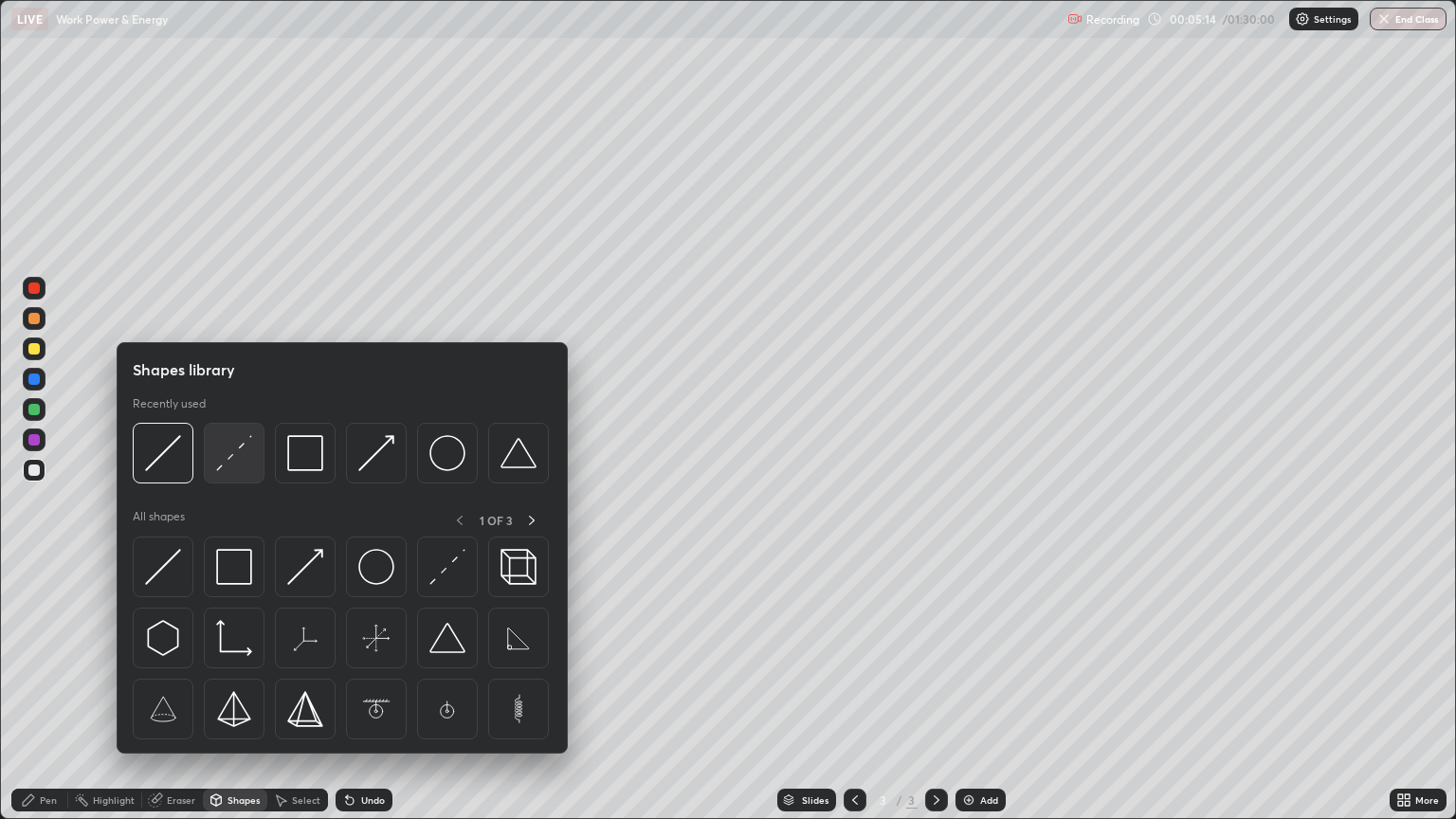 click at bounding box center [234, 453] 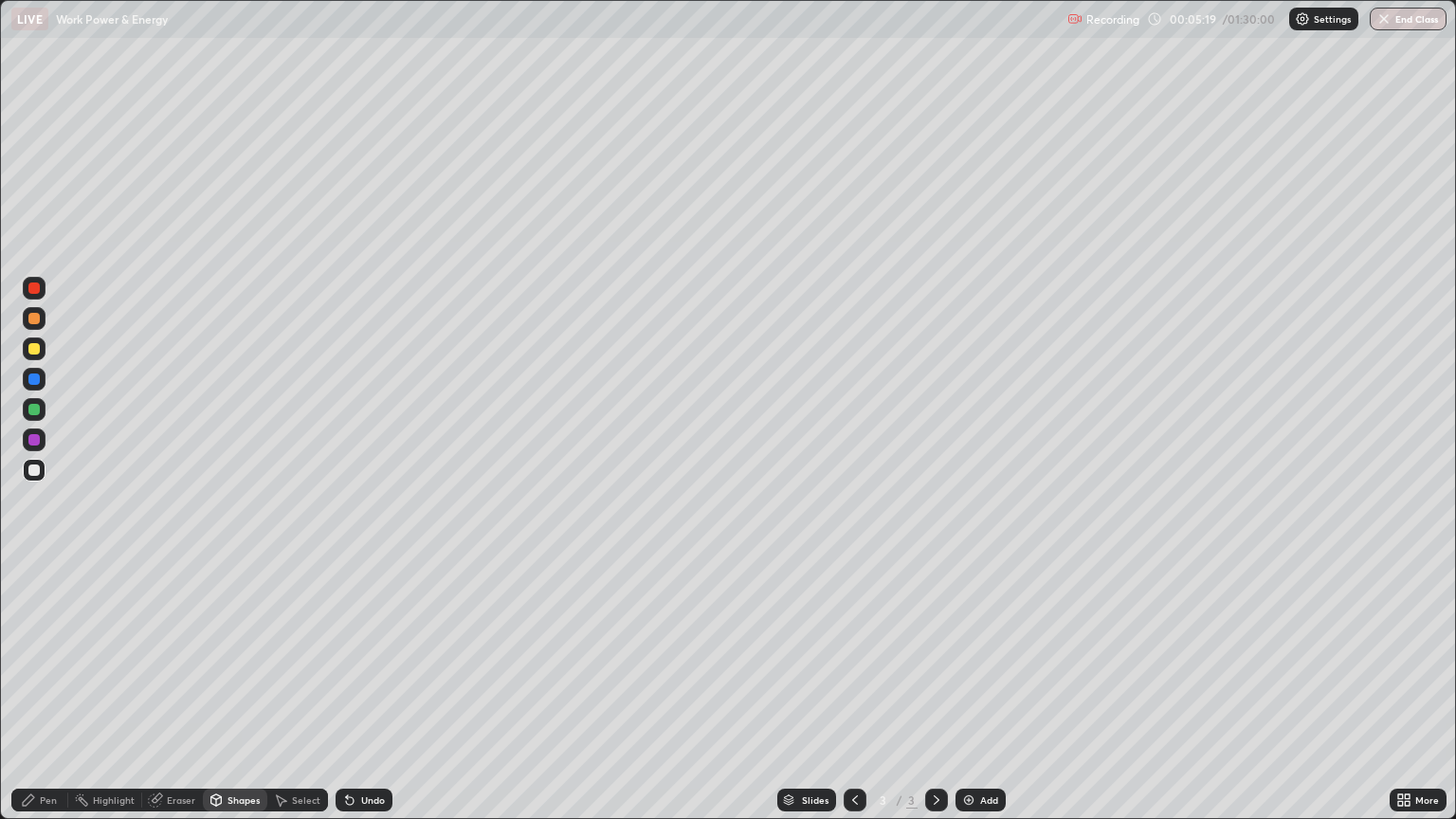 click on "Pen" at bounding box center (40, 800) 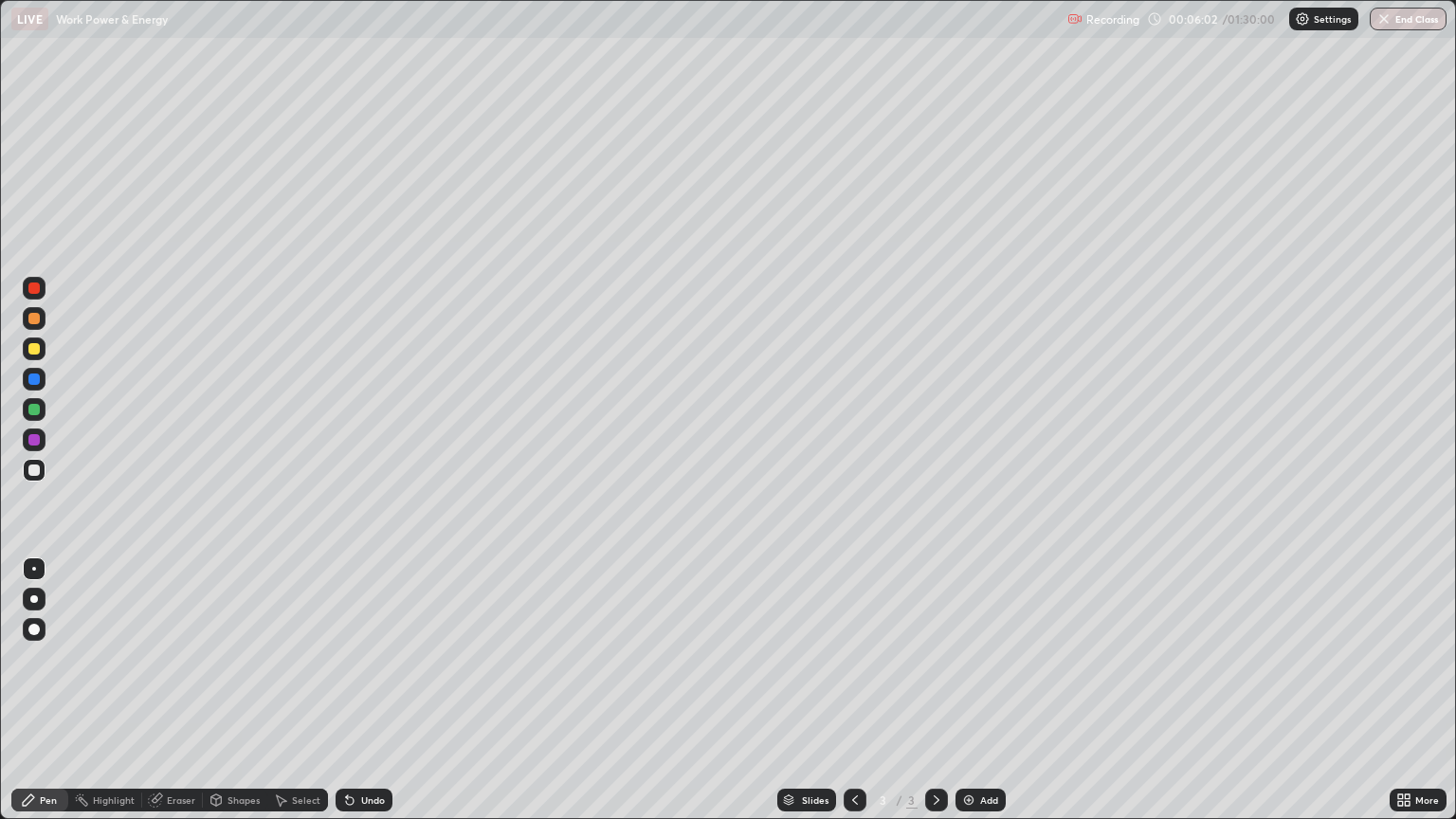 click at bounding box center [34, 318] 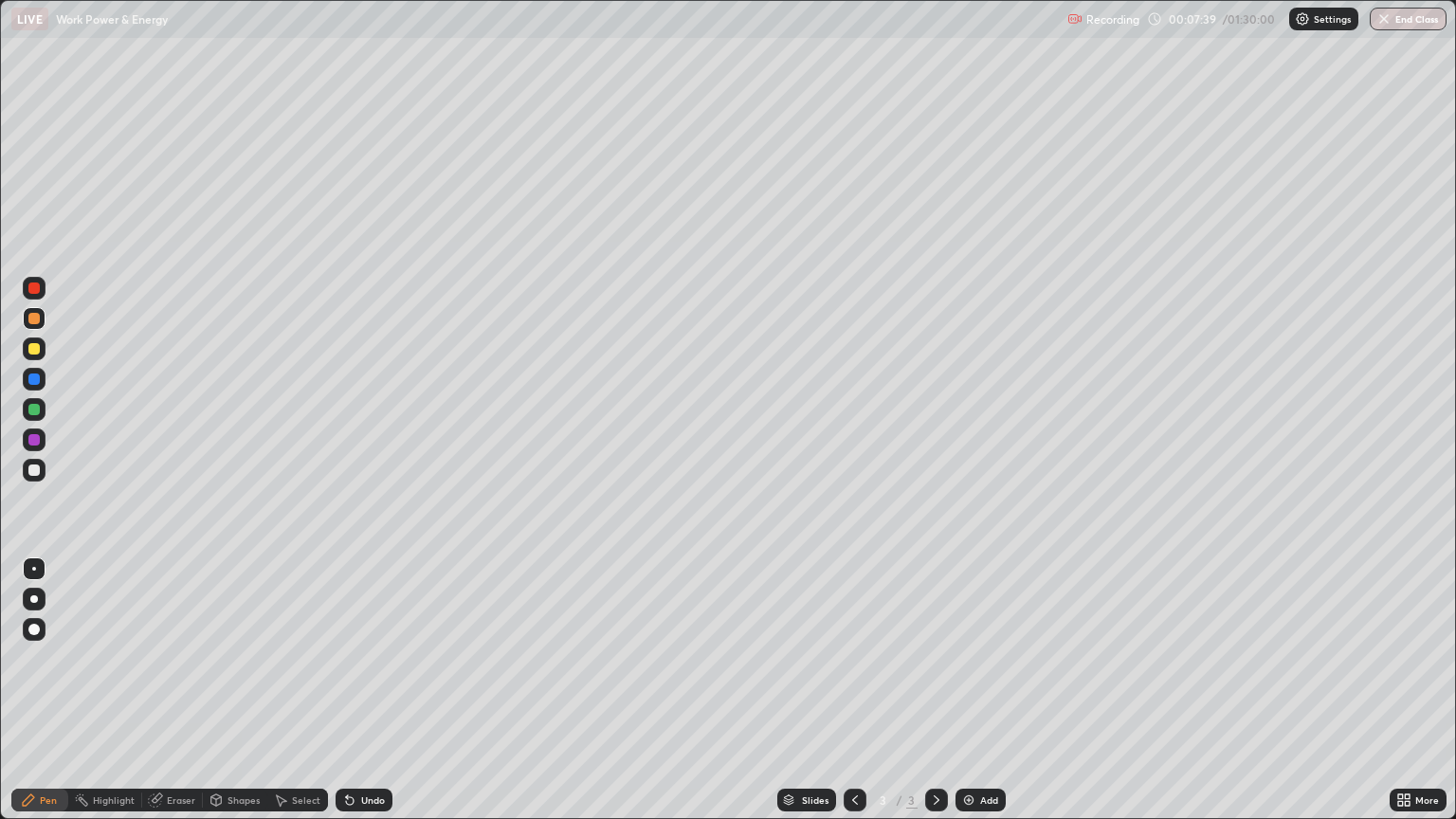 click at bounding box center [34, 379] 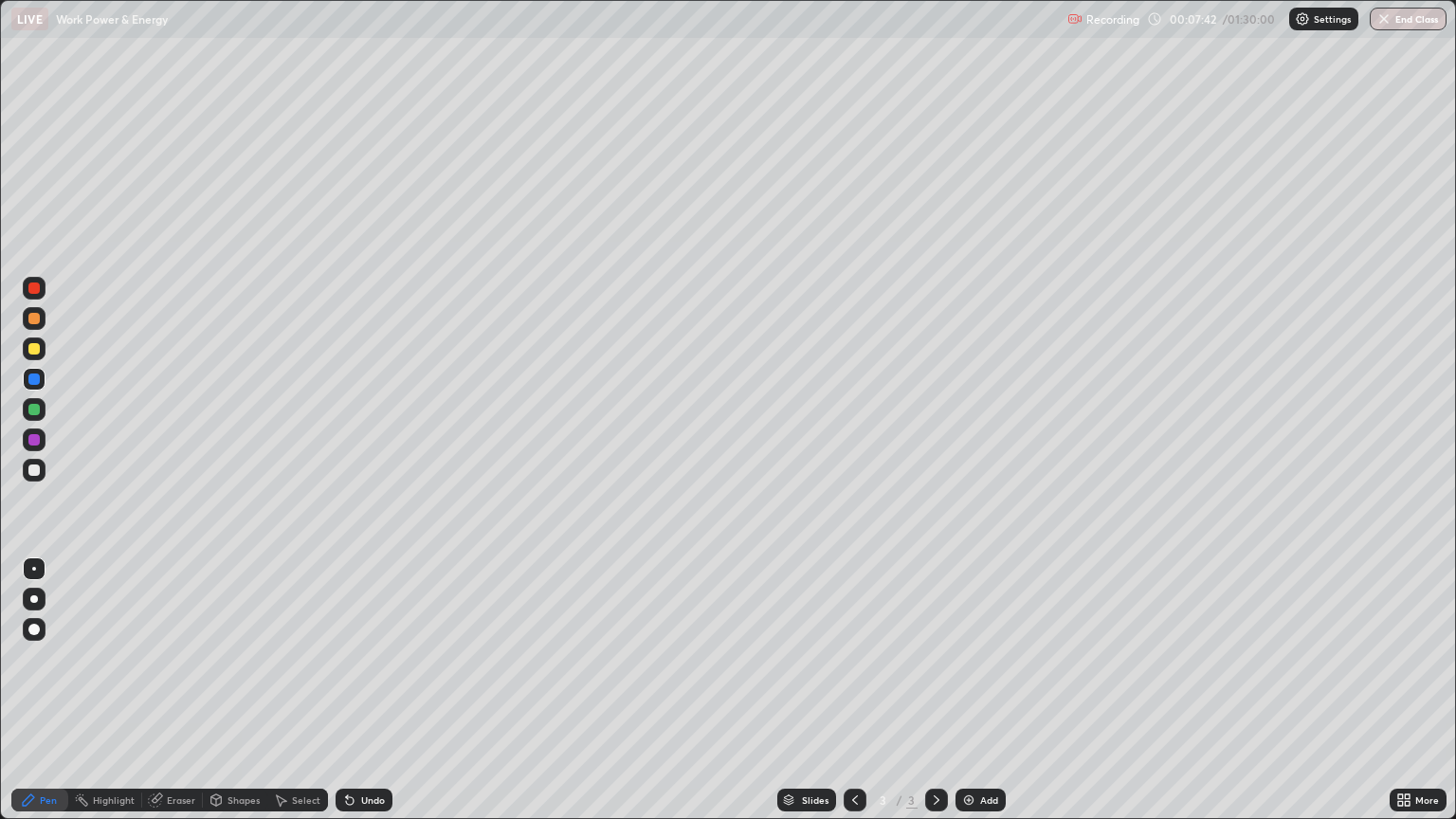 click at bounding box center [34, 410] 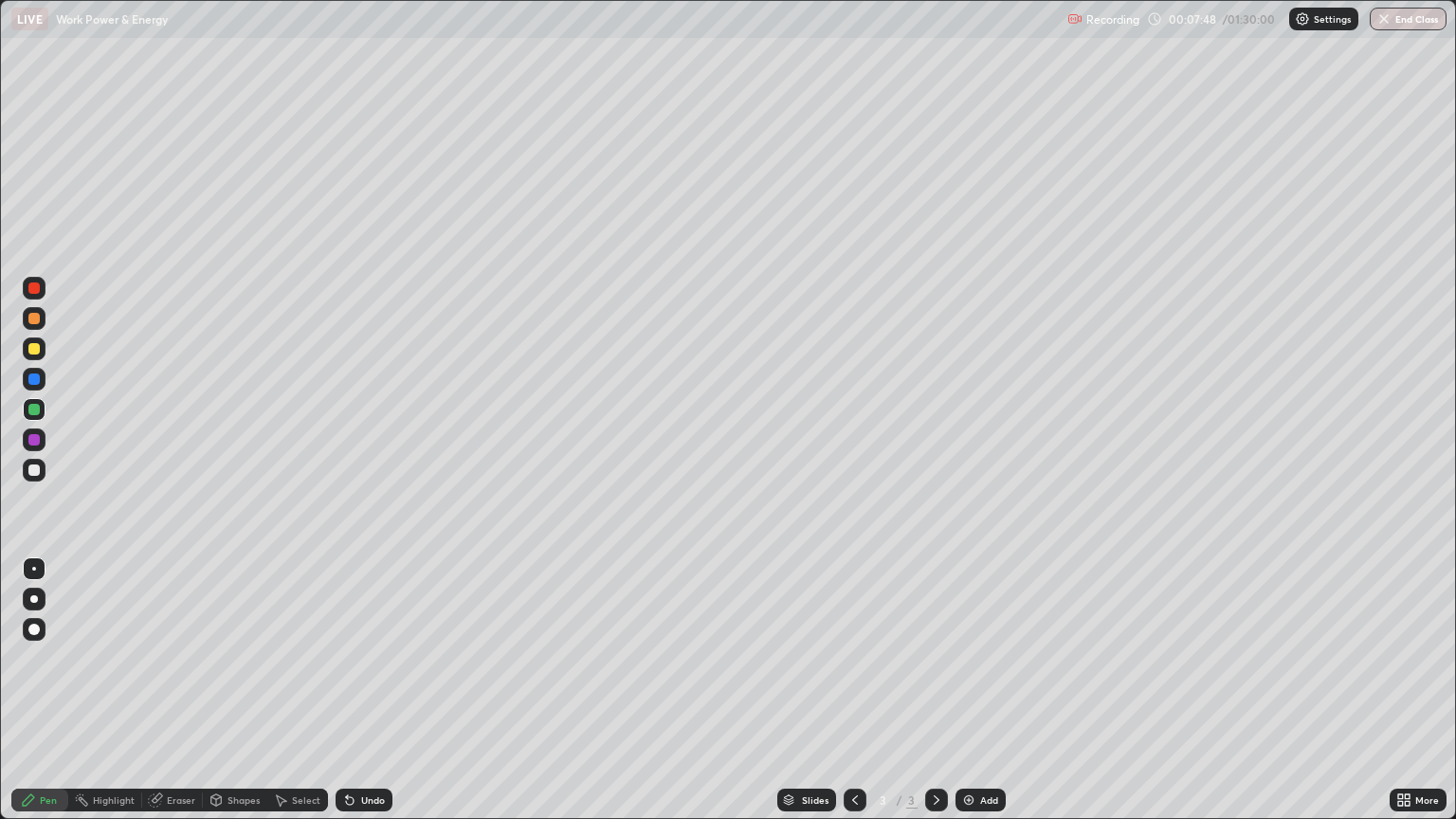 click at bounding box center (34, 349) 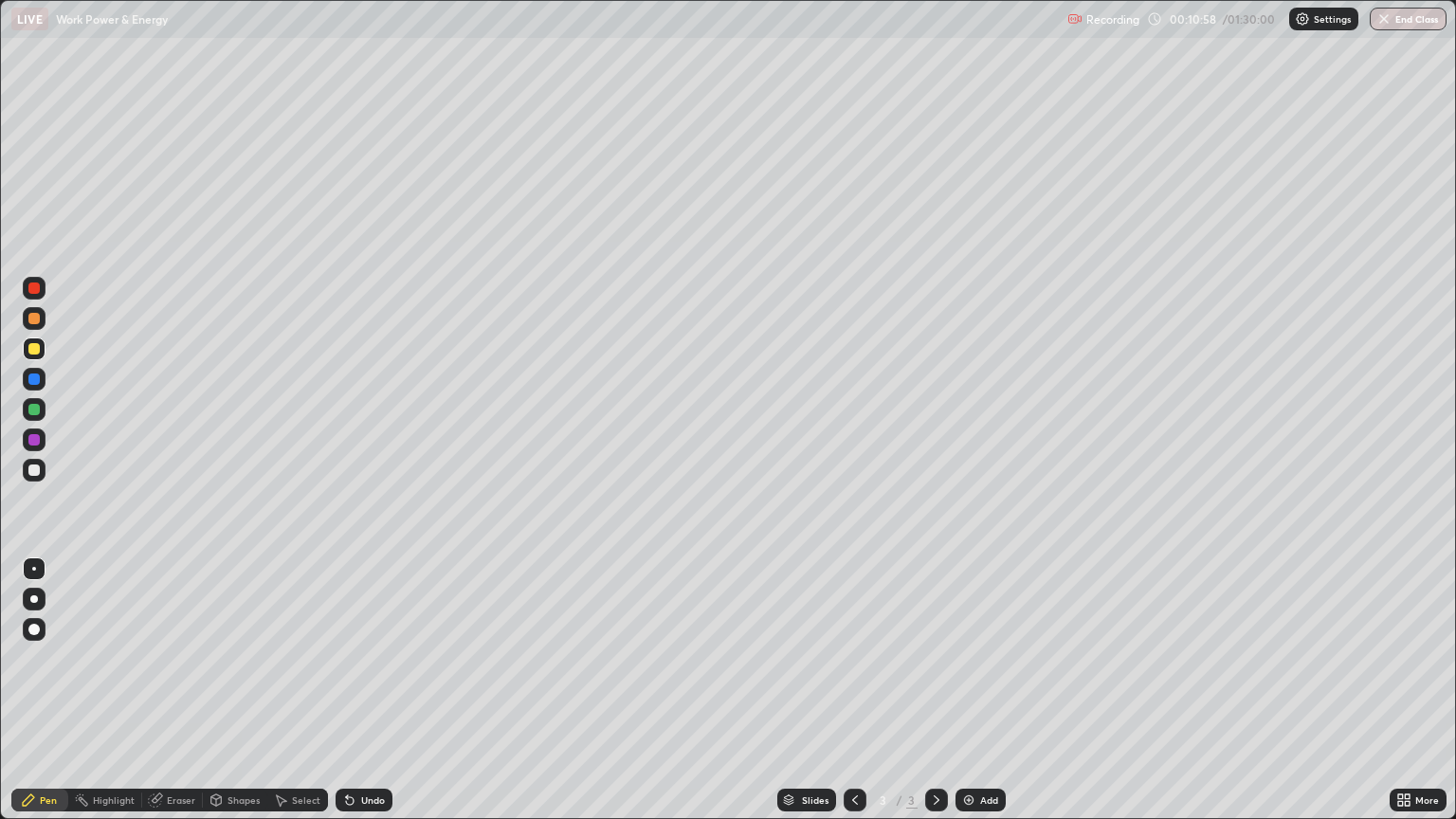 click on "Add" at bounding box center [980, 800] 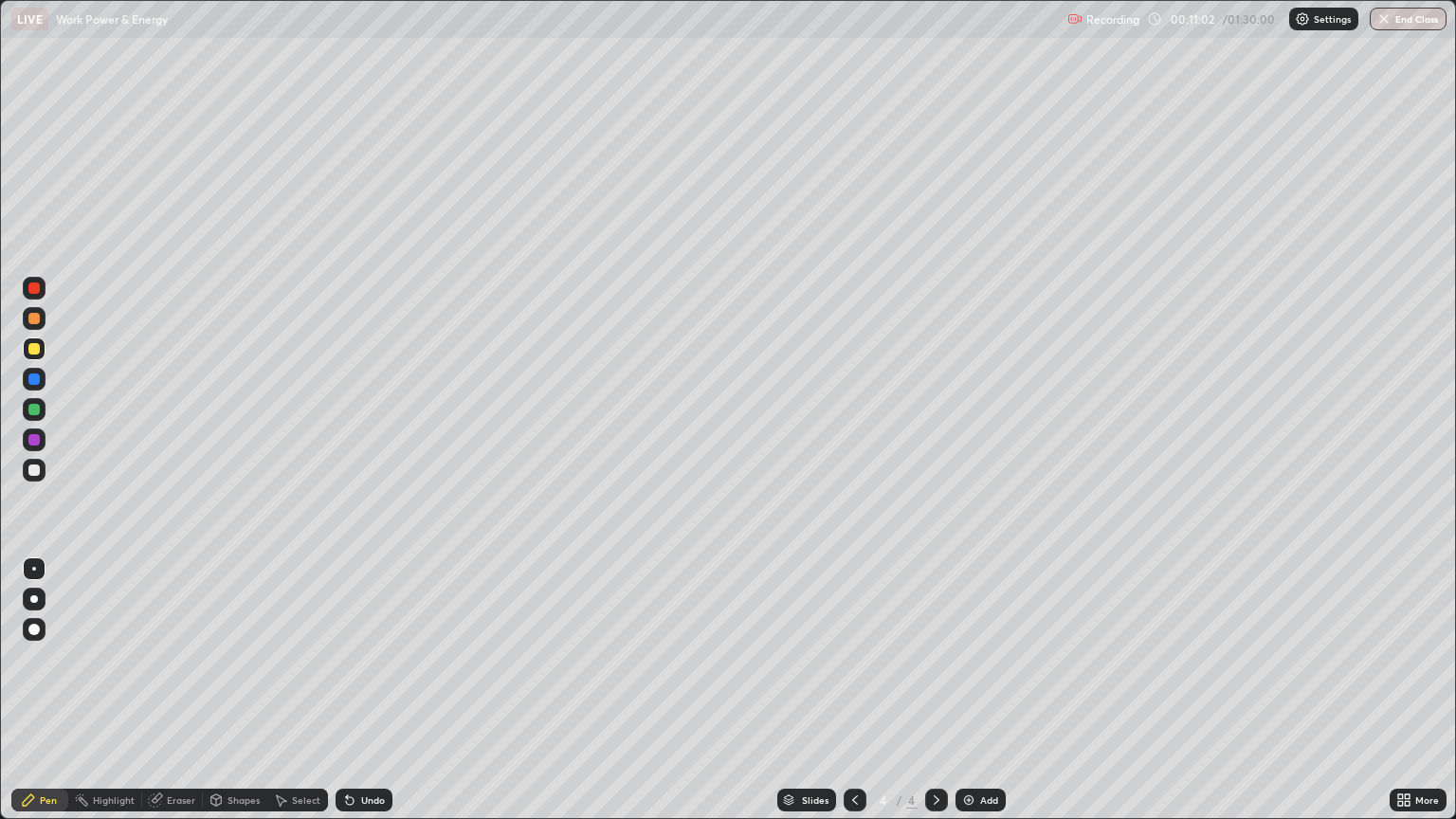 click at bounding box center (855, 800) 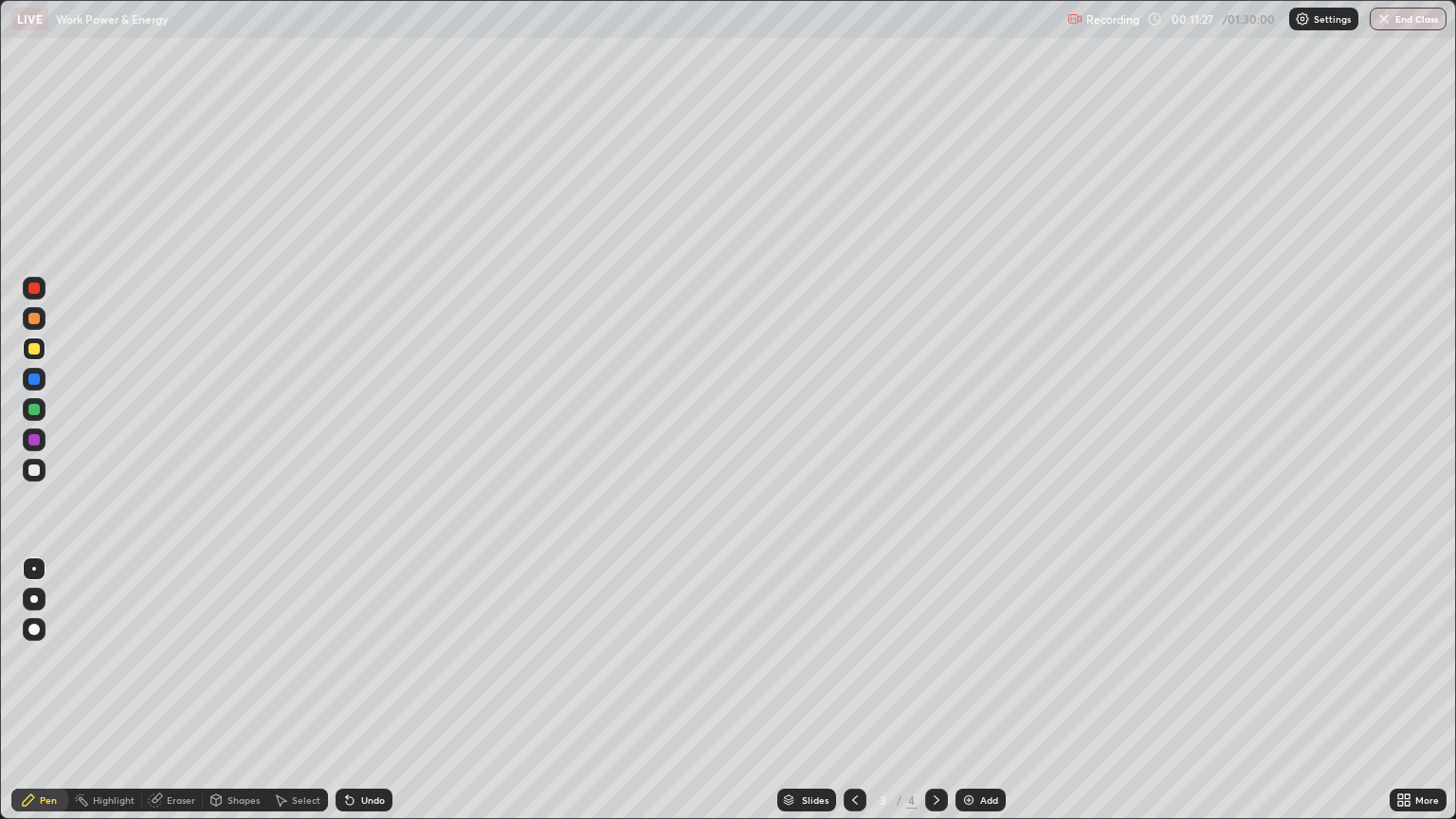 click 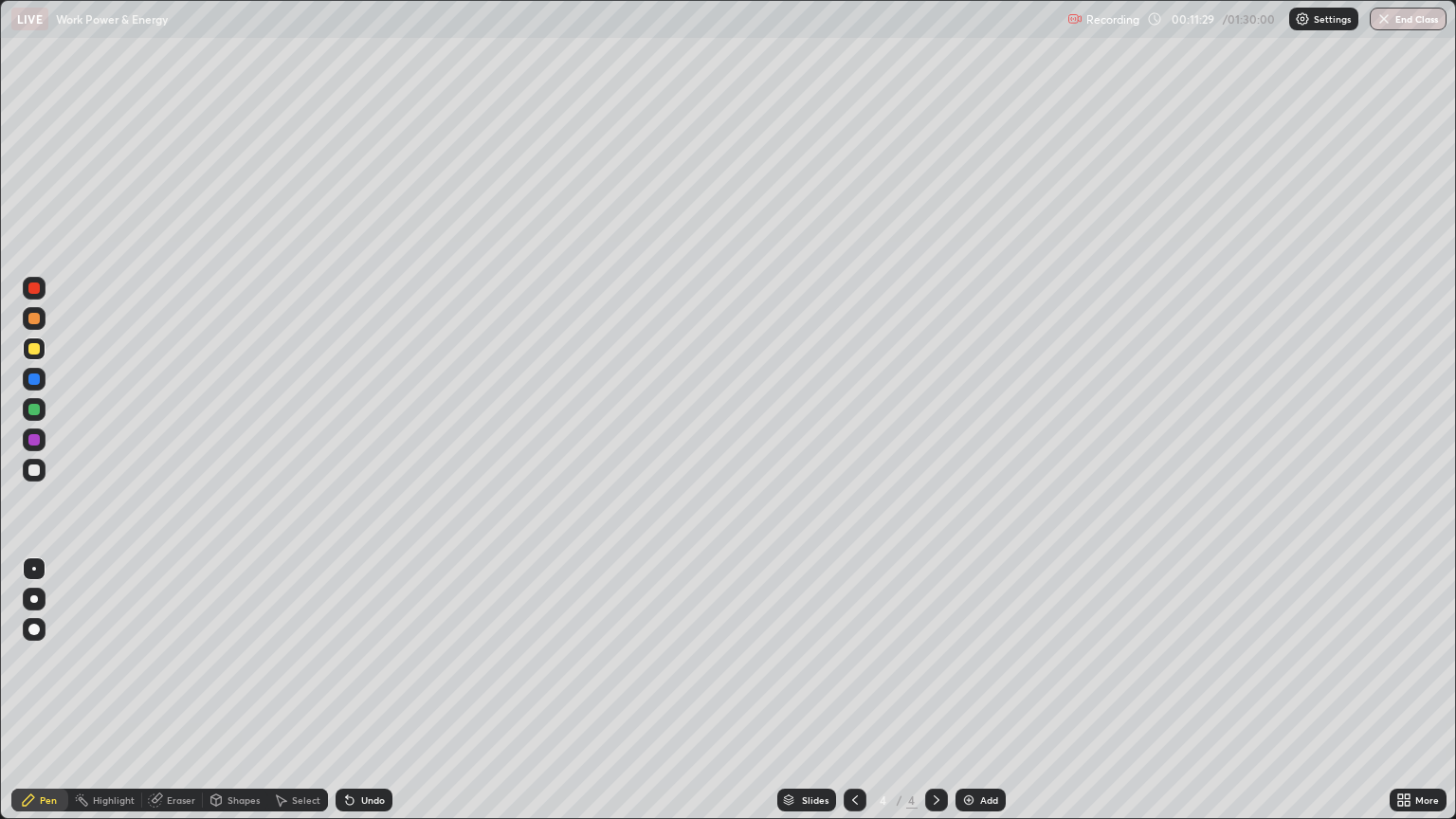 click on "Shapes" at bounding box center [235, 800] 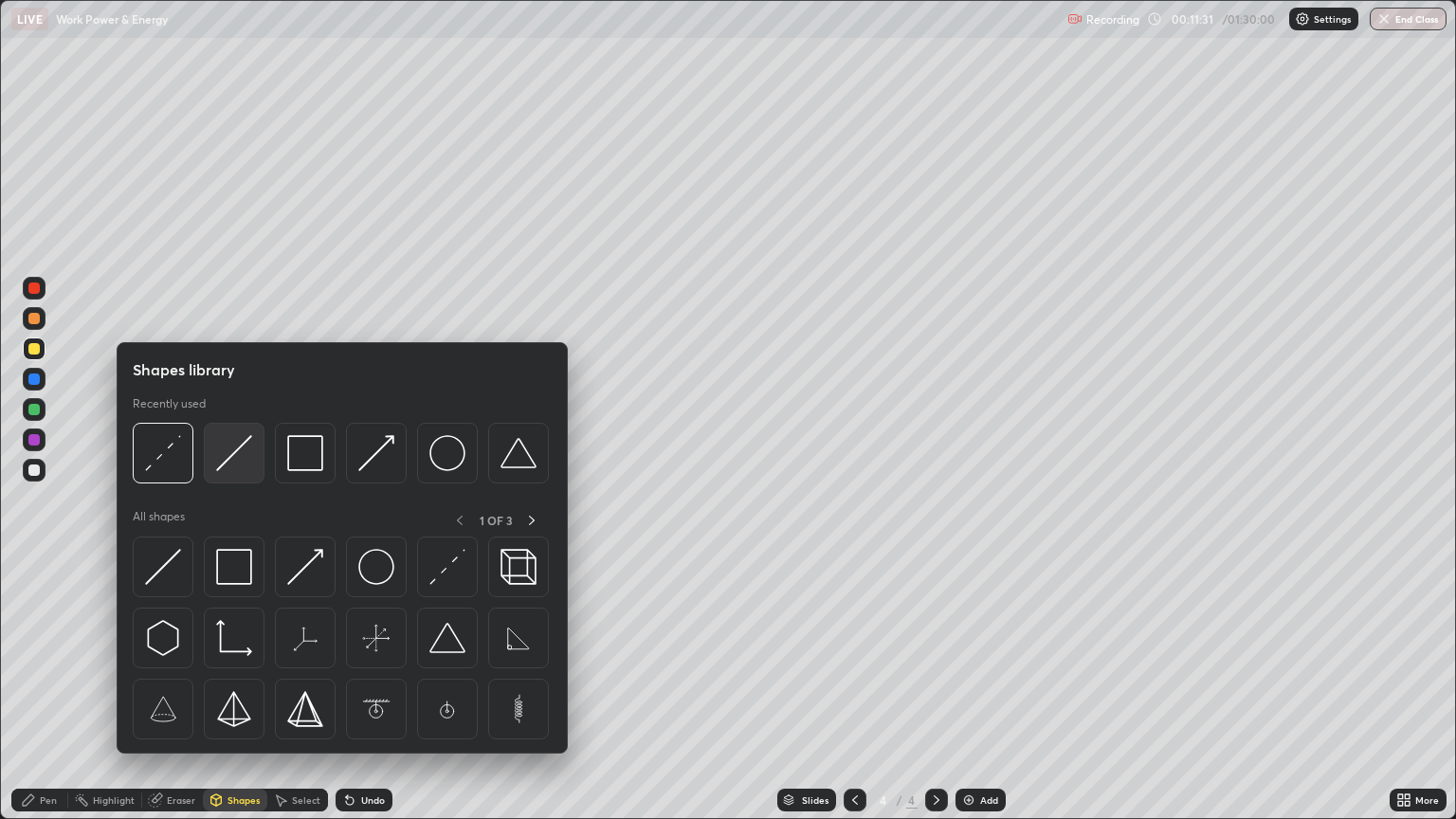 click at bounding box center [234, 453] 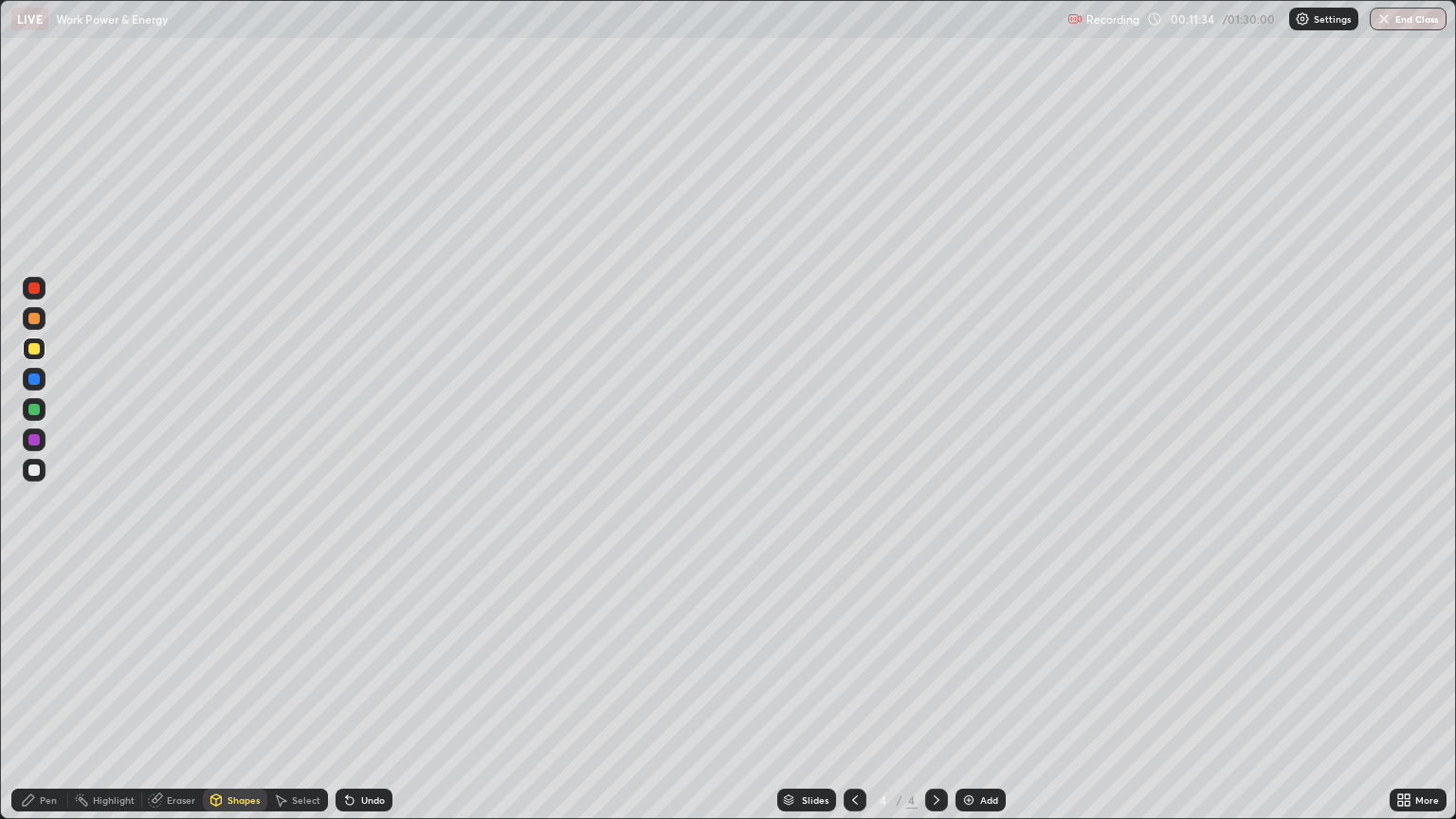 click on "Pen" at bounding box center [48, 800] 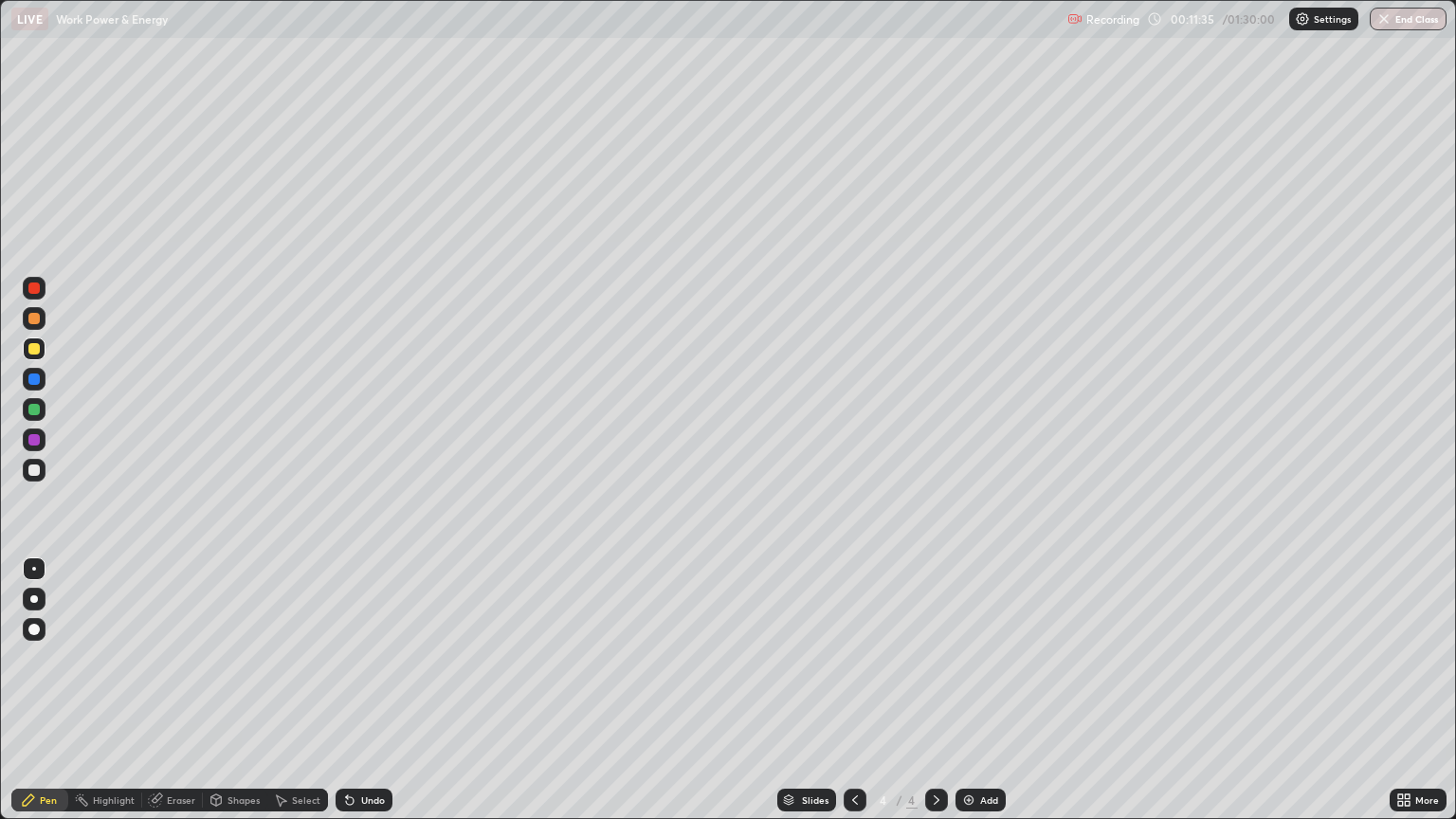 click at bounding box center [34, 470] 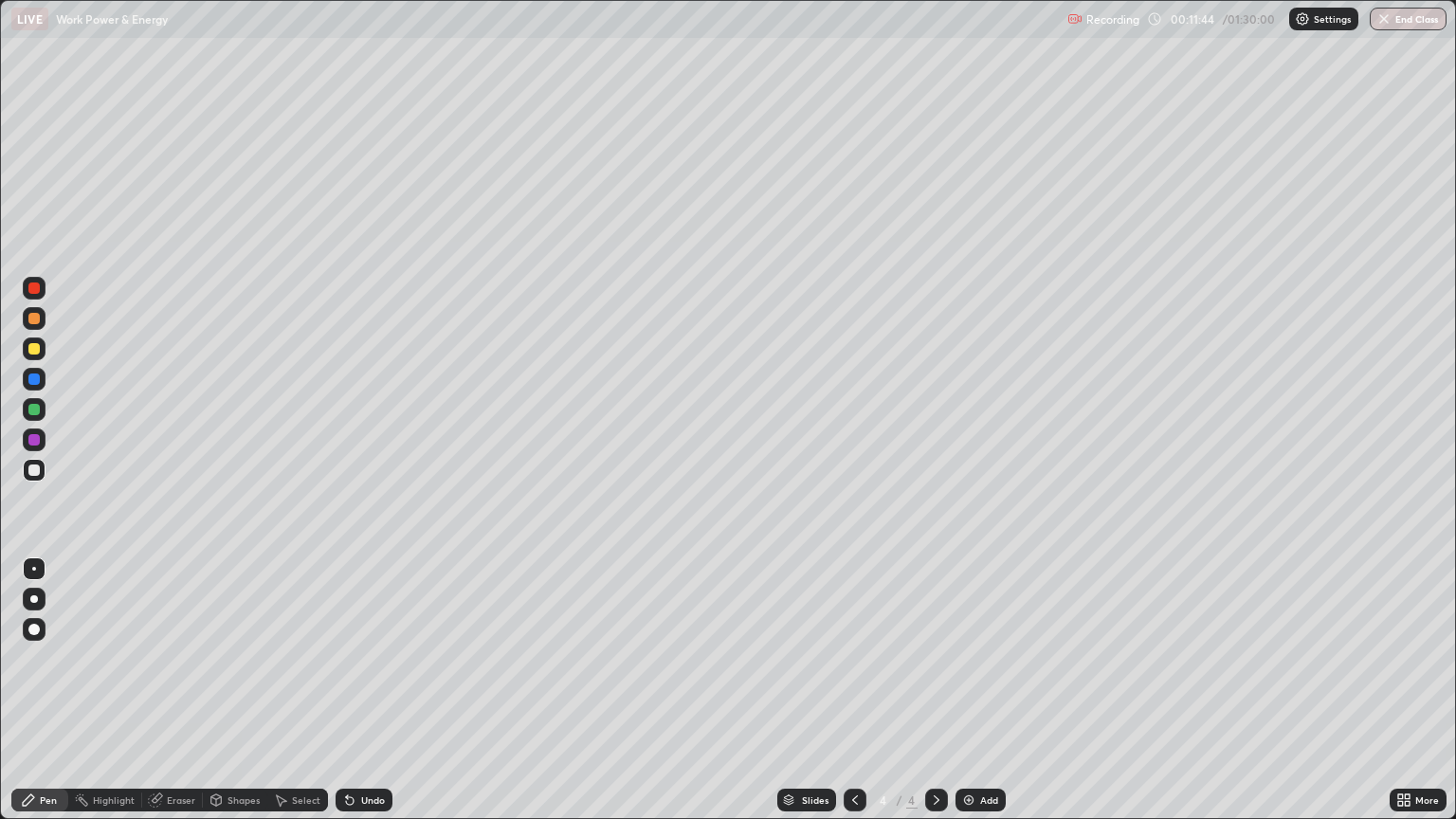 click on "Shapes" at bounding box center (235, 800) 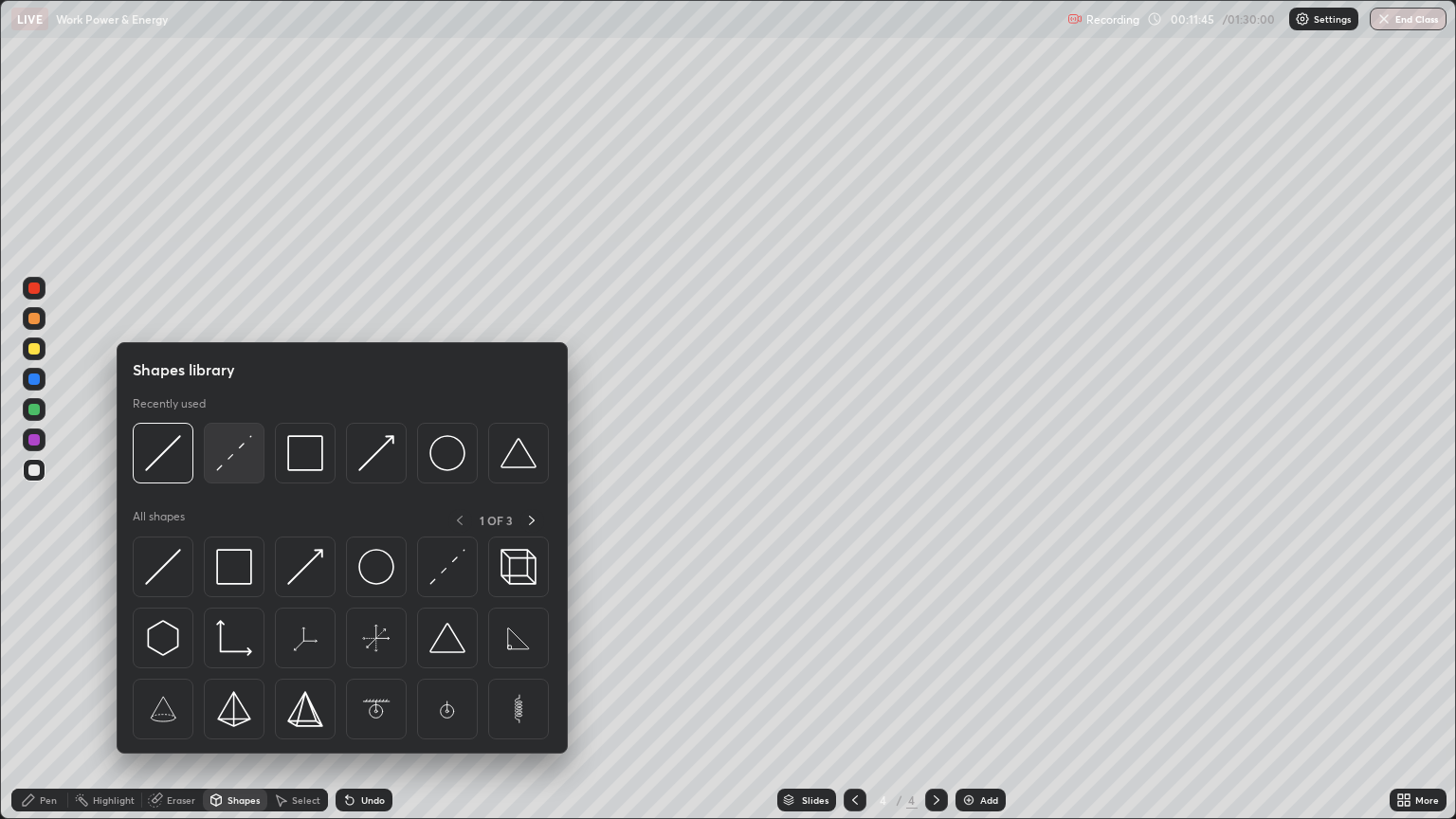 click at bounding box center [234, 453] 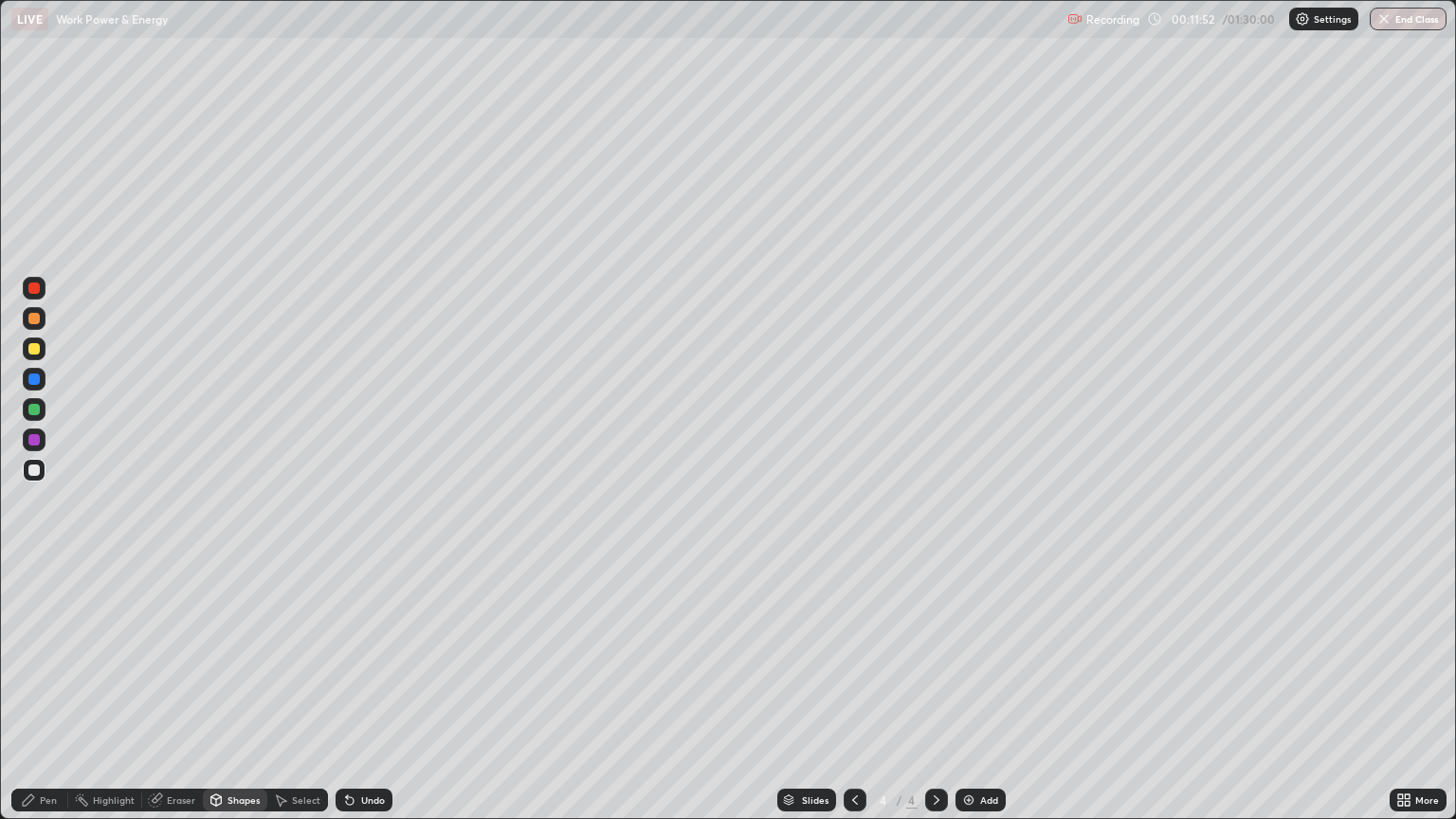 click on "Pen" at bounding box center [48, 800] 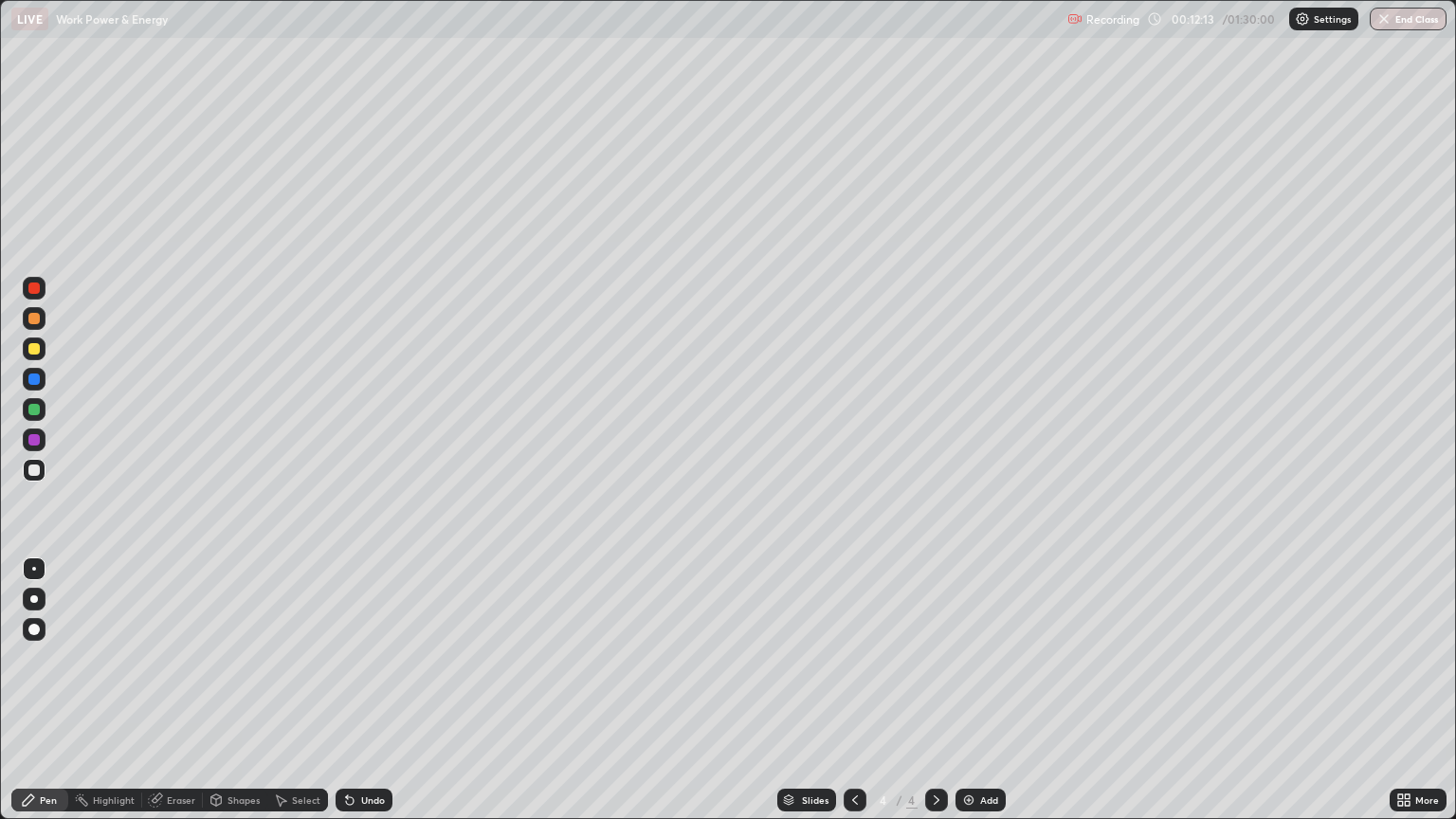 click at bounding box center (34, 349) 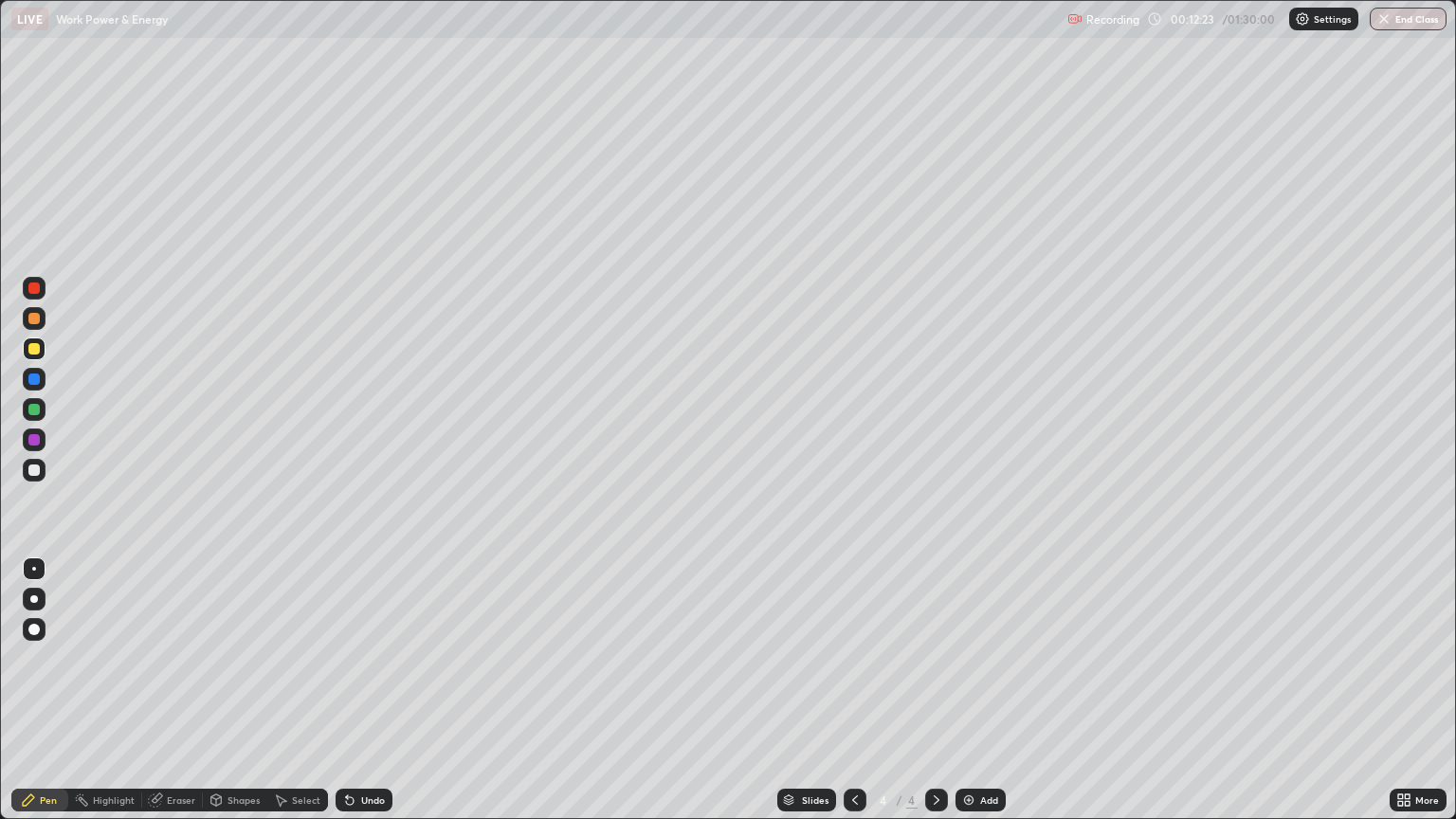 click at bounding box center [34, 379] 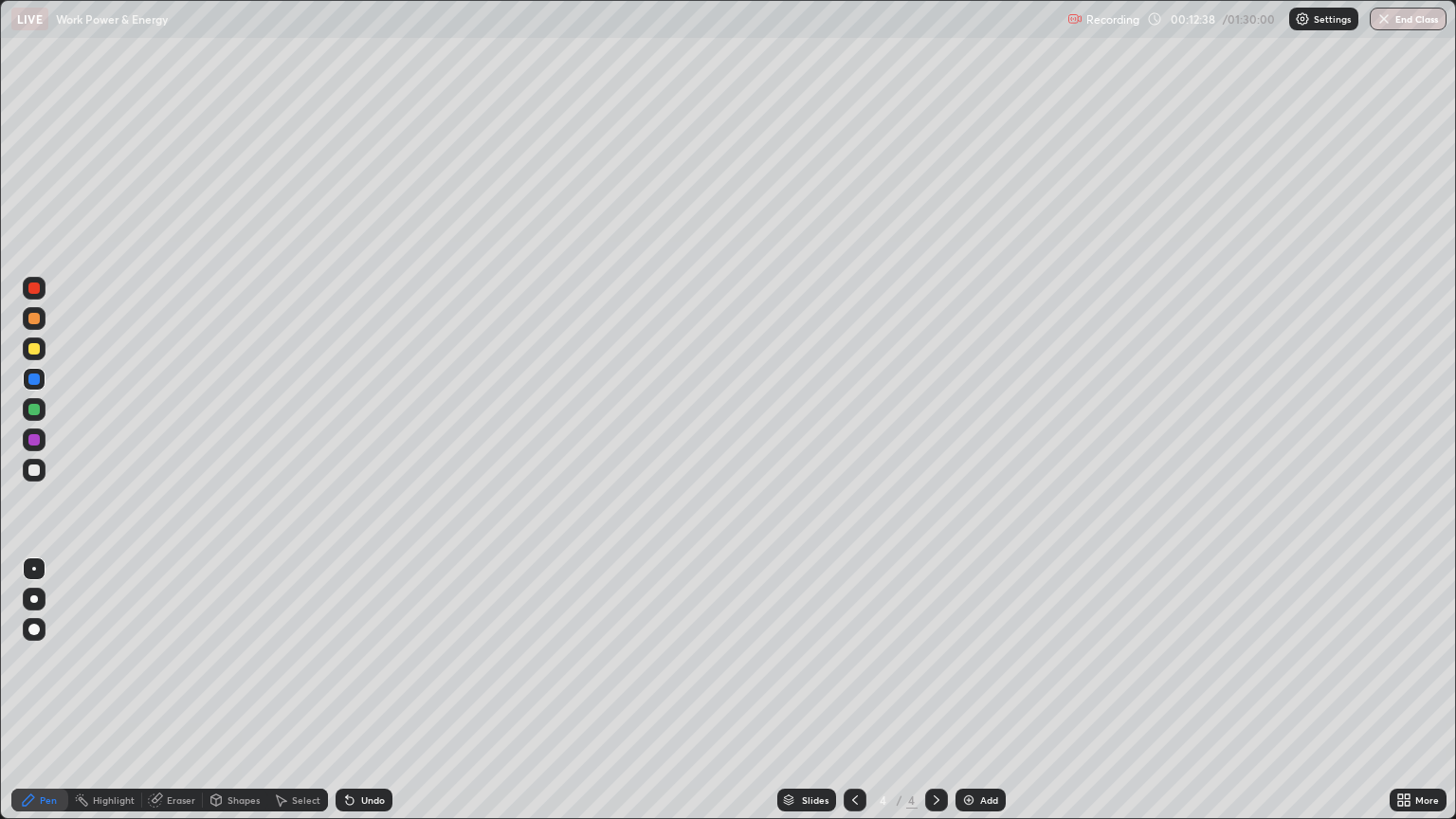 click at bounding box center (34, 470) 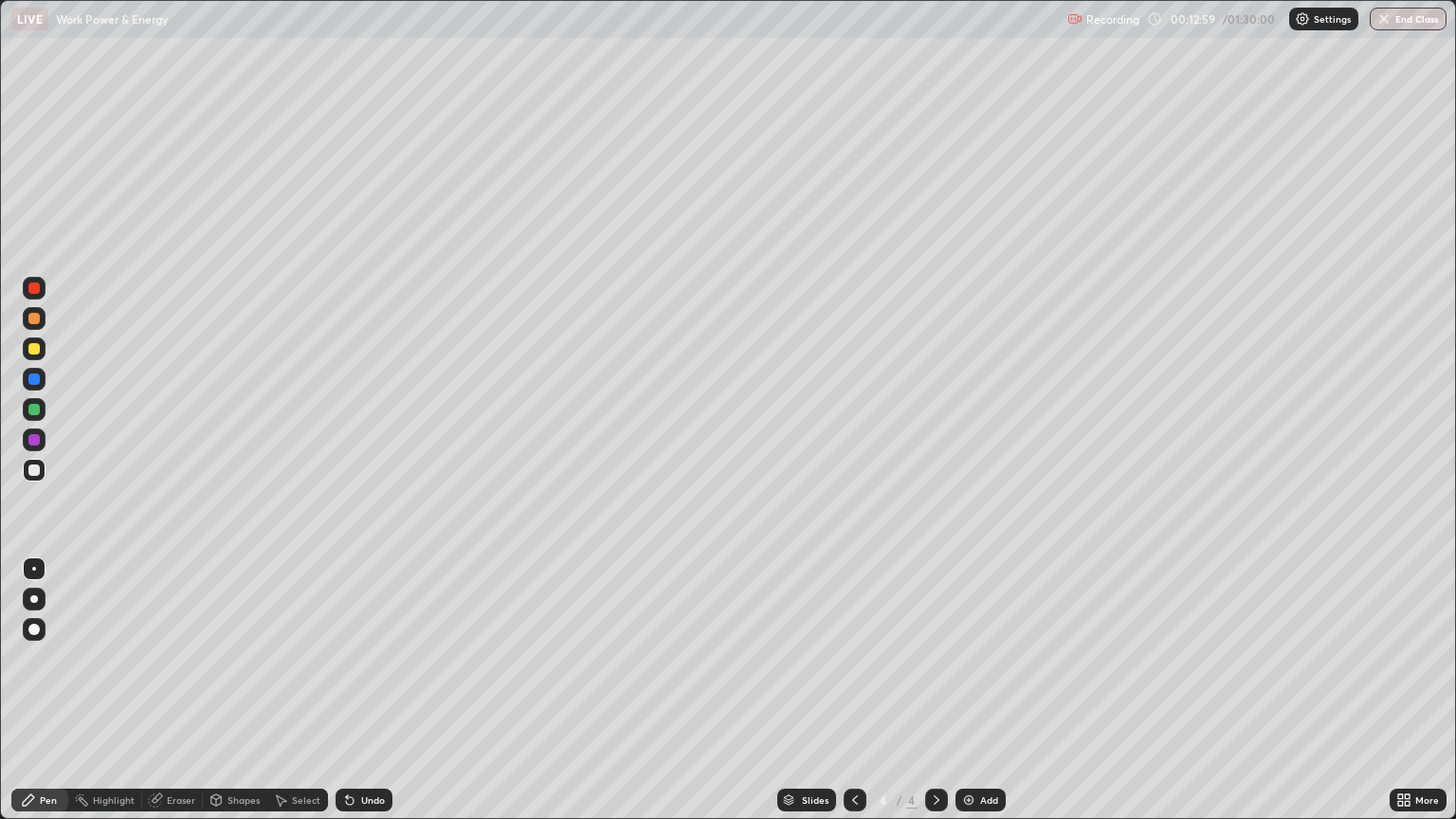 click at bounding box center [34, 410] 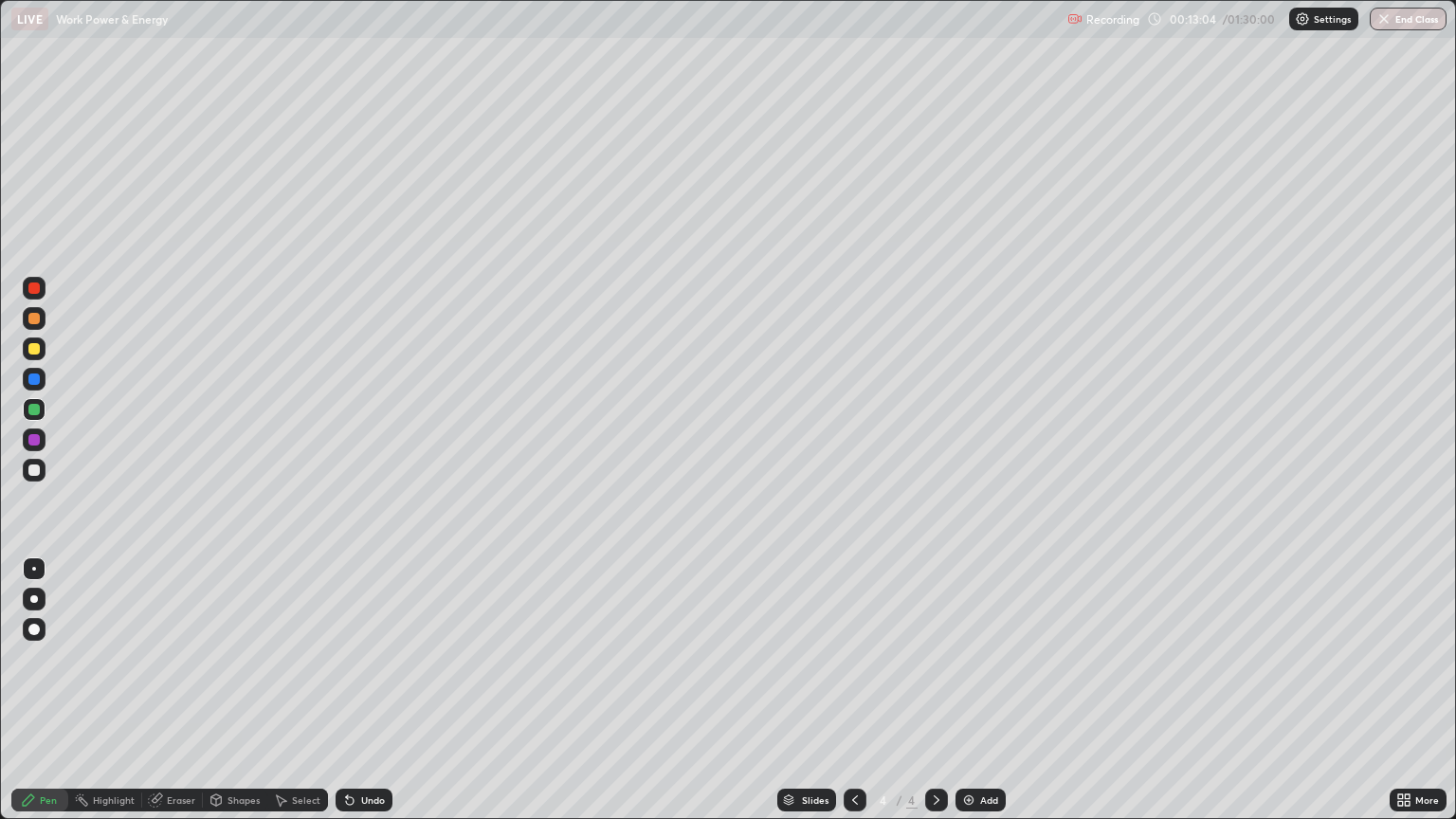 click on "Undo" at bounding box center (373, 800) 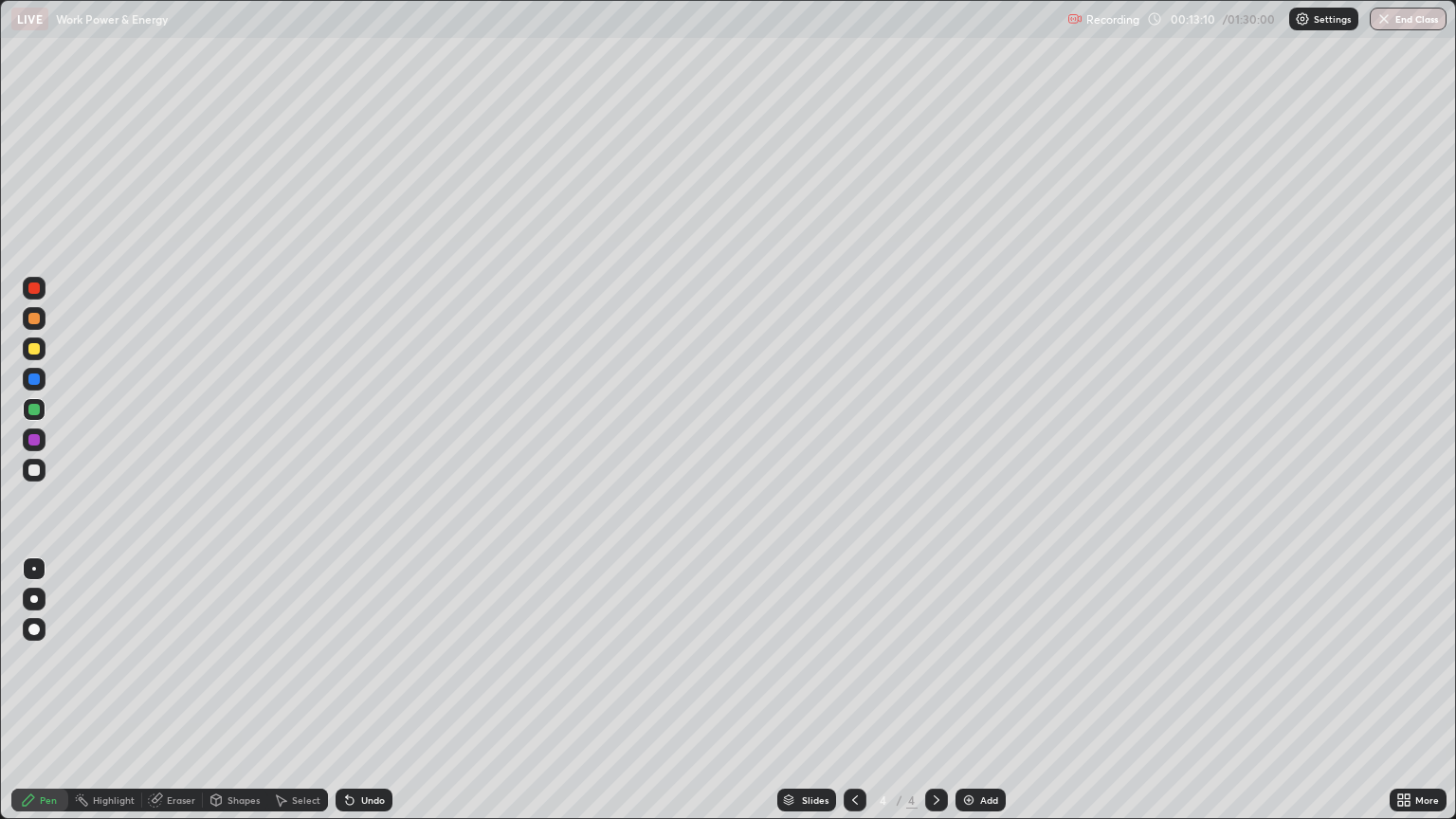 click at bounding box center (34, 379) 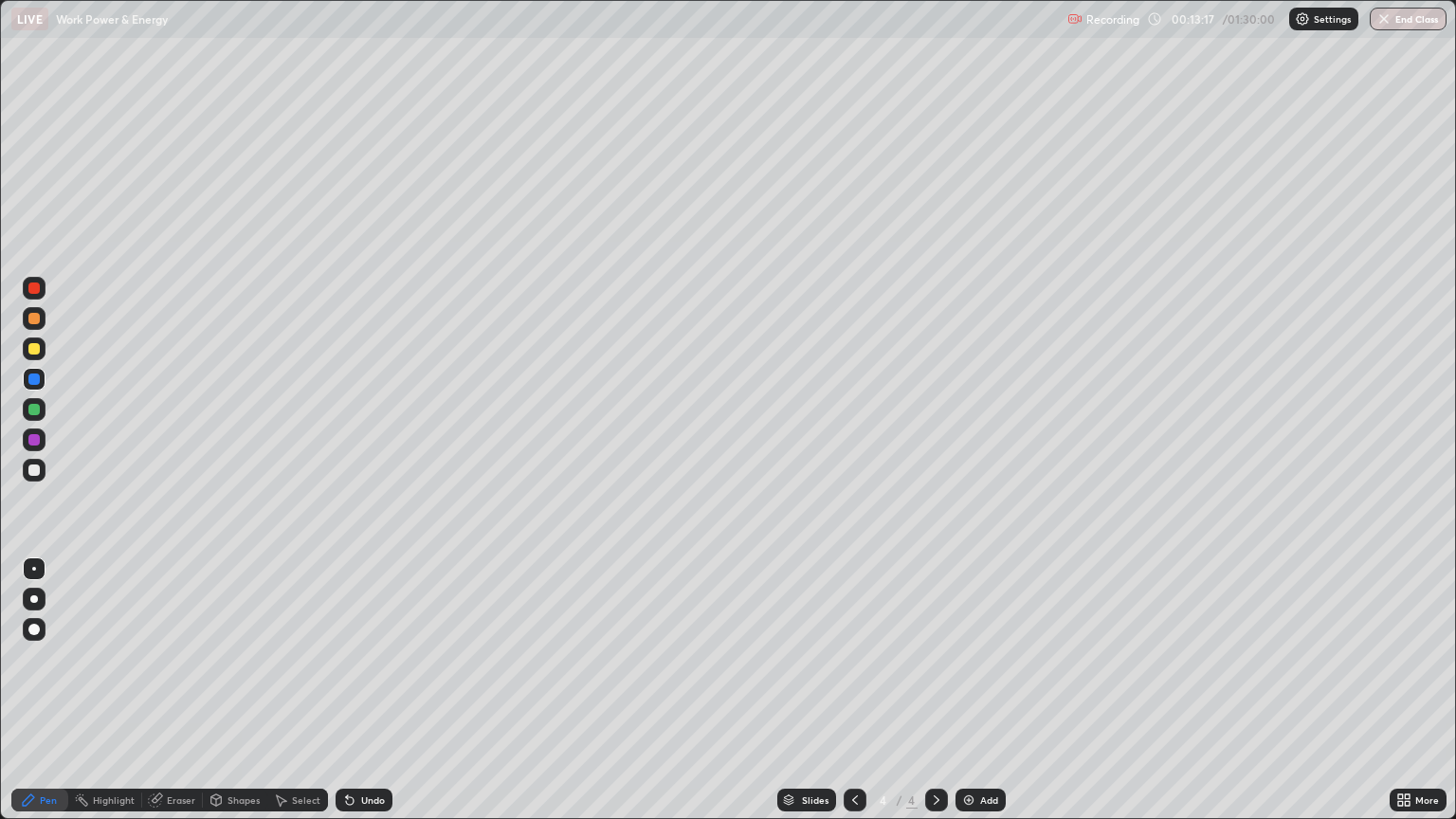 click at bounding box center [34, 470] 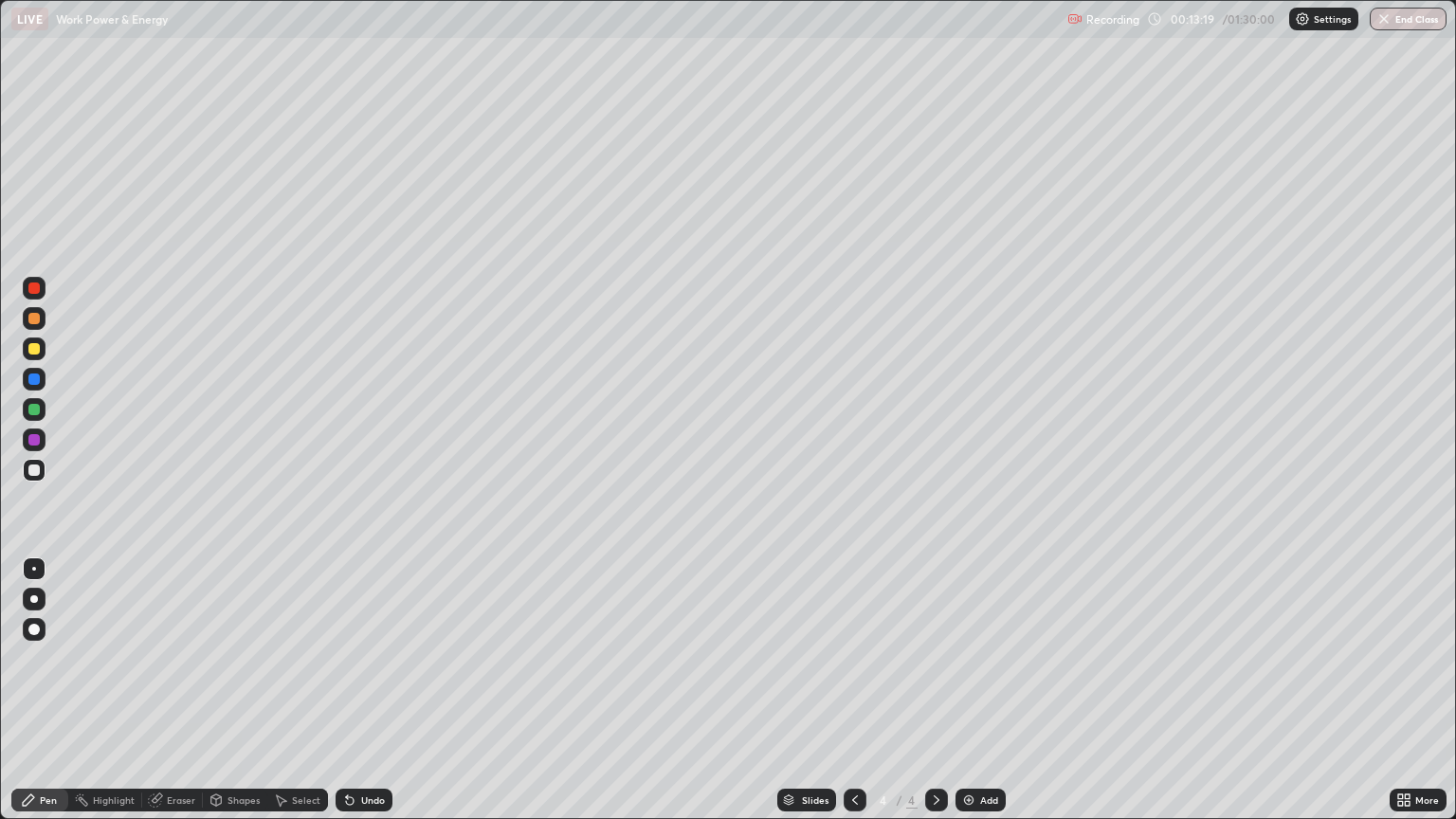 click at bounding box center (34, 470) 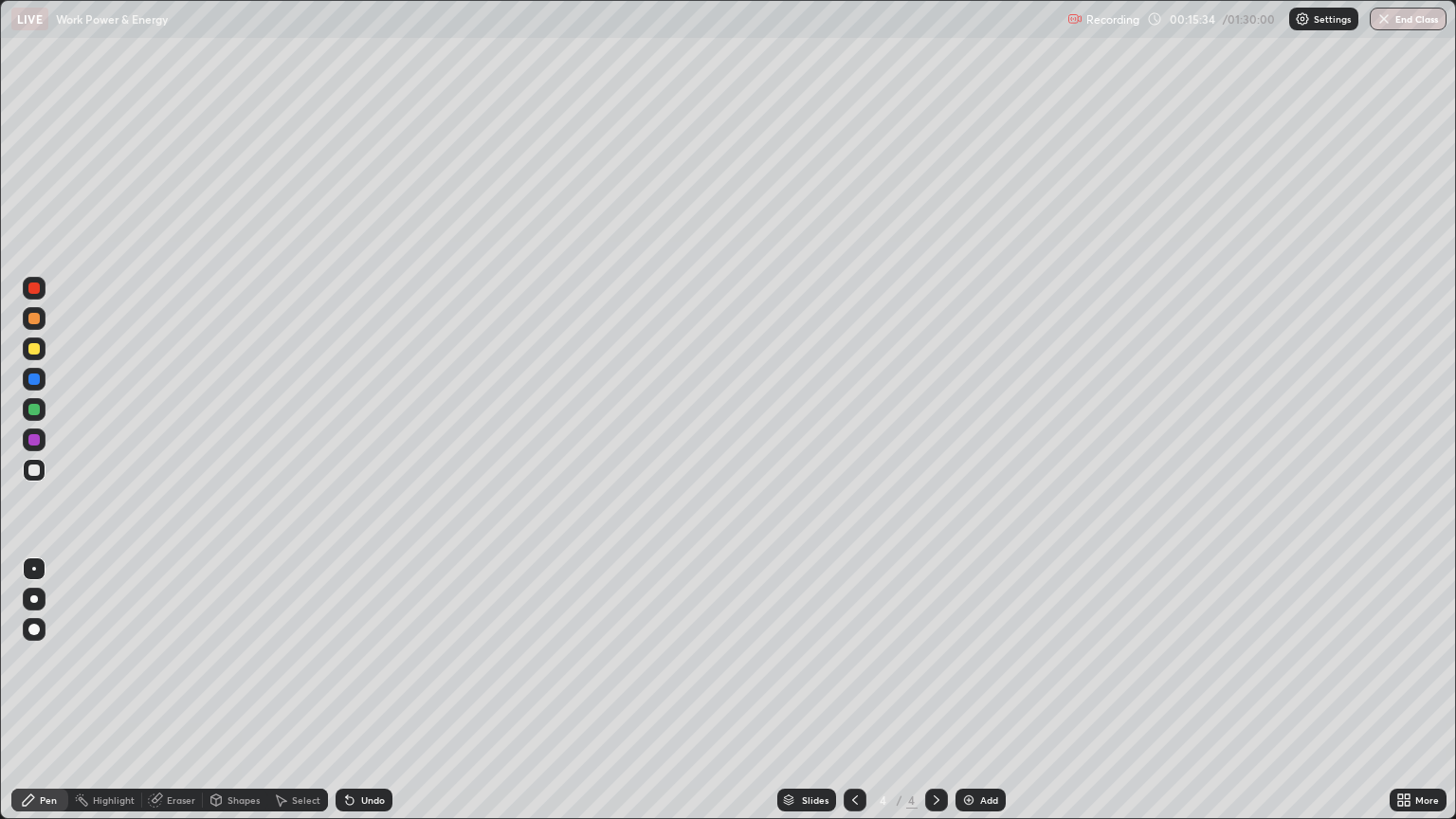 click on "Add" at bounding box center (989, 800) 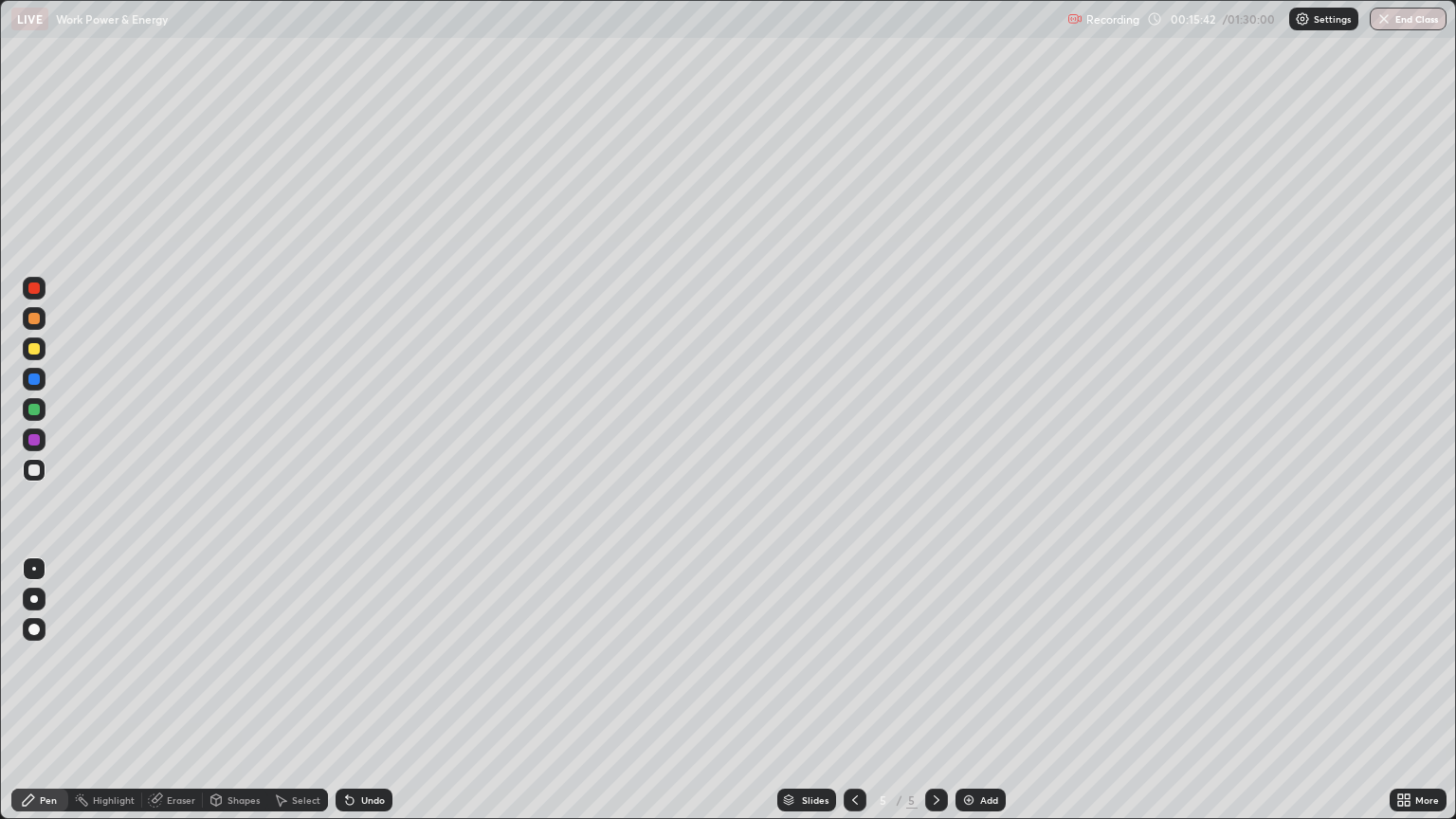 click at bounding box center [34, 349] 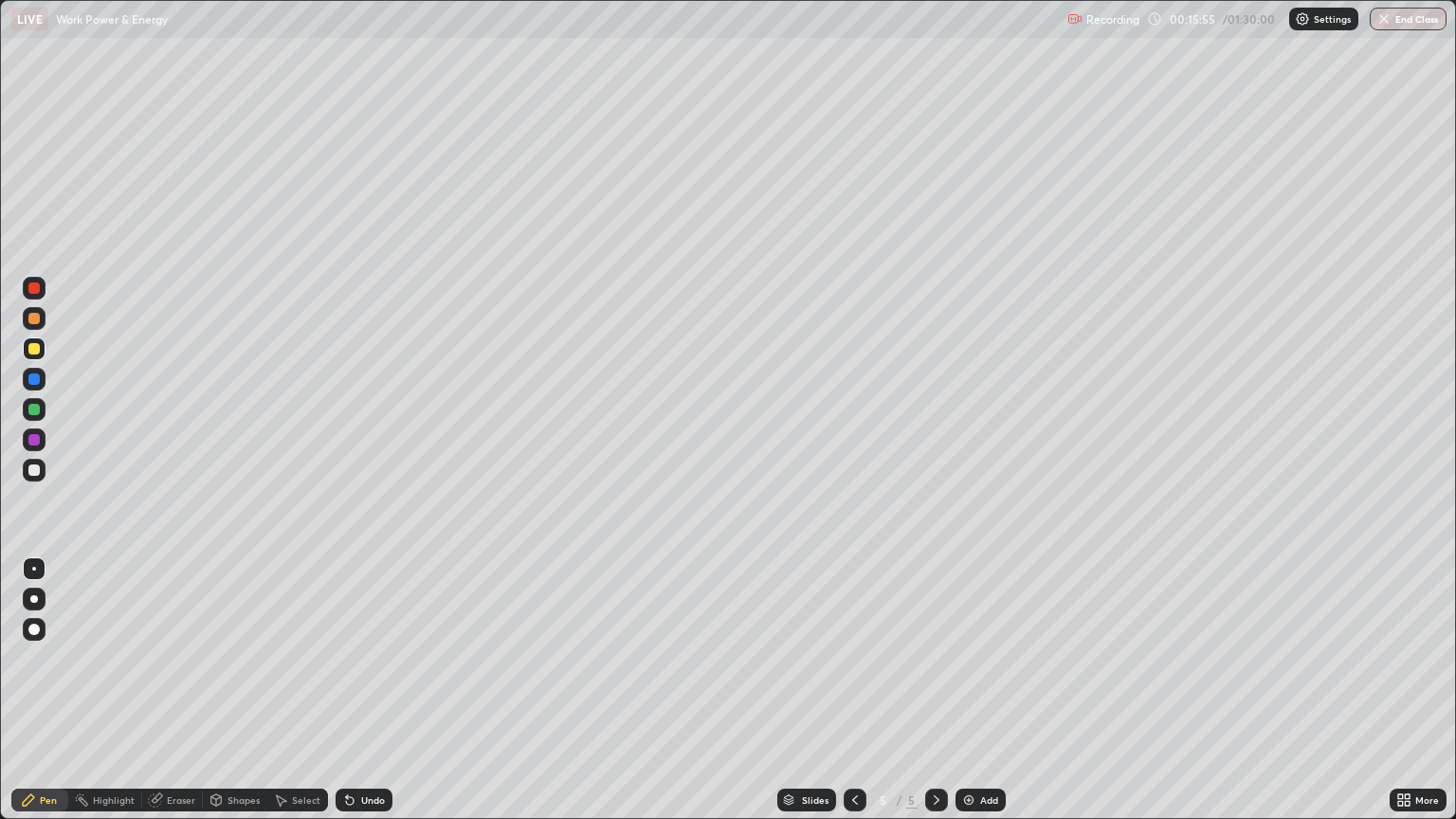 click on "Shapes" at bounding box center [244, 800] 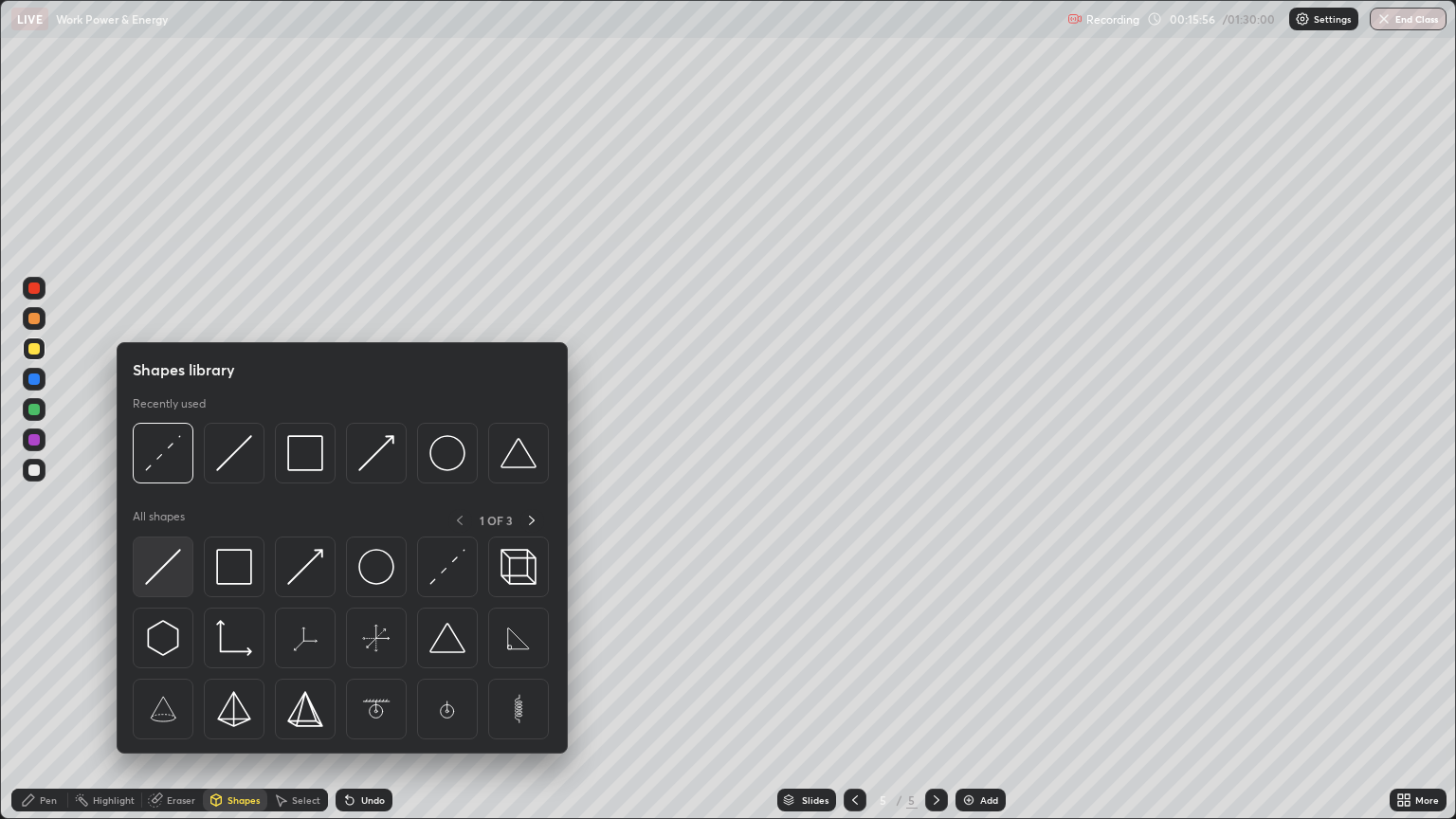 click at bounding box center (163, 567) 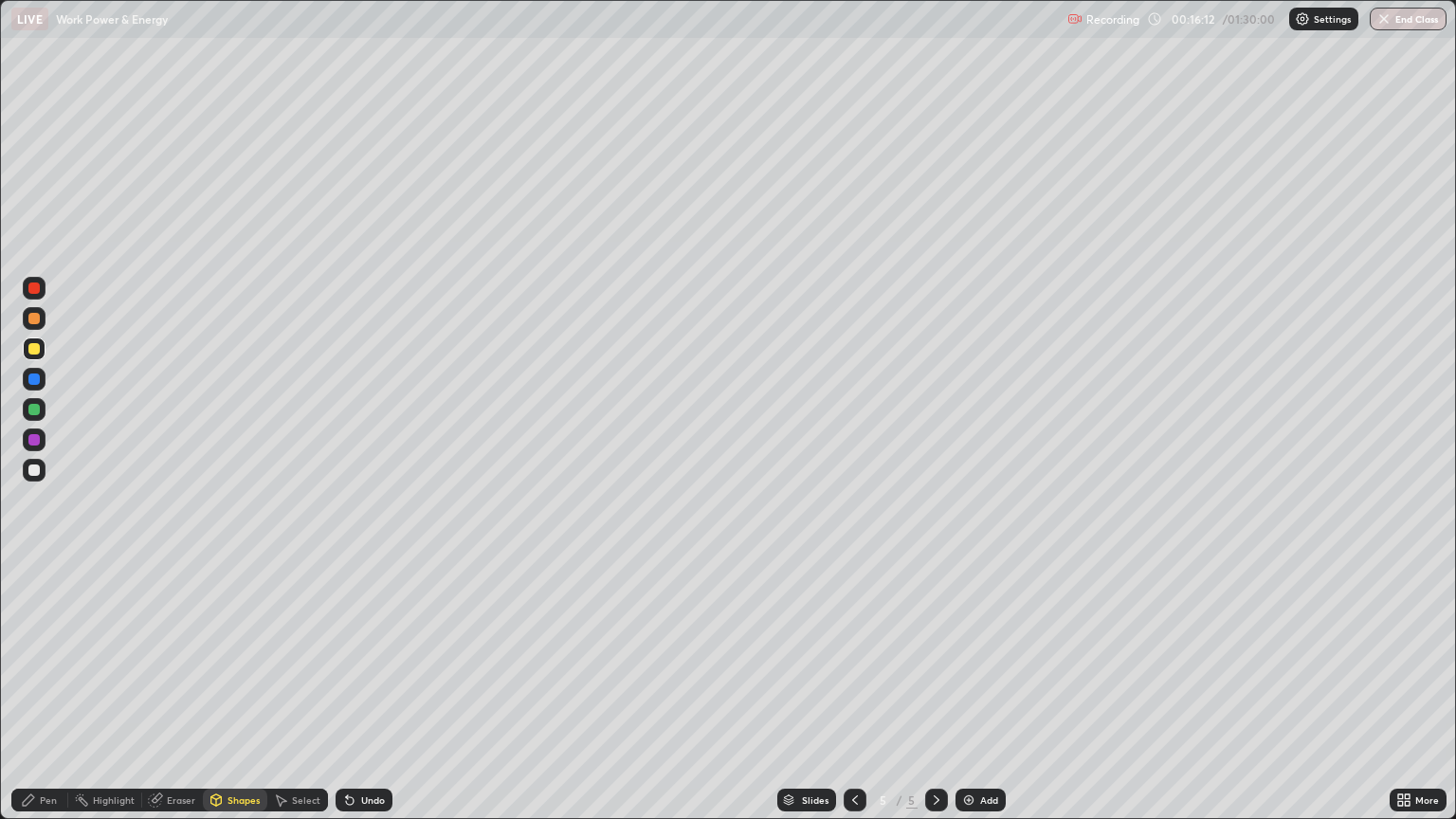 click on "Shapes" at bounding box center [244, 800] 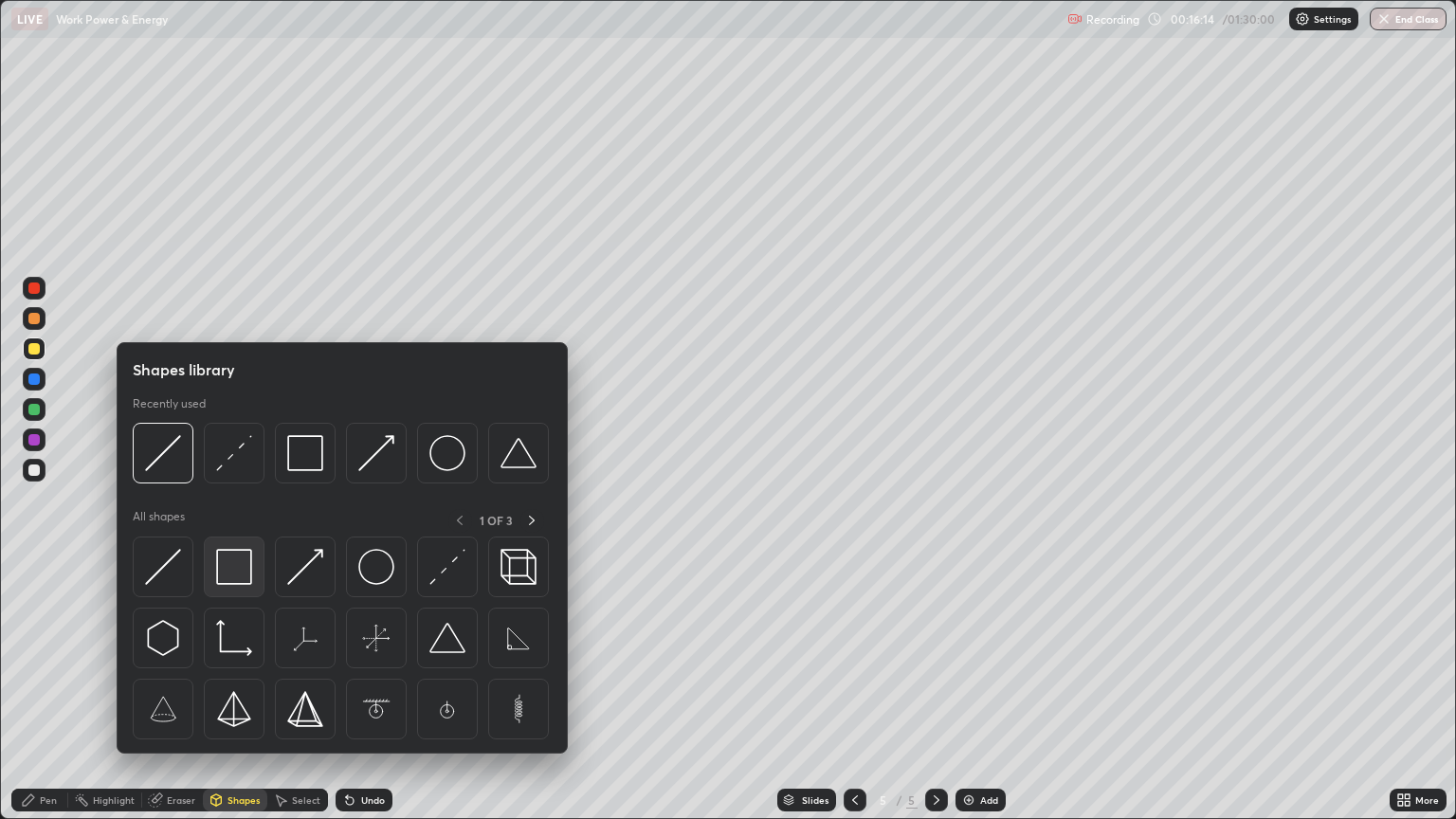 click at bounding box center (234, 567) 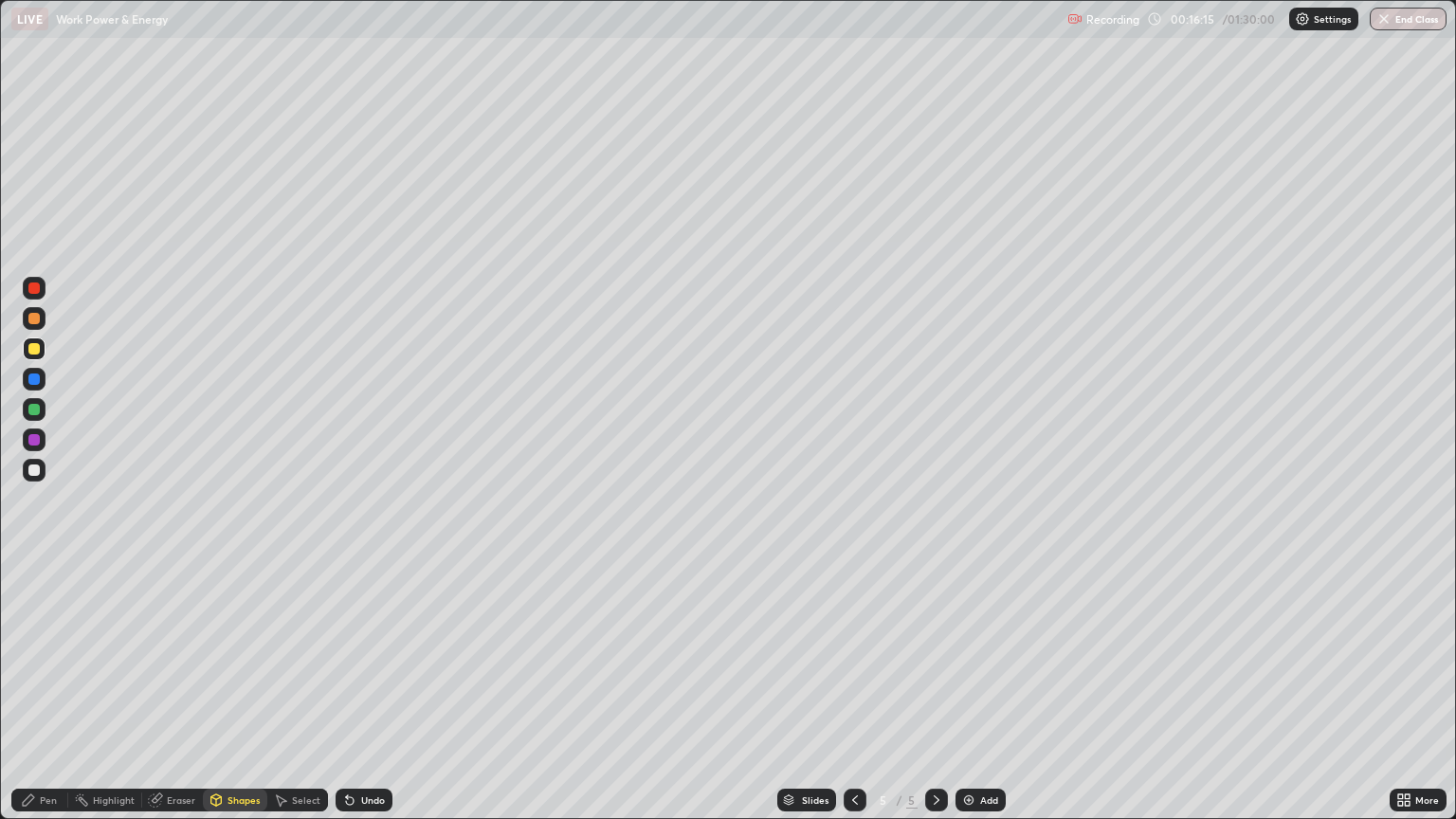 click on "Shapes" at bounding box center [235, 800] 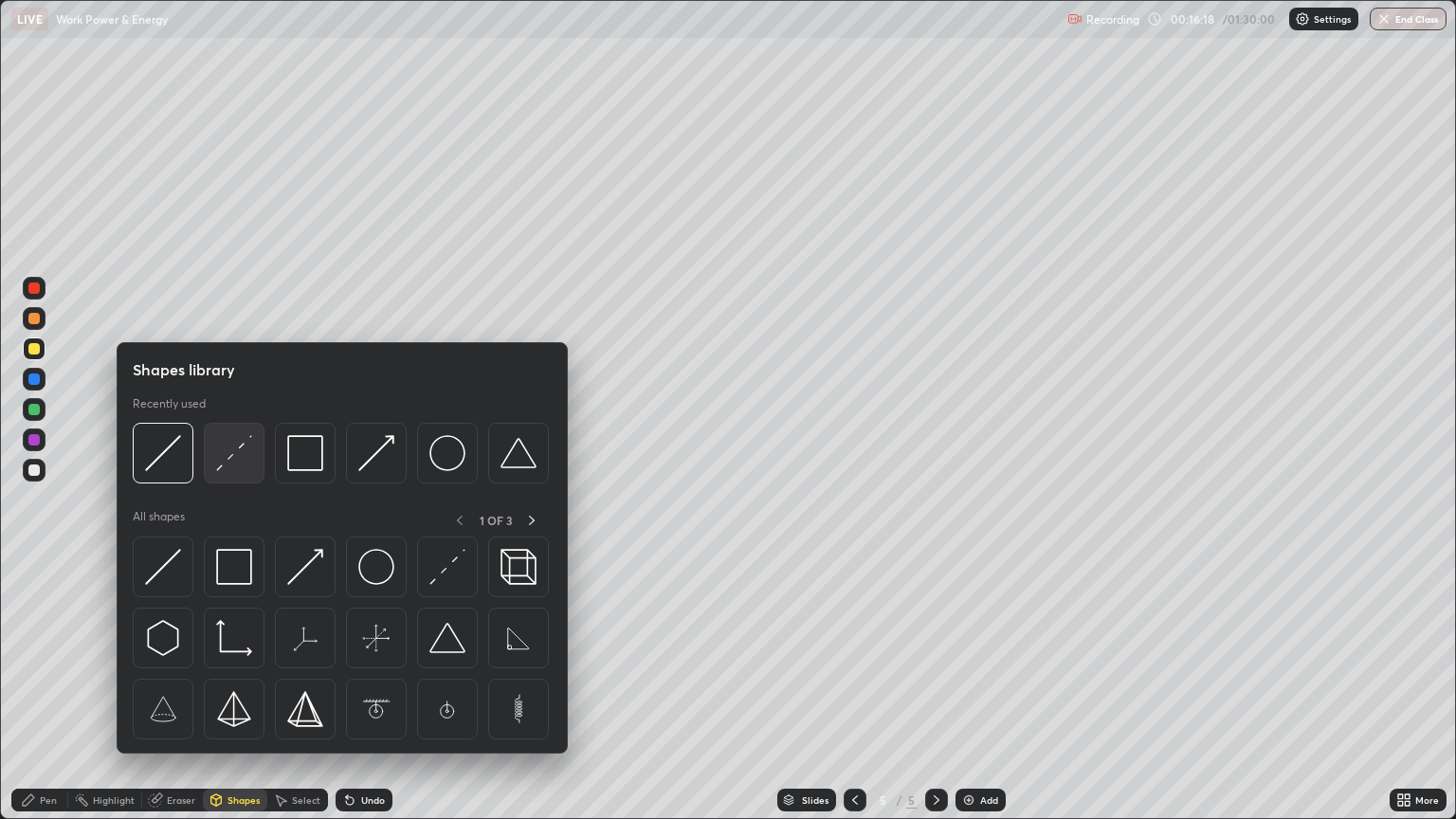 click at bounding box center (234, 453) 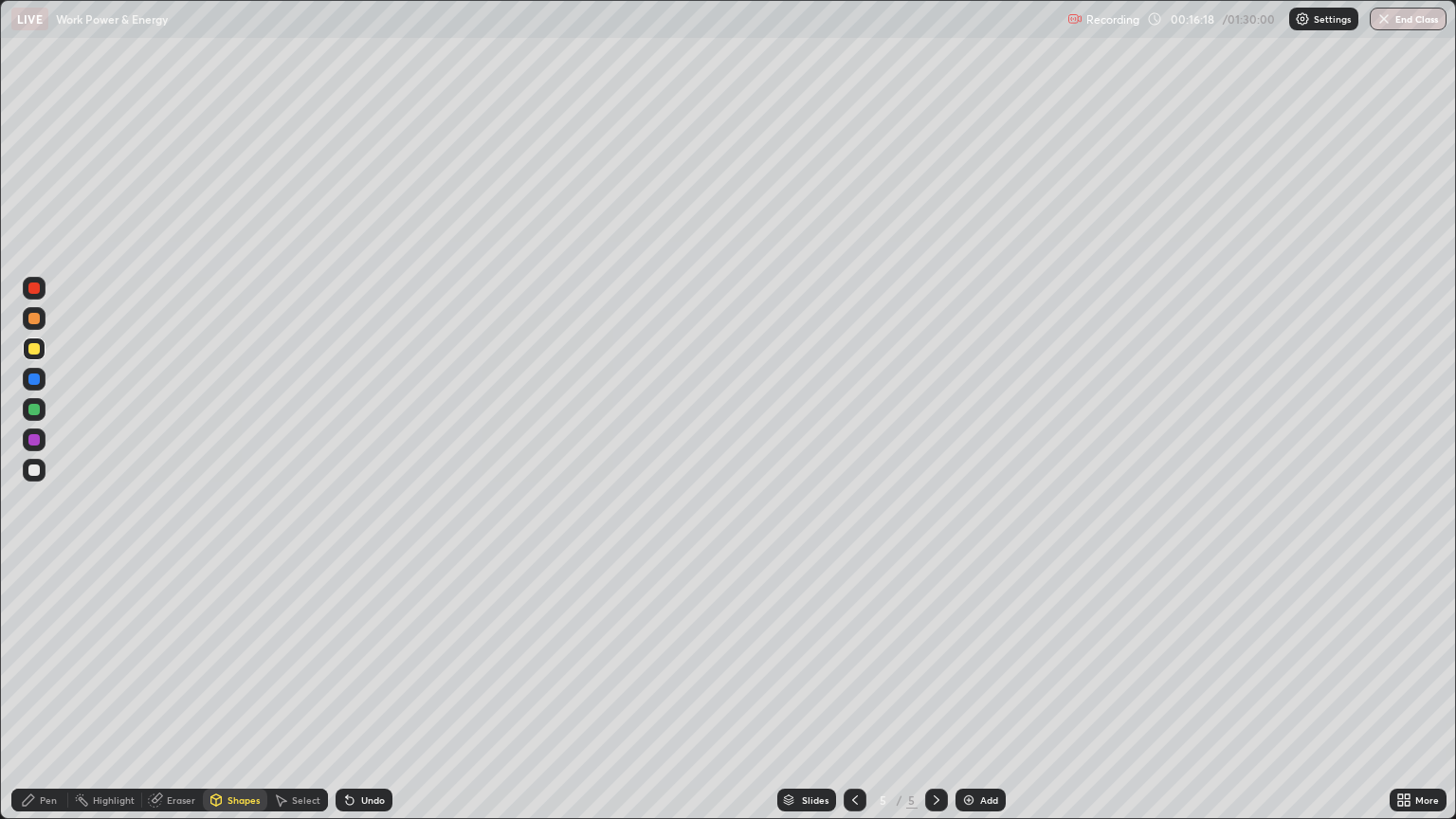 click at bounding box center (34, 470) 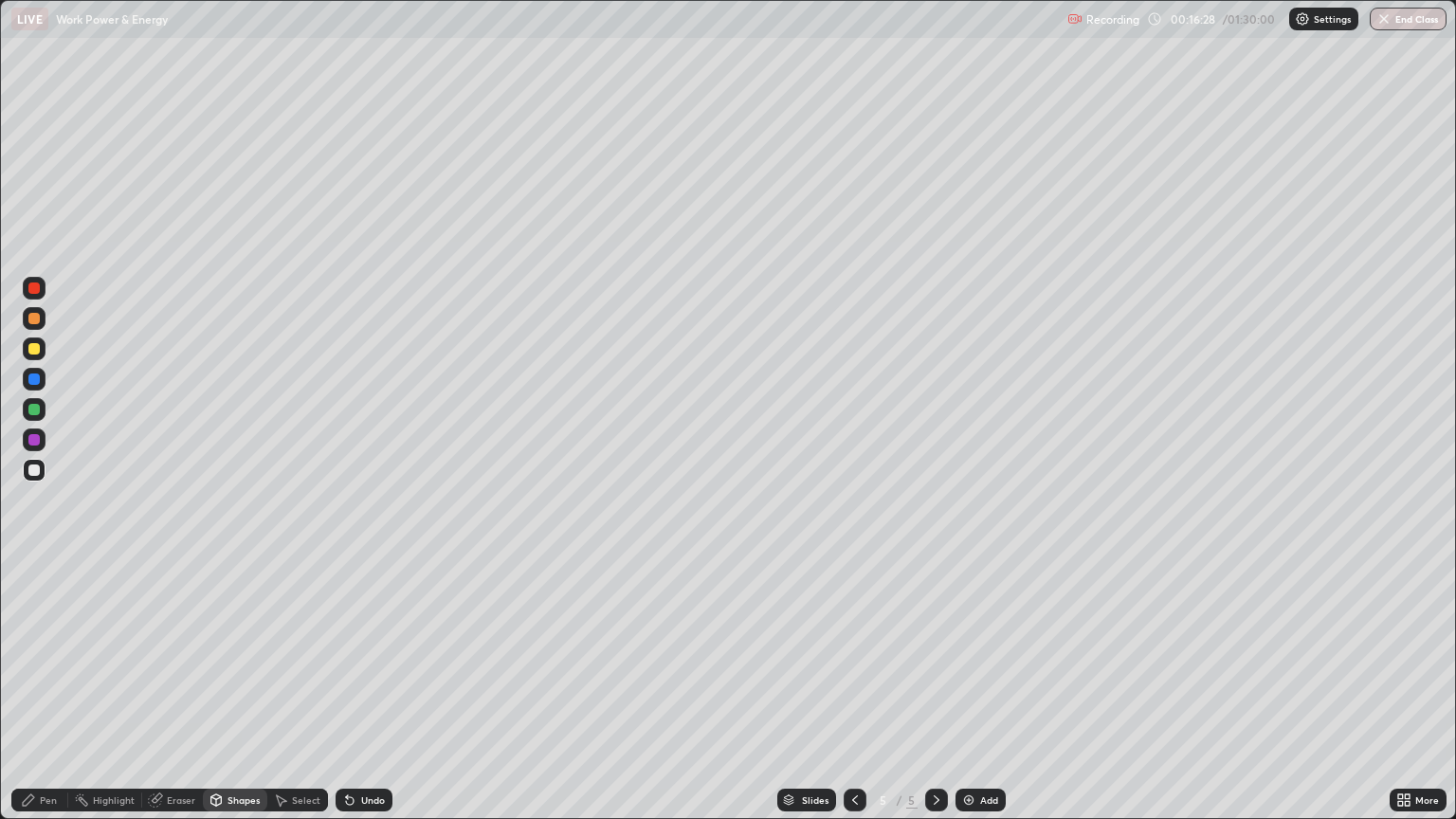 click on "Pen" at bounding box center [40, 800] 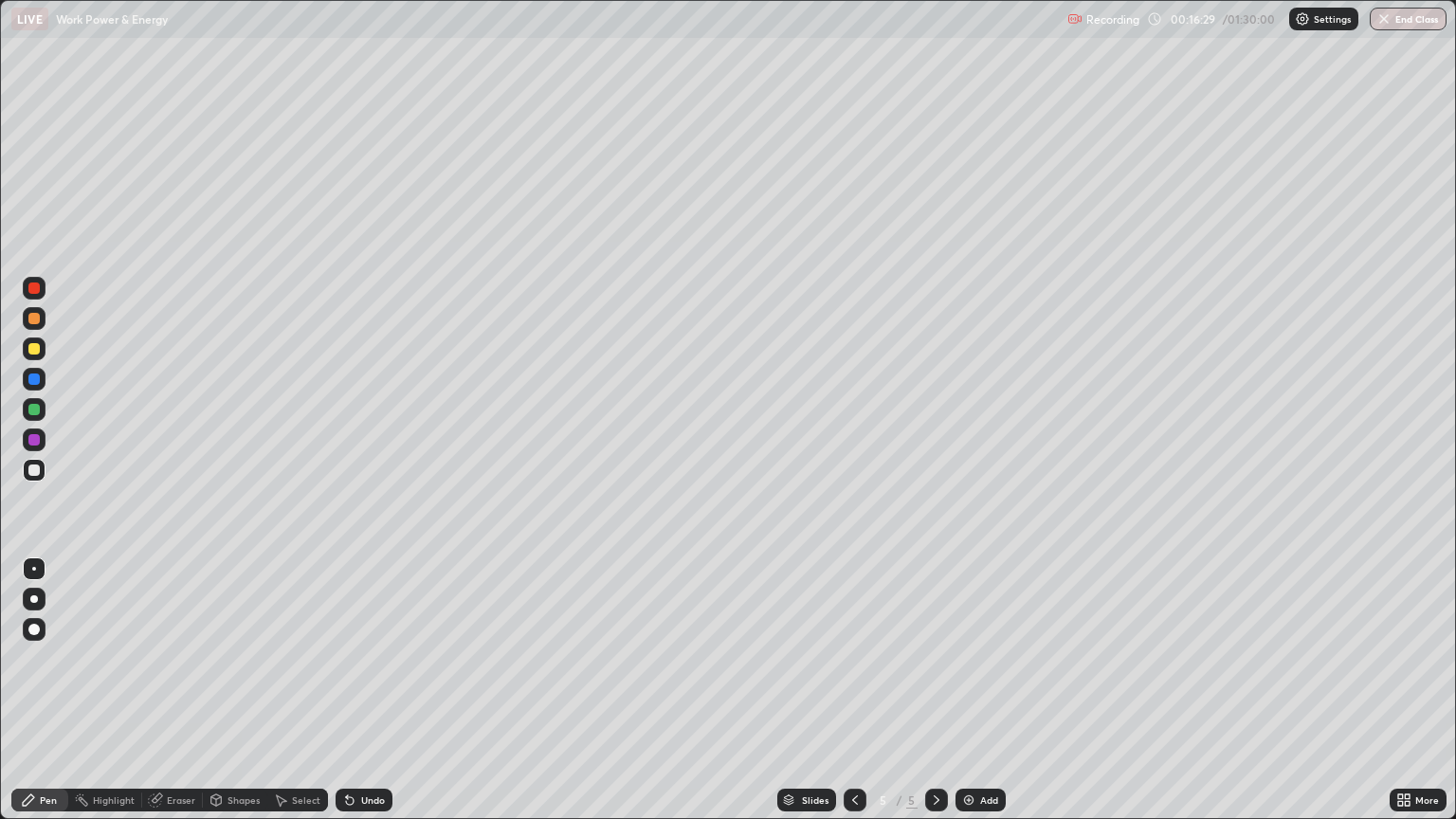 click at bounding box center [34, 349] 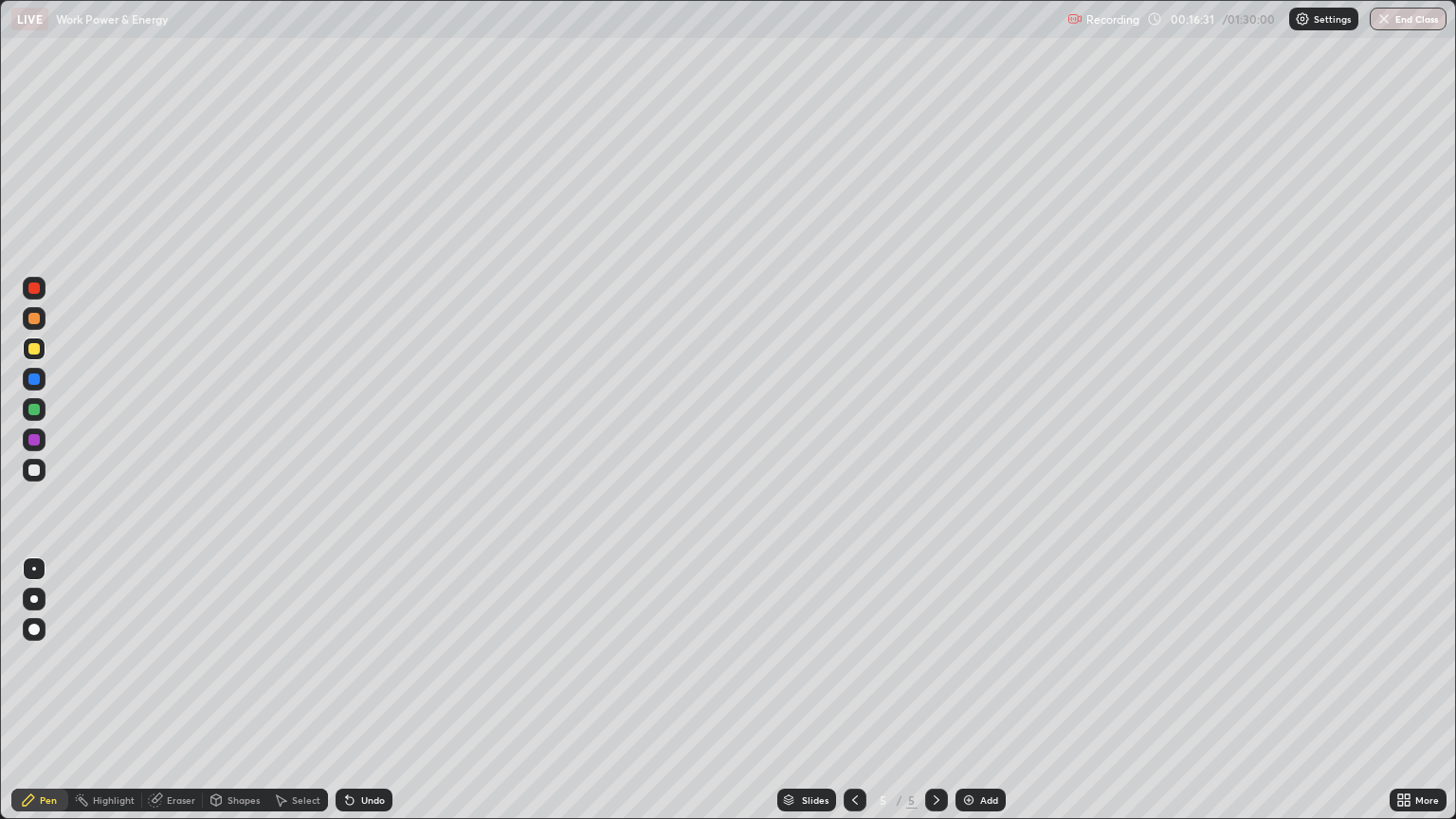 click at bounding box center (34, 410) 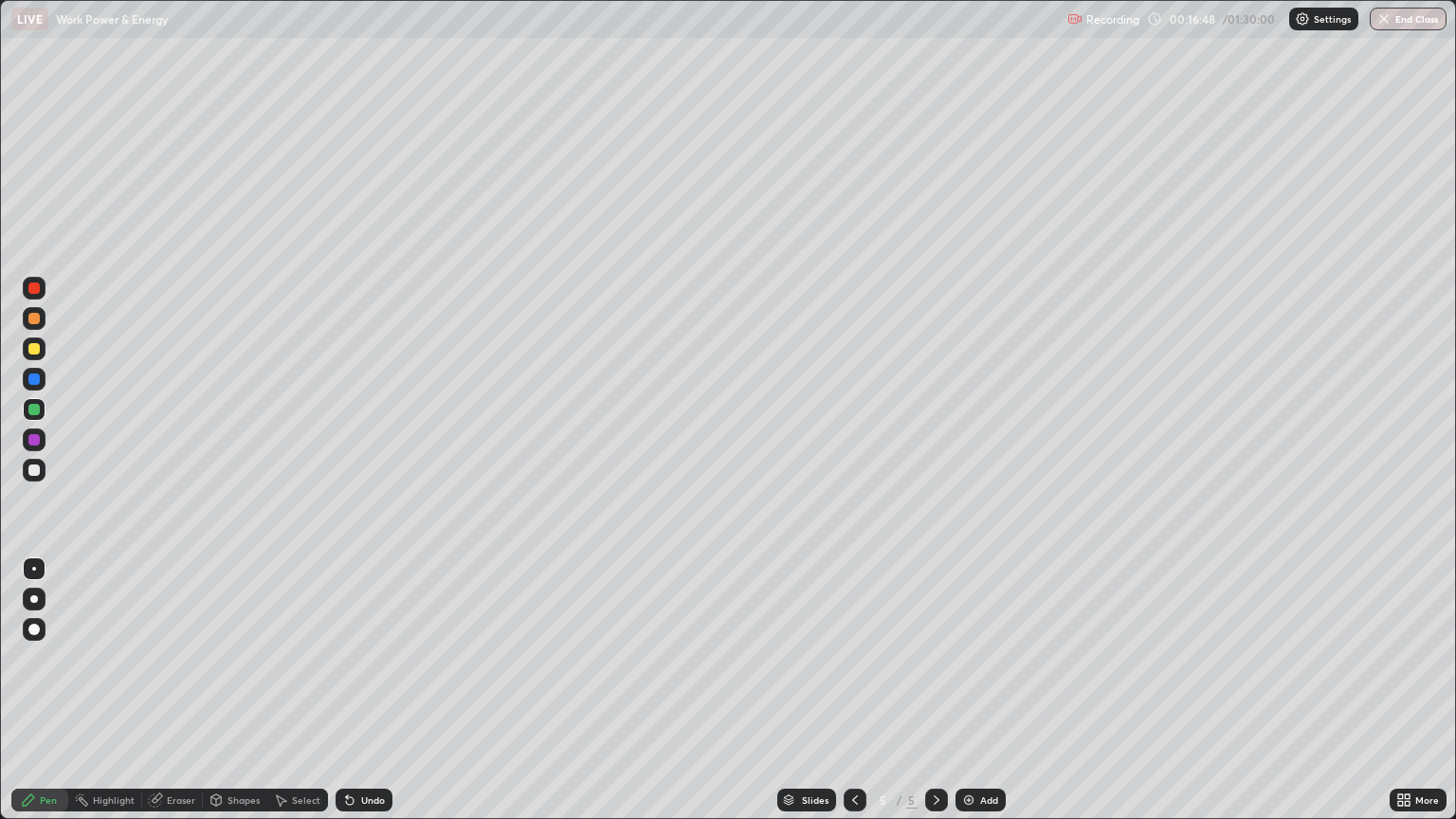 click on "Select" at bounding box center (298, 800) 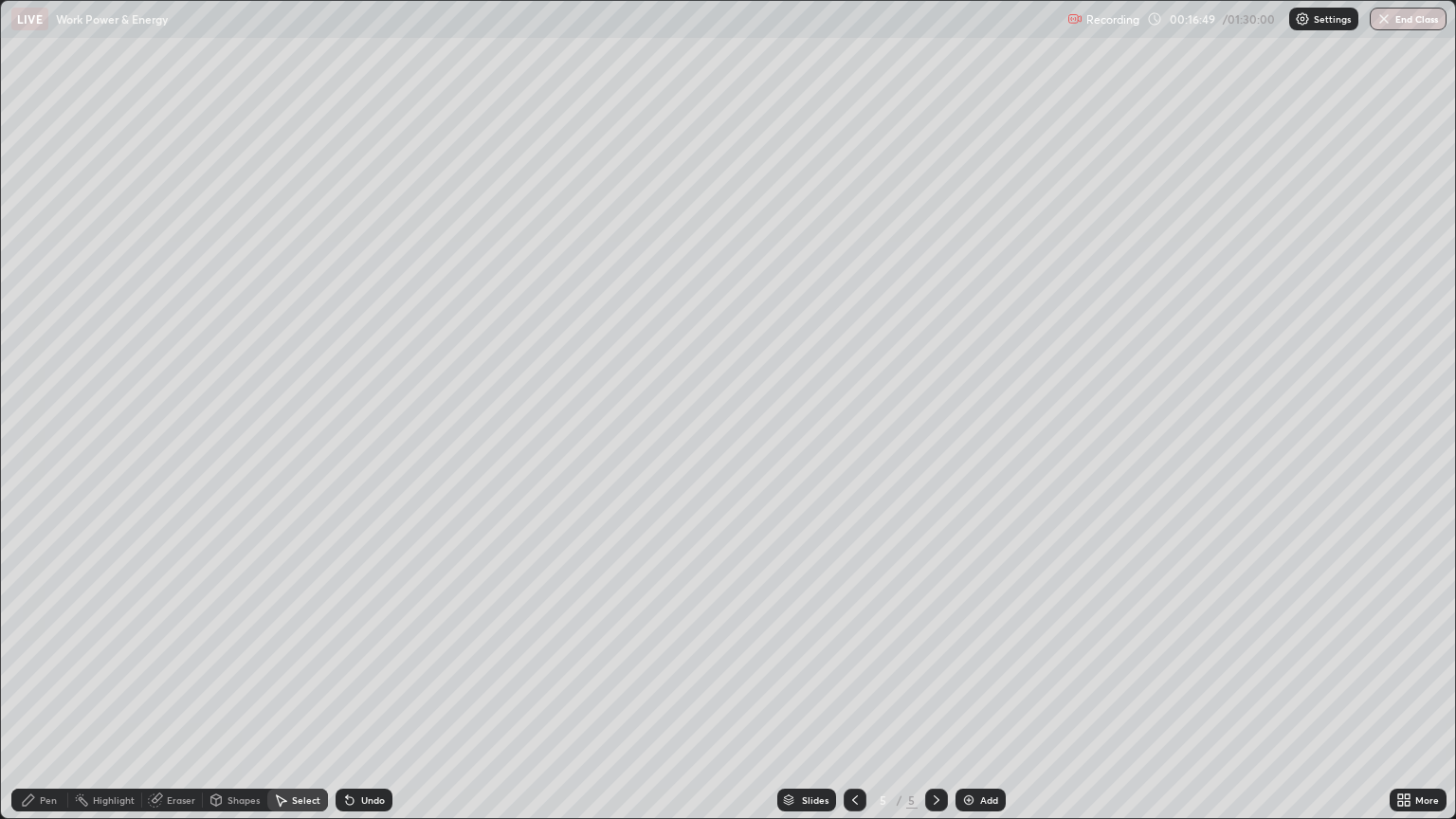 click on "Shapes" at bounding box center [235, 800] 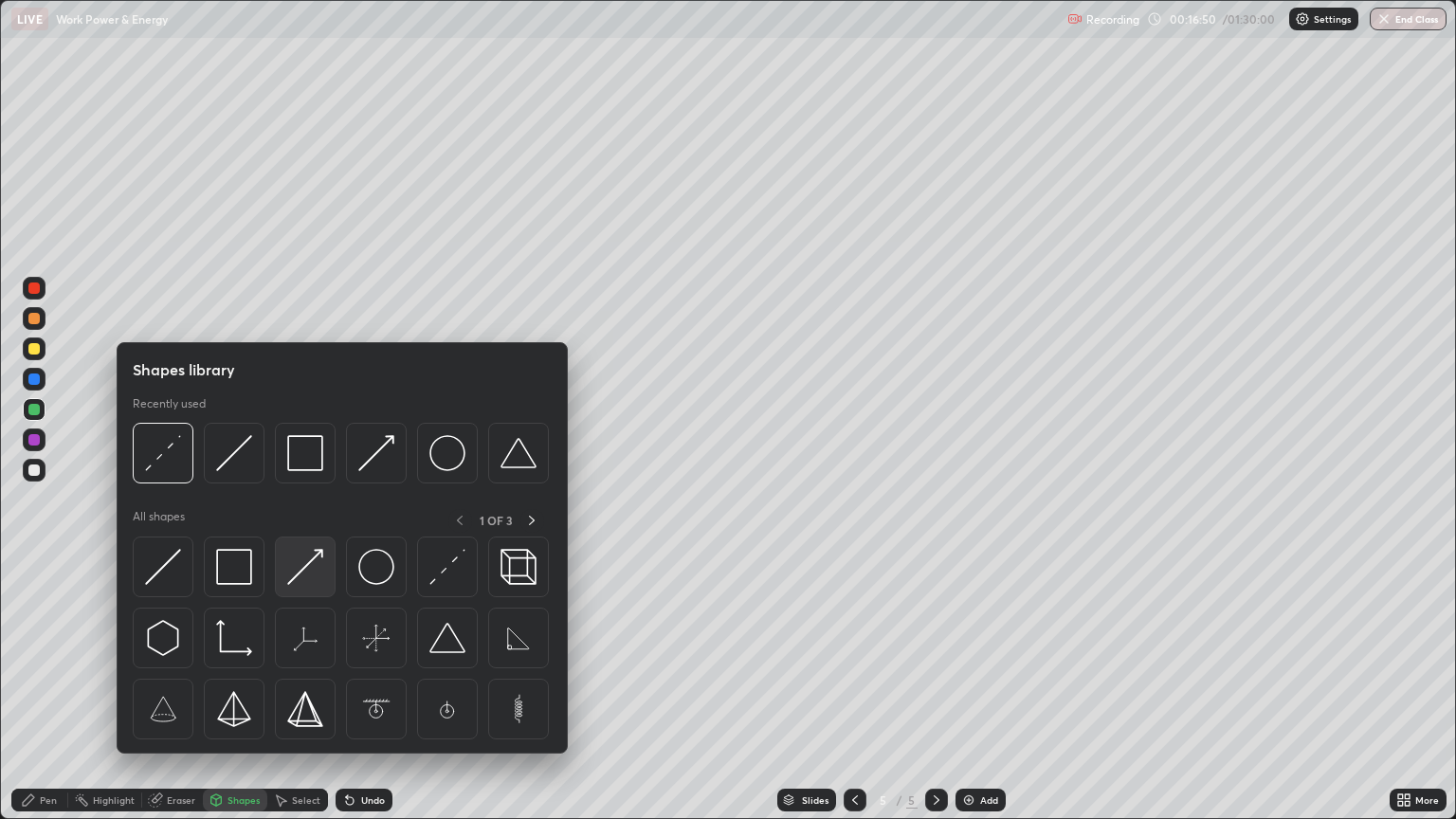 click at bounding box center [305, 567] 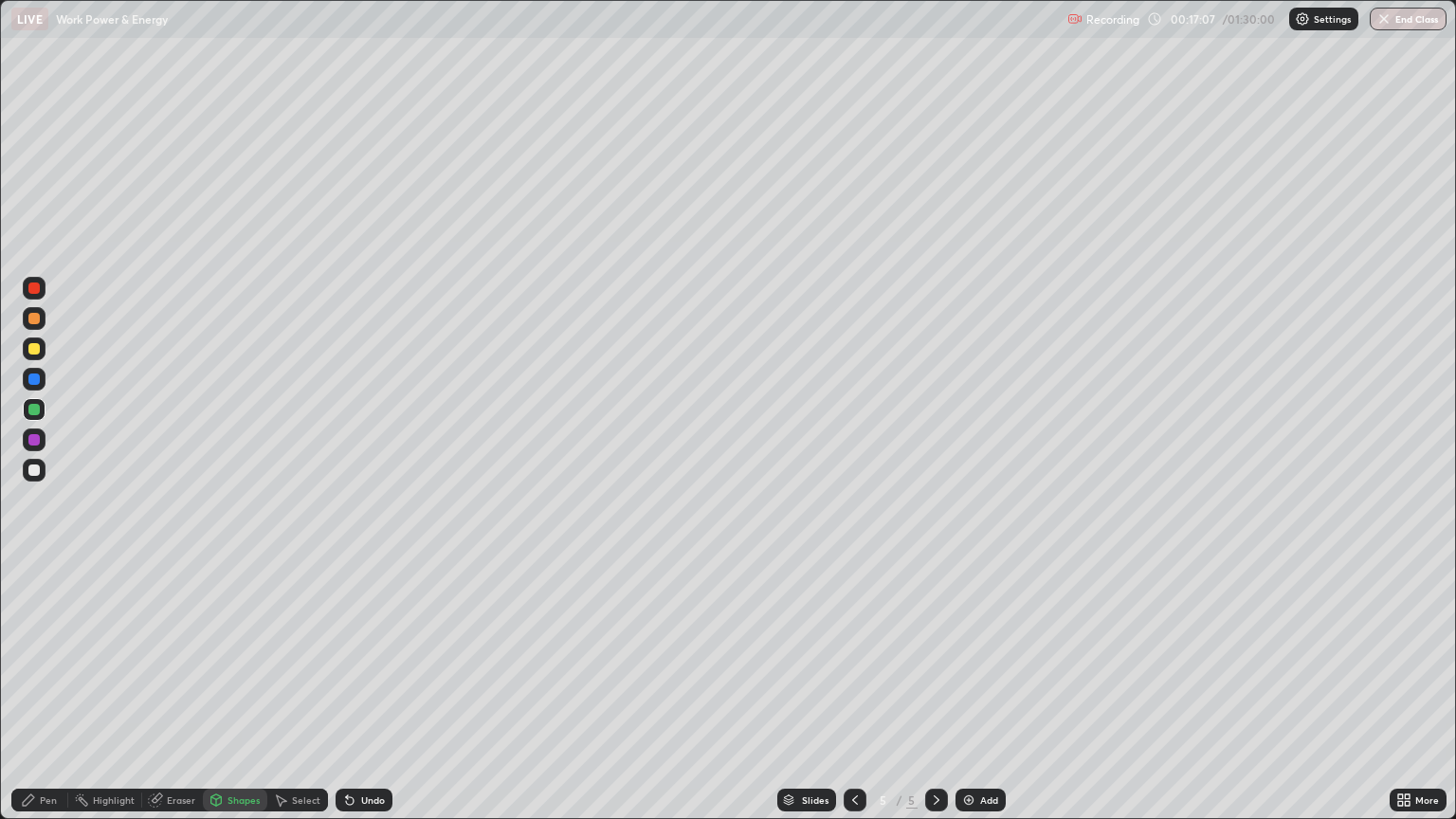 click on "Pen" at bounding box center (48, 800) 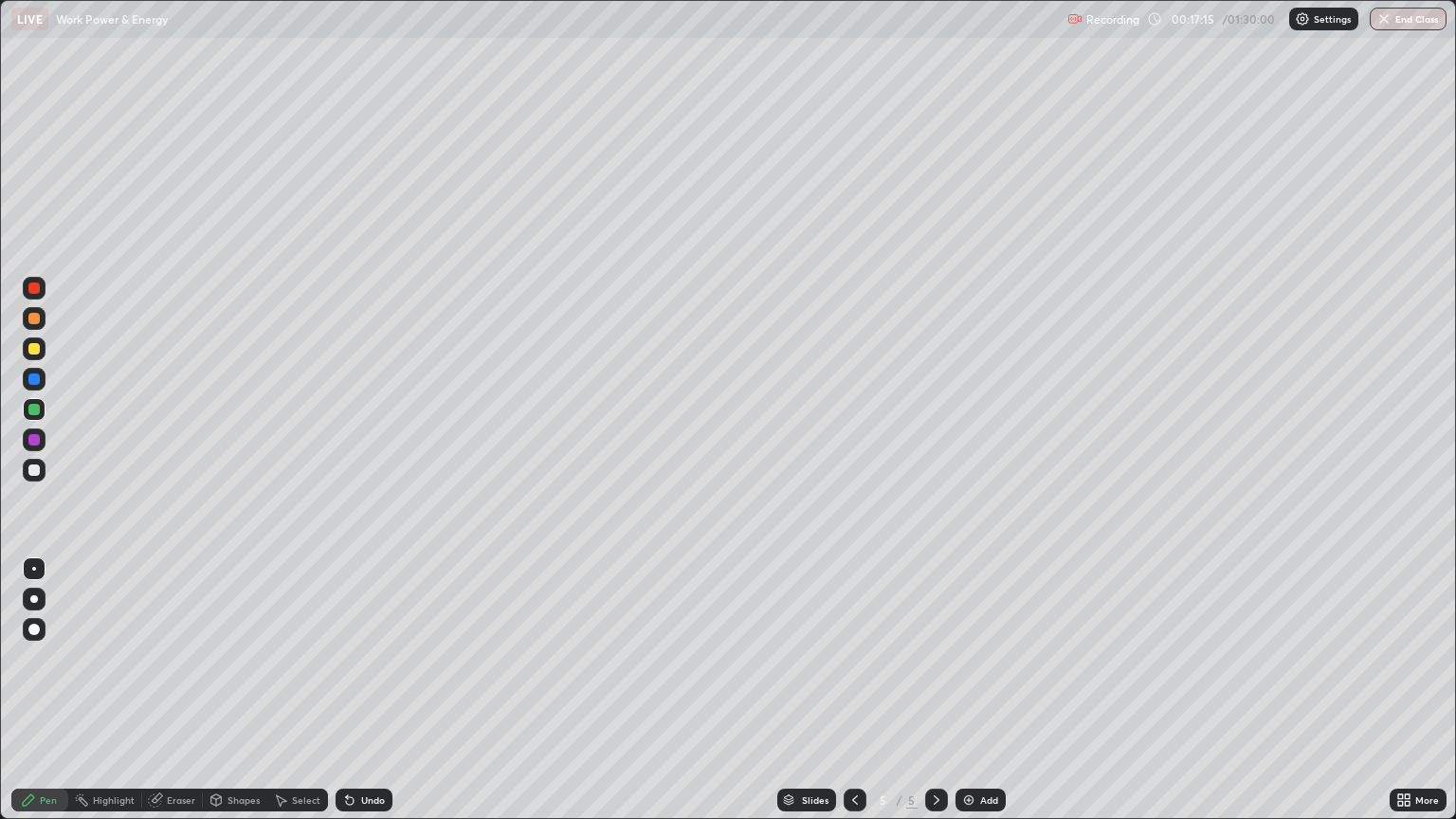 click on "Shapes" at bounding box center (244, 800) 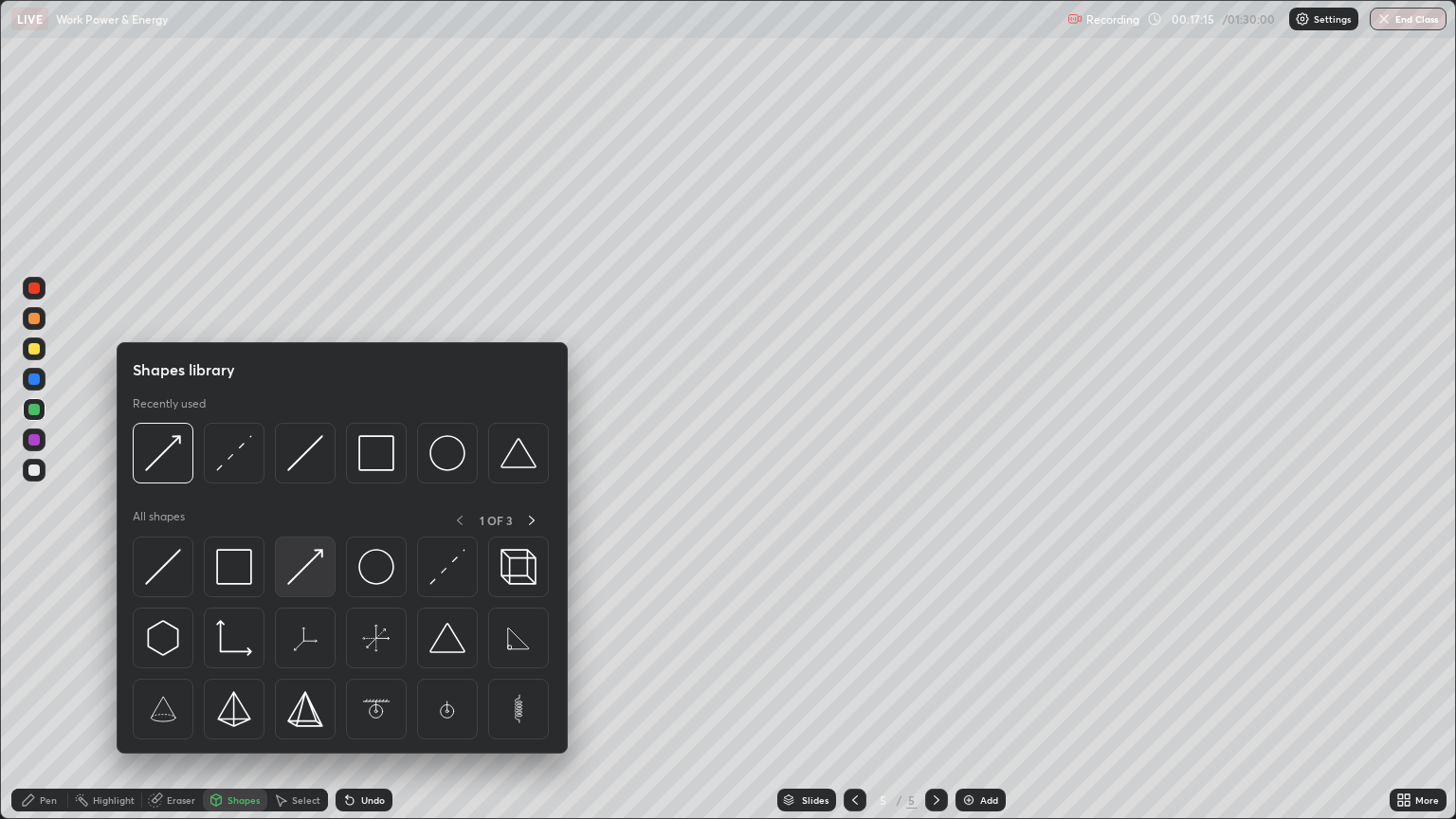 click at bounding box center [305, 567] 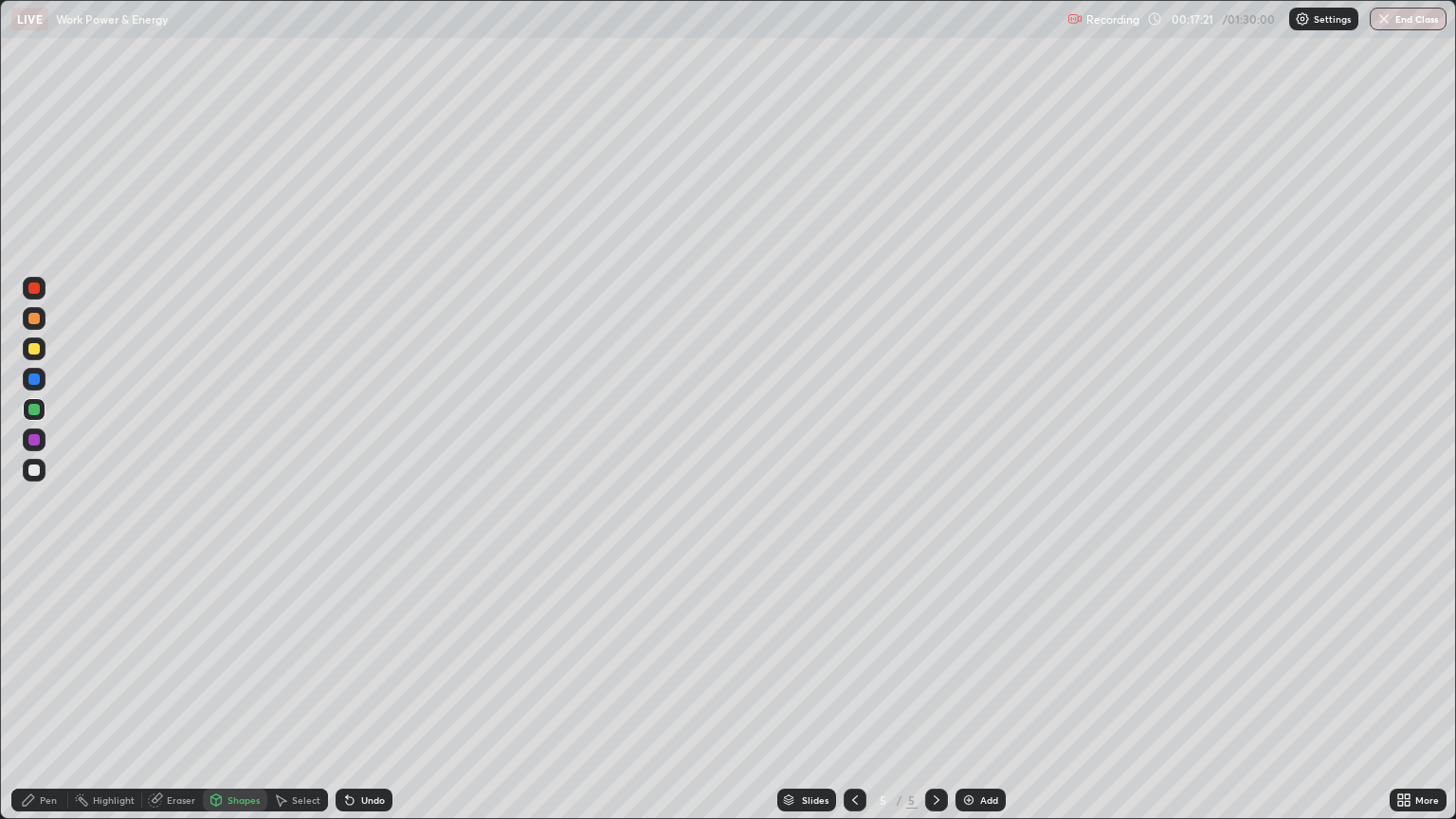 click on "Pen" at bounding box center [48, 800] 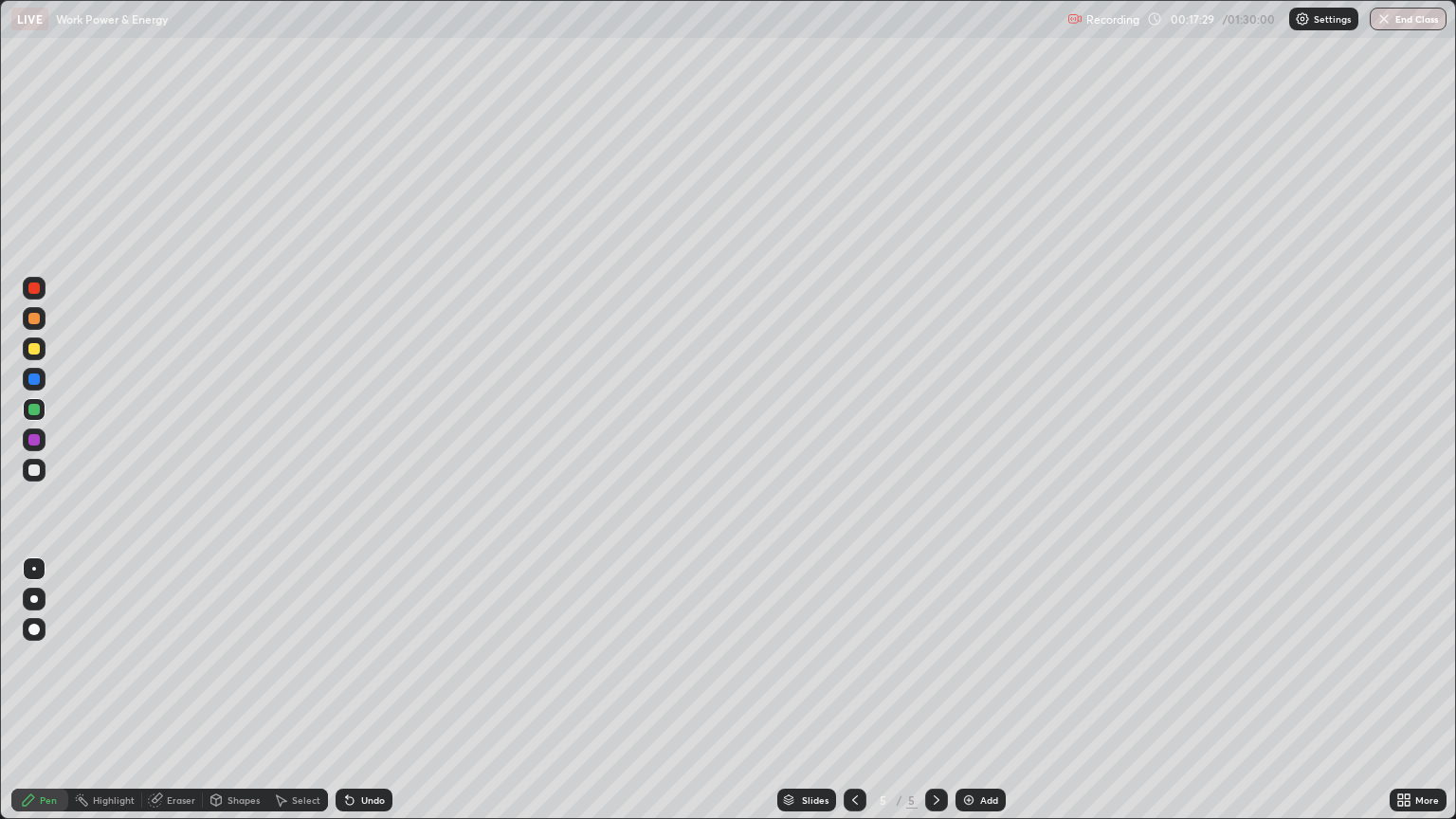 click at bounding box center (34, 349) 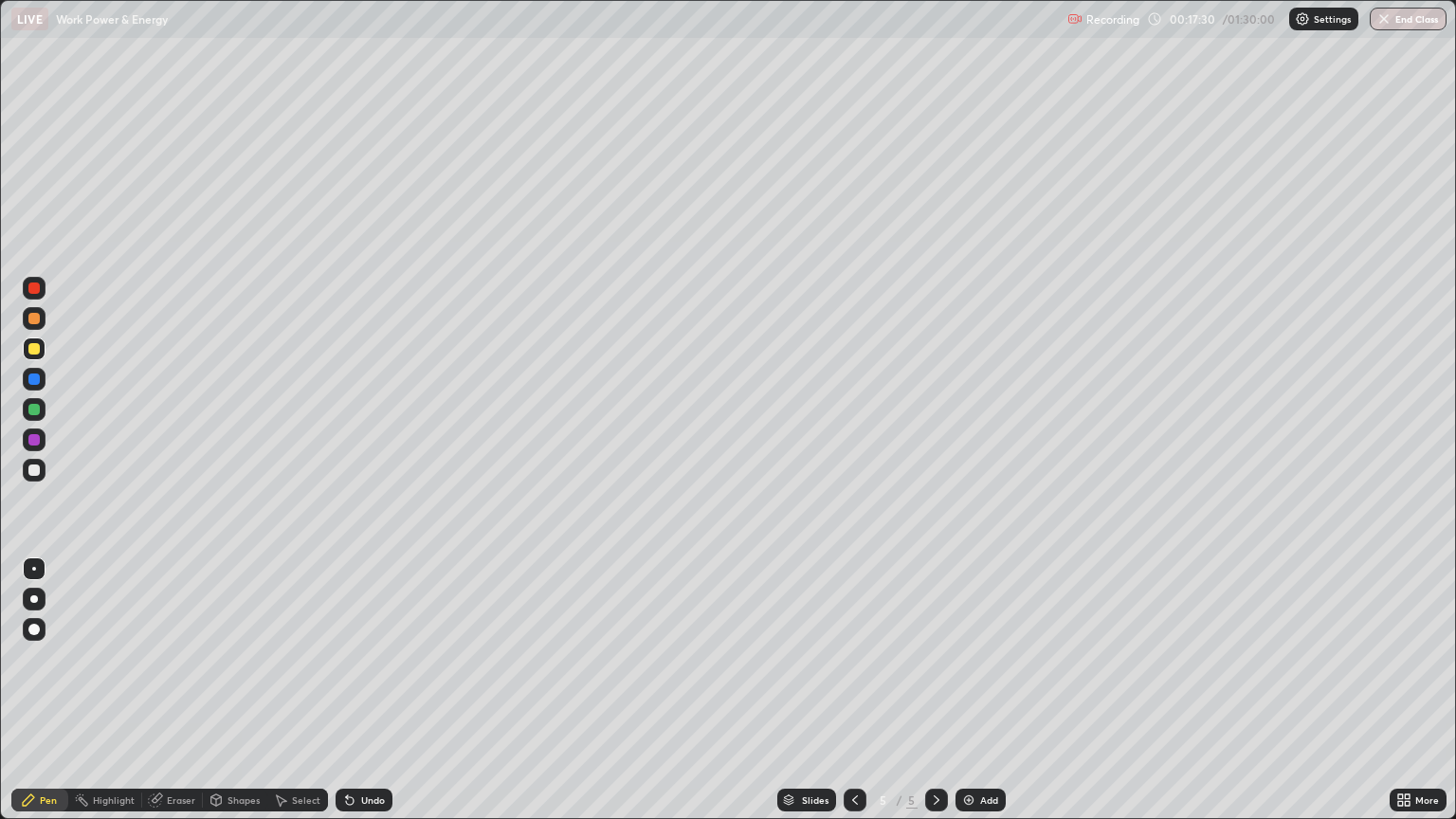 click at bounding box center (34, 410) 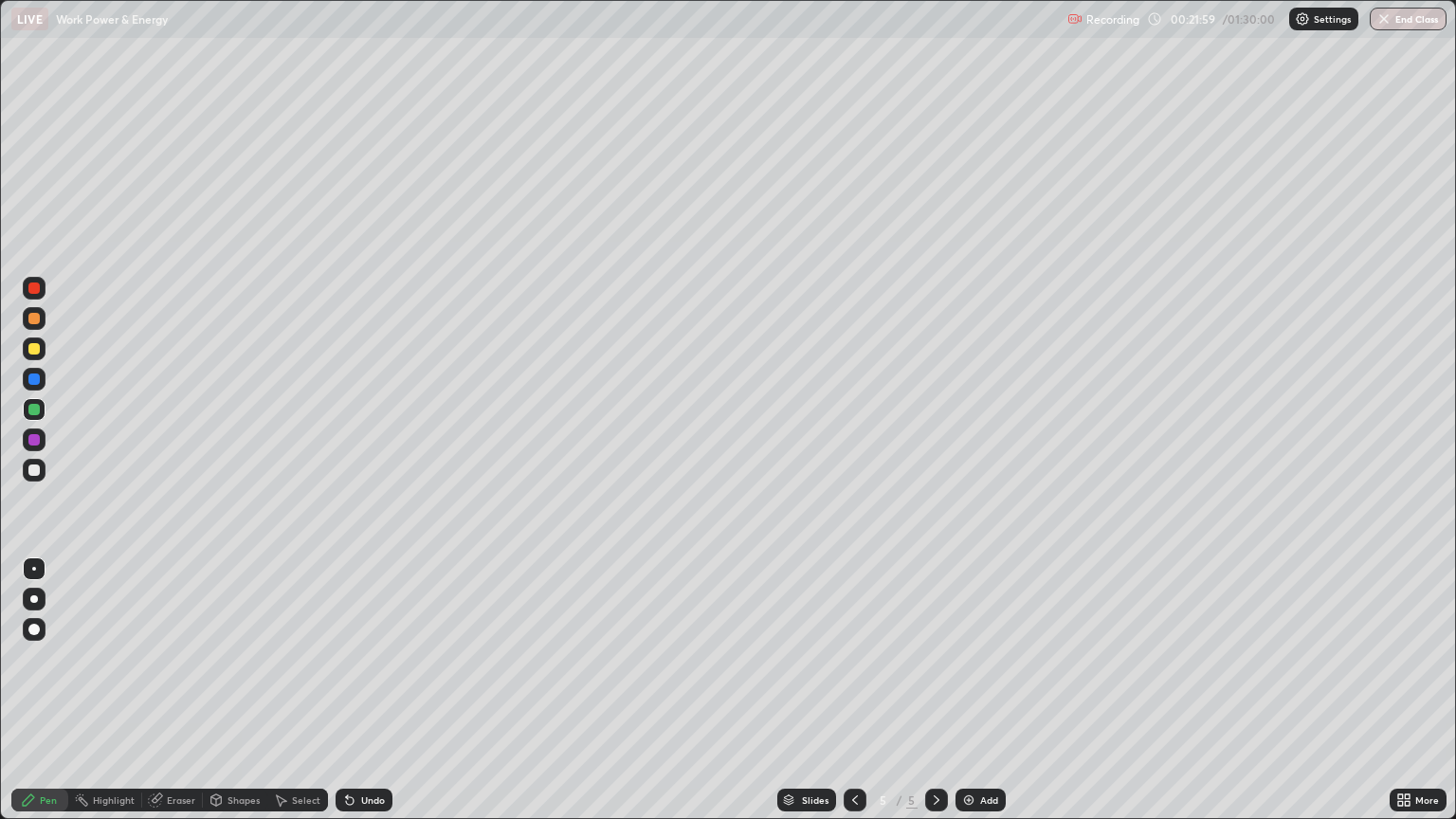 click on "Add" at bounding box center (980, 800) 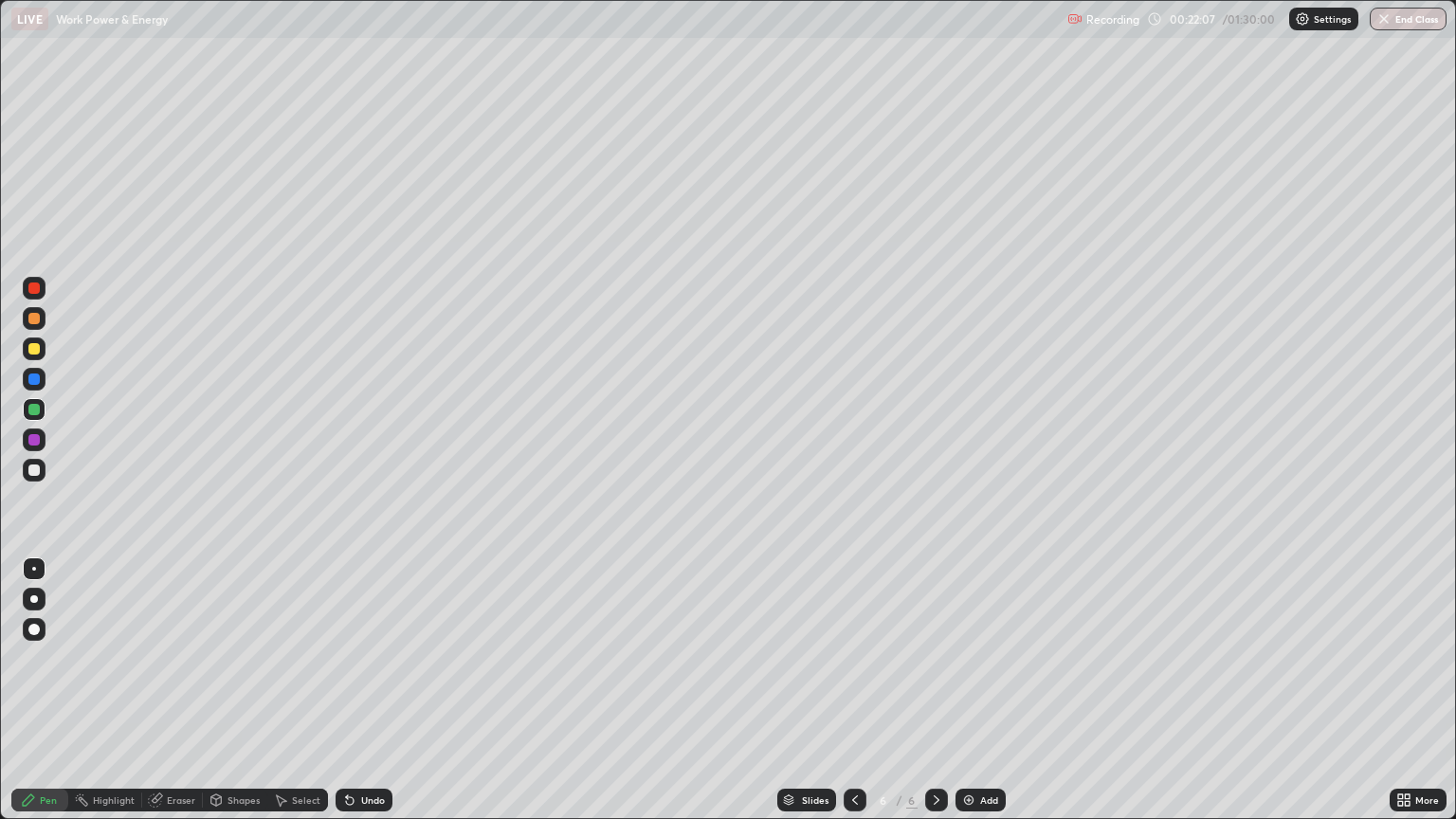click at bounding box center [34, 470] 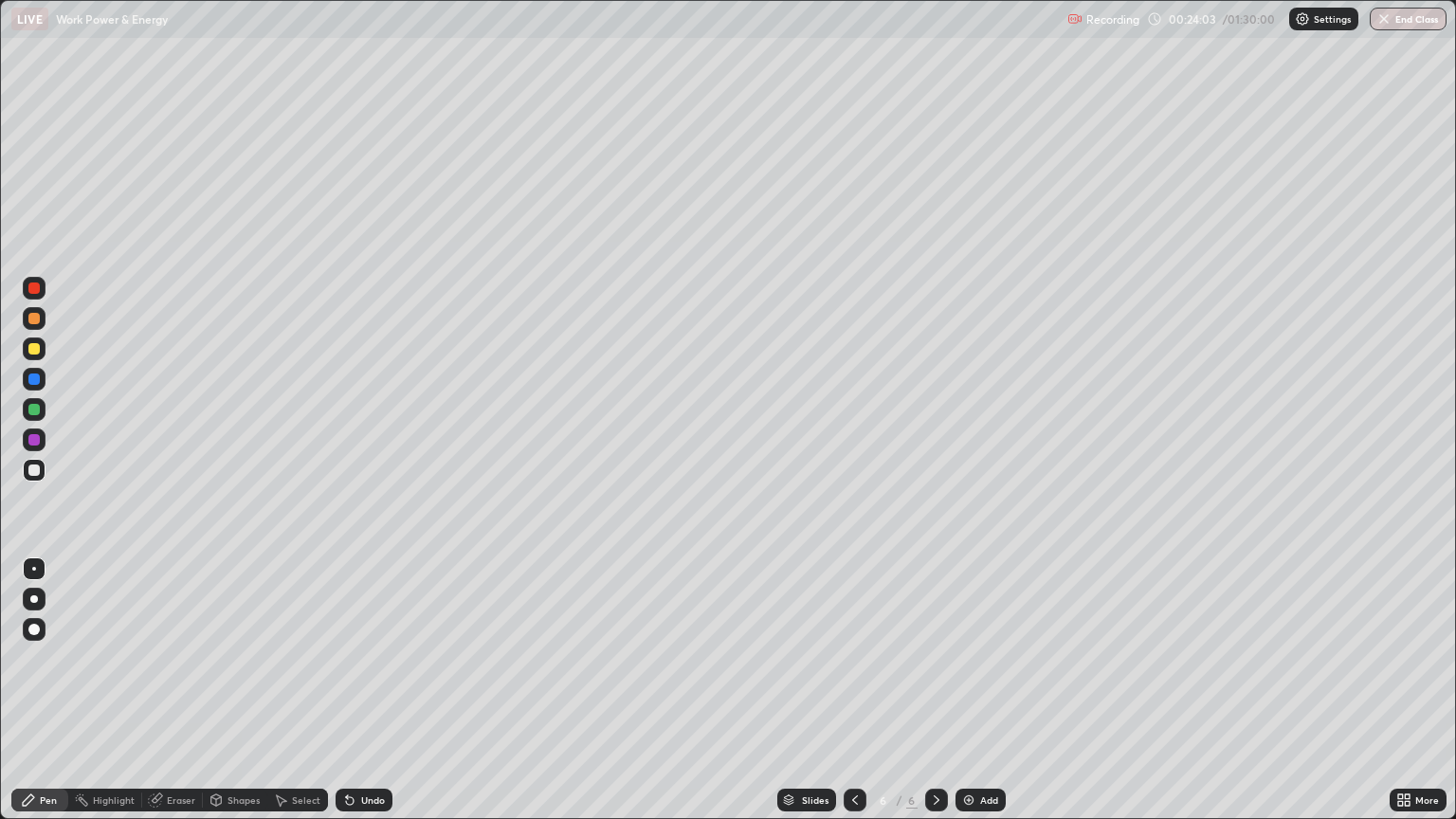 click at bounding box center (34, 349) 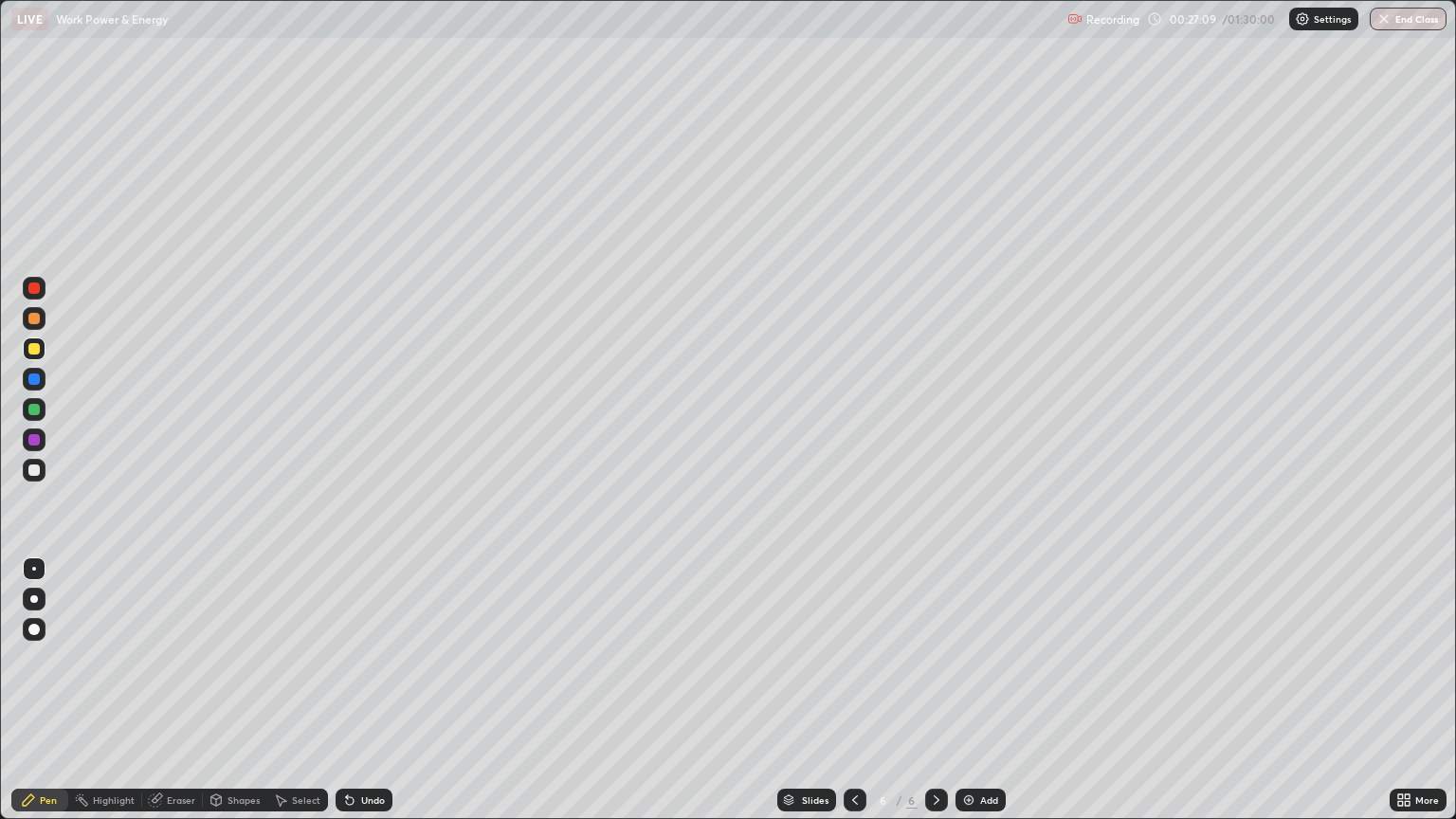 click at bounding box center (34, 440) 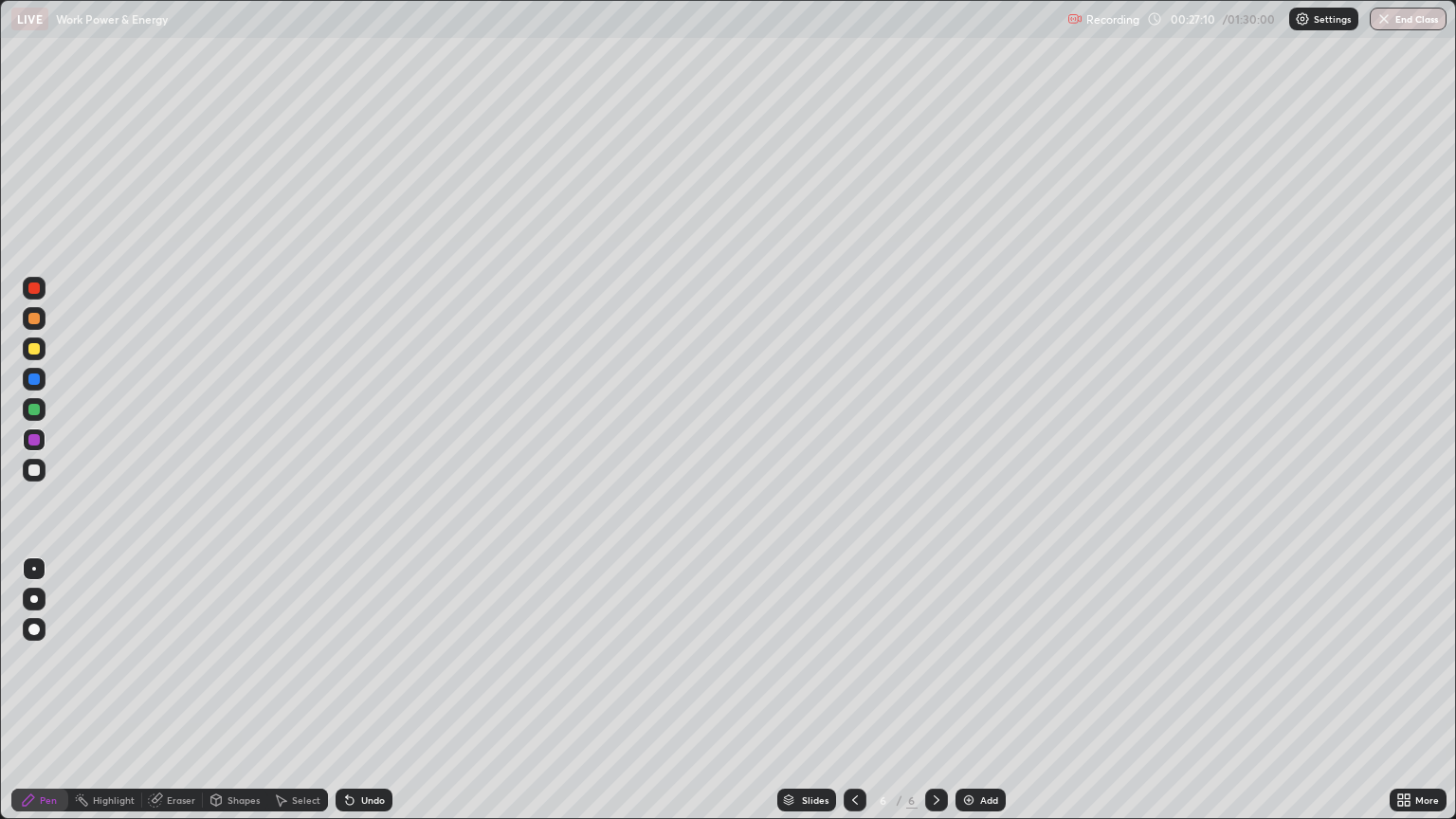 click at bounding box center (34, 629) 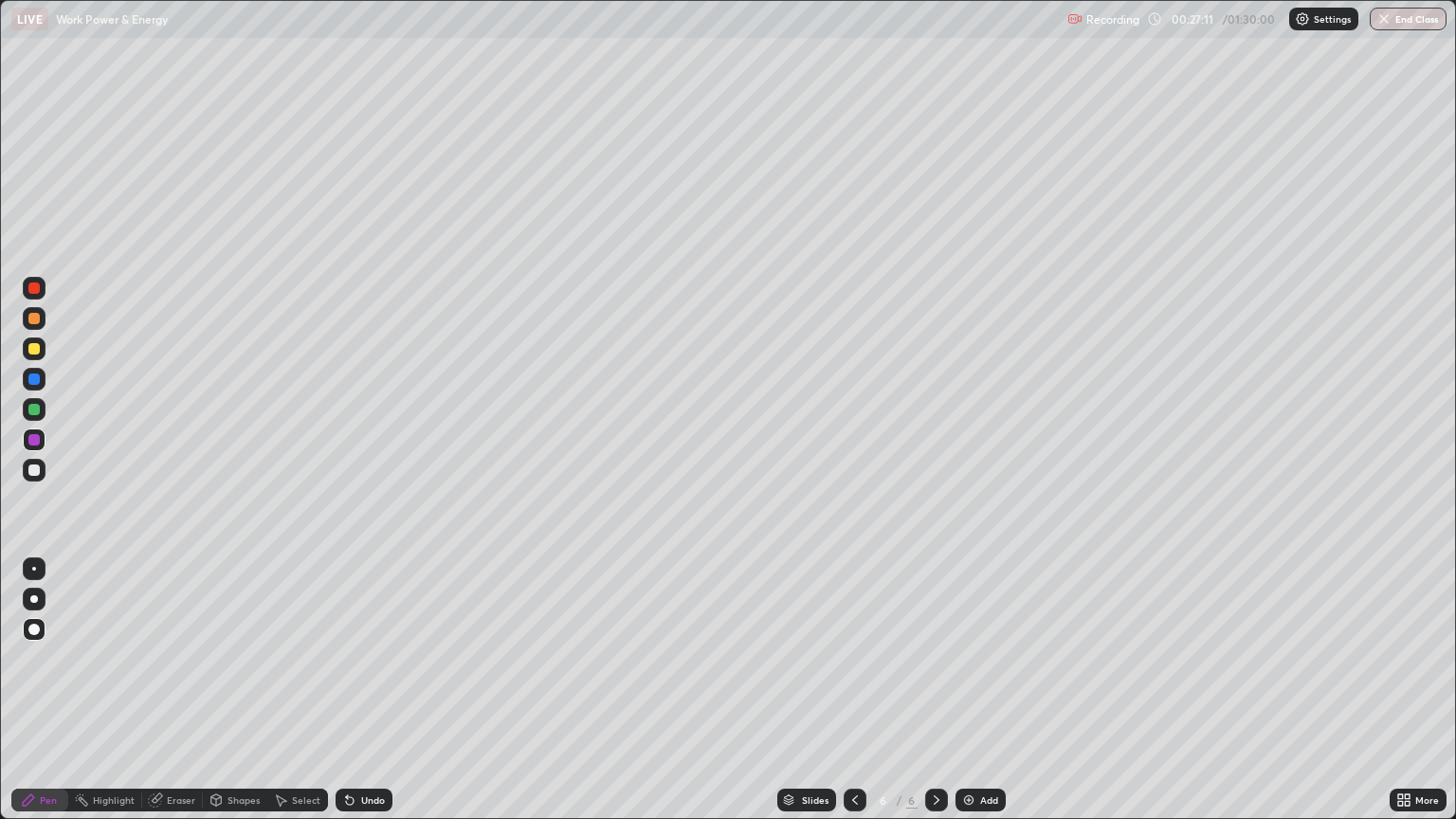 click on "Shapes" at bounding box center (244, 800) 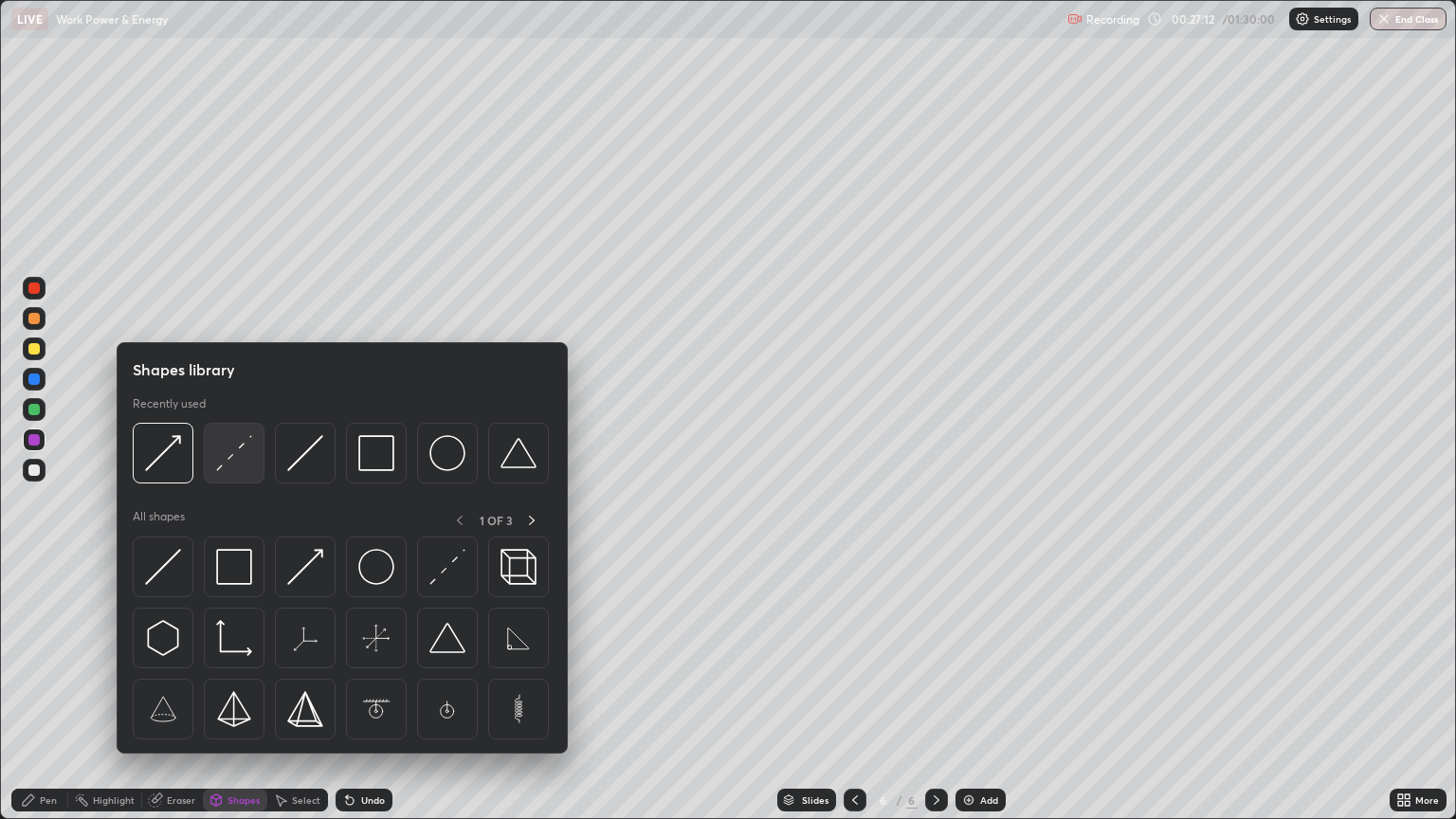 click at bounding box center [234, 453] 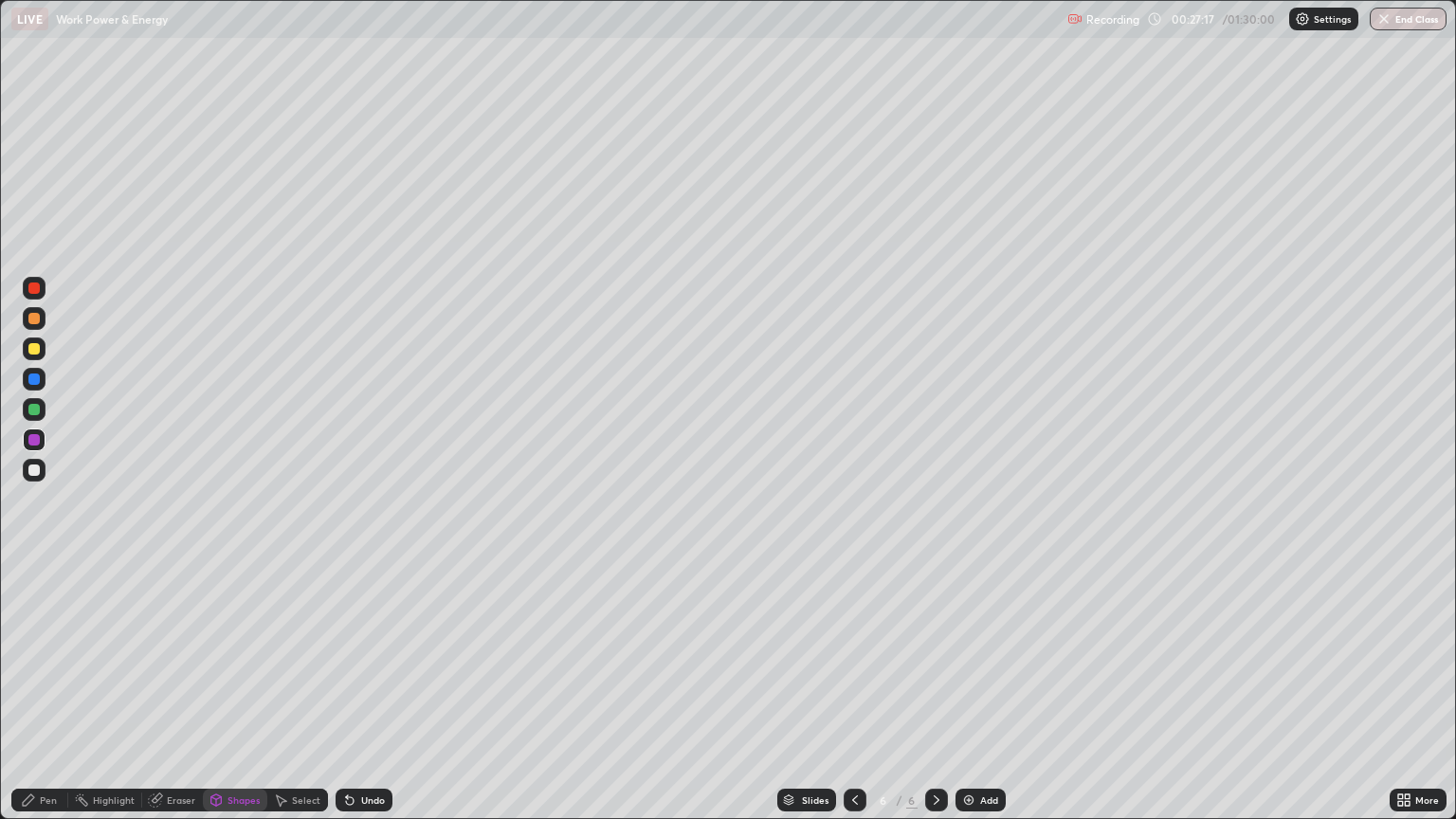 click on "Pen" at bounding box center (48, 800) 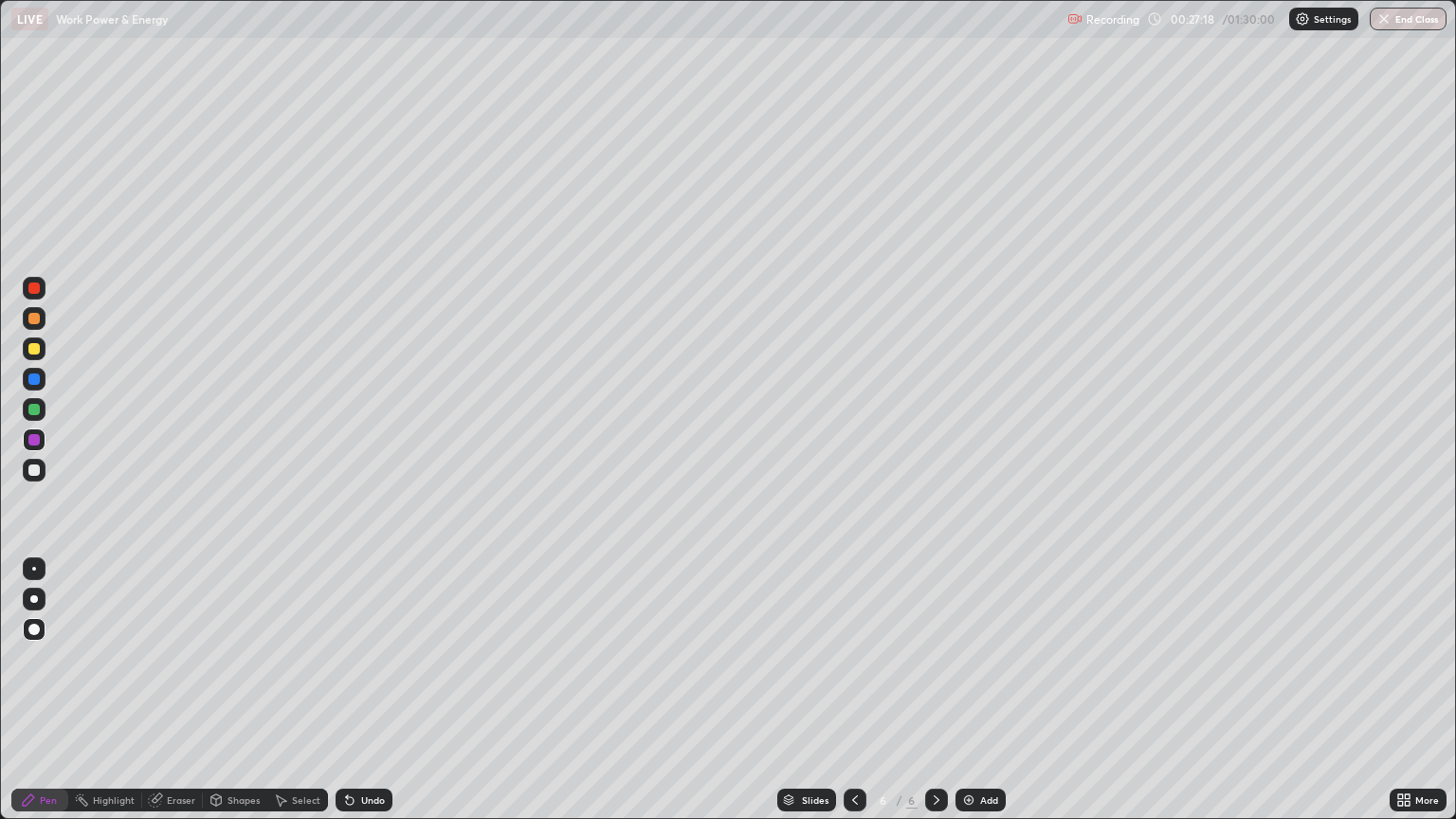 click at bounding box center (34, 569) 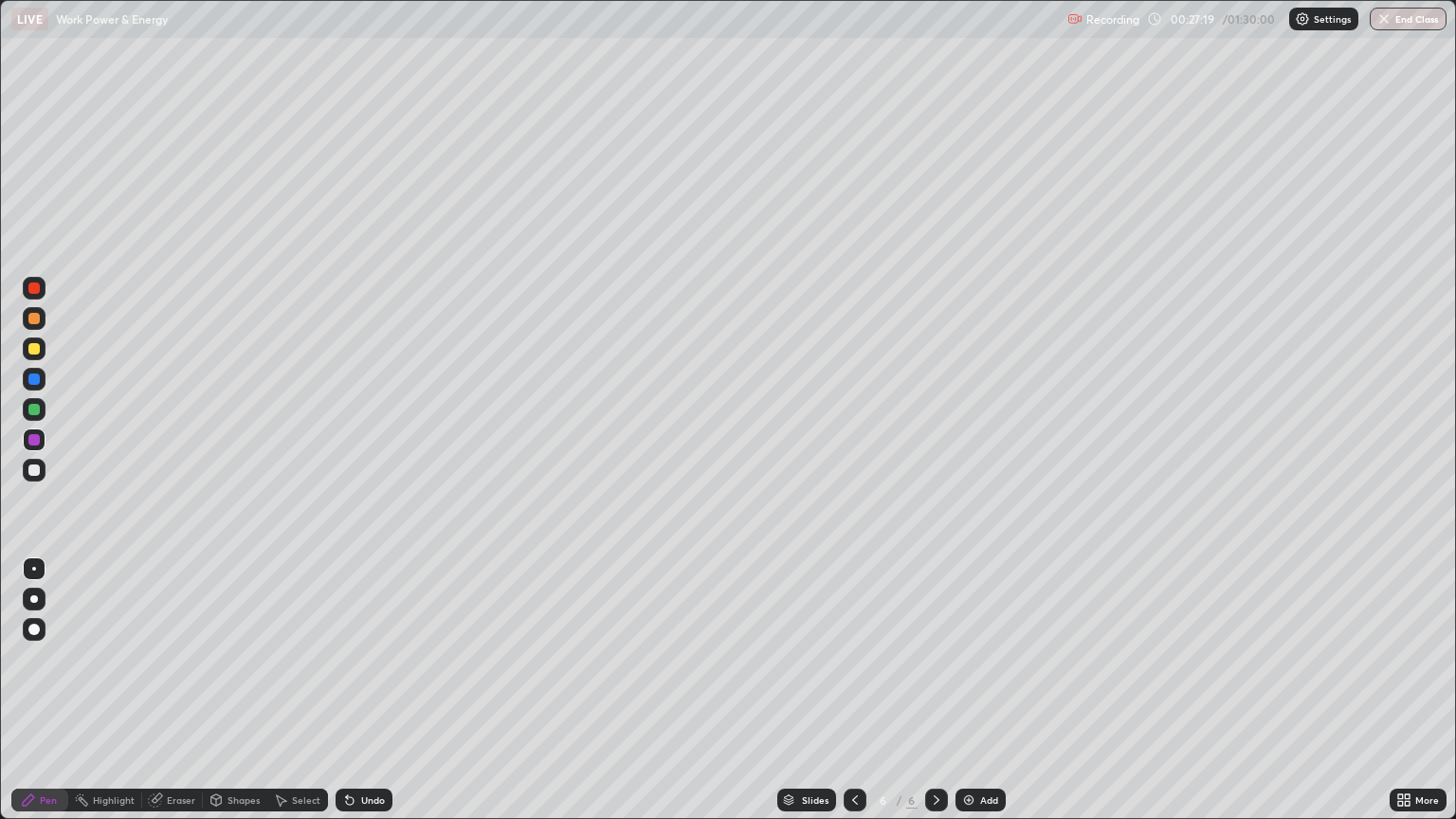 click at bounding box center (34, 349) 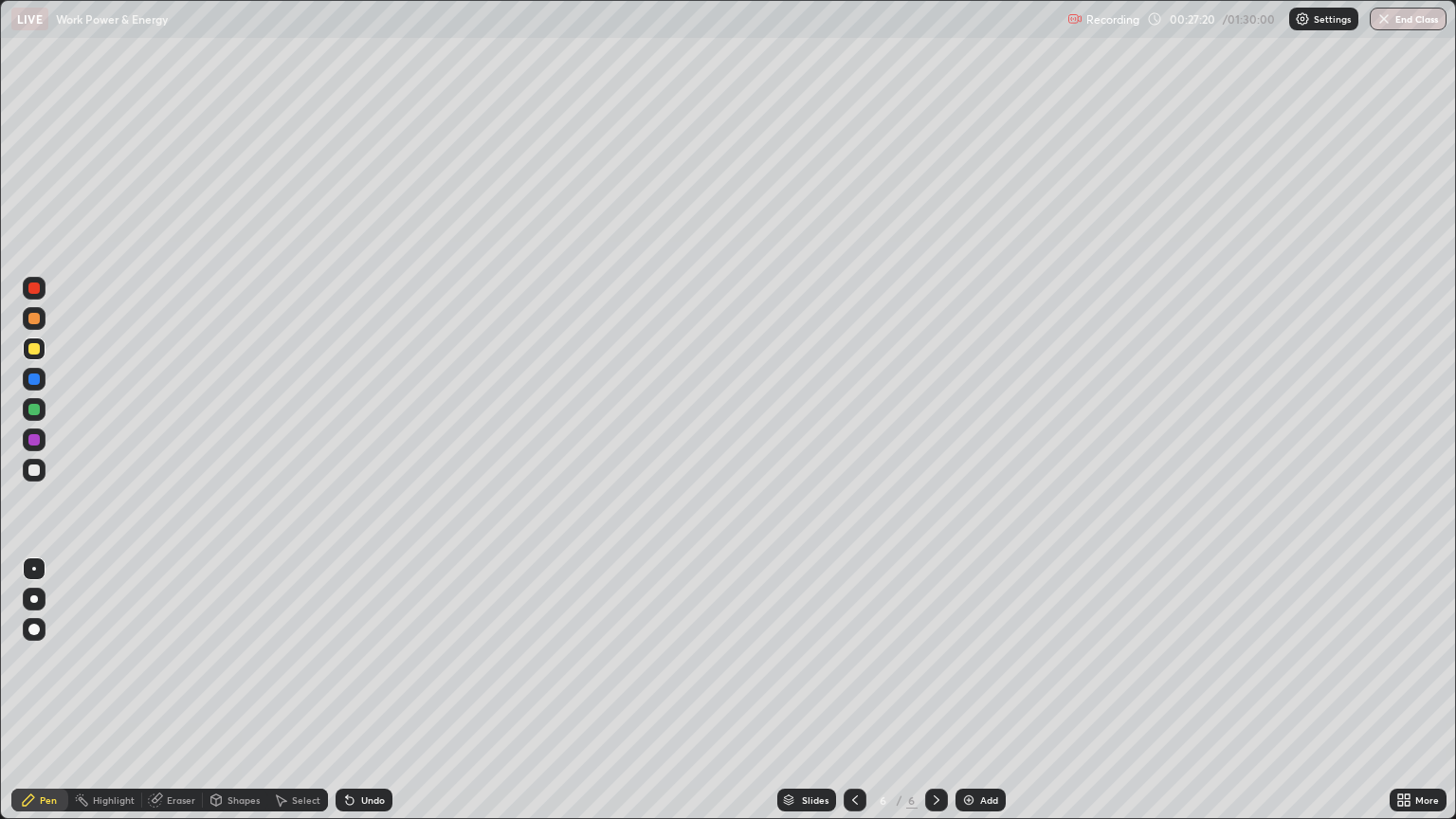 click at bounding box center [34, 379] 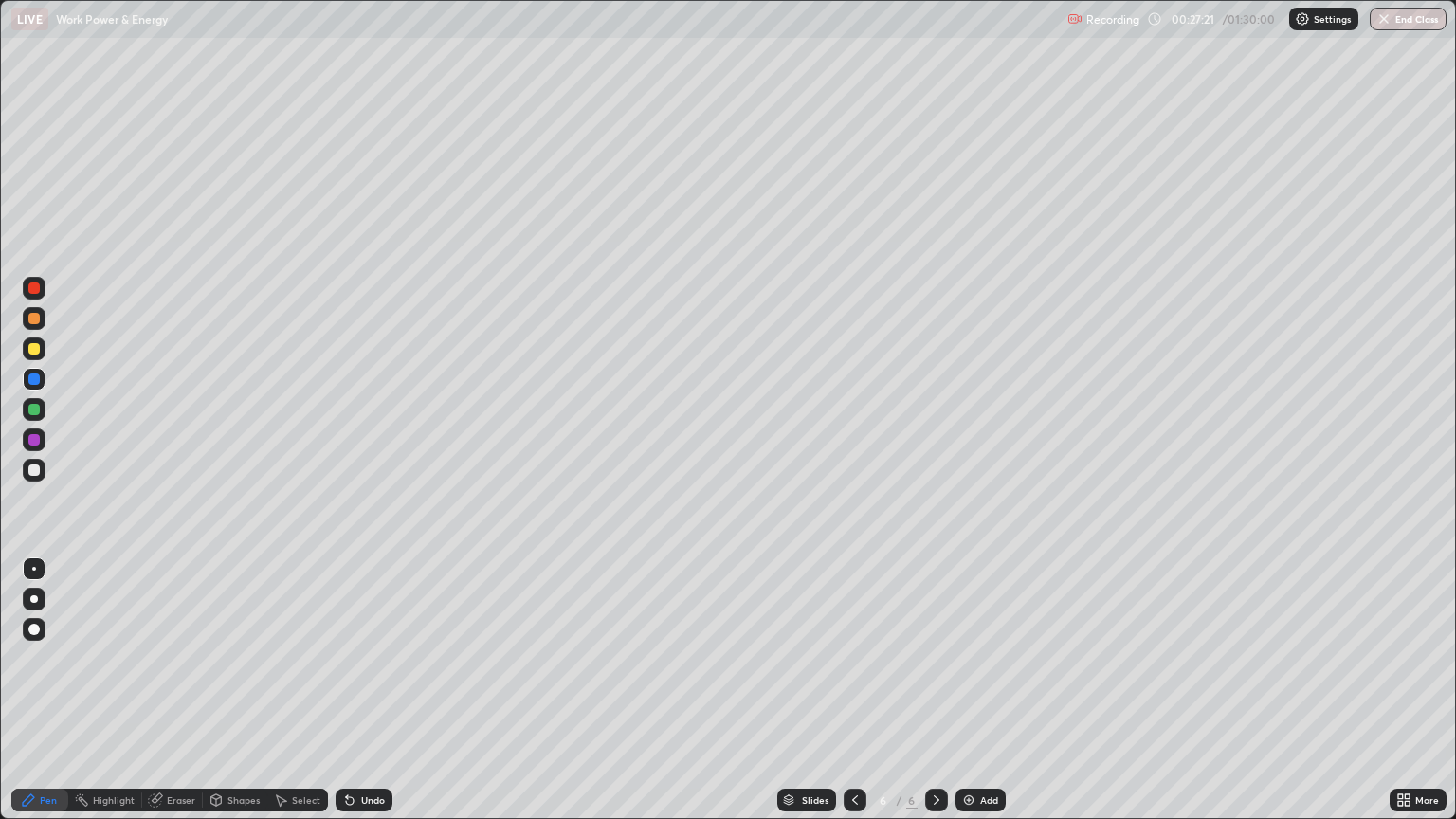 click at bounding box center (34, 629) 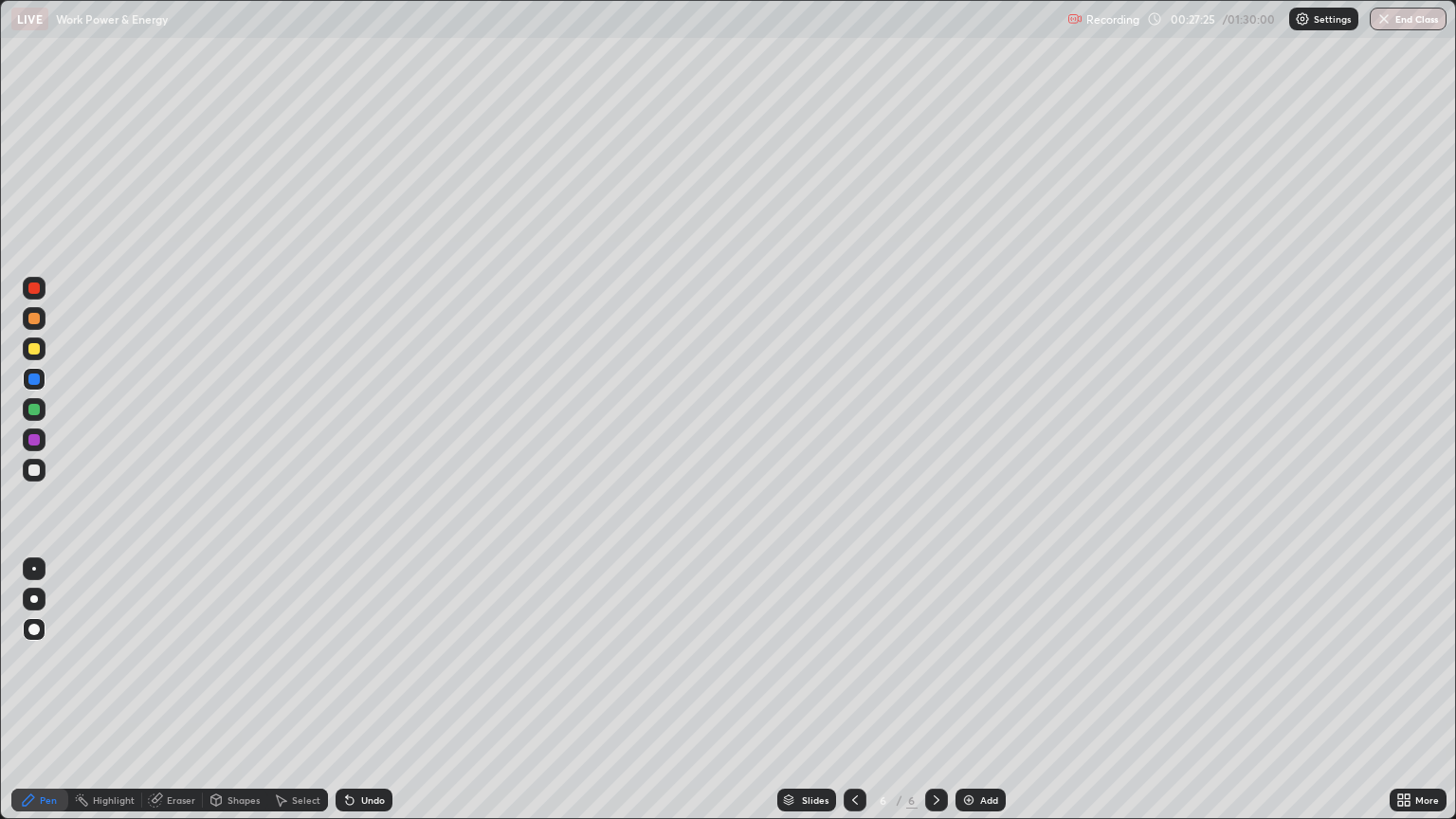 click at bounding box center [34, 569] 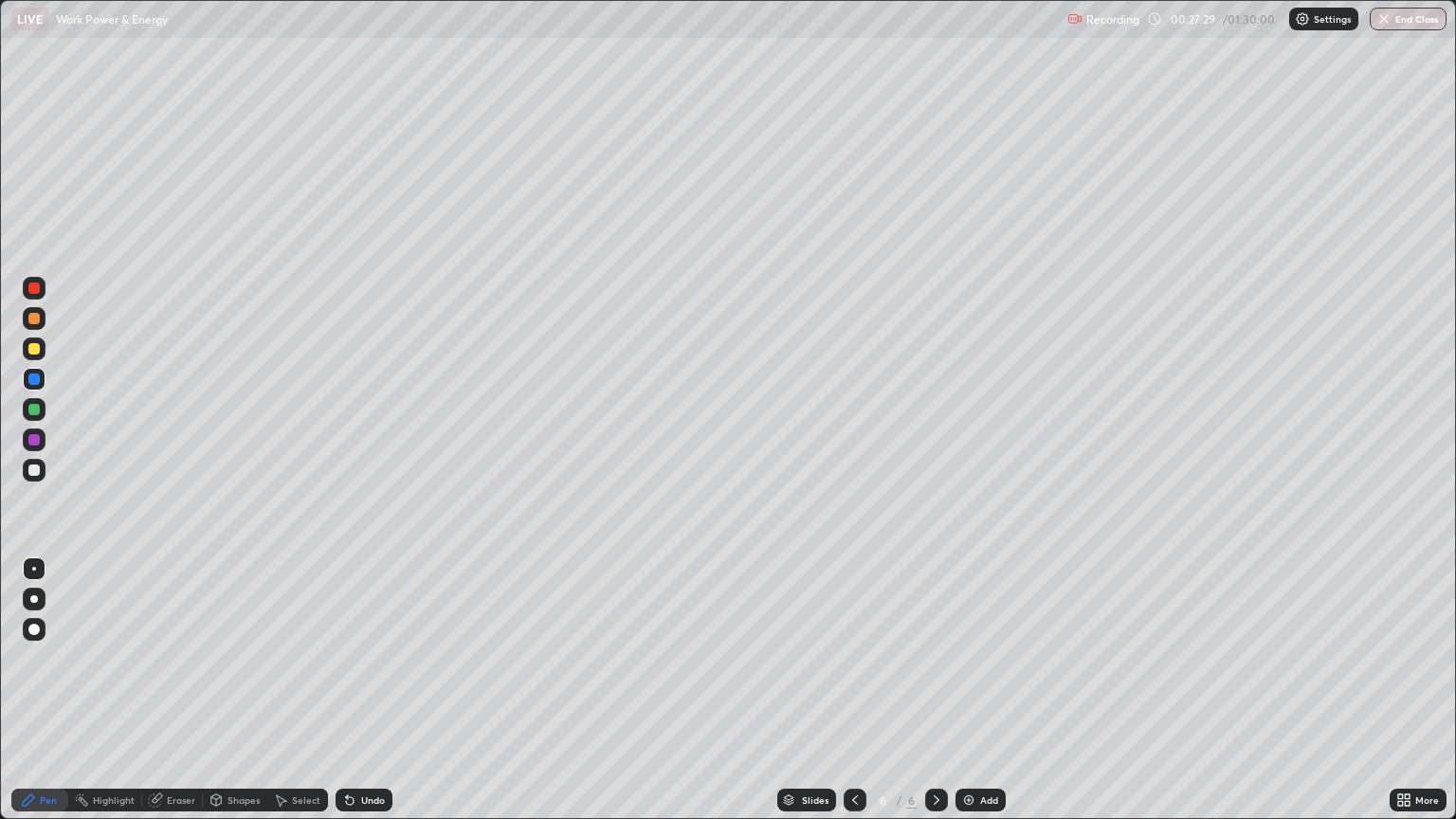 click at bounding box center (34, 470) 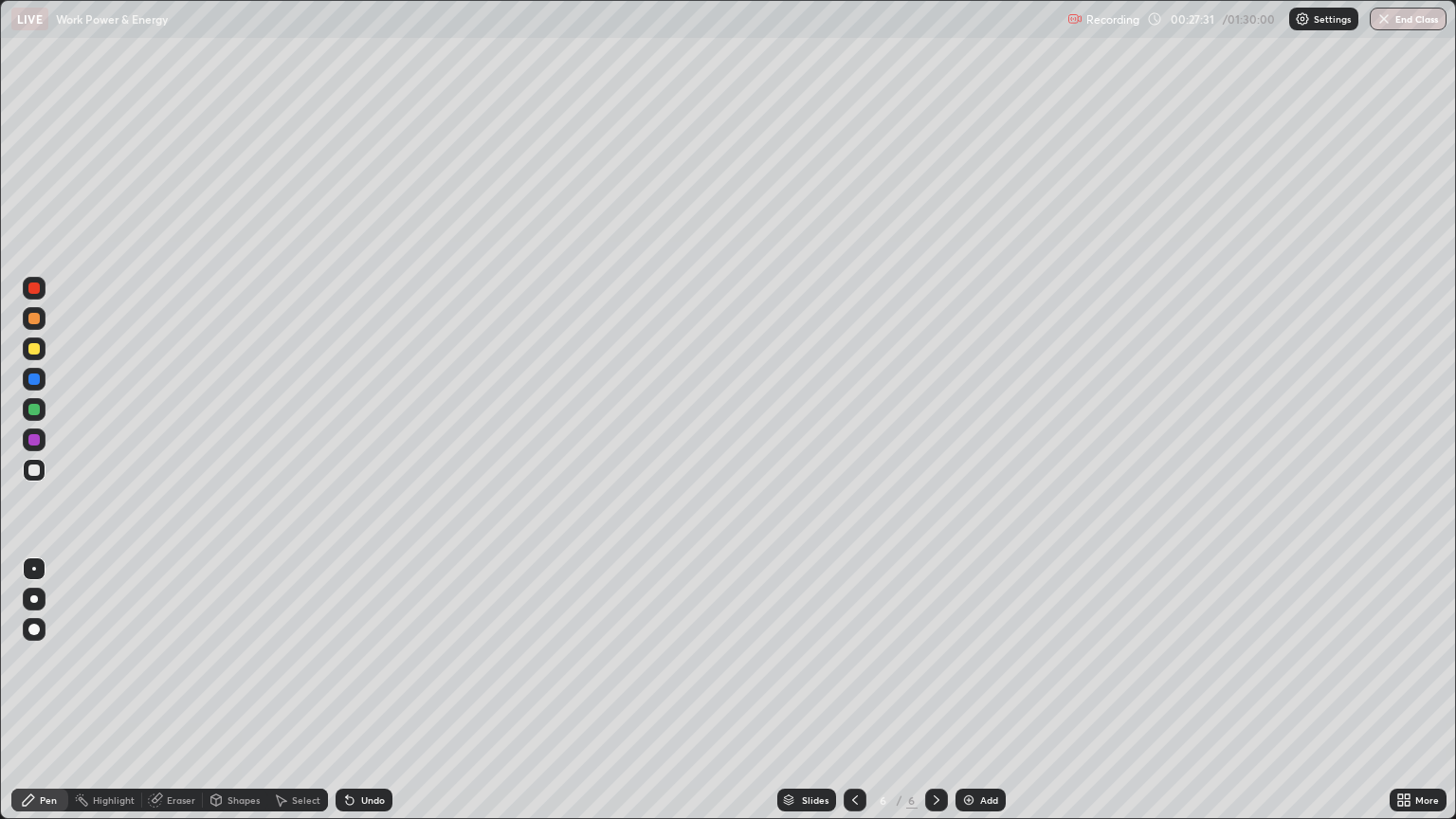 click 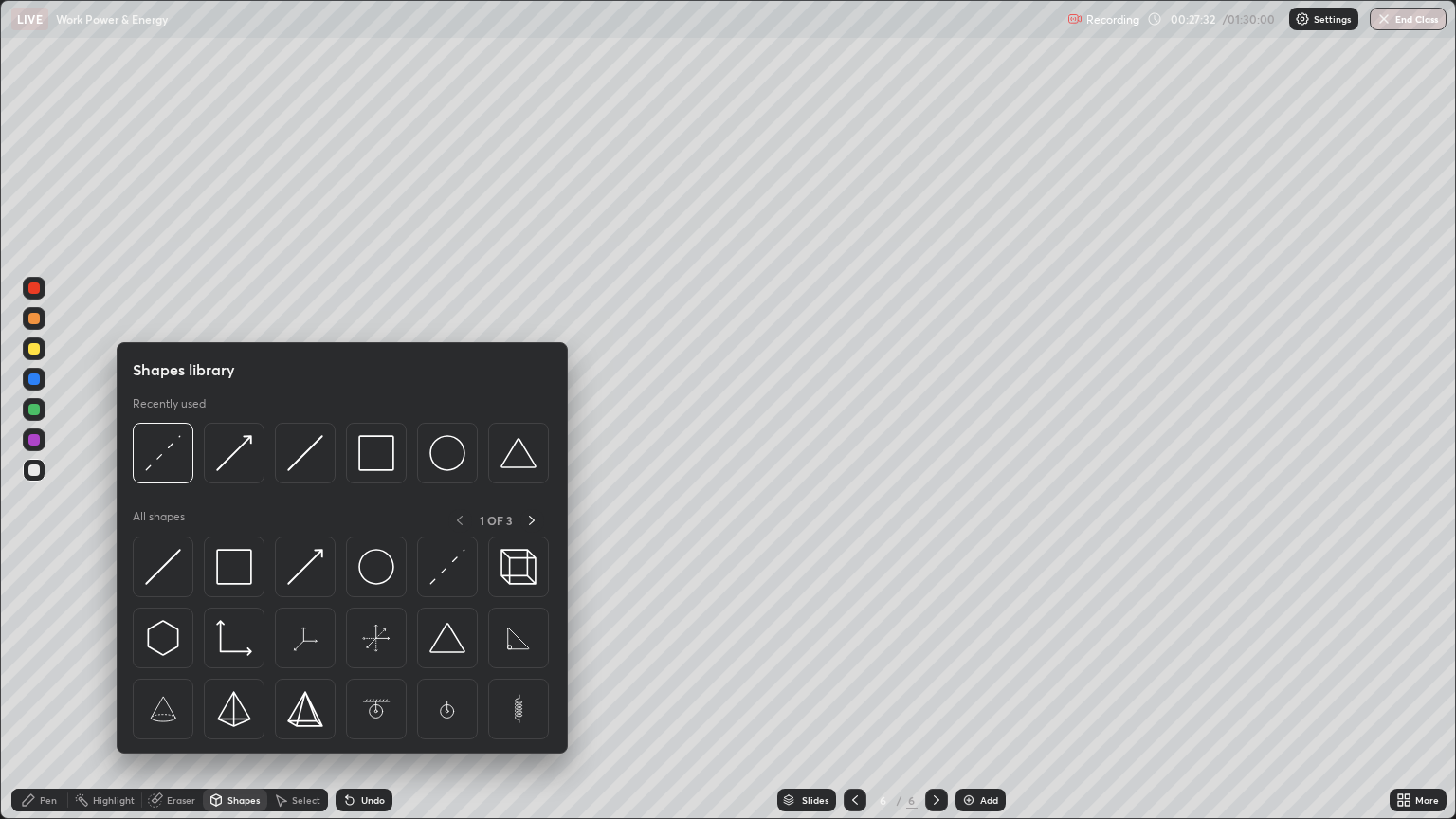 click at bounding box center [163, 567] 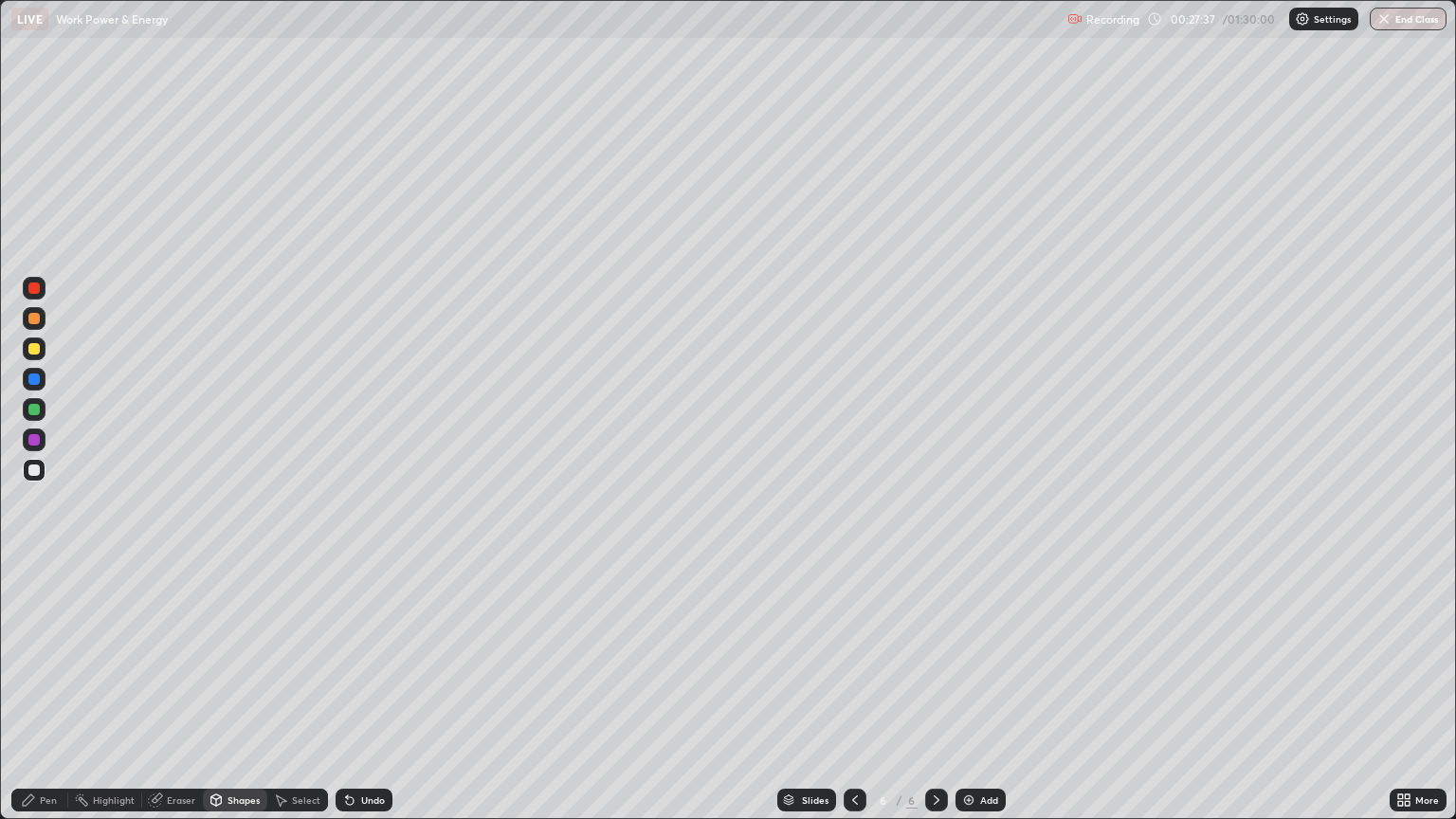 click at bounding box center (34, 379) 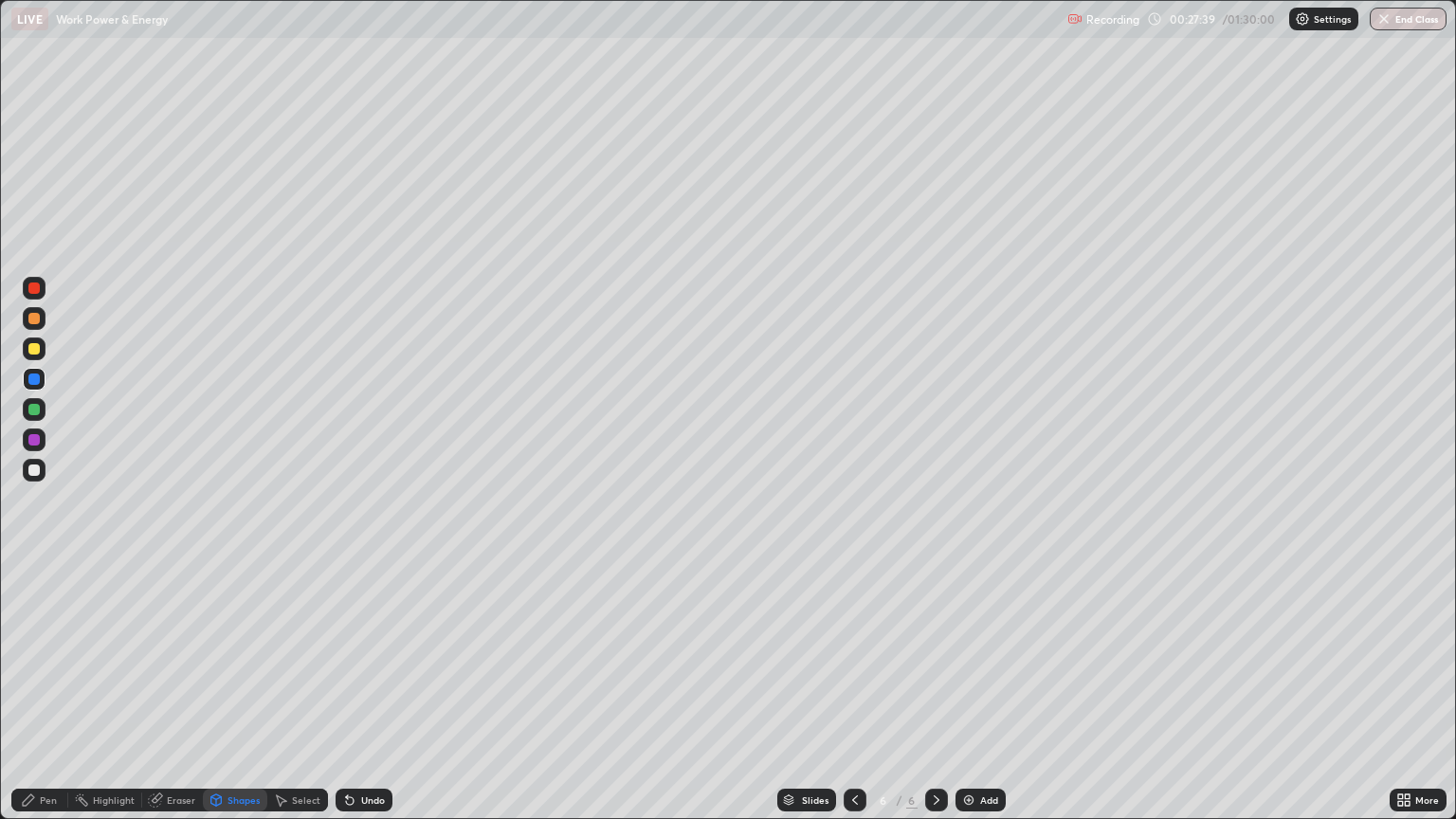 click on "Pen" at bounding box center (48, 800) 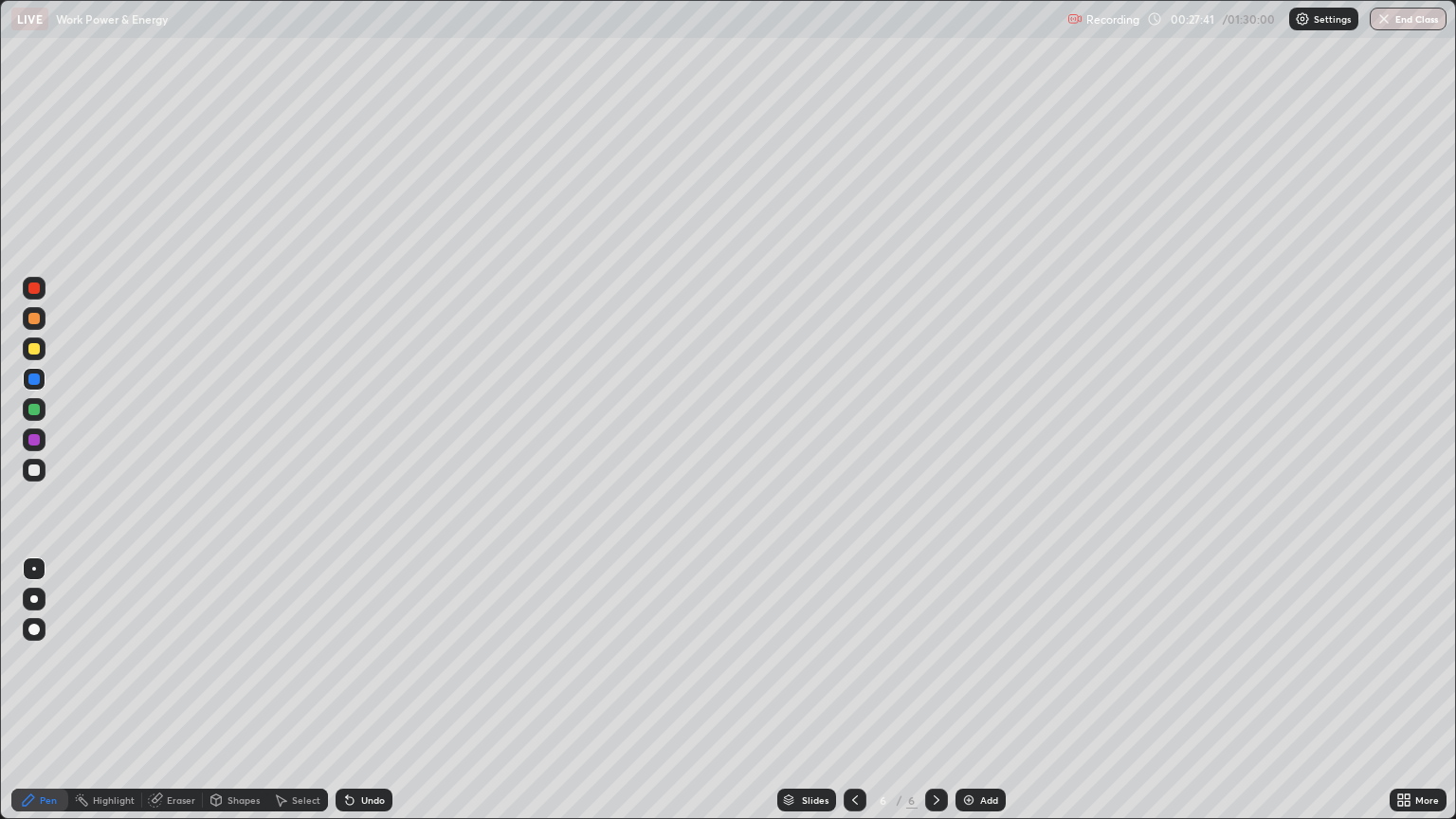 click at bounding box center [34, 410] 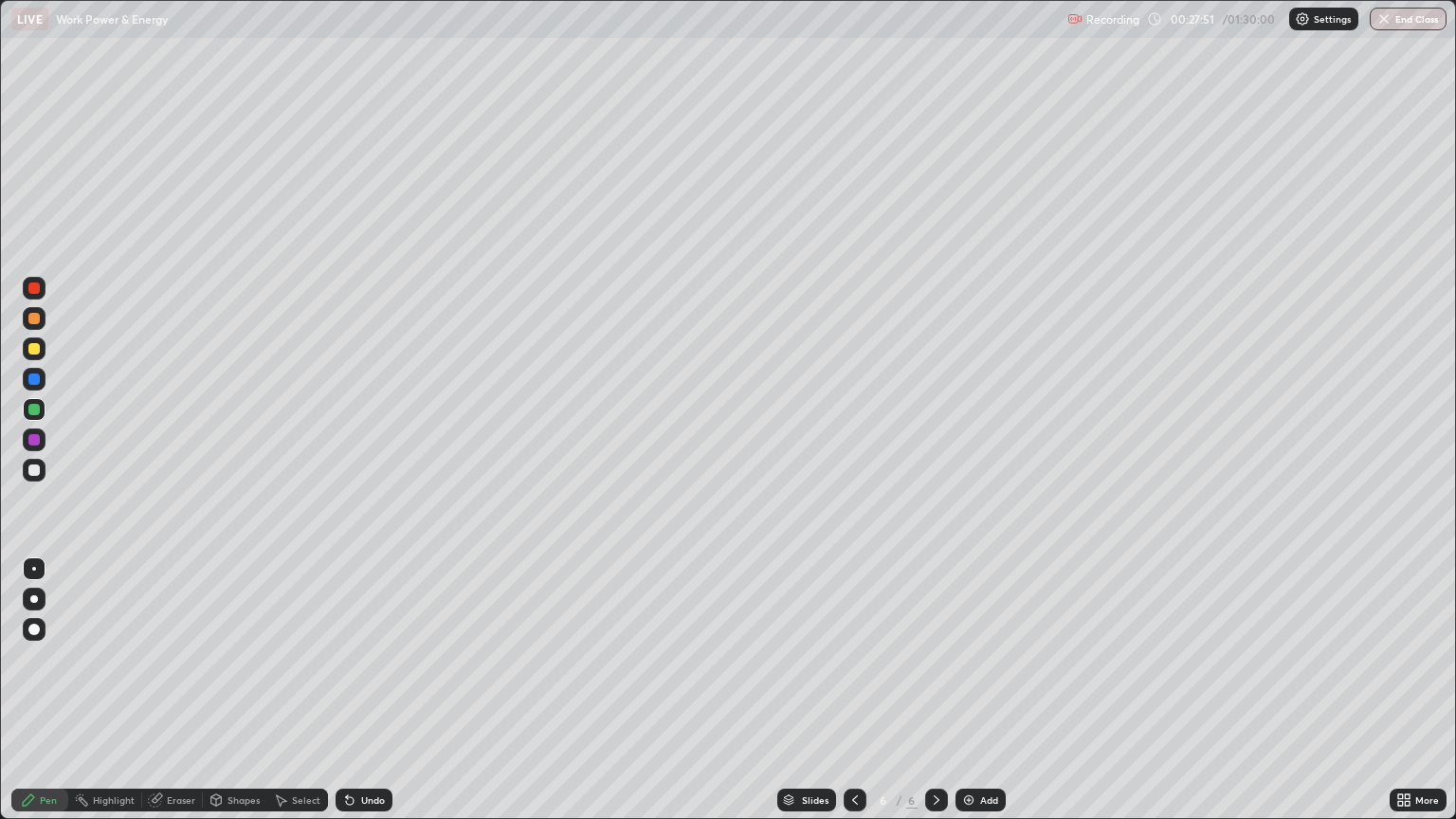 click at bounding box center (34, 379) 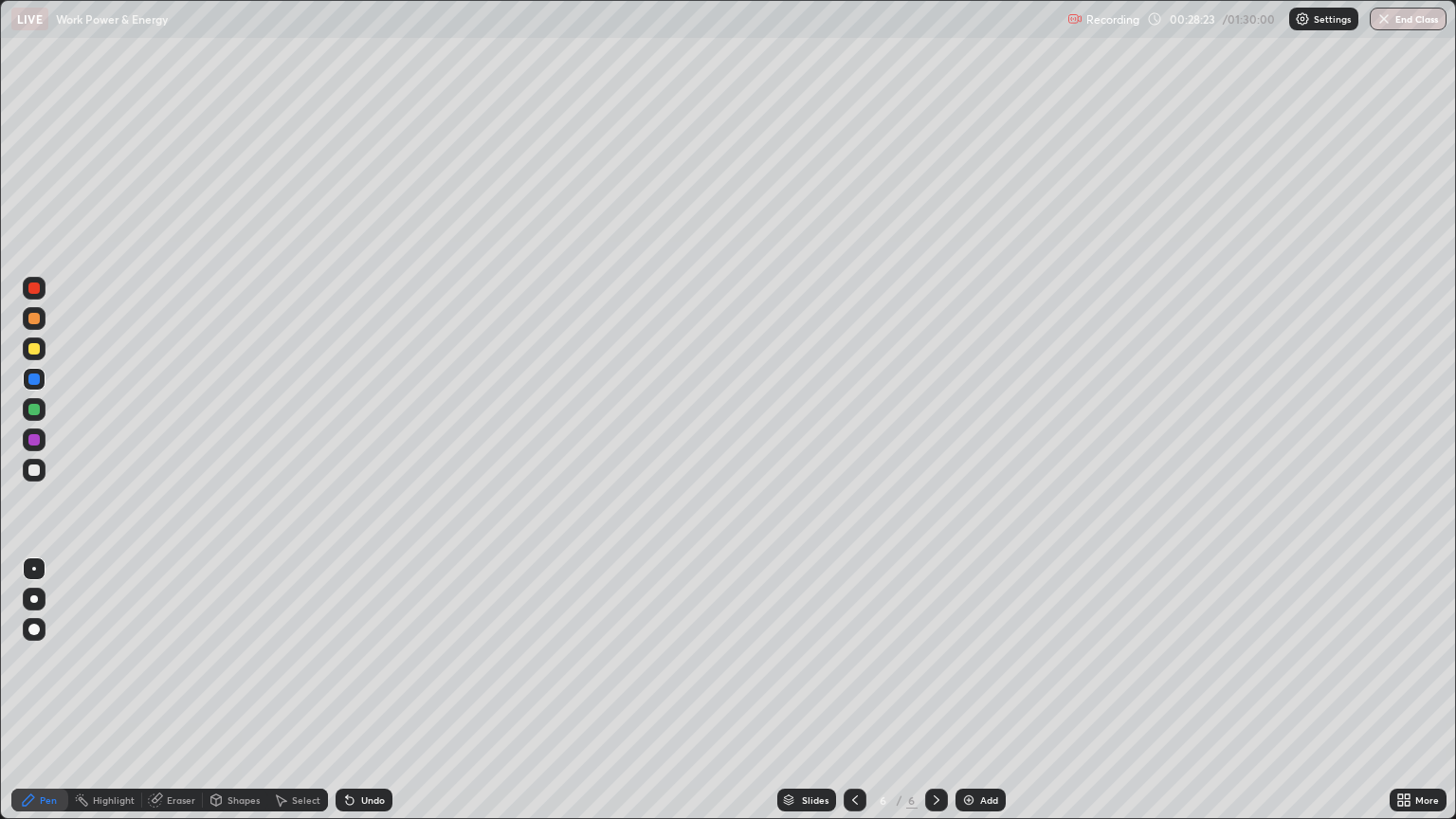 click on "Shapes" at bounding box center (235, 800) 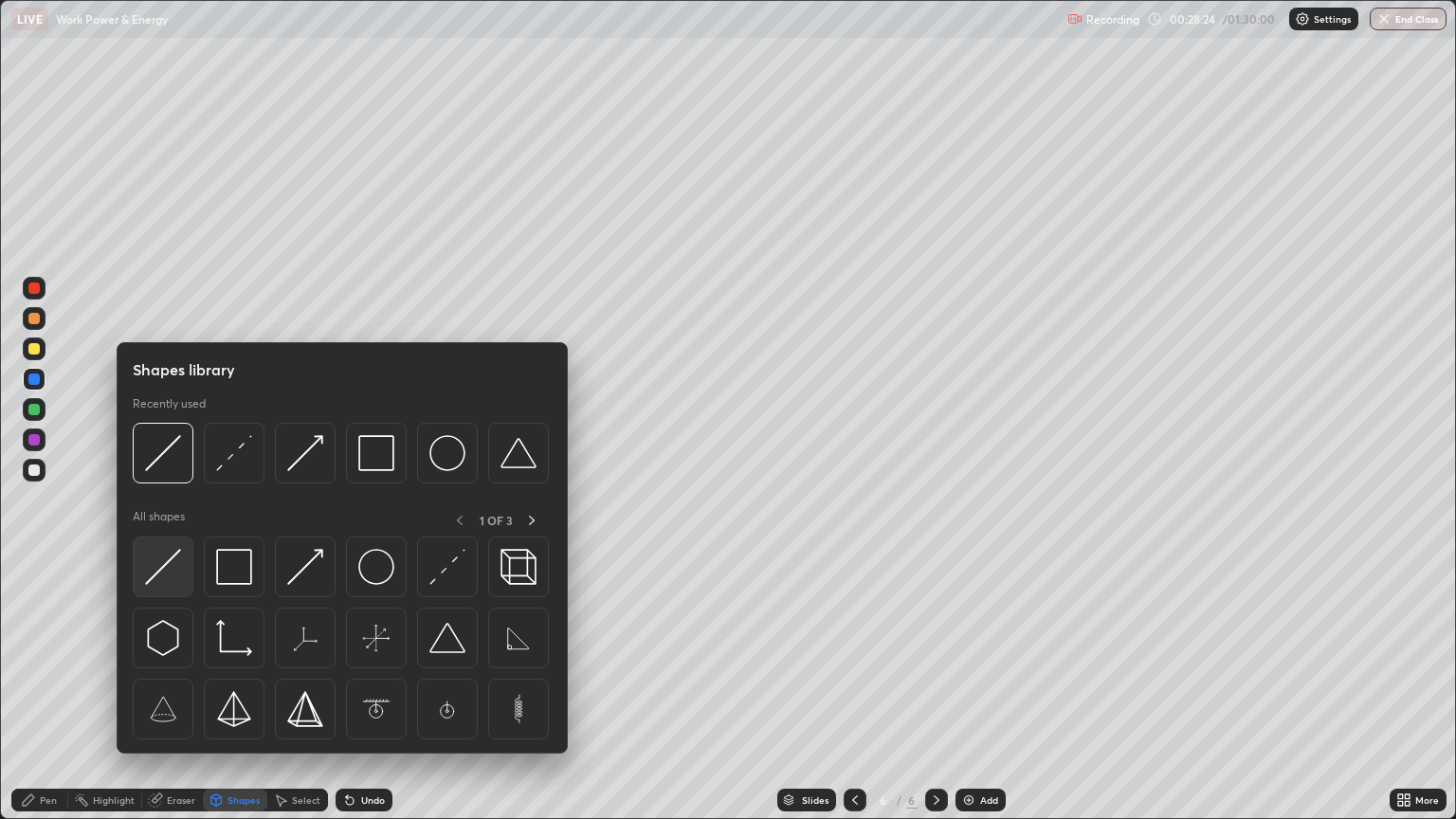 click at bounding box center [163, 567] 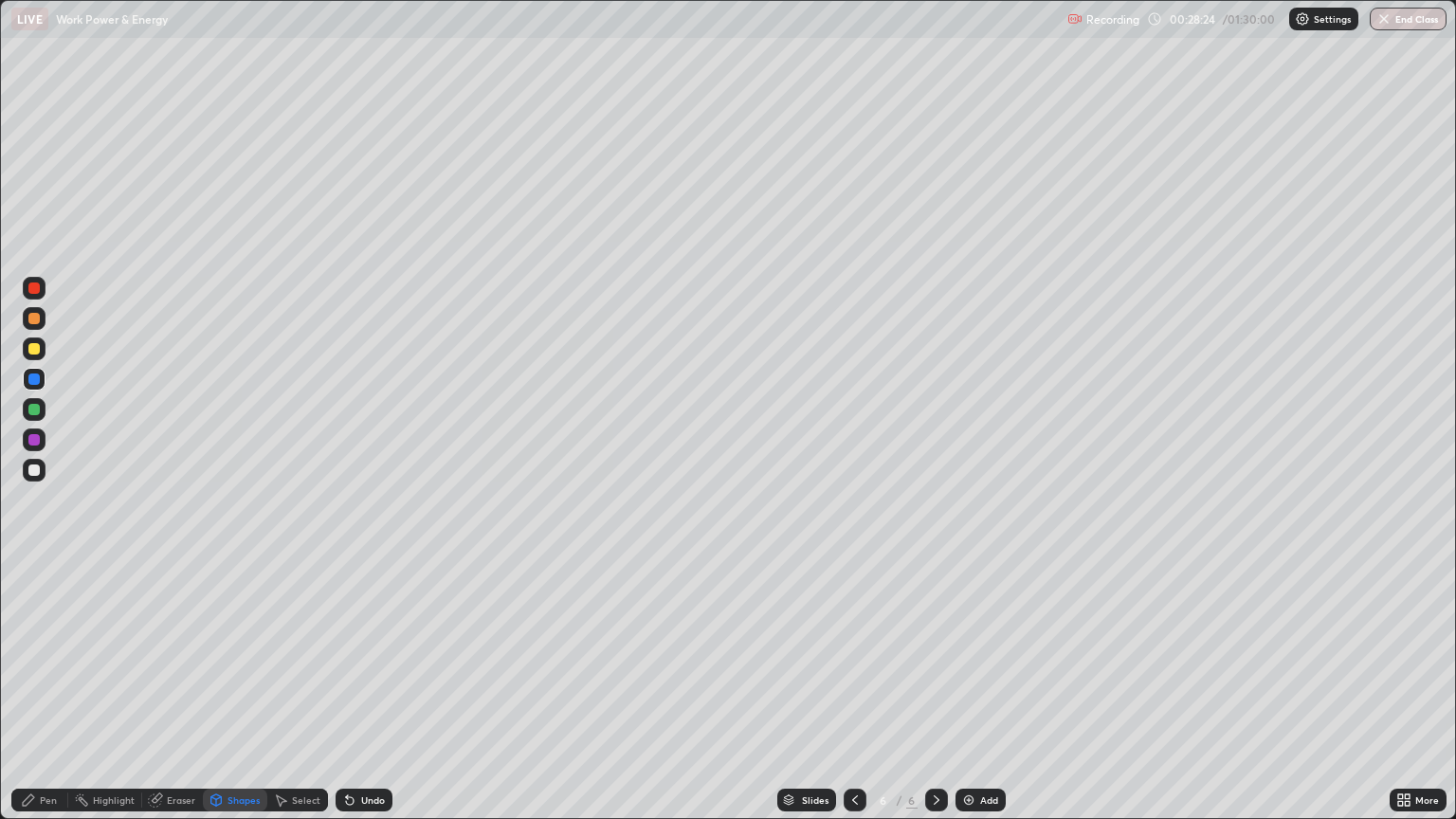 click at bounding box center [34, 470] 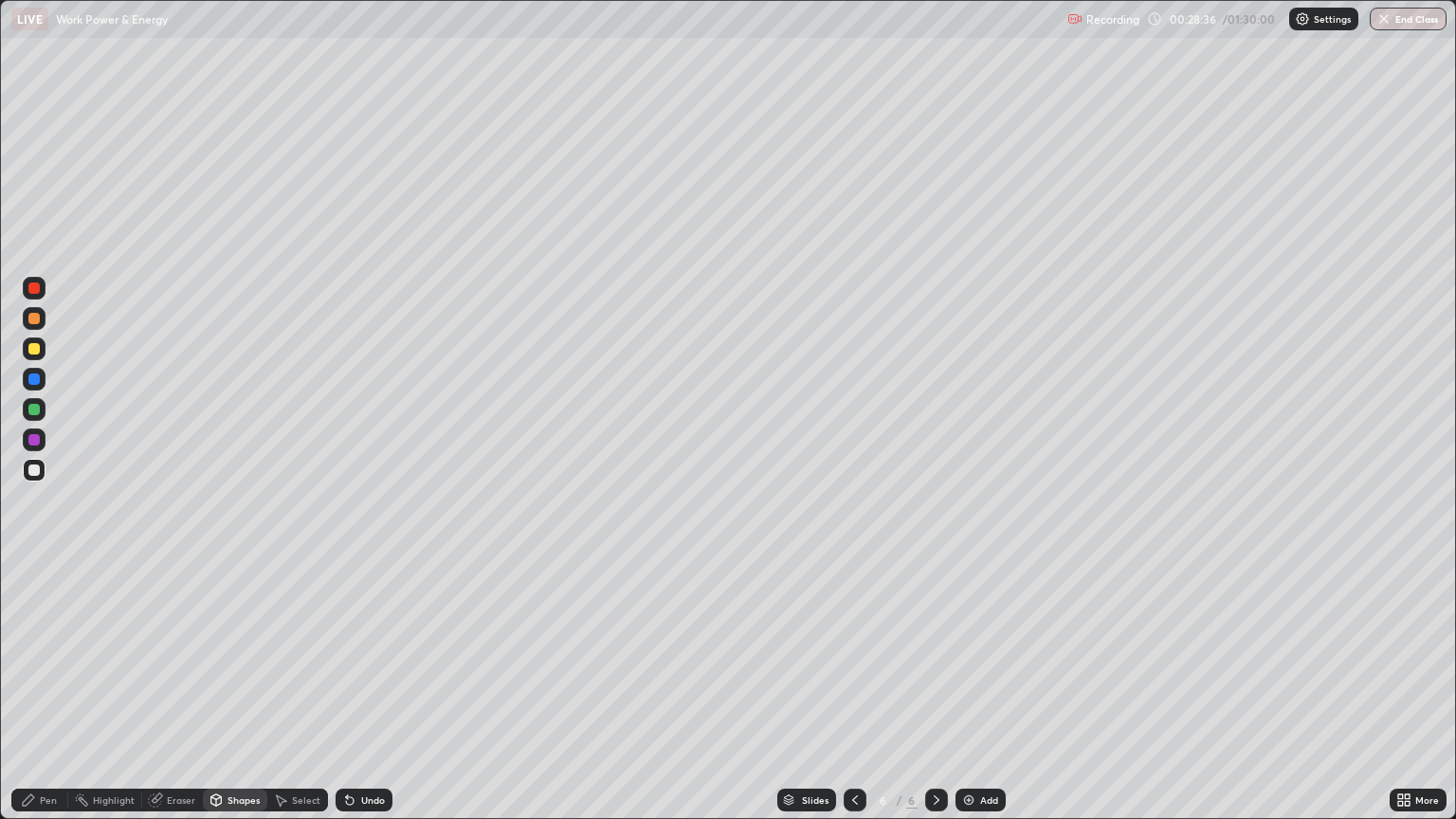 click on "Pen" at bounding box center [48, 800] 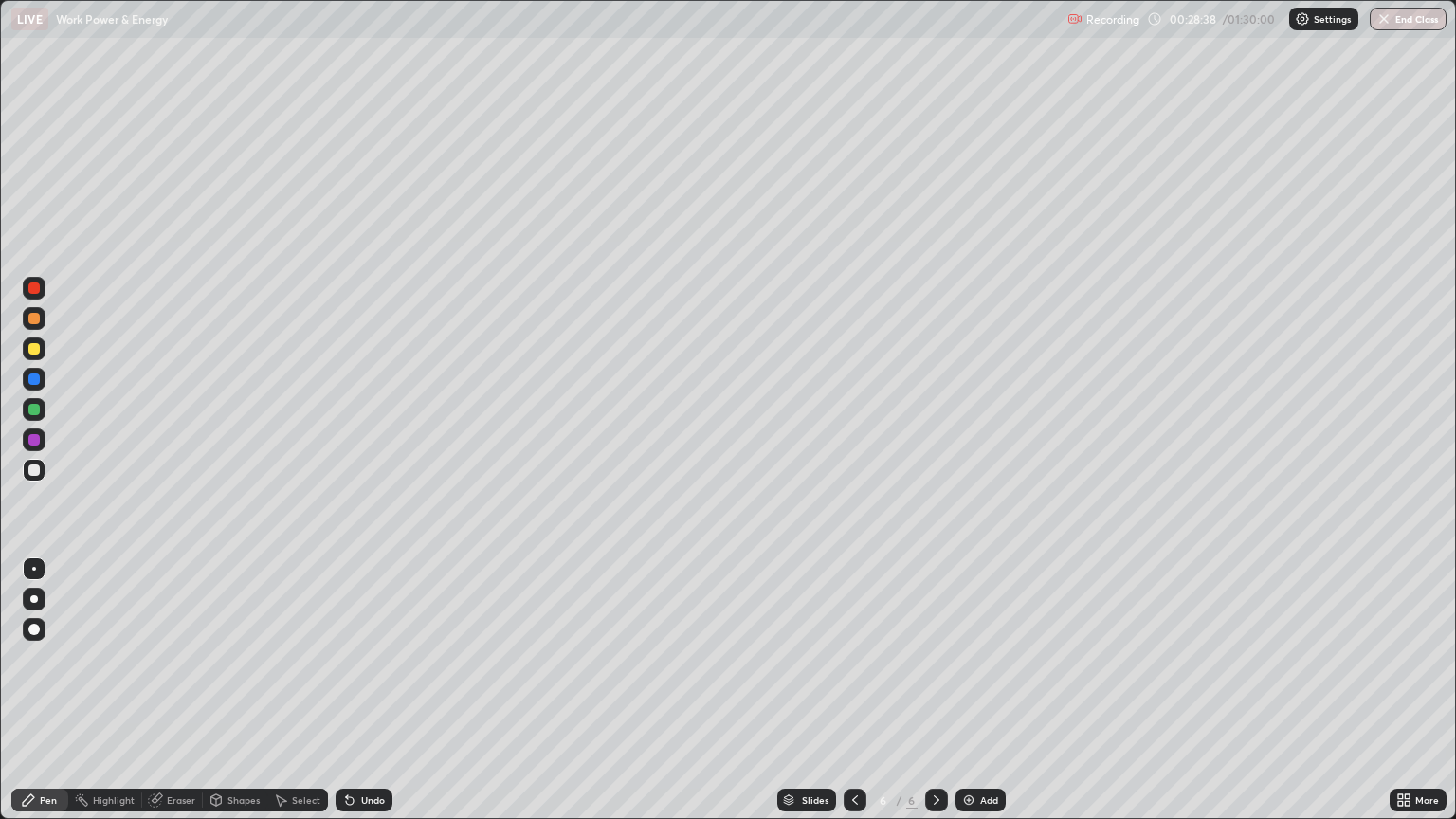 click at bounding box center [34, 349] 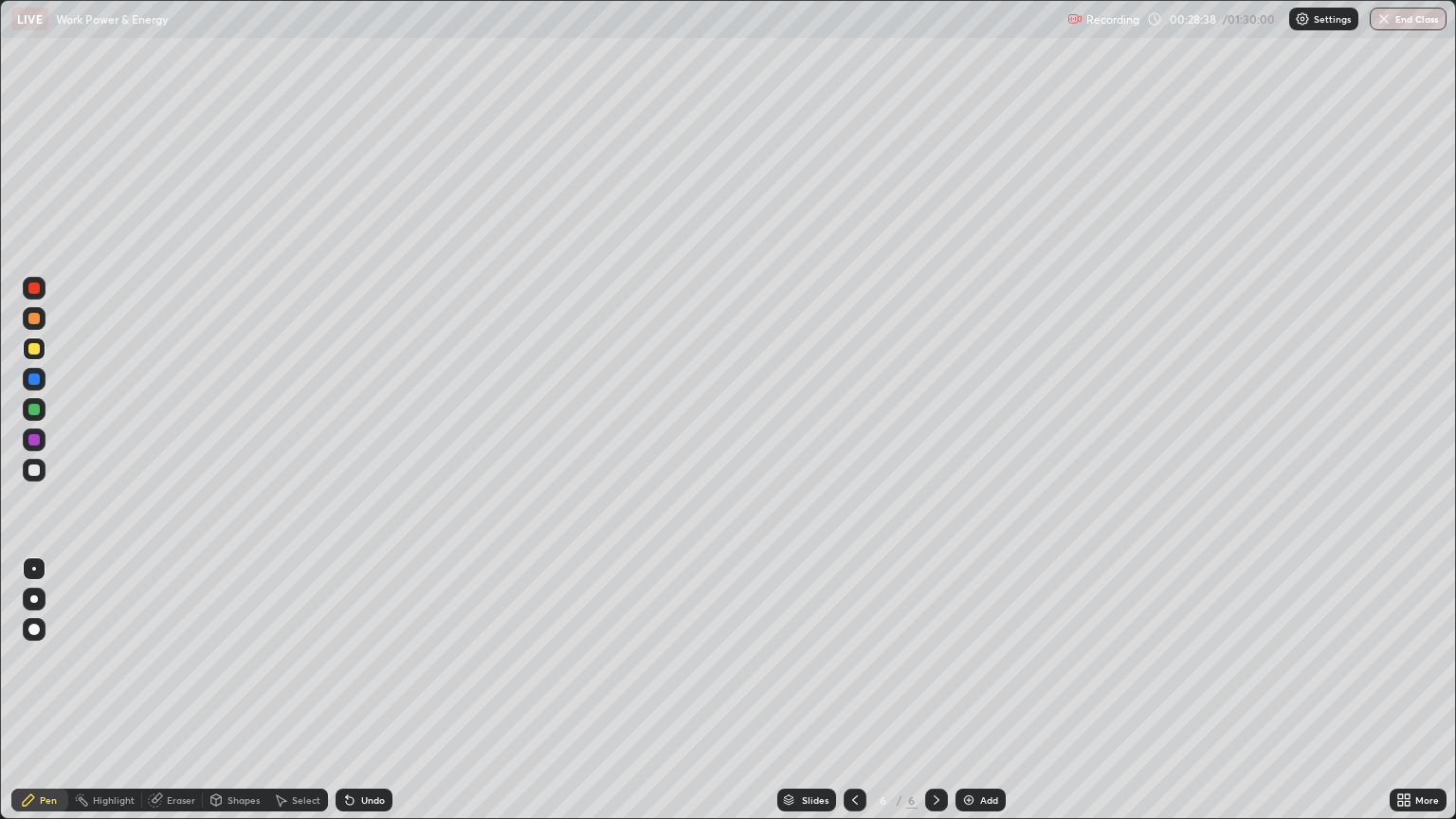 click at bounding box center [34, 379] 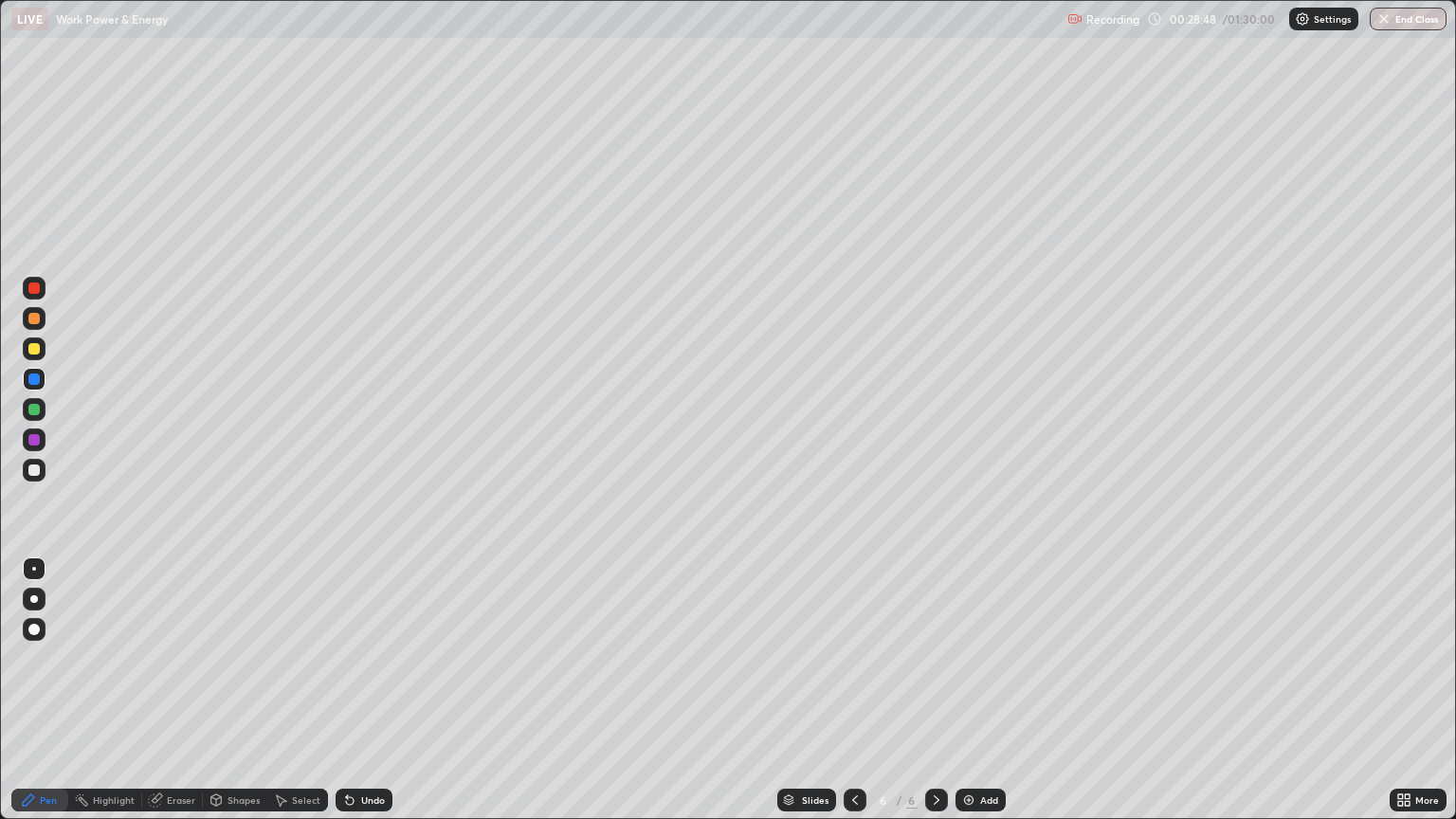 click at bounding box center [34, 349] 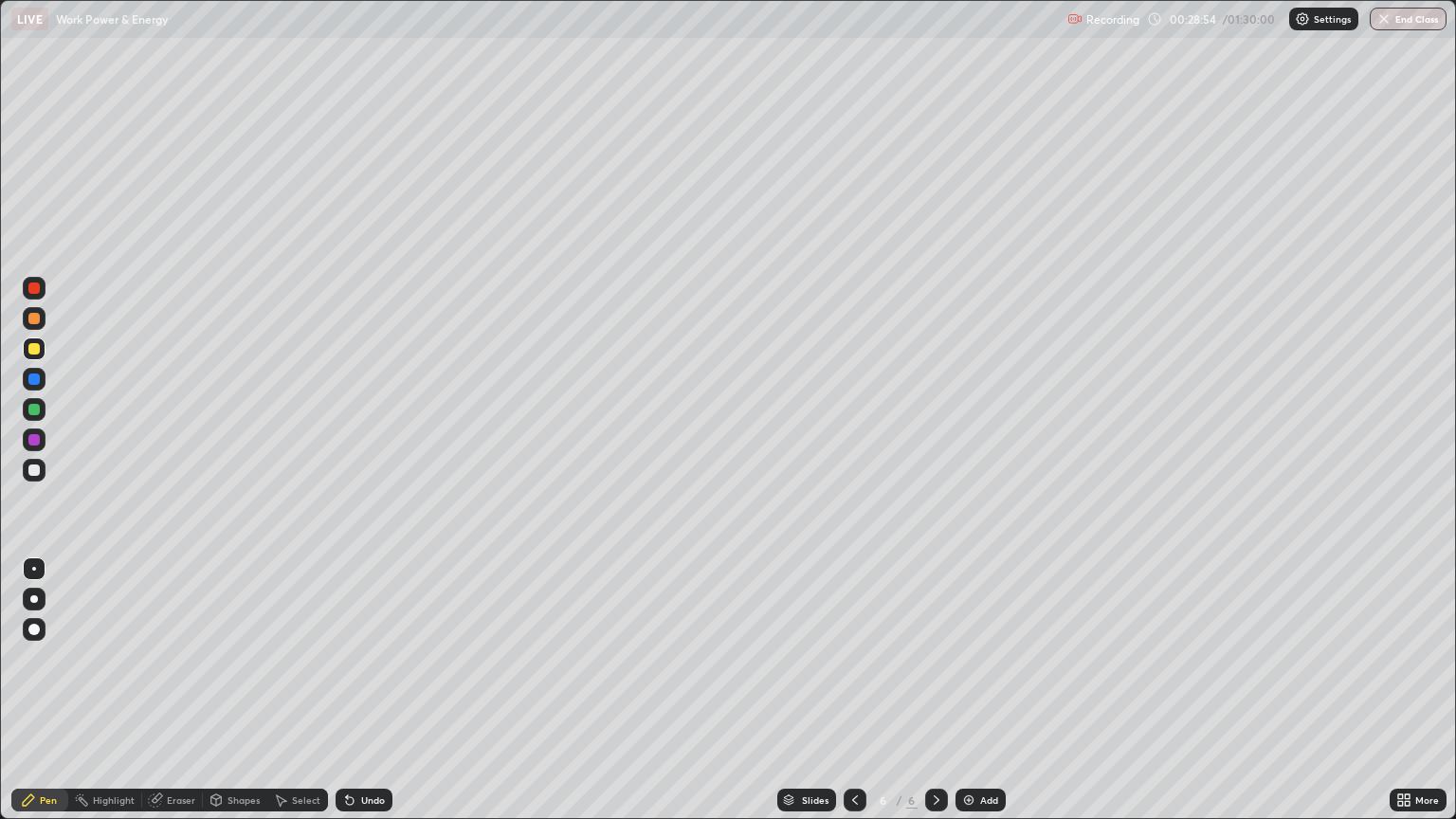 click on "Shapes" at bounding box center (244, 800) 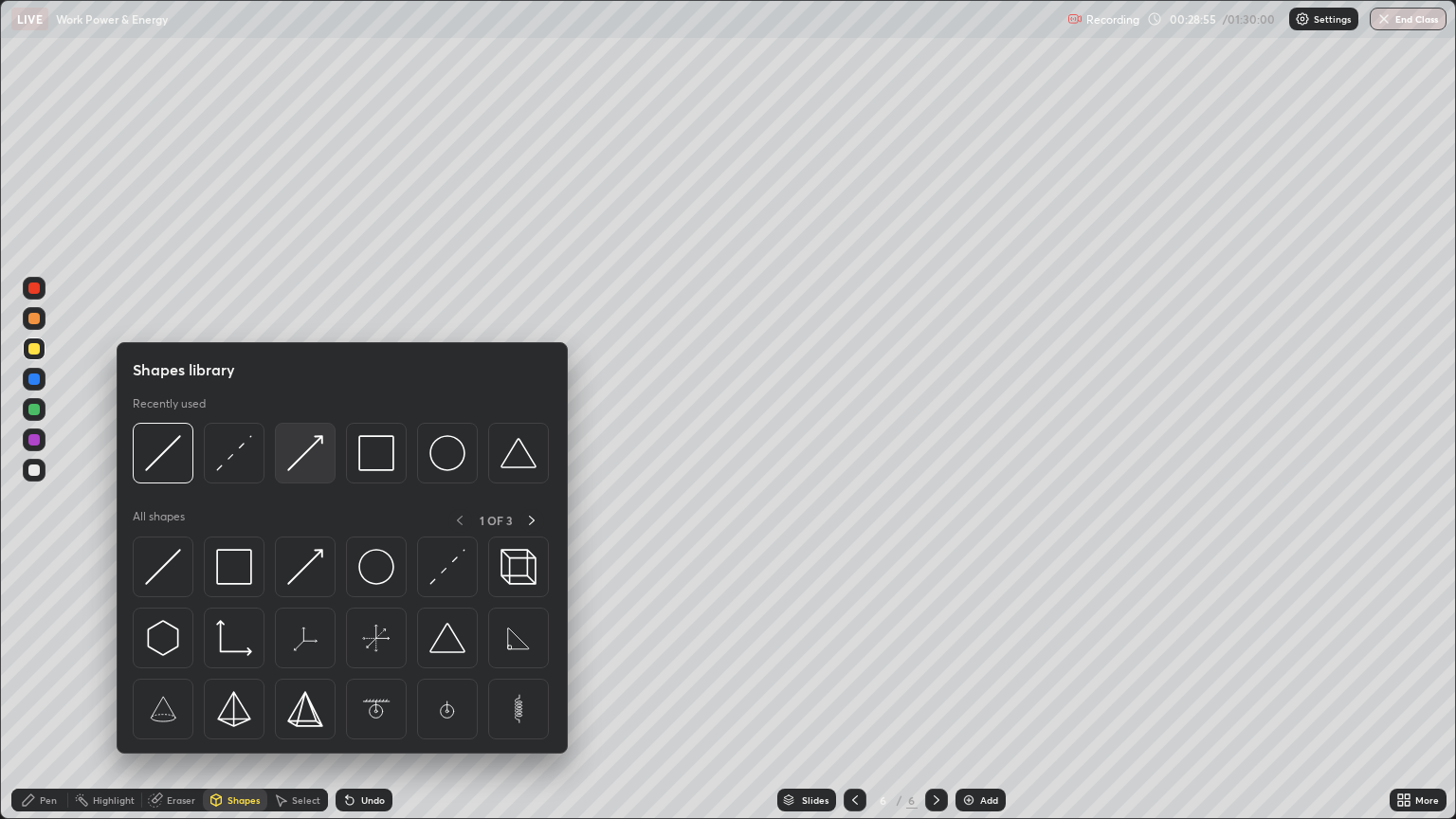click at bounding box center [305, 453] 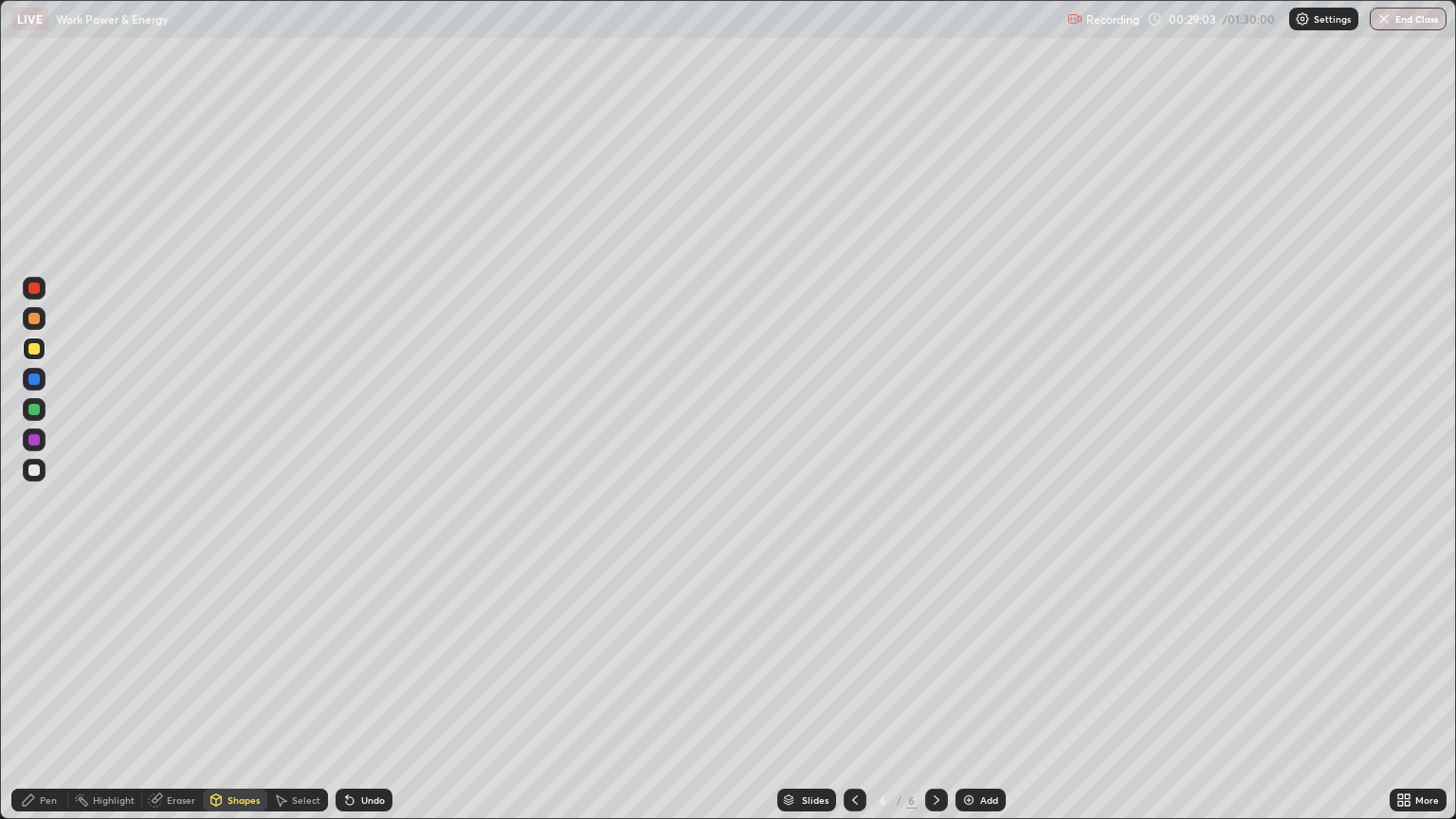 click on "Pen" at bounding box center [48, 800] 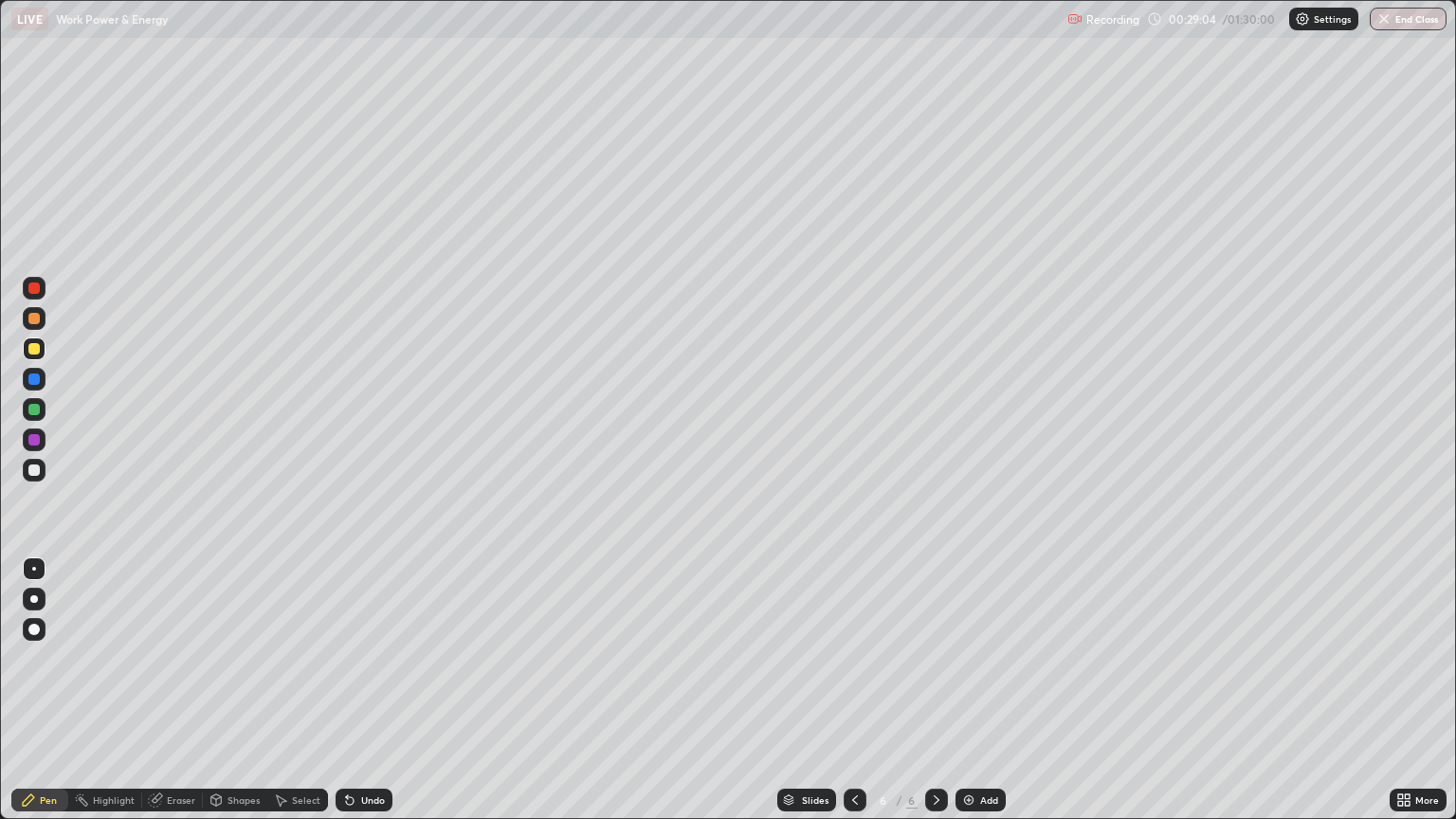 click at bounding box center [34, 379] 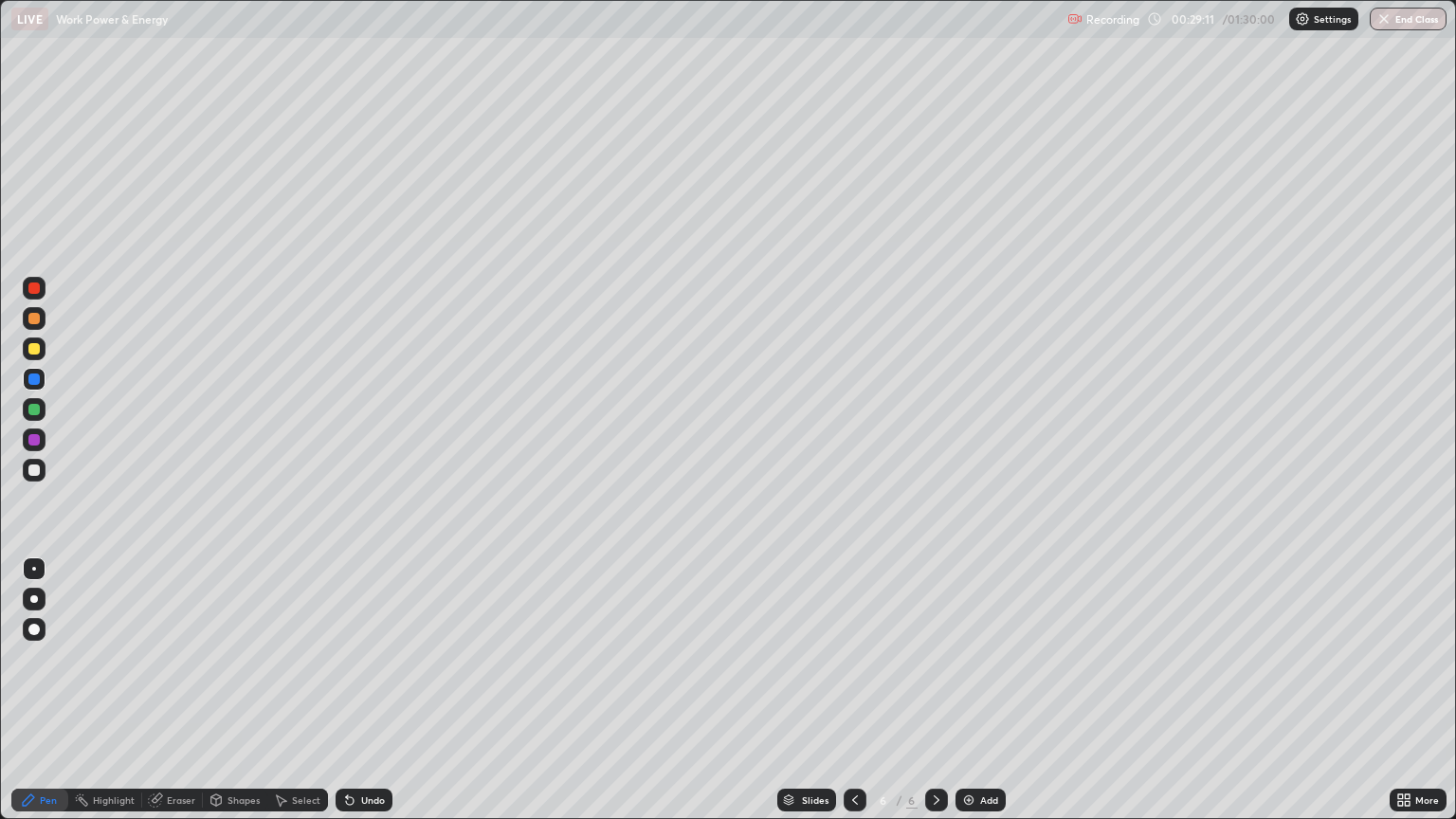 click at bounding box center [34, 410] 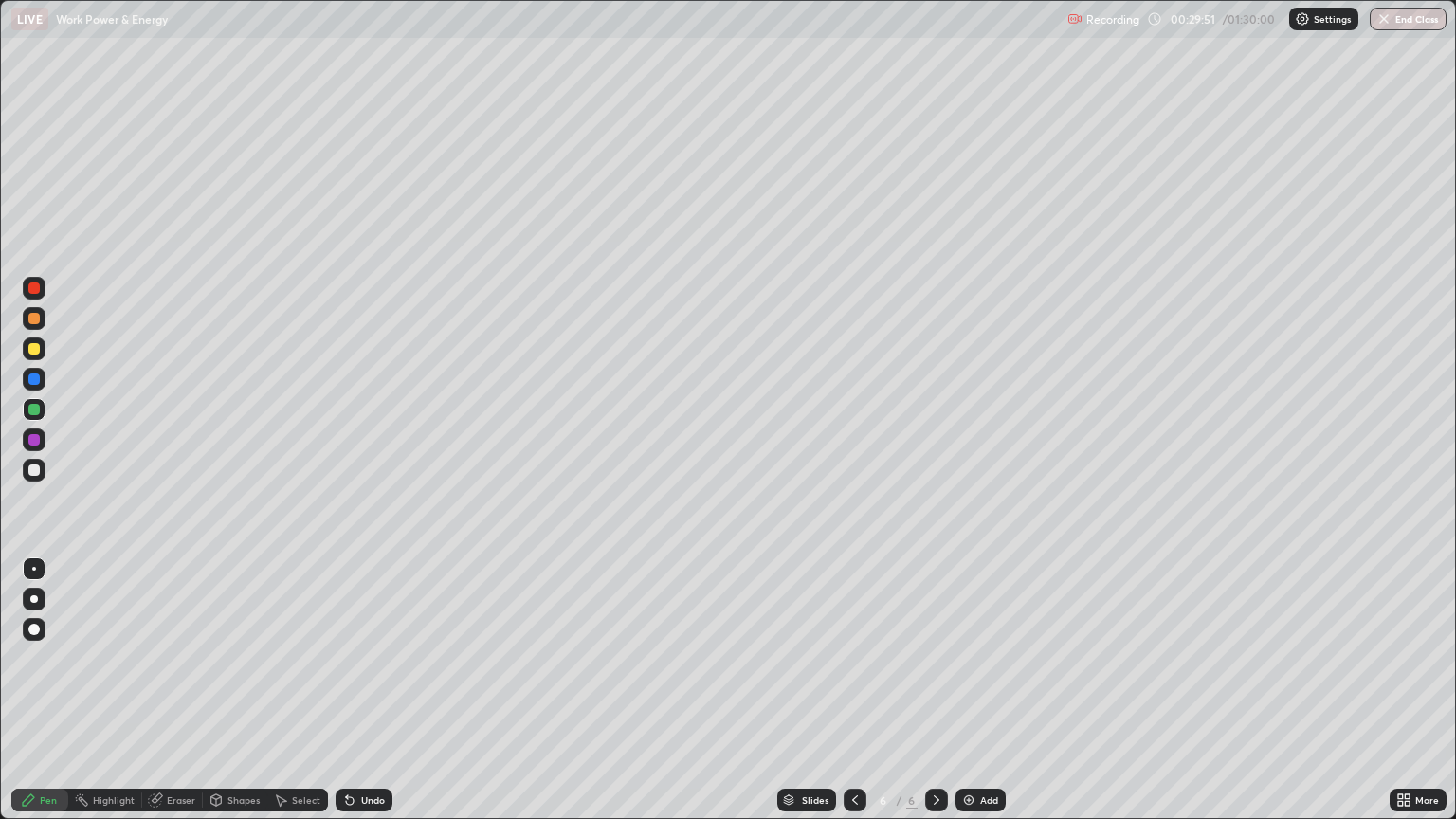 click at bounding box center [34, 379] 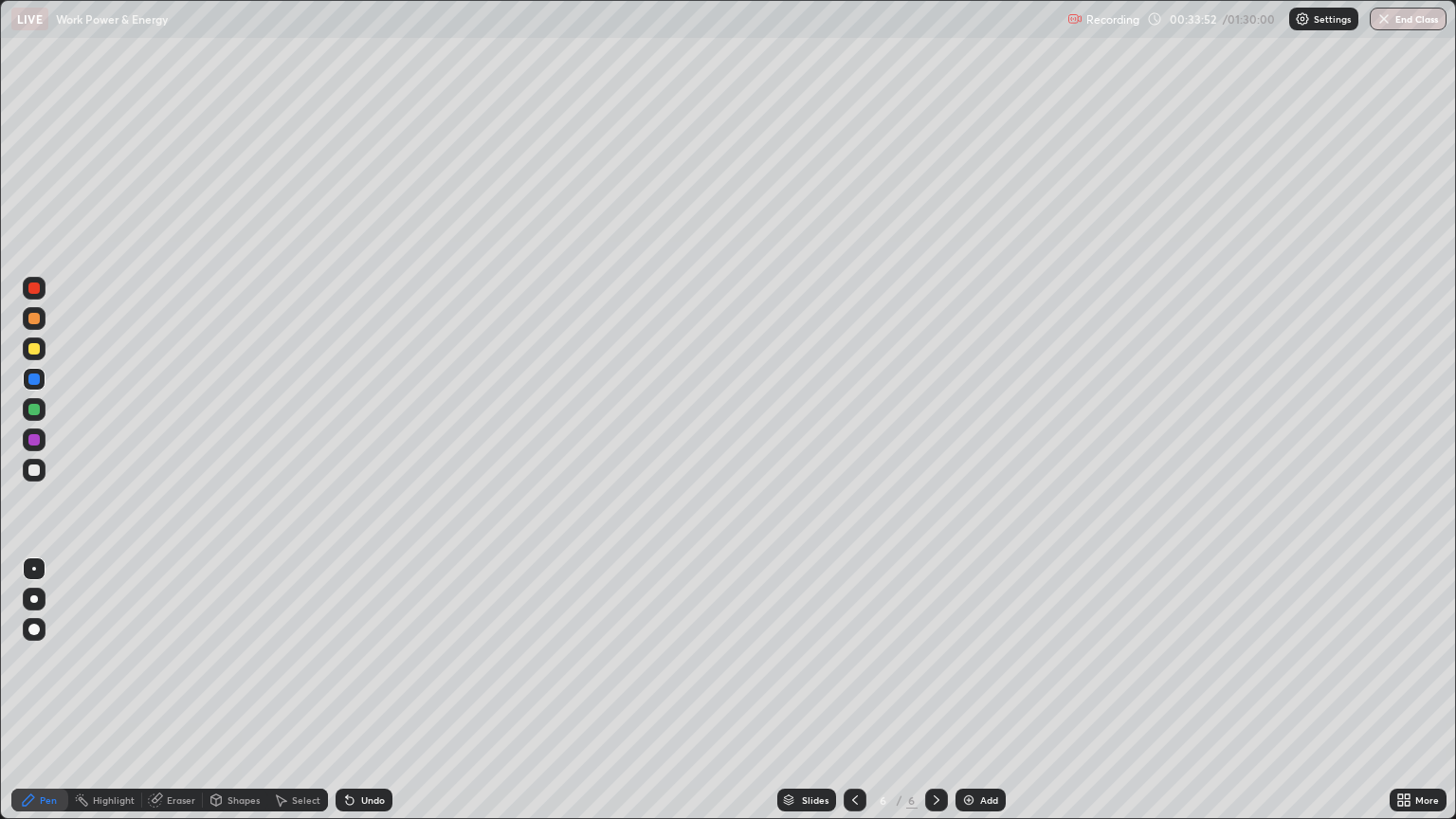 click on "Add" at bounding box center [989, 800] 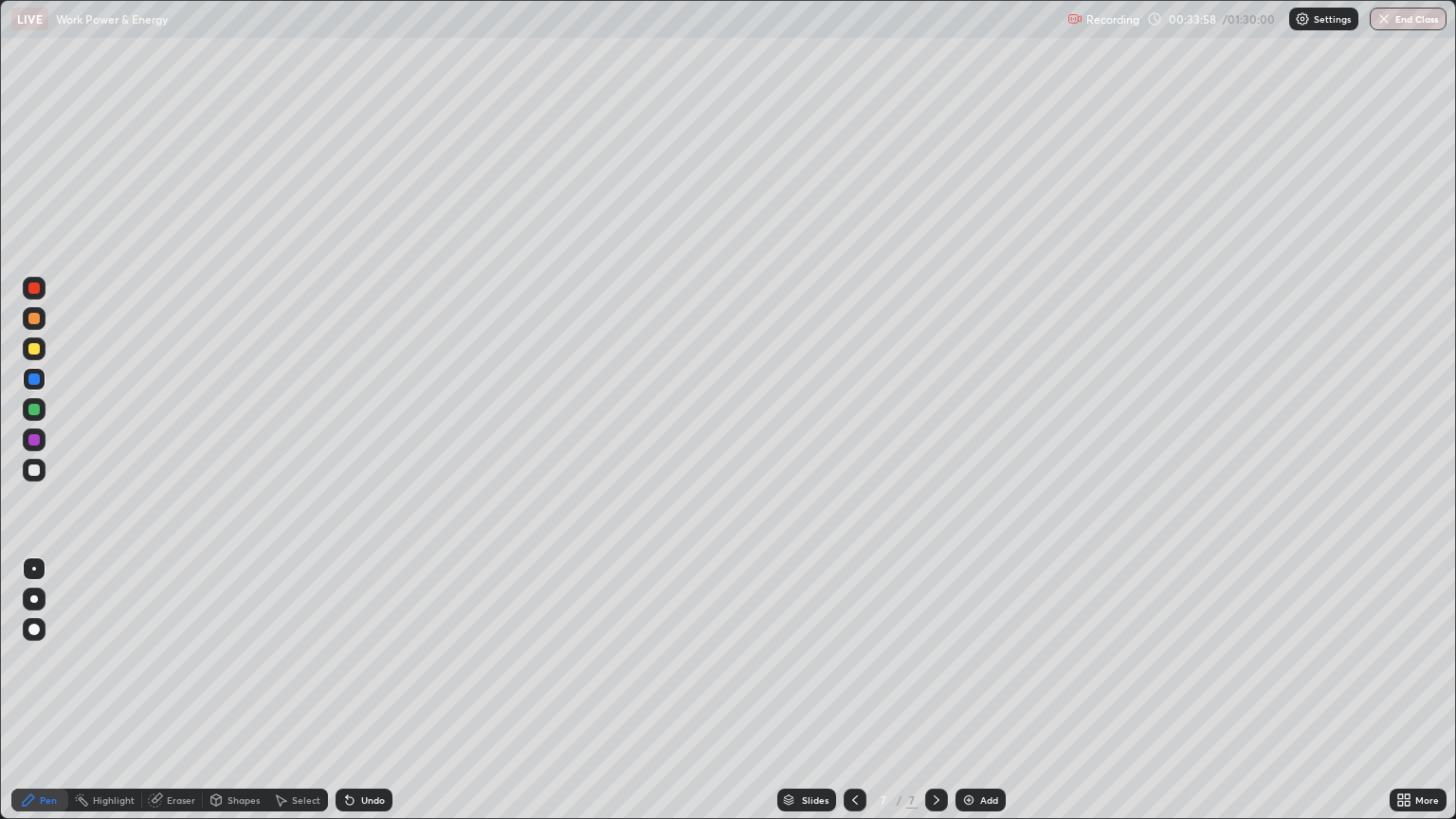 click at bounding box center [34, 470] 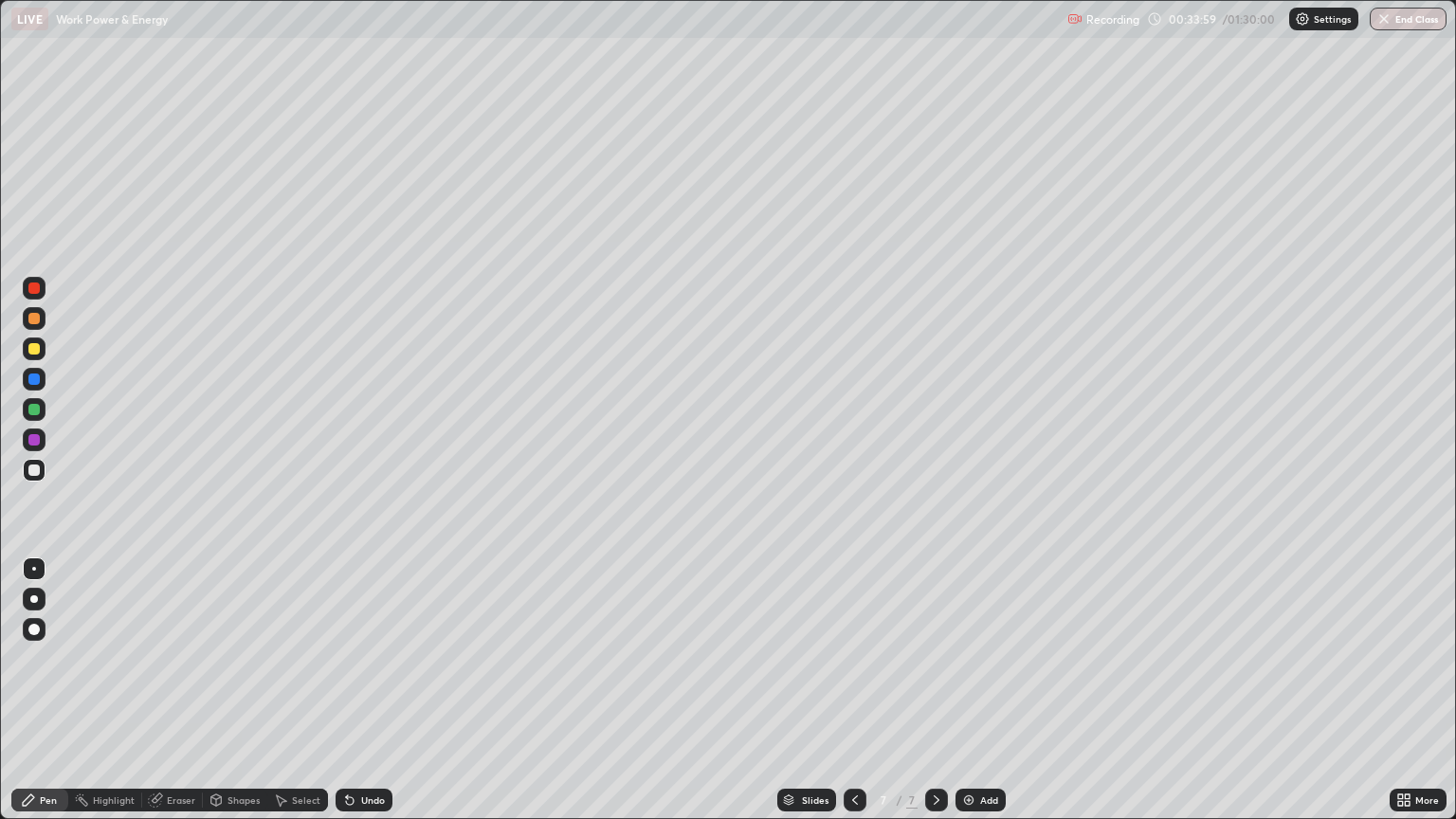 click on "Shapes" at bounding box center [235, 800] 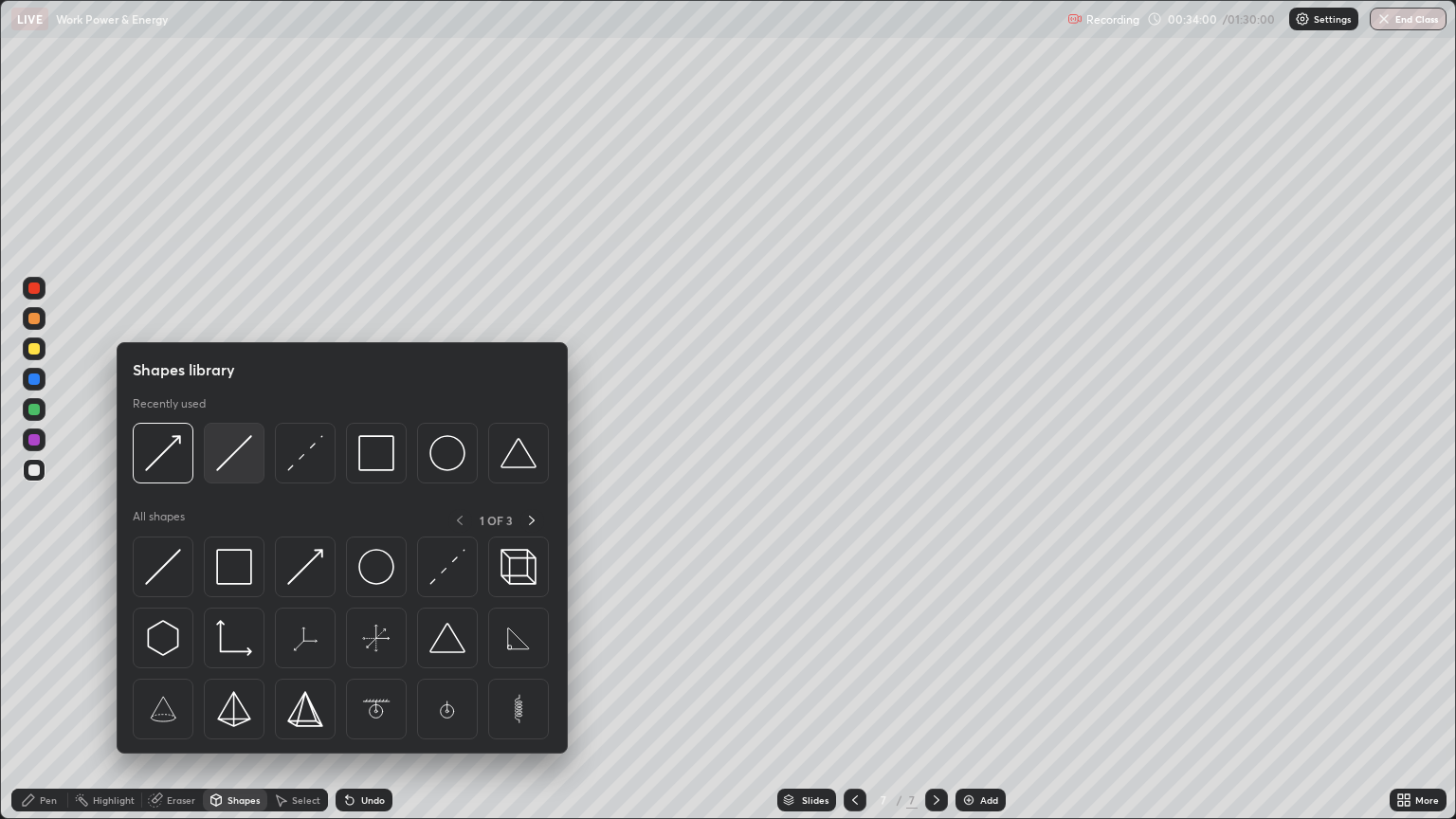 click at bounding box center [234, 453] 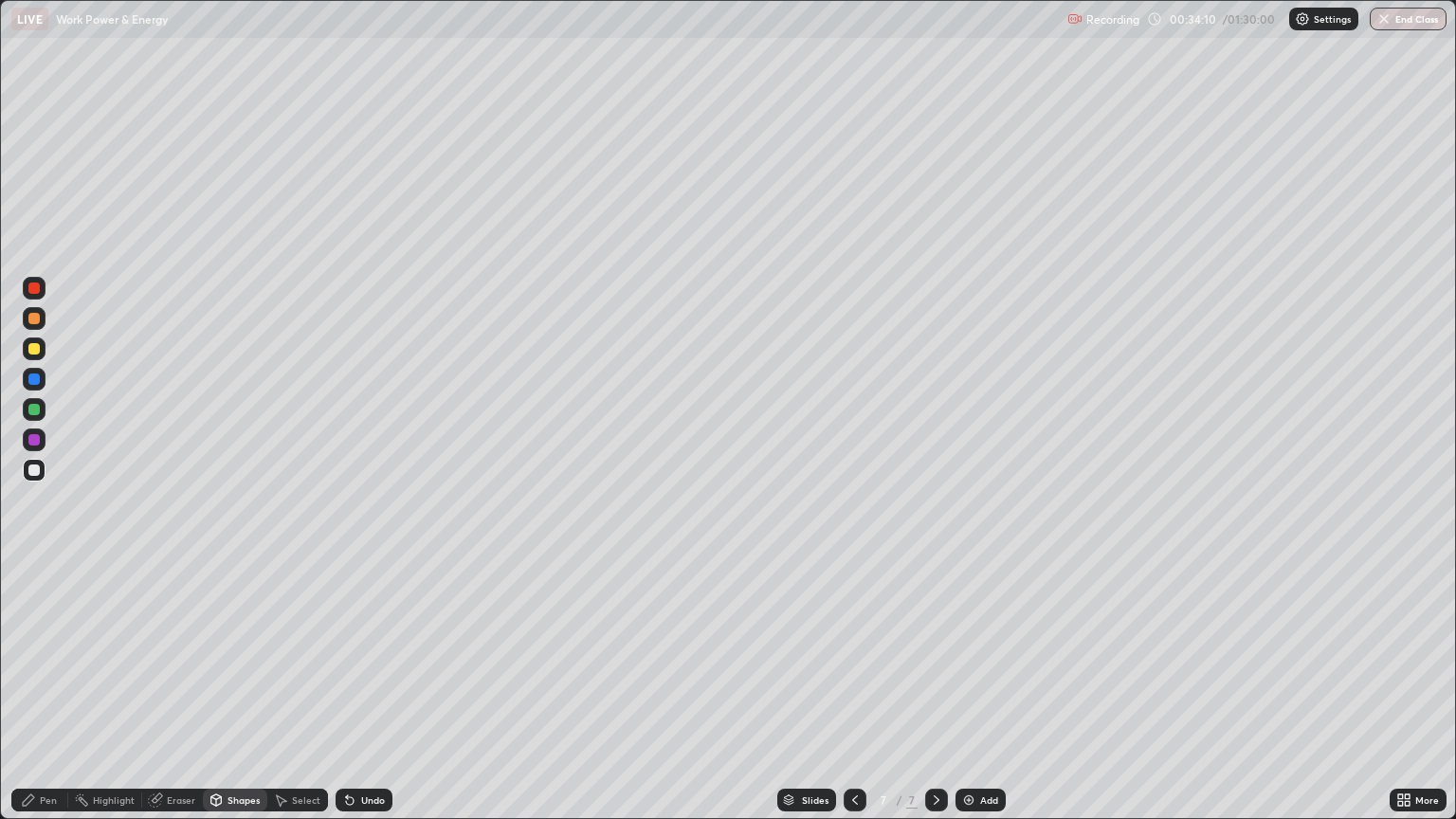click on "Pen" at bounding box center (48, 800) 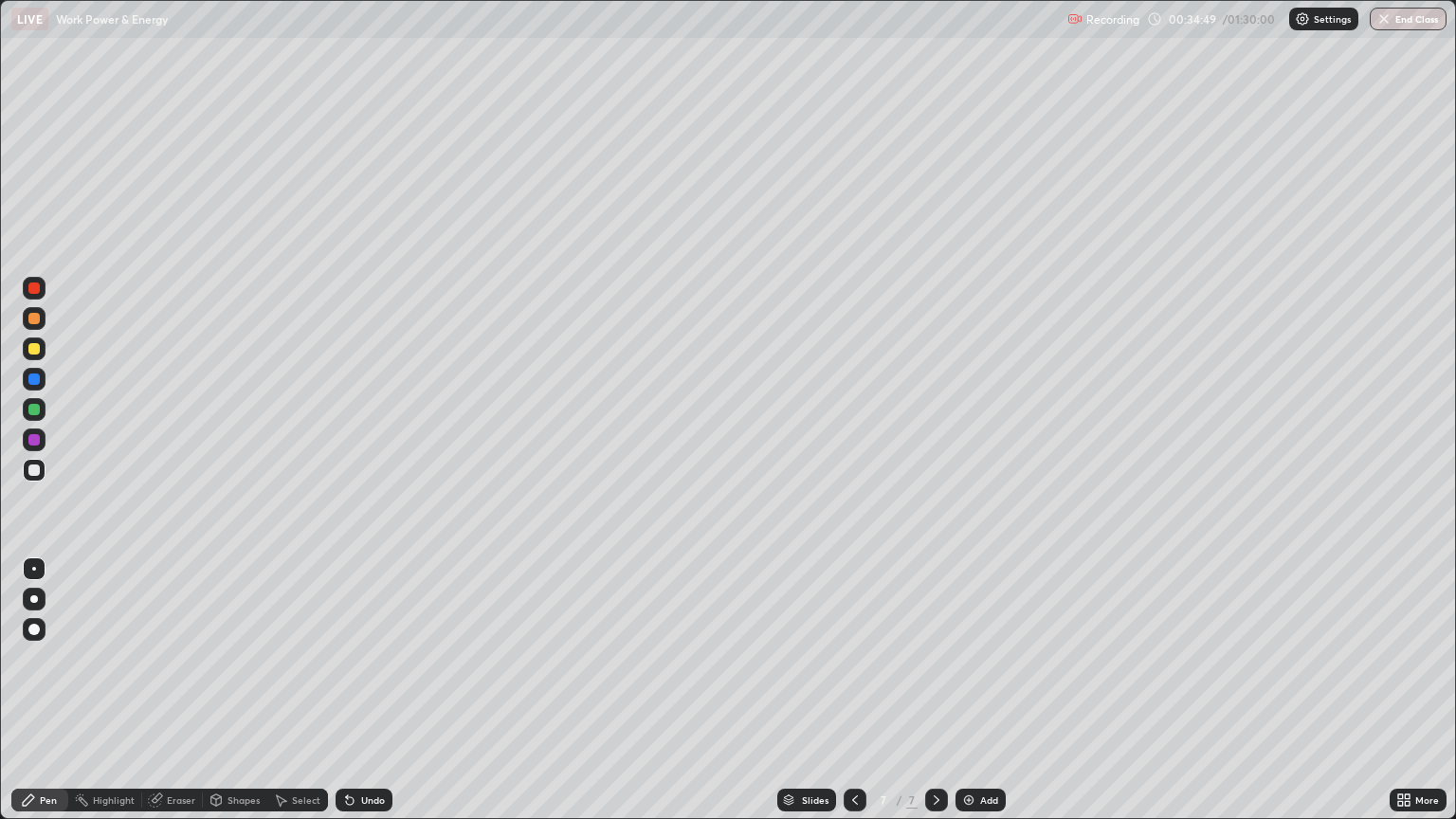 click at bounding box center [34, 349] 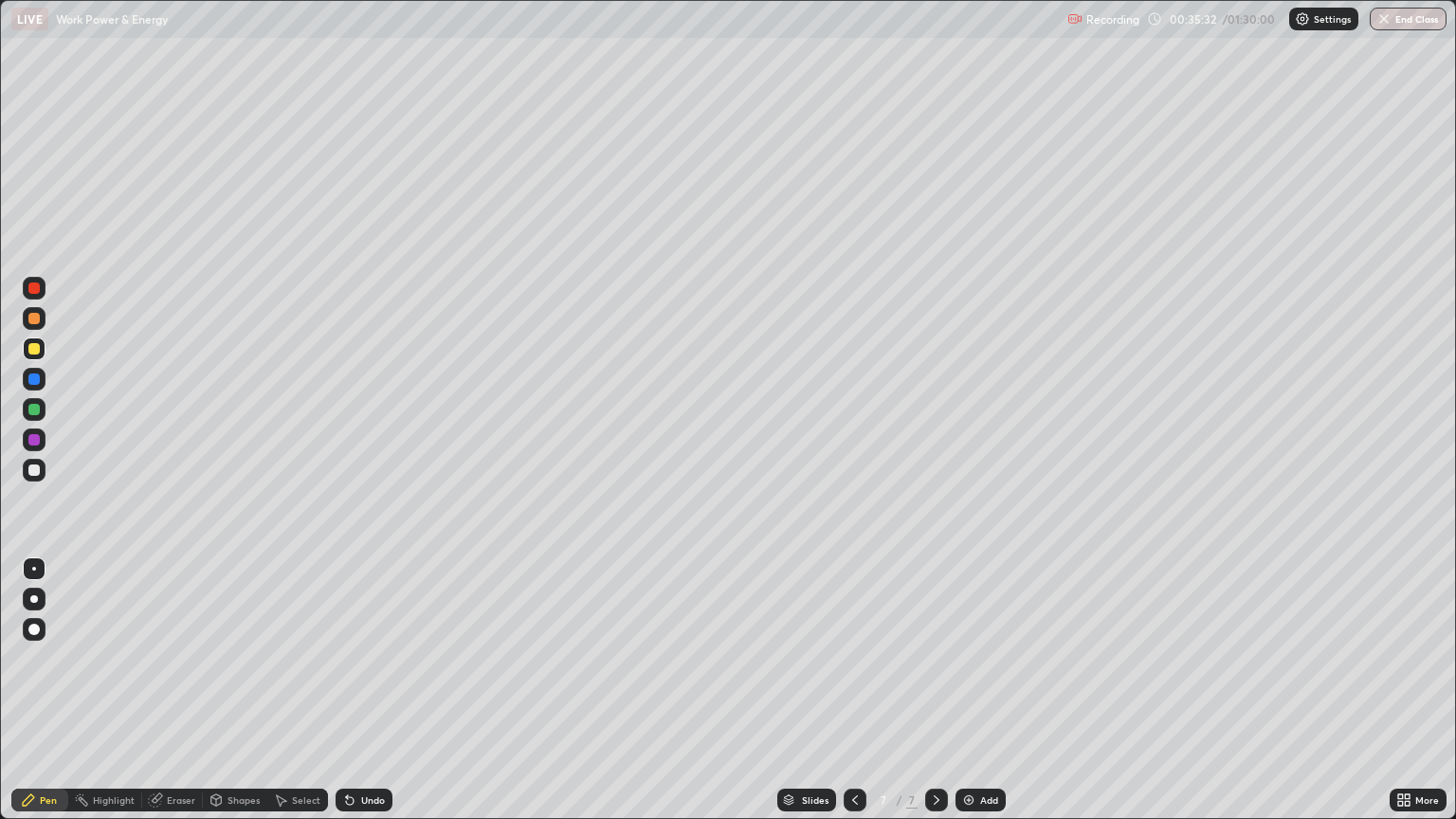 click at bounding box center [34, 379] 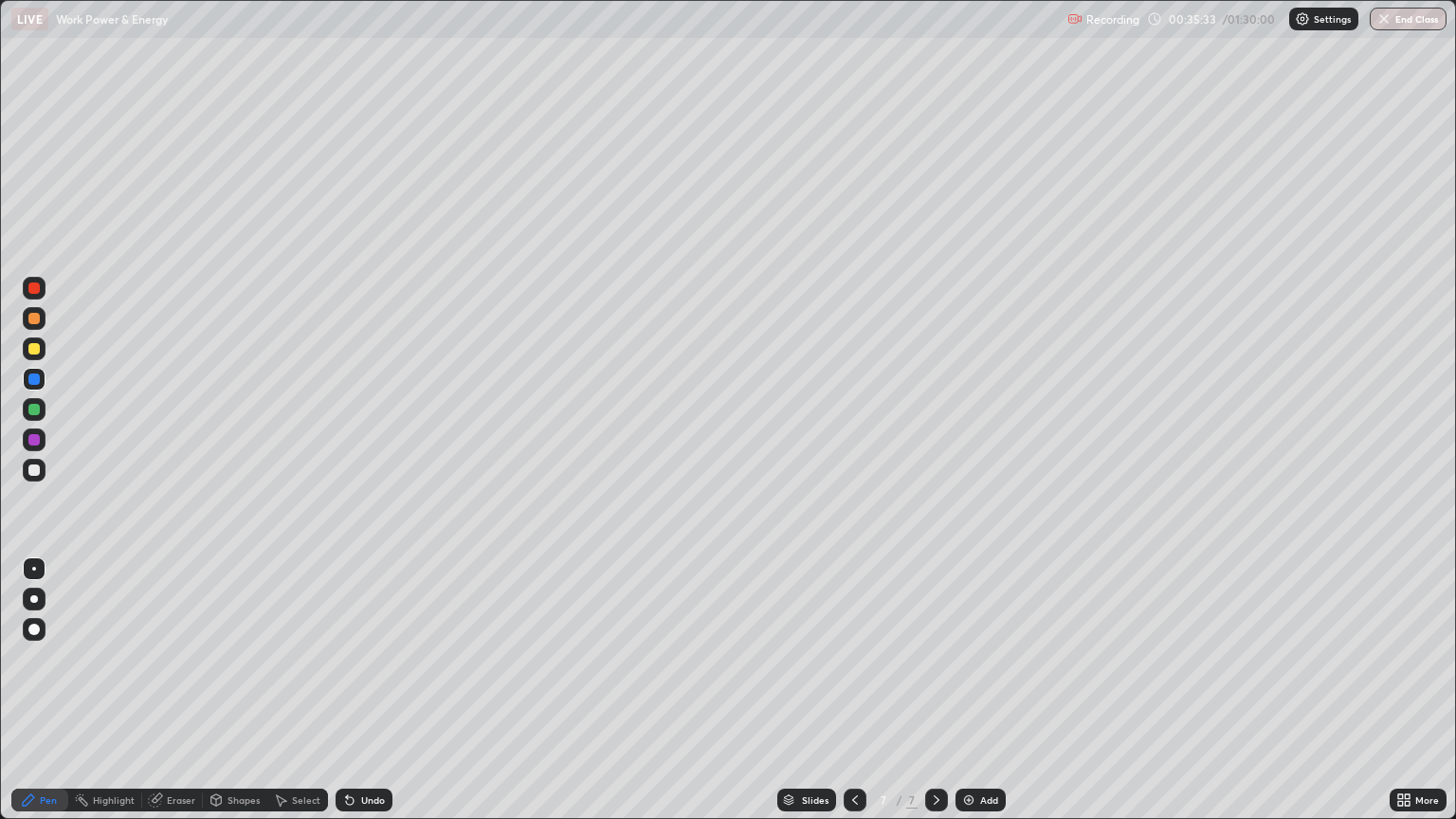 click at bounding box center (34, 599) 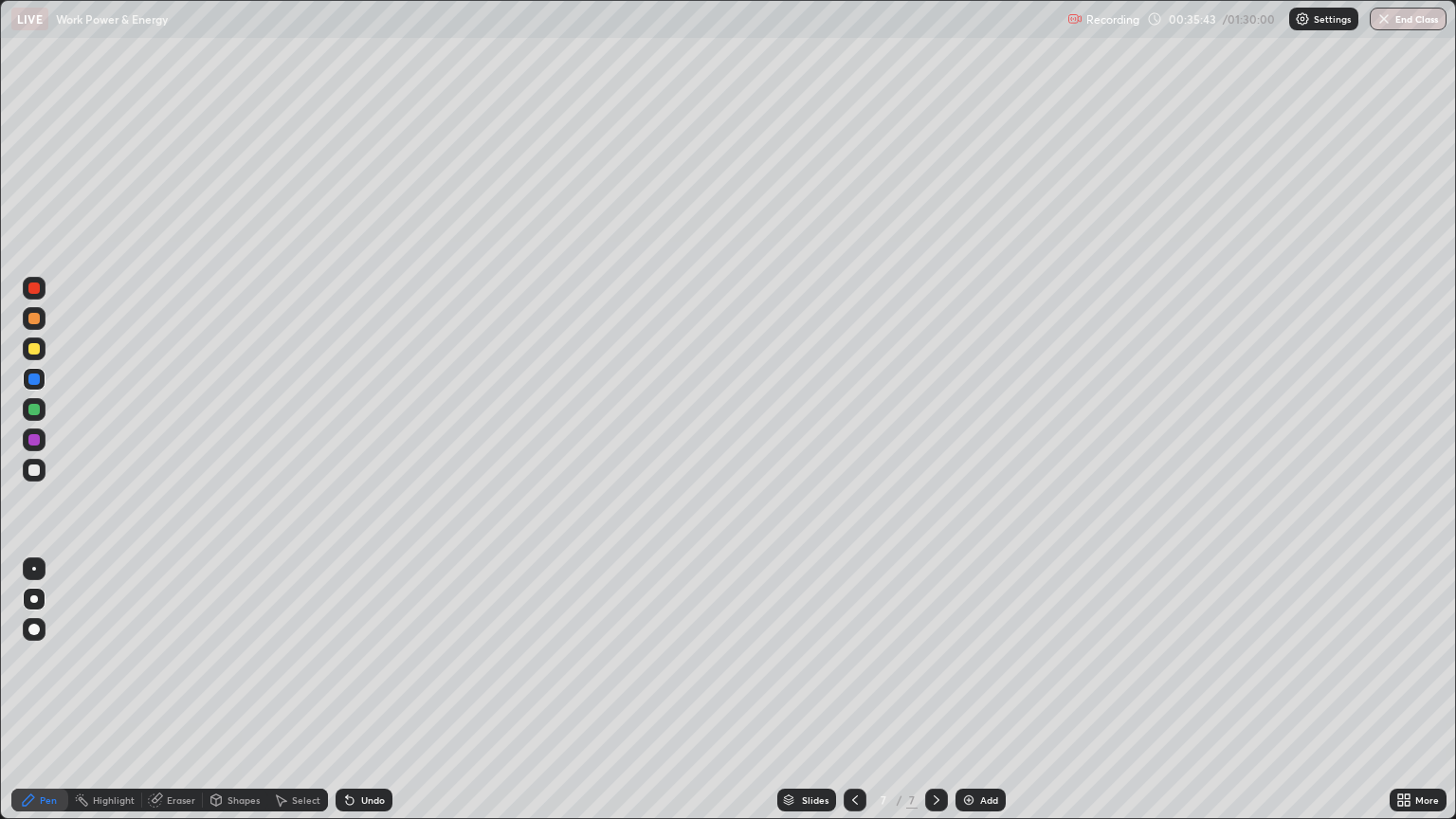 click on "Select" at bounding box center (306, 800) 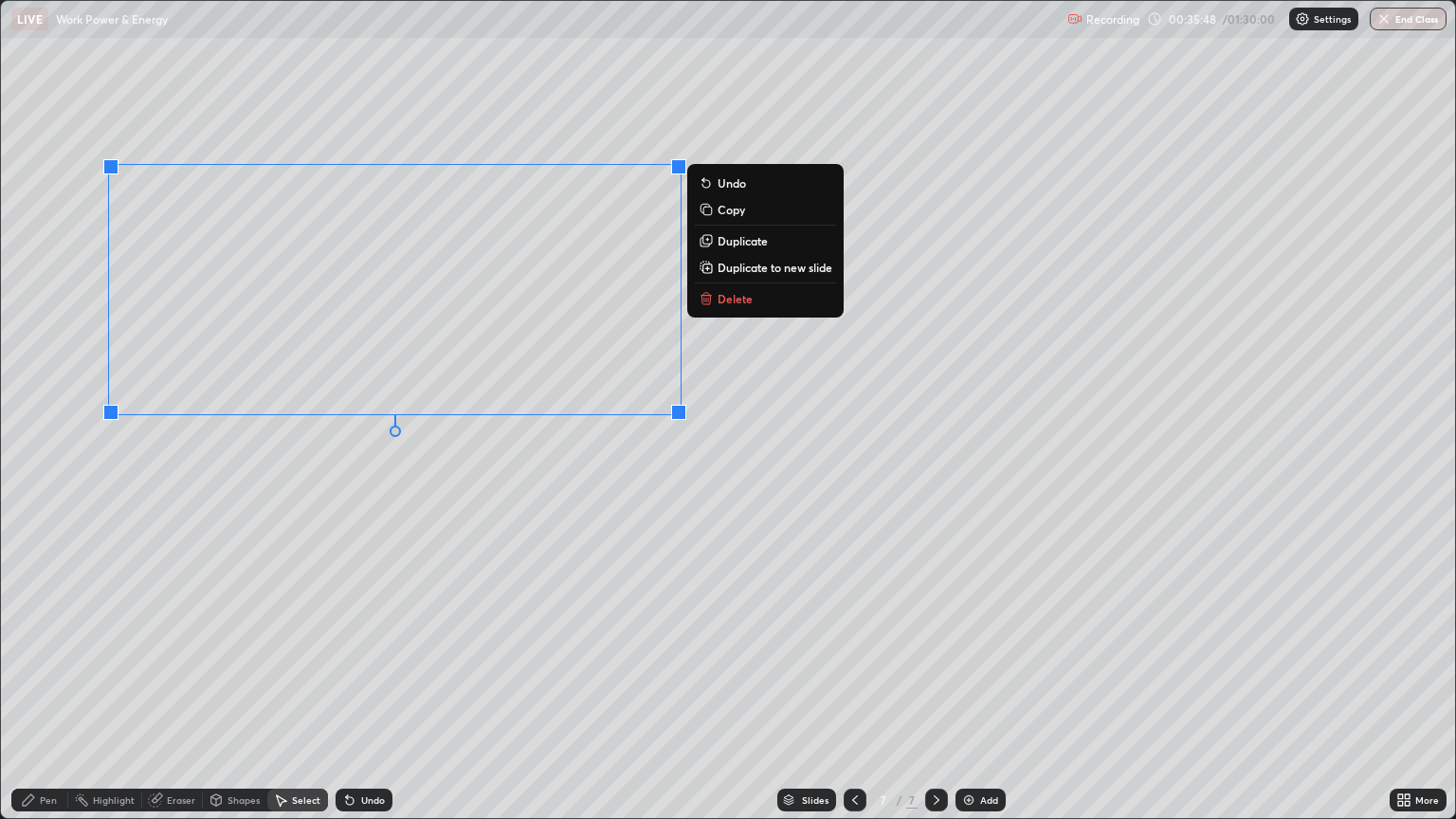 click on "Copy" at bounding box center (765, 209) 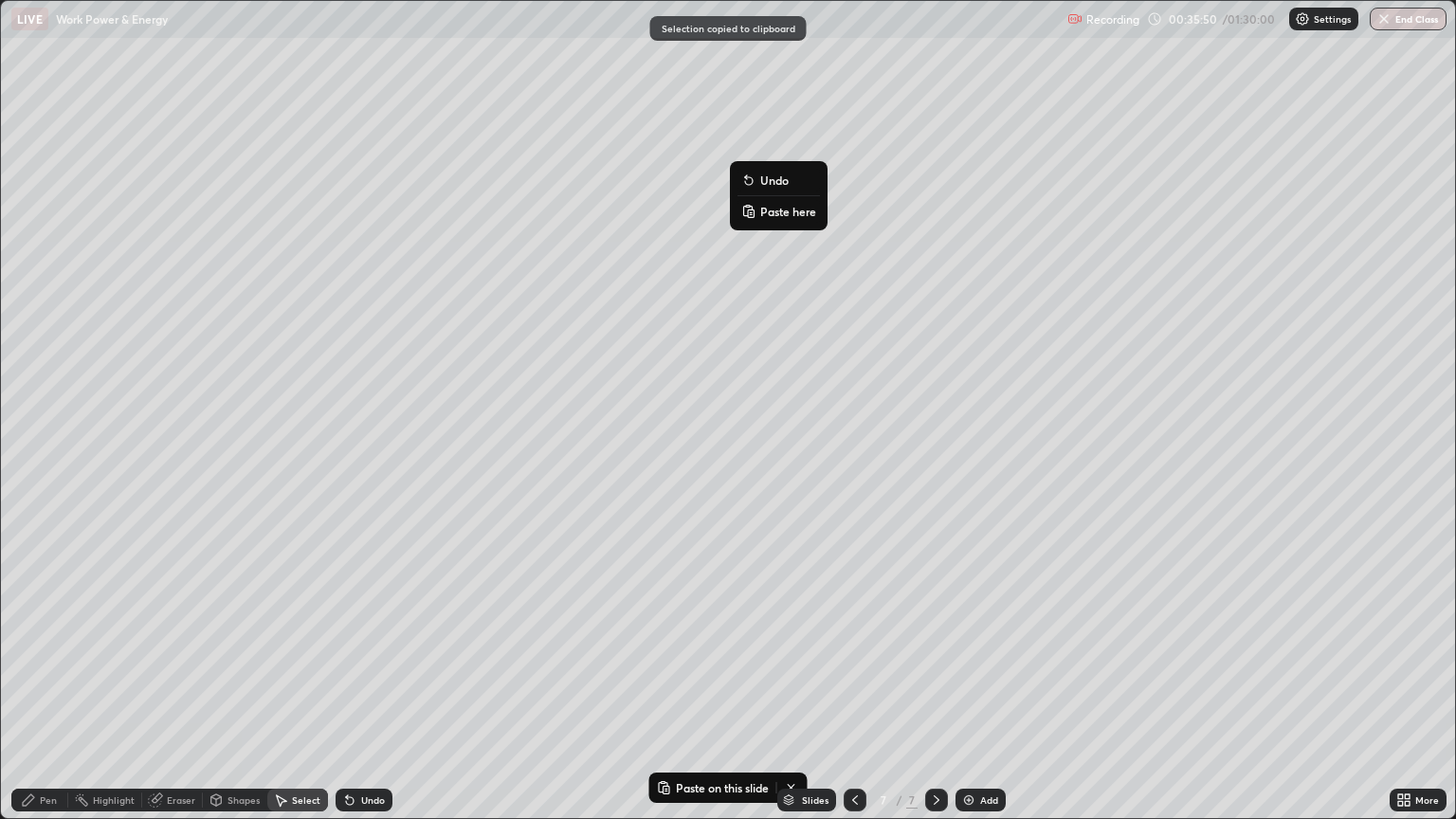 click on "Paste here" at bounding box center (778, 211) 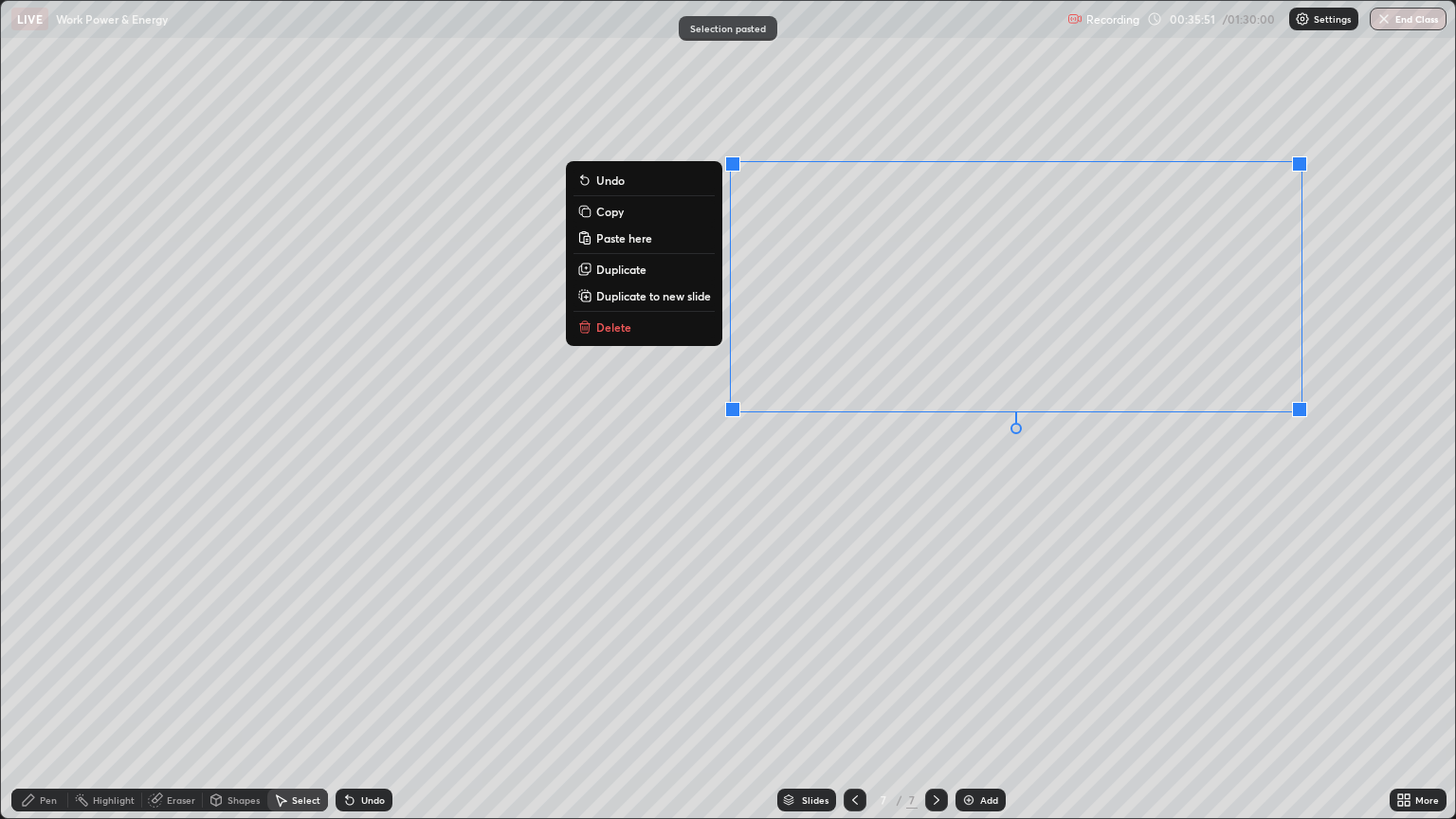 click on "0 ° Undo Copy Paste here Duplicate Duplicate to new slide Delete" at bounding box center [728, 410] 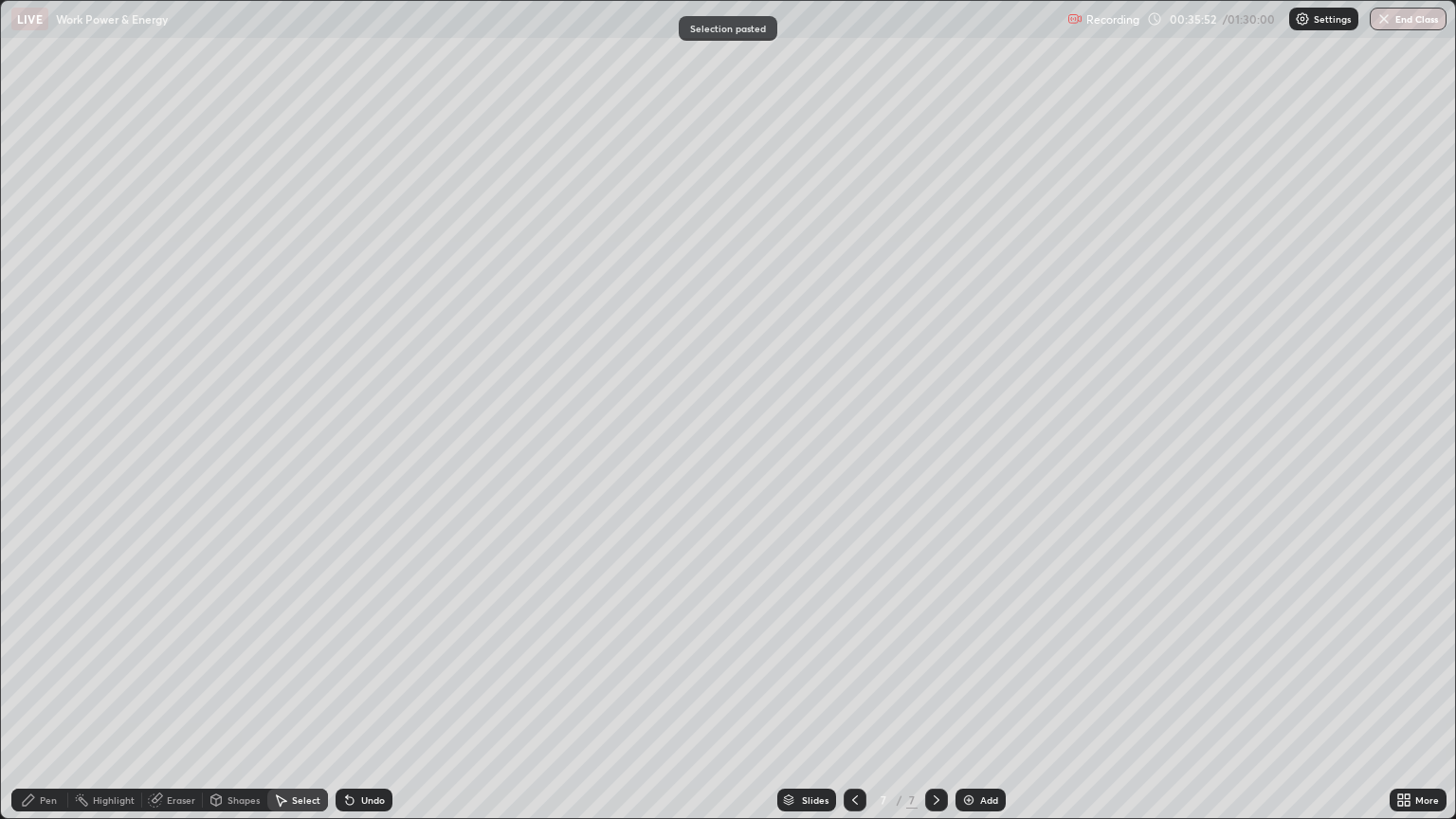 click on "Eraser" at bounding box center (181, 800) 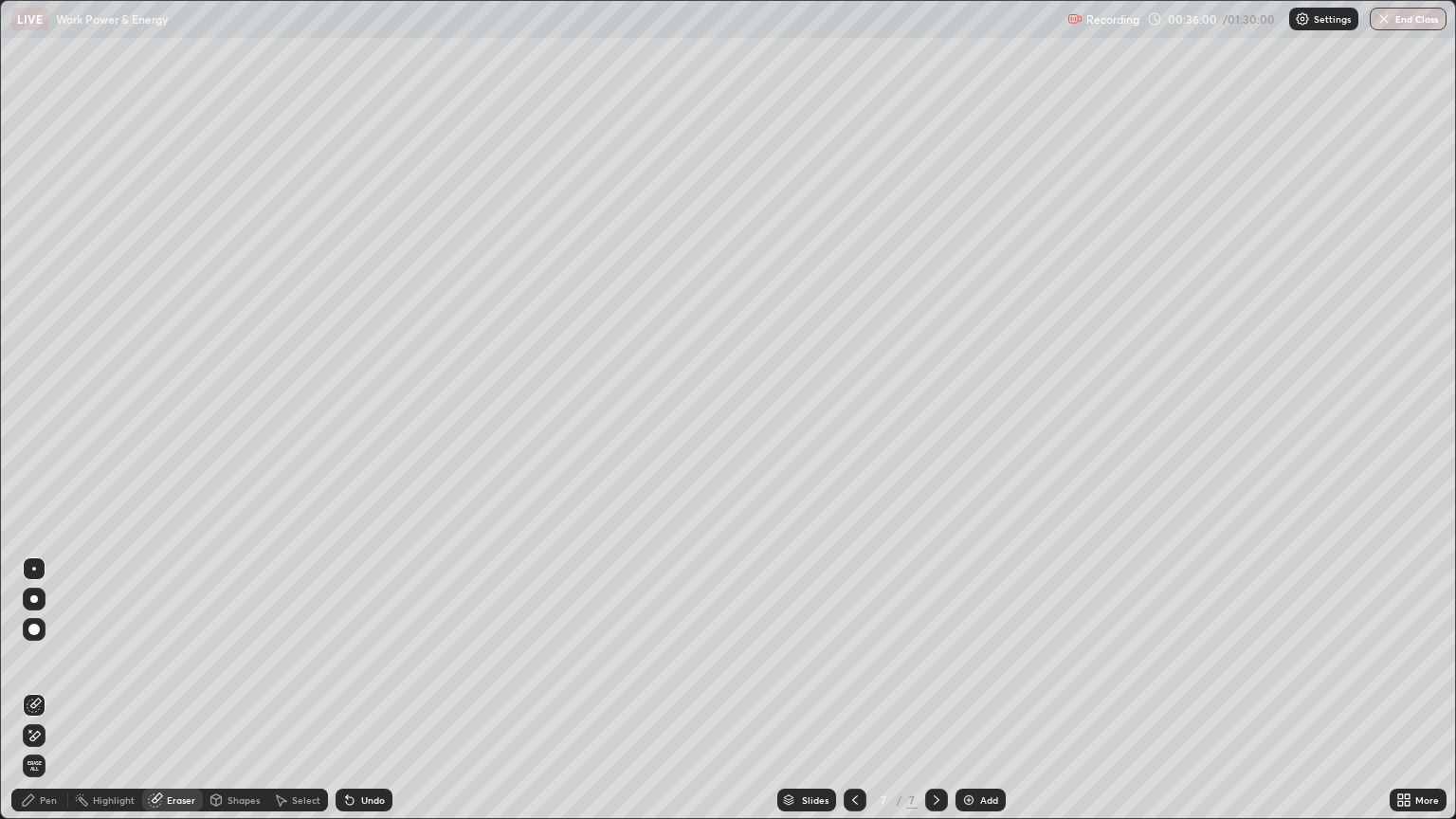 click on "Eraser" at bounding box center (181, 800) 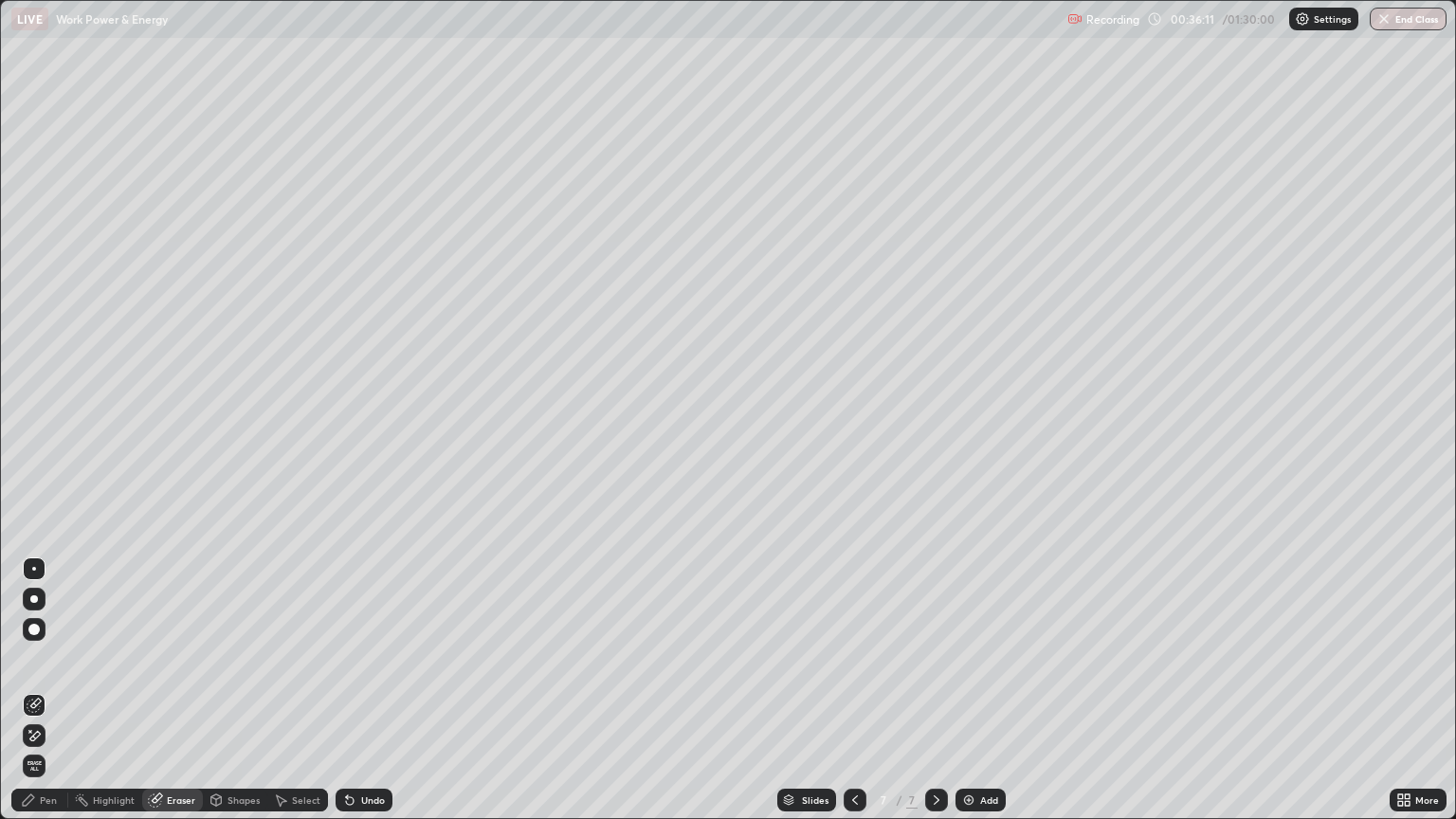 click on "Pen" at bounding box center (40, 800) 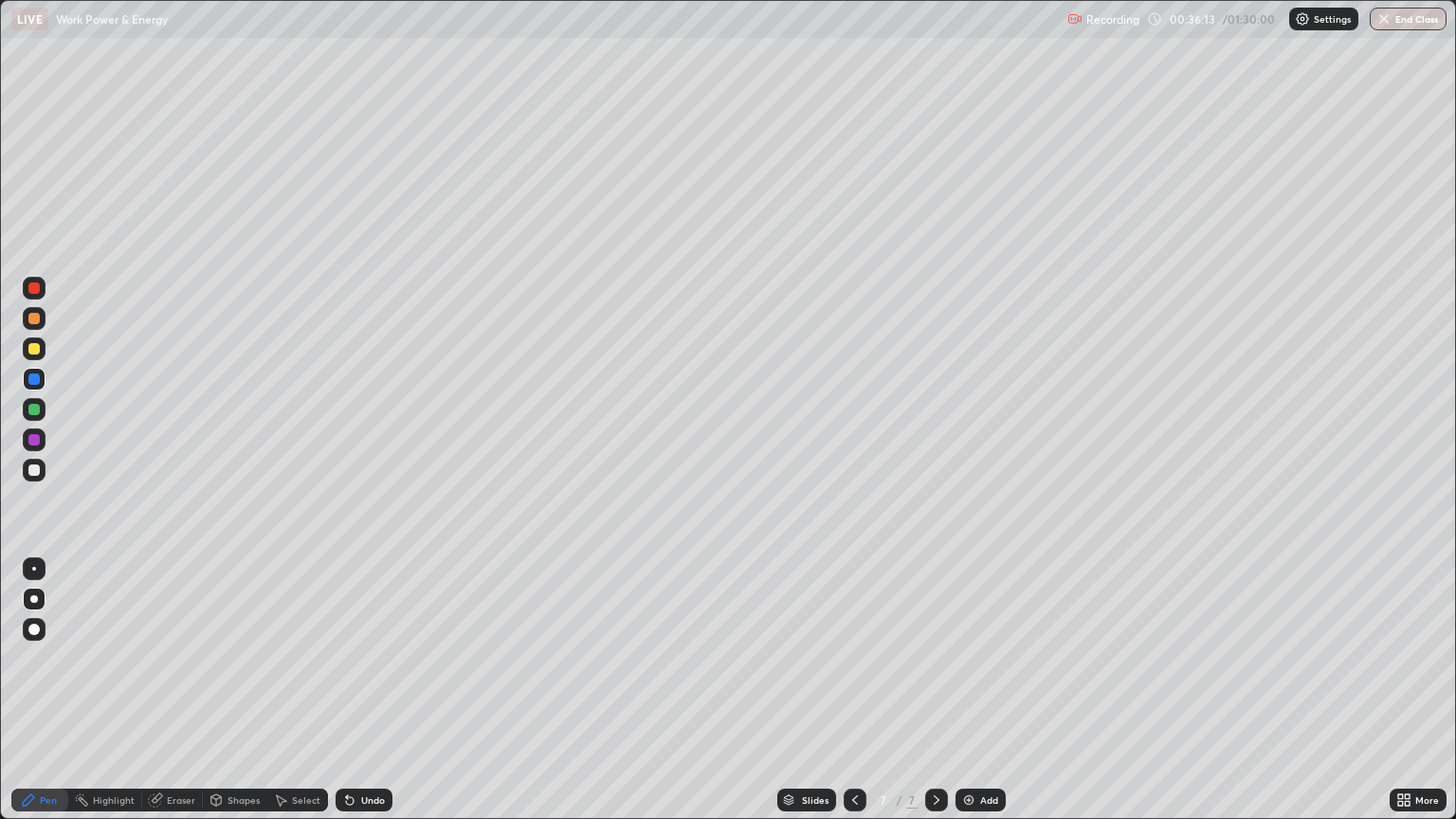 click at bounding box center (34, 349) 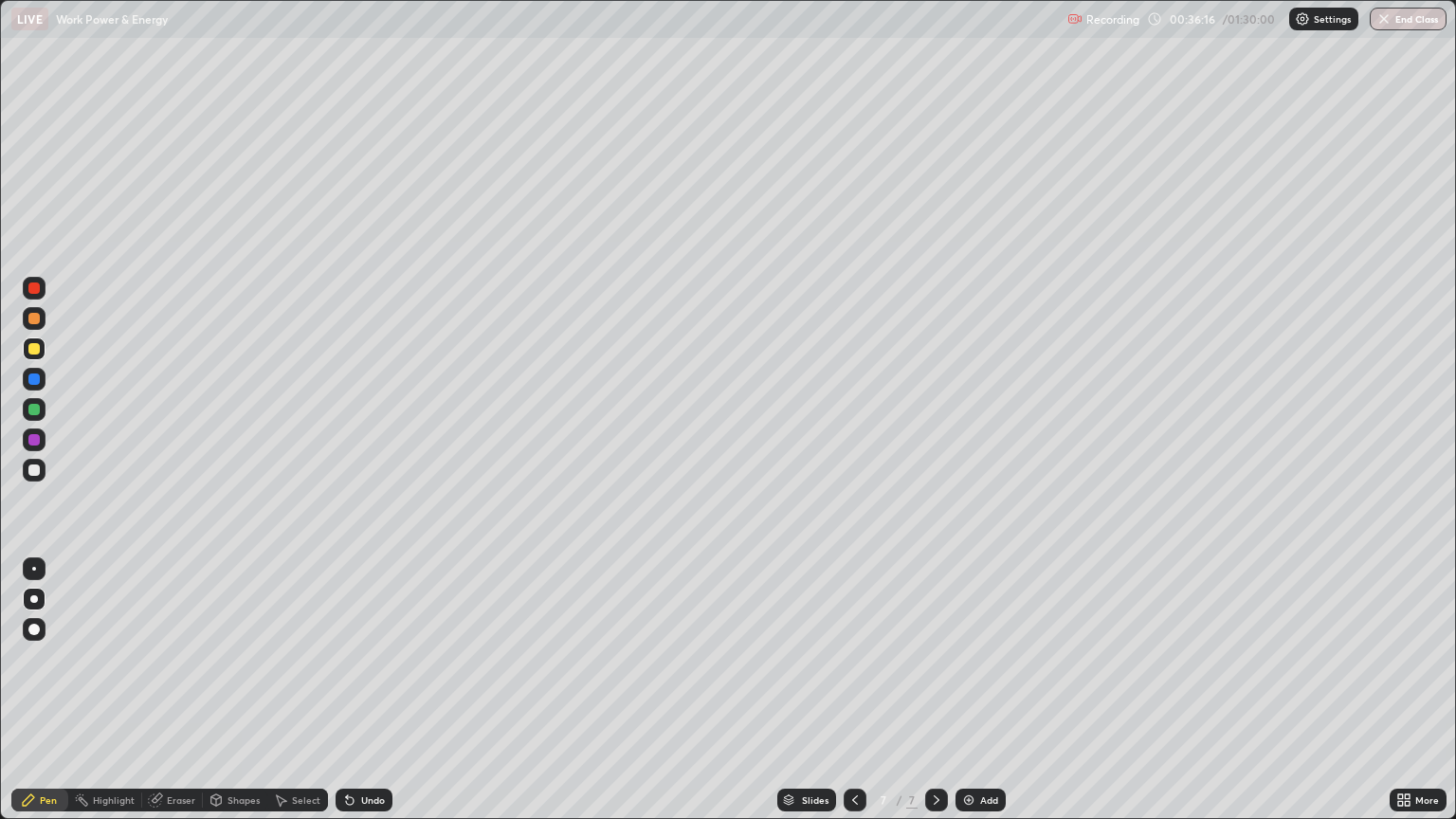 click 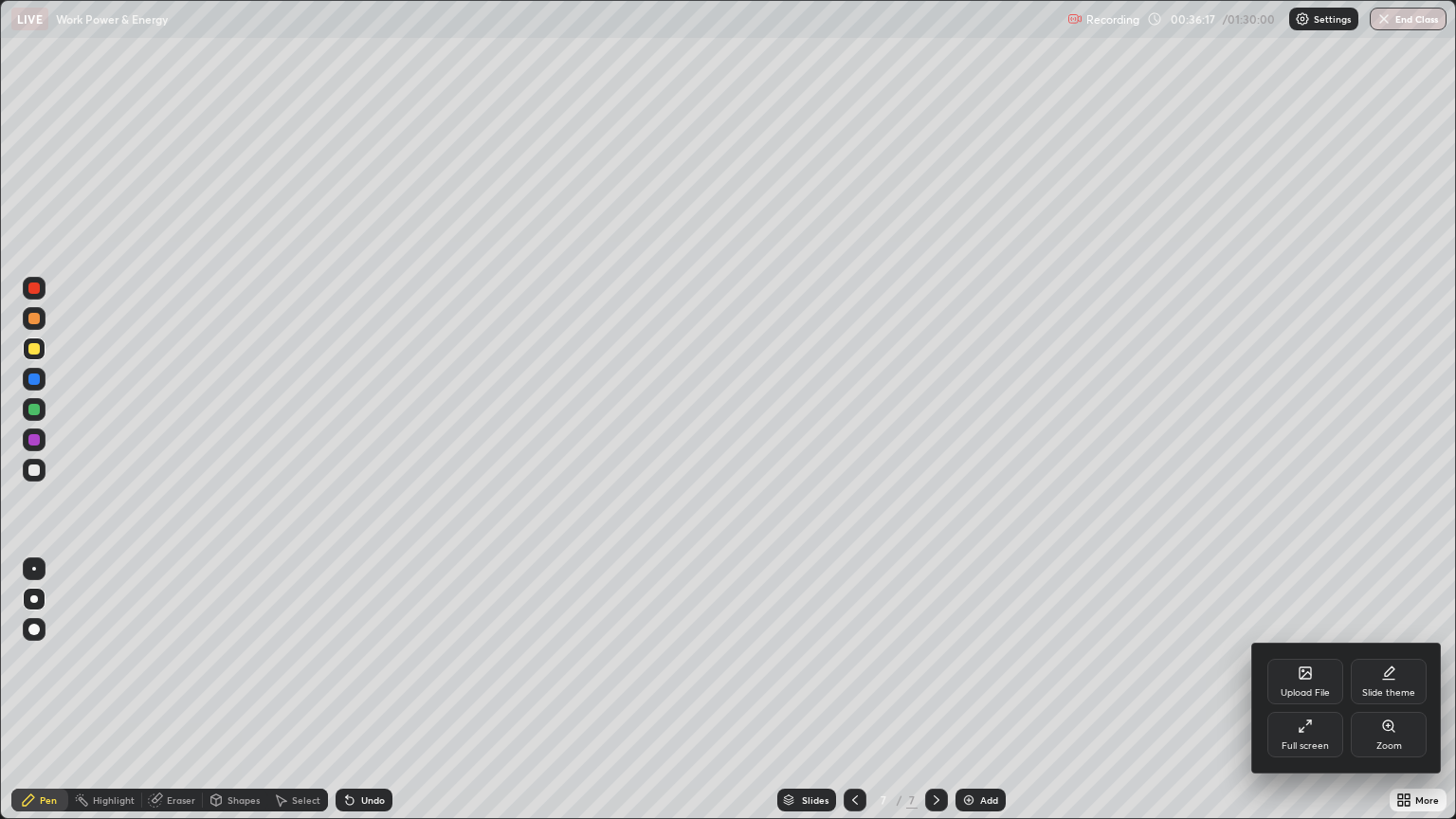 click on "Full screen" at bounding box center [1305, 735] 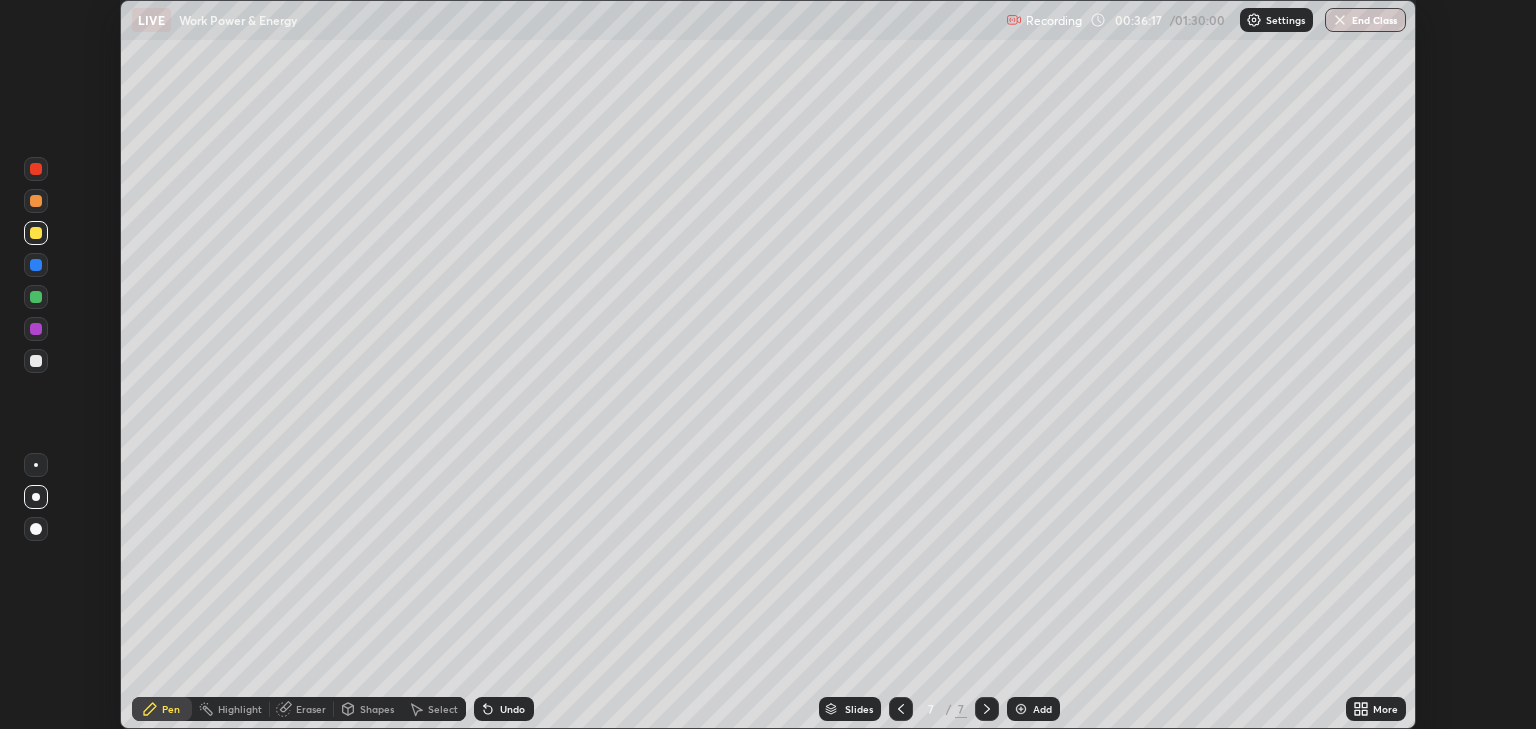 scroll, scrollTop: 729, scrollLeft: 1536, axis: both 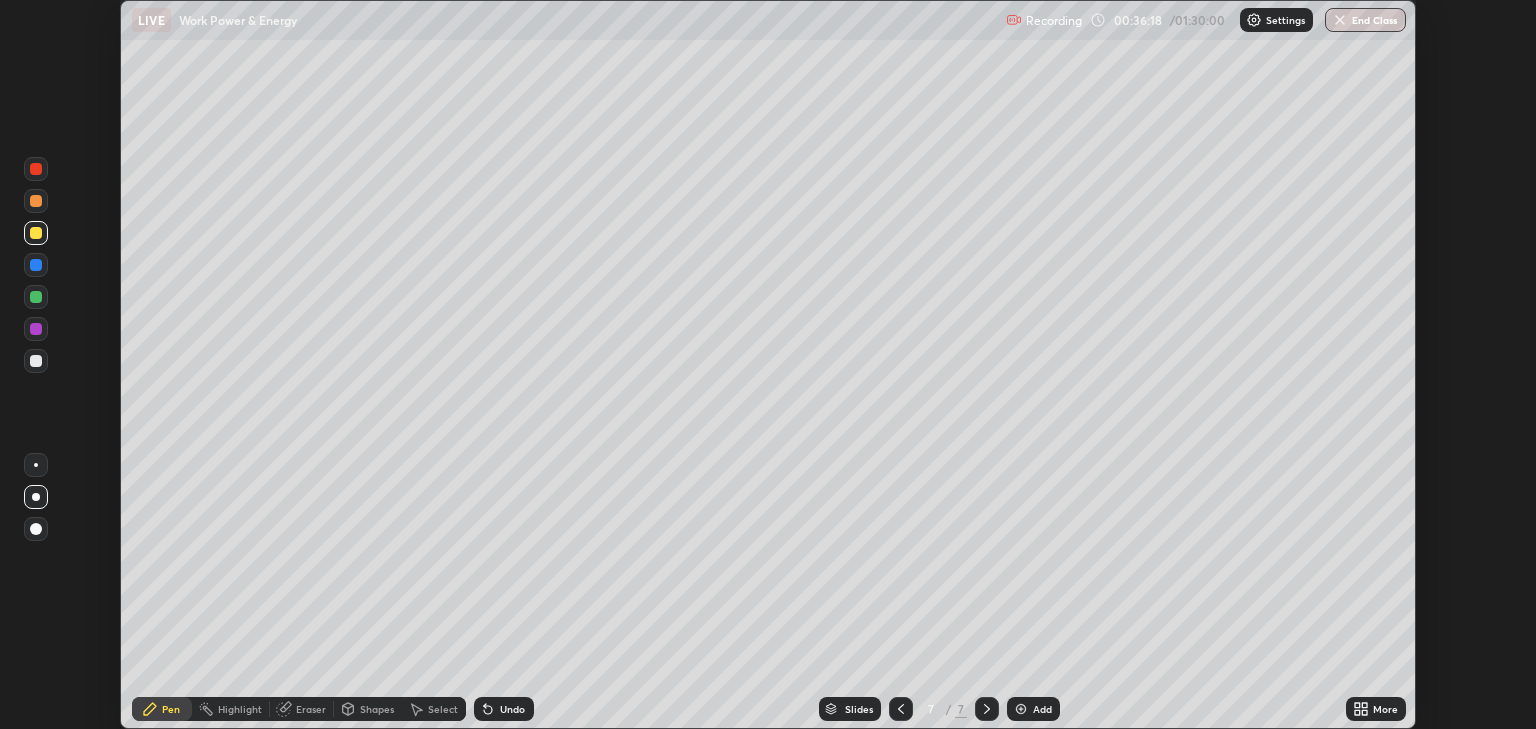 click 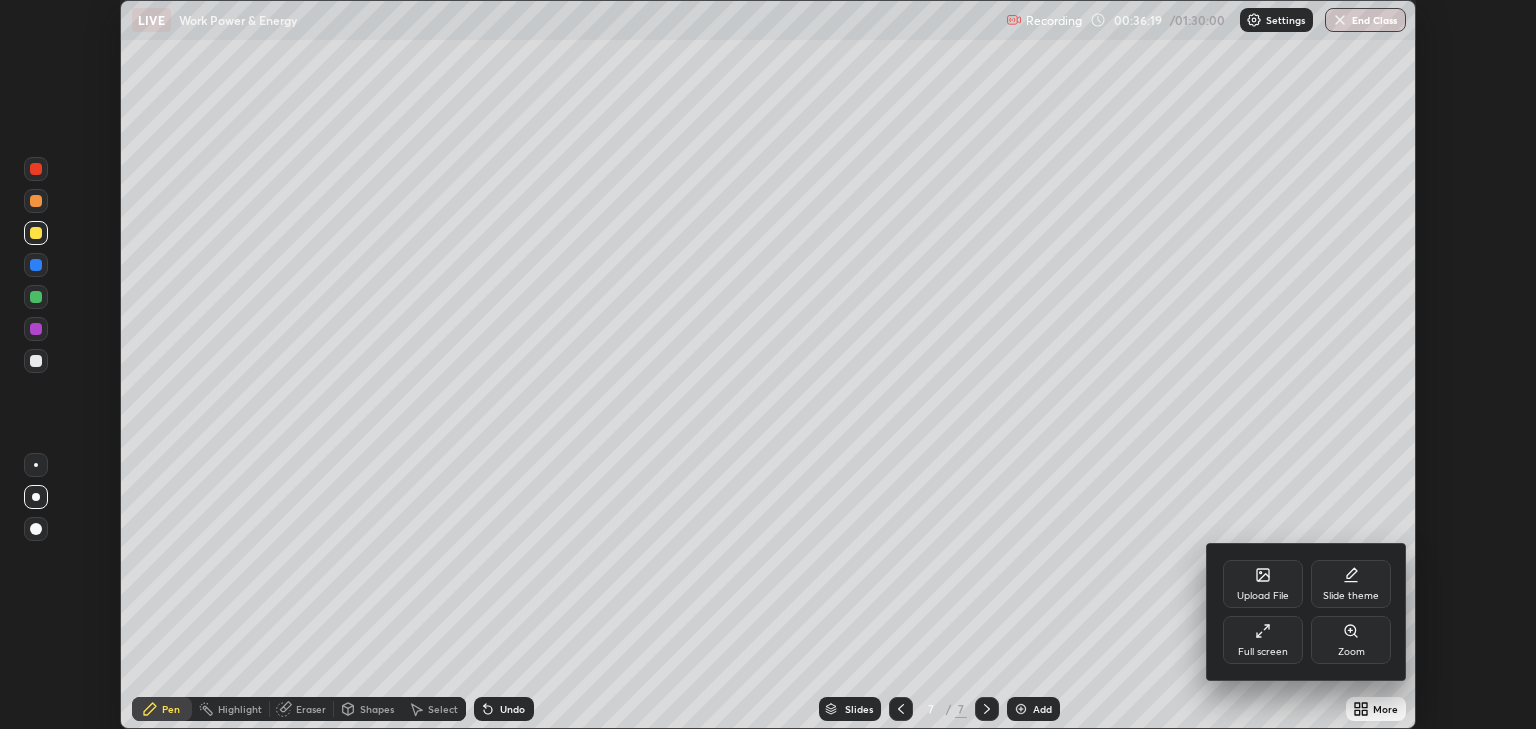 click 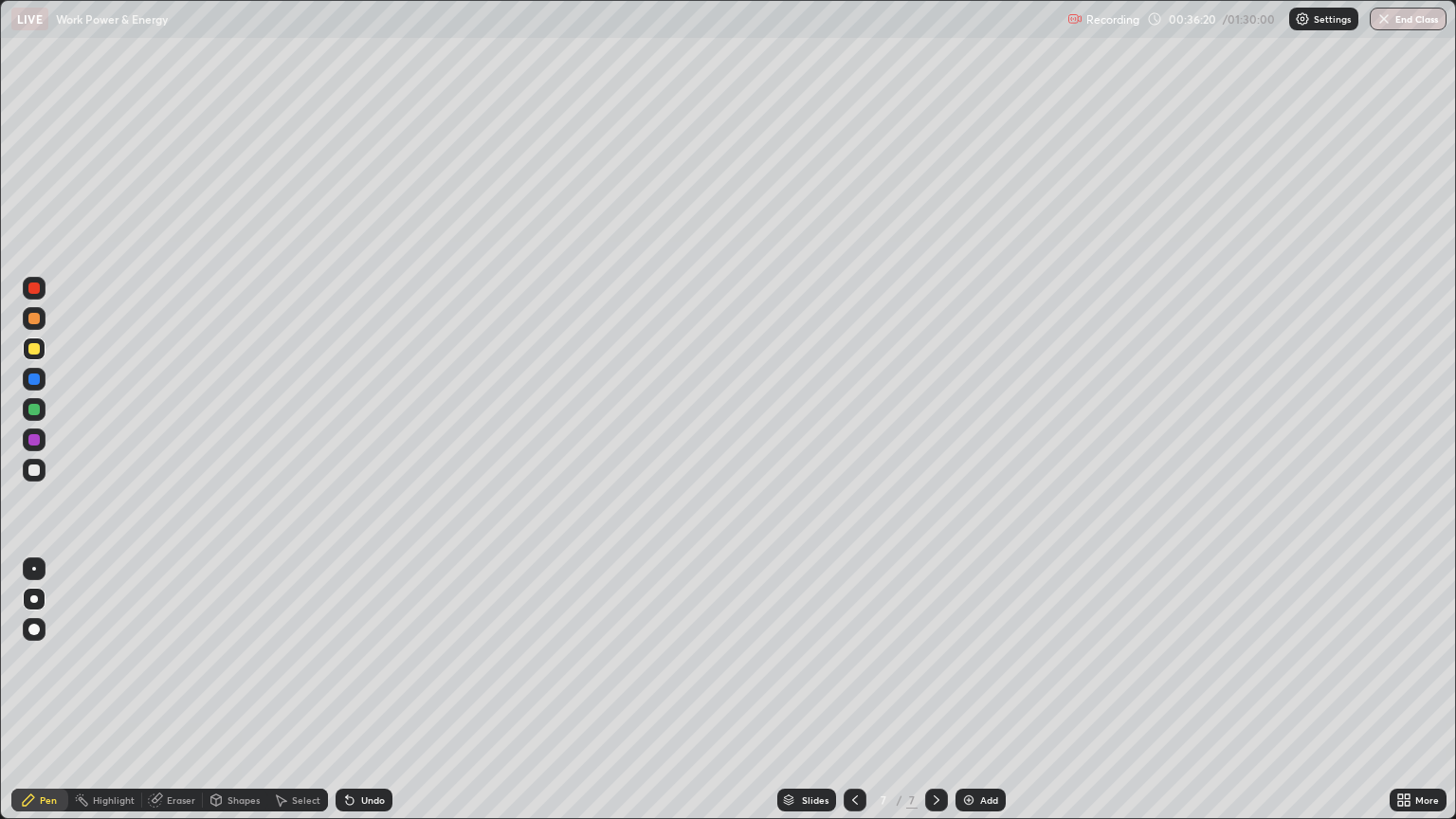 scroll, scrollTop: 93973, scrollLeft: 93336, axis: both 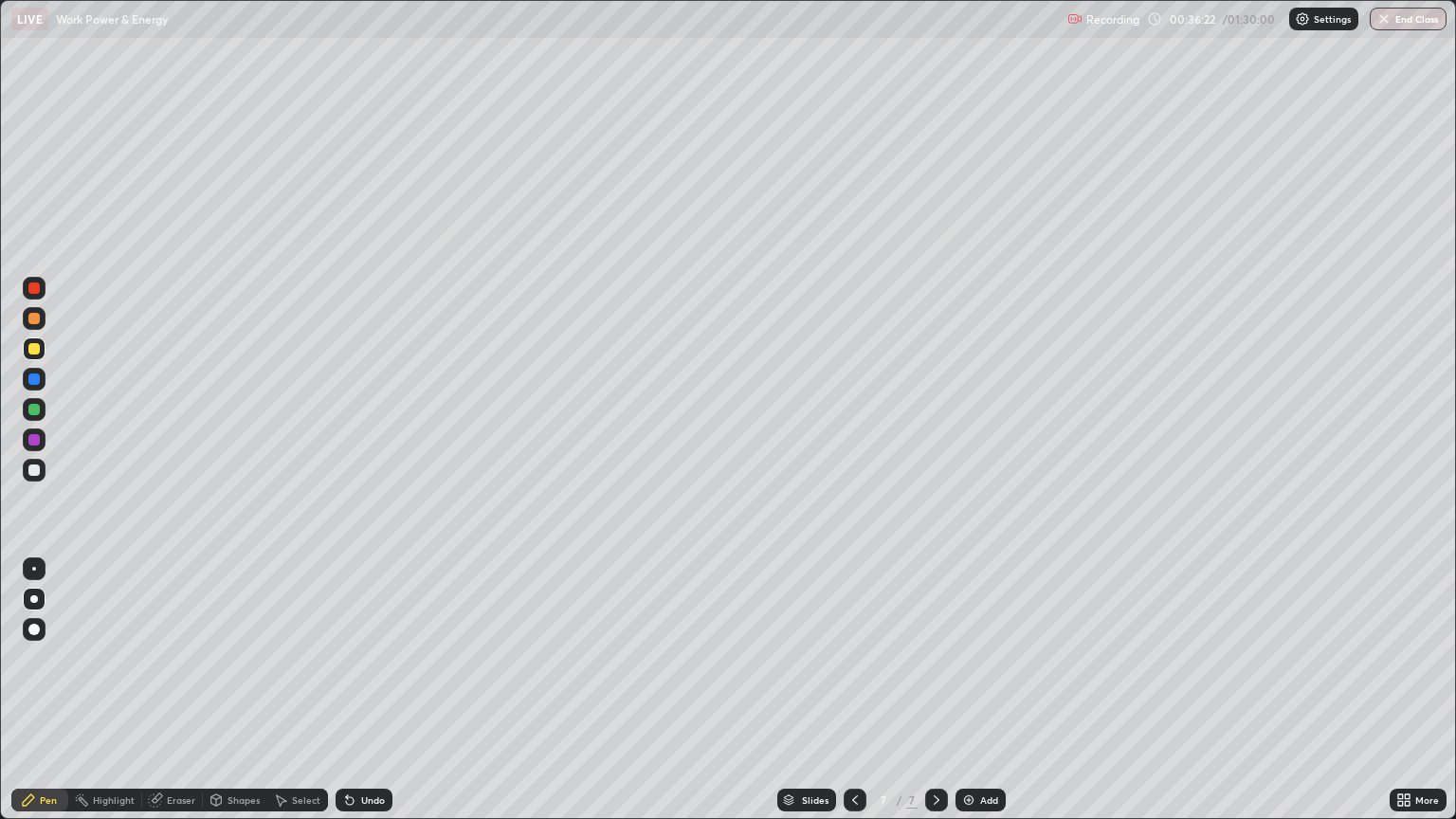click at bounding box center [34, 410] 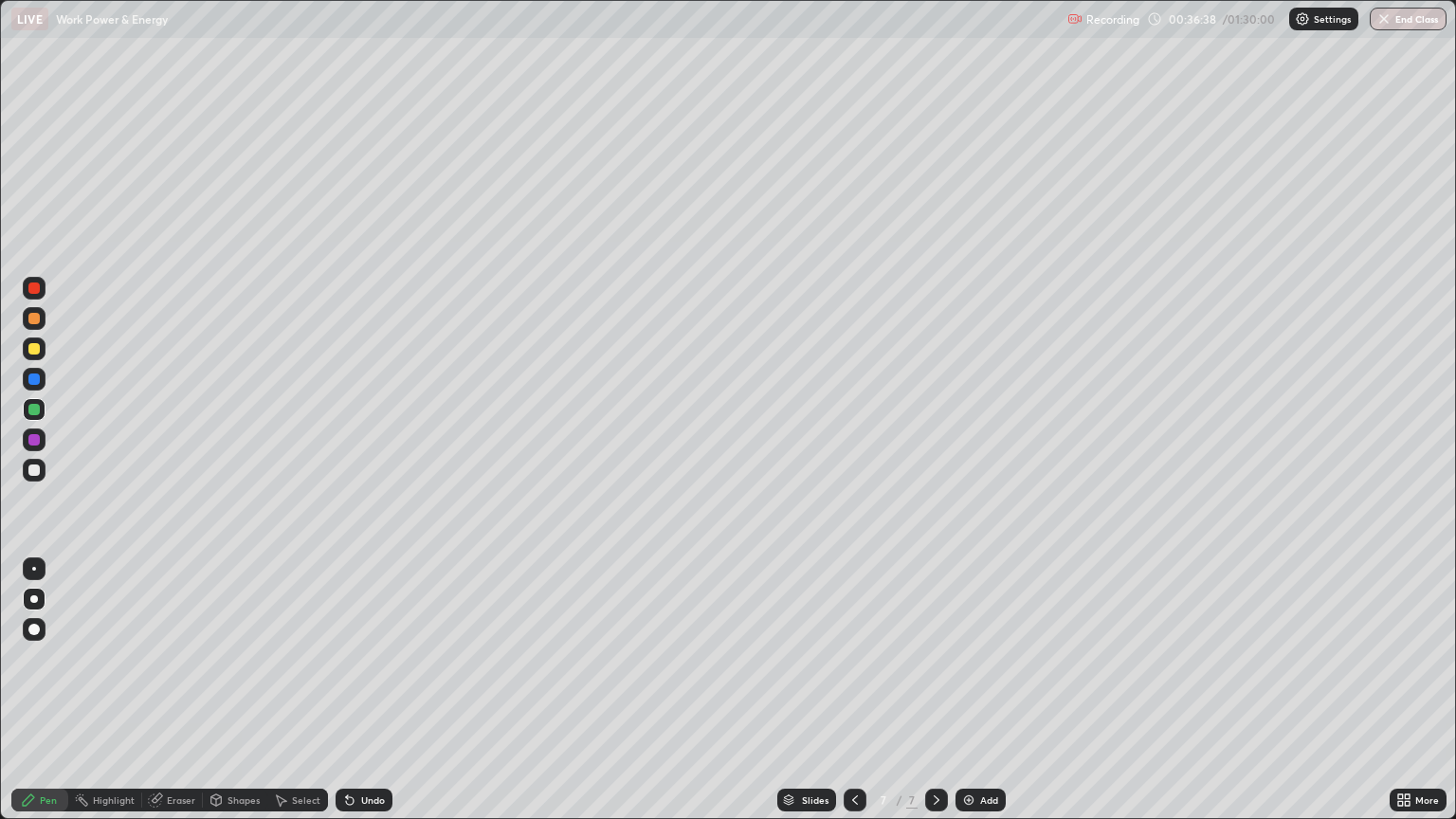 click at bounding box center [34, 569] 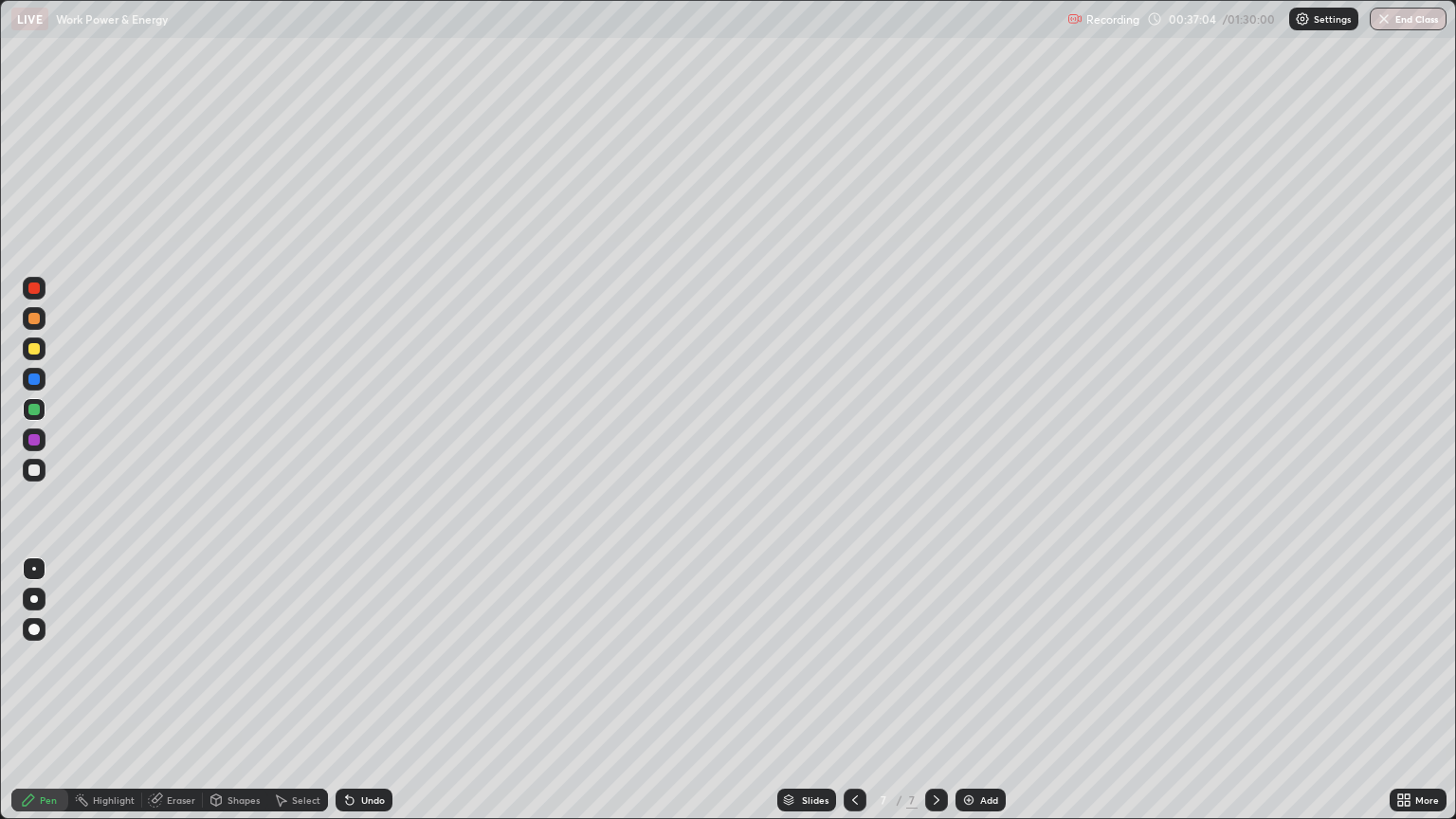 click 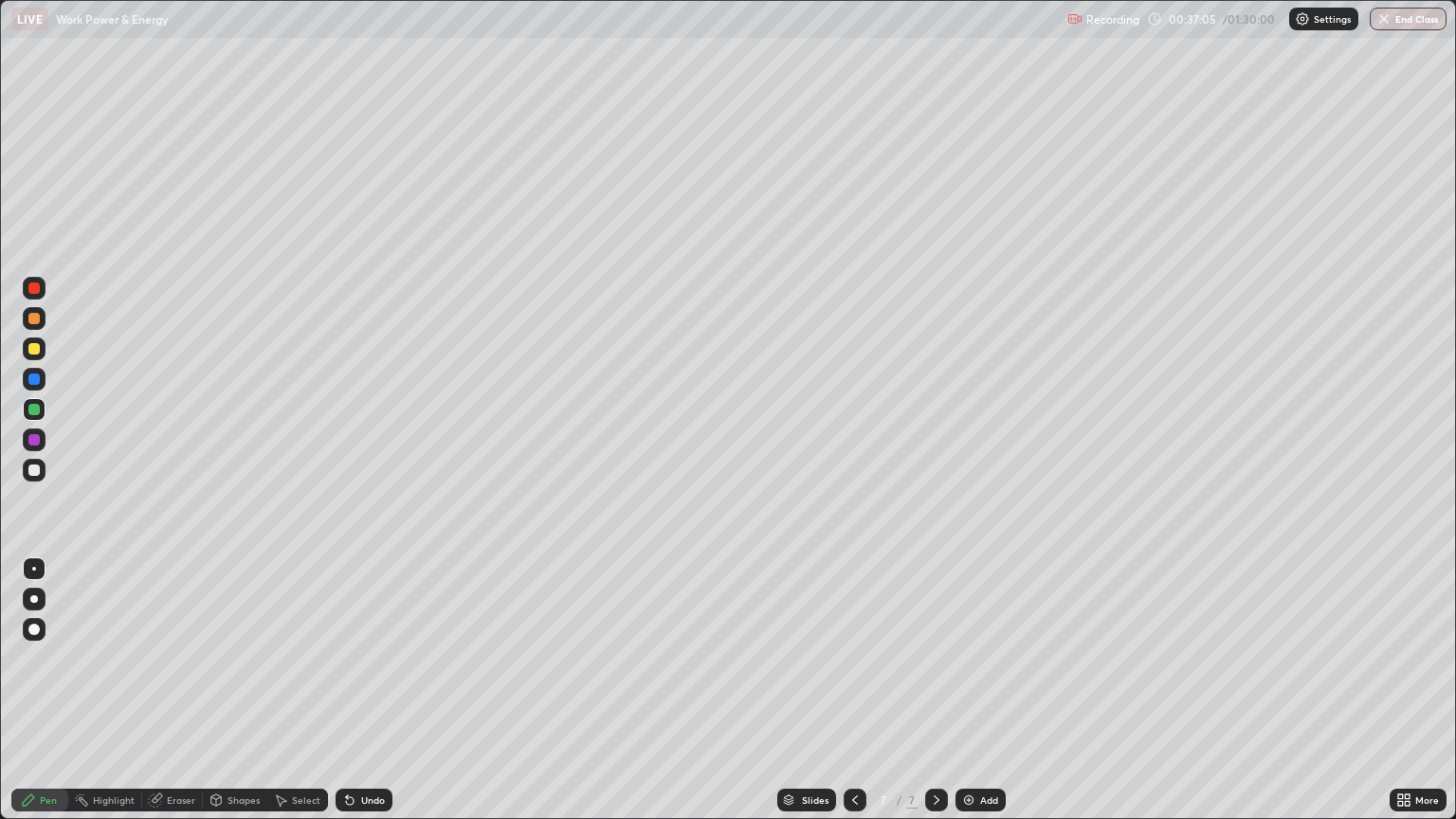 click 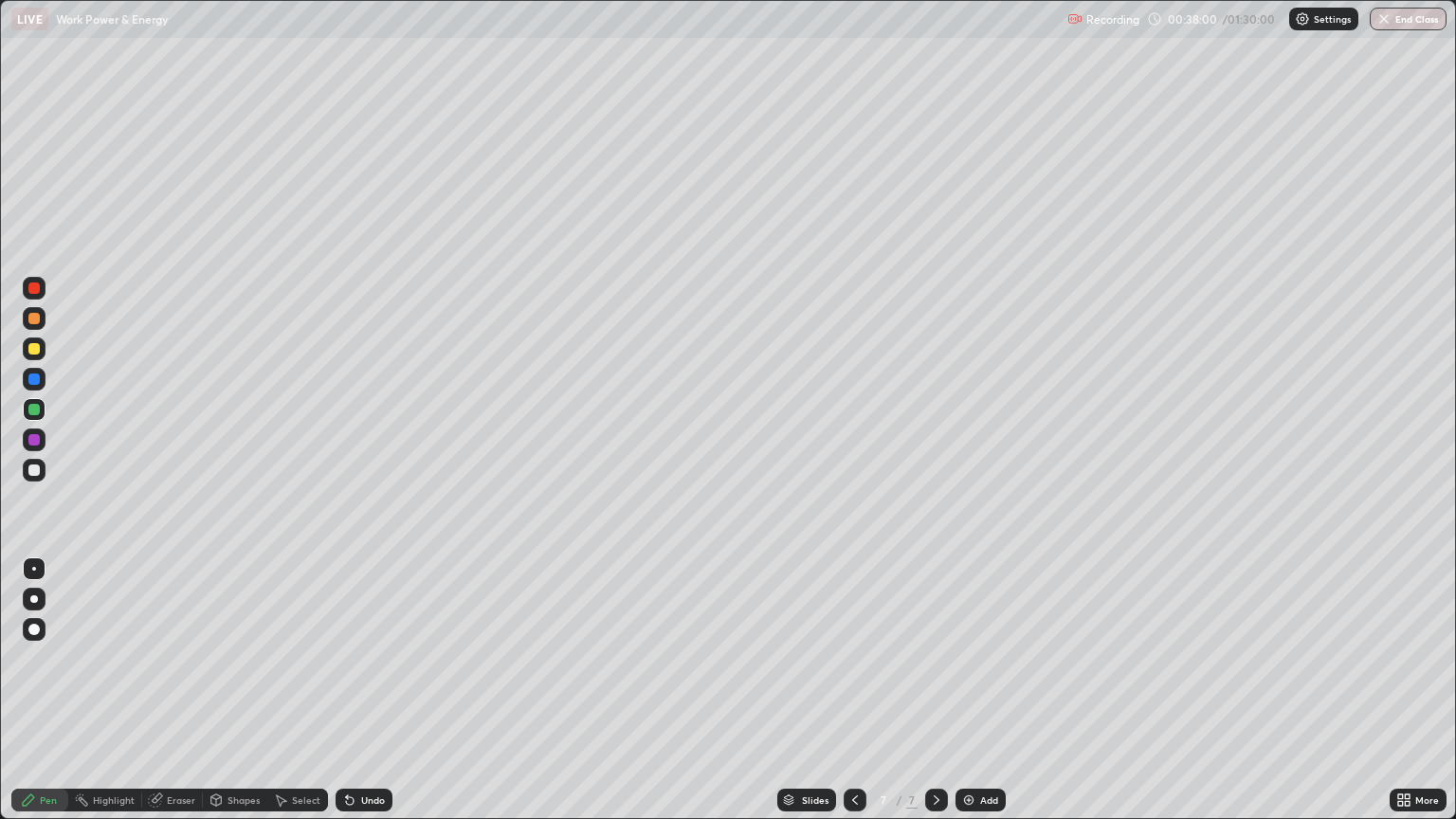 click at bounding box center [34, 349] 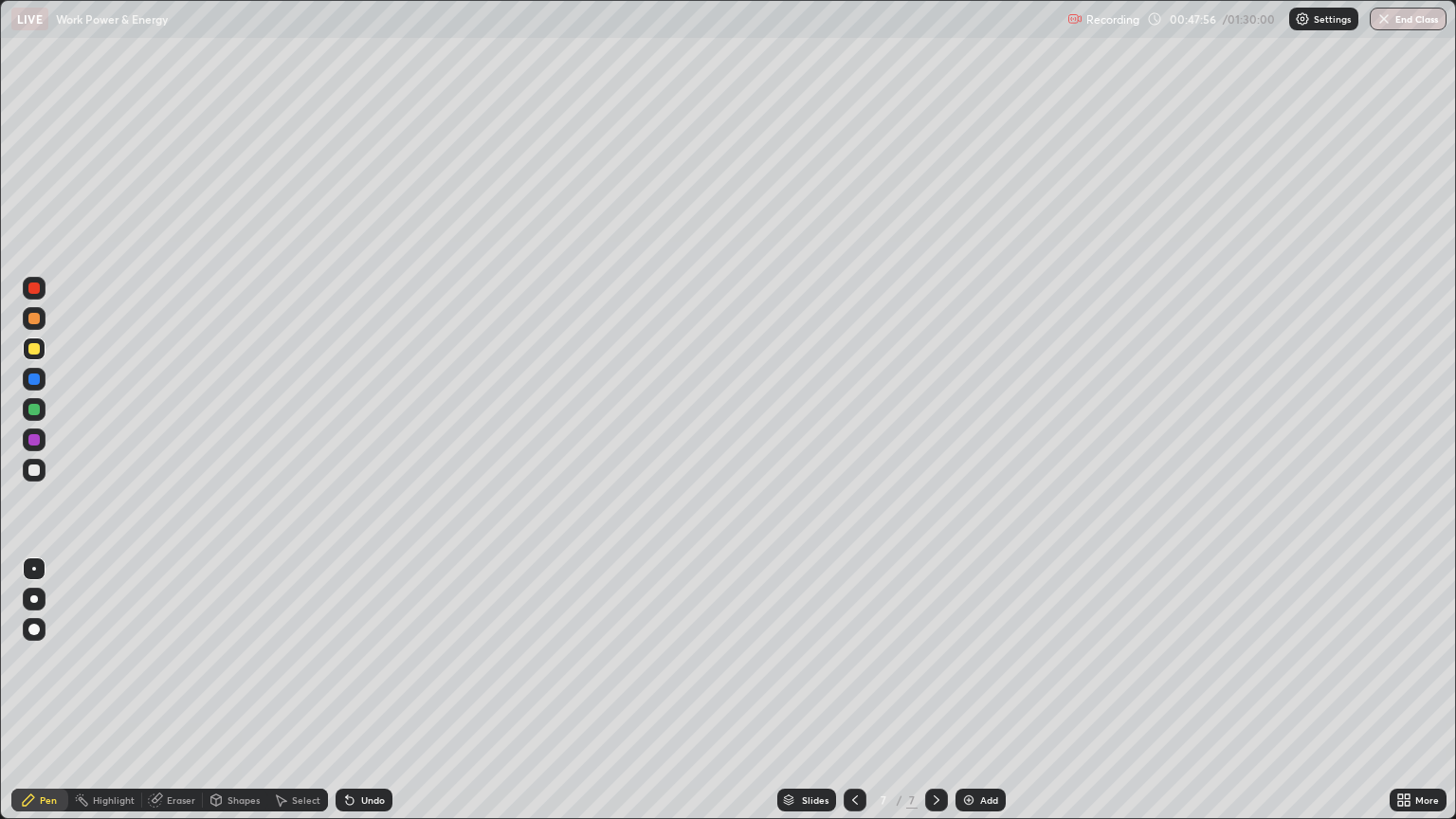 click at bounding box center [34, 349] 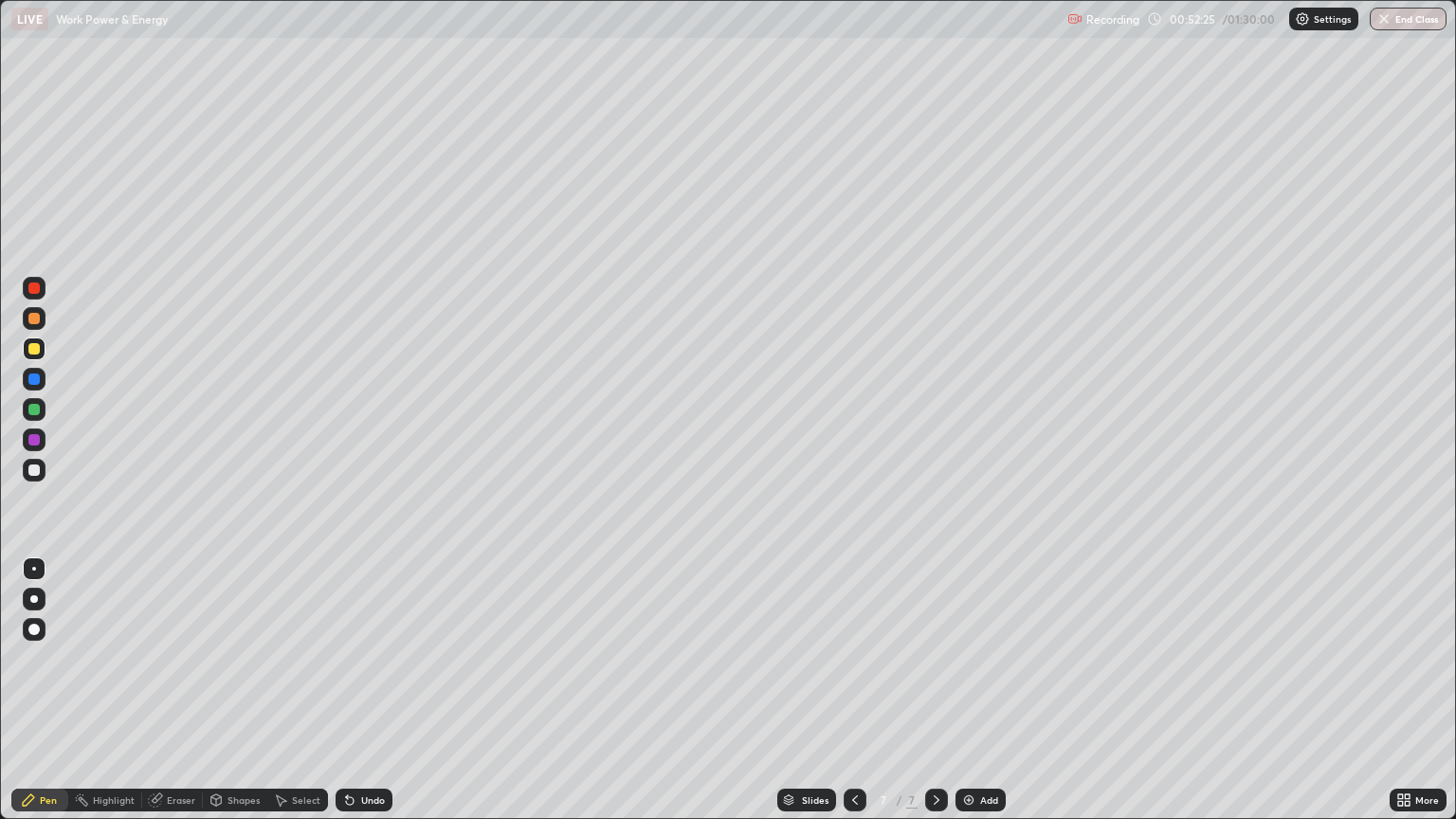 click on "Add" at bounding box center (989, 800) 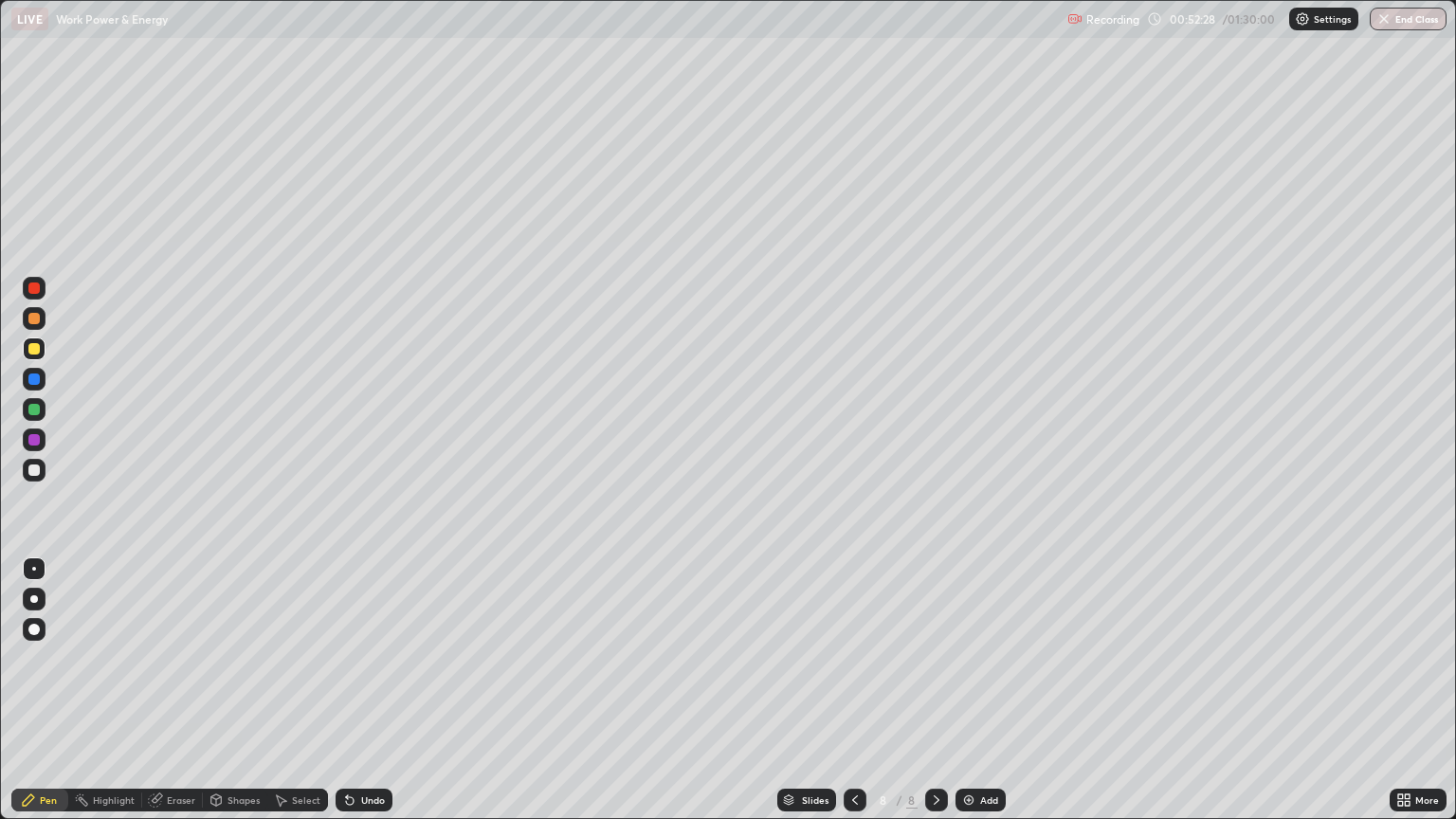 click on "Shapes" at bounding box center [235, 800] 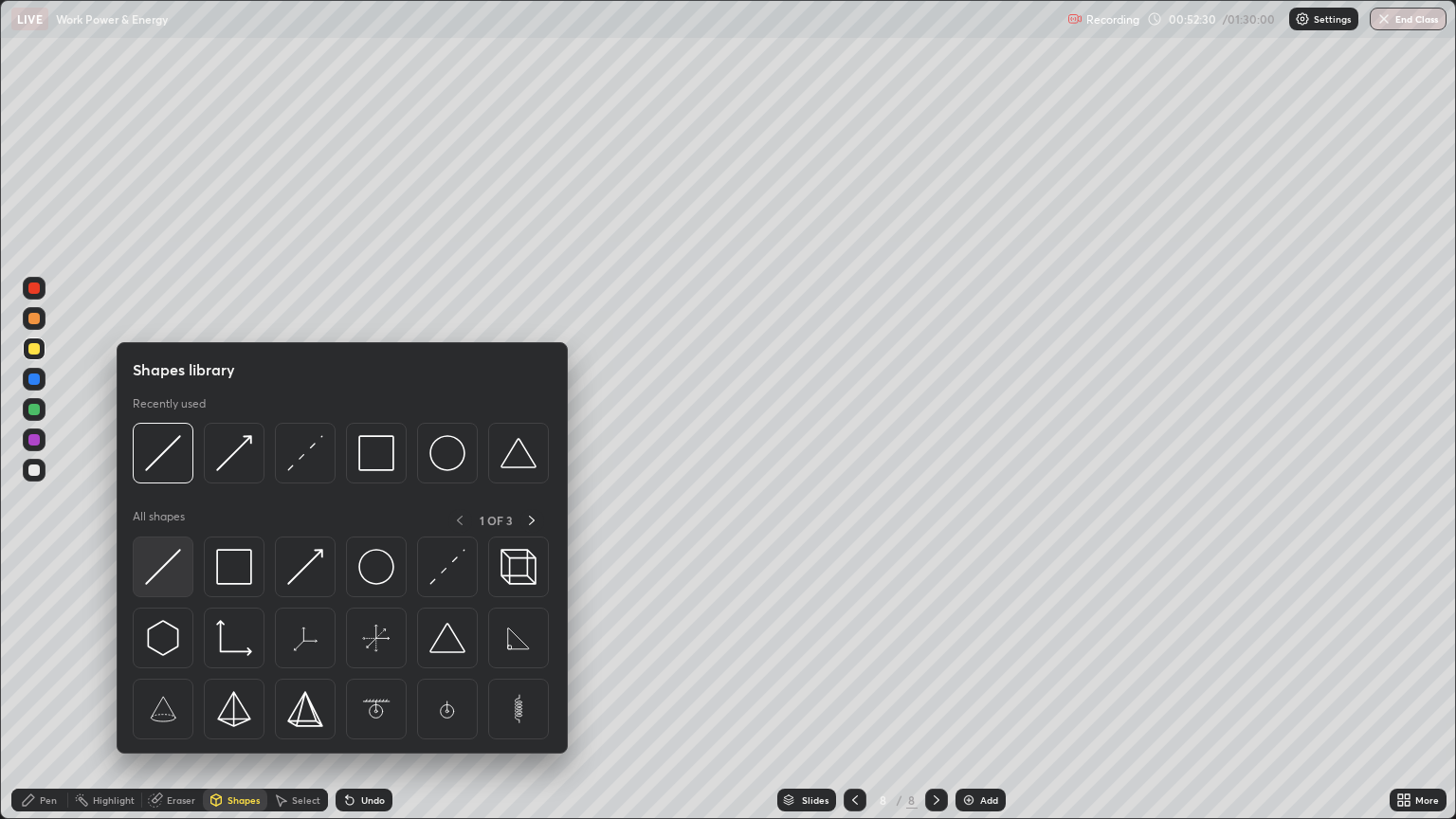 click at bounding box center (163, 567) 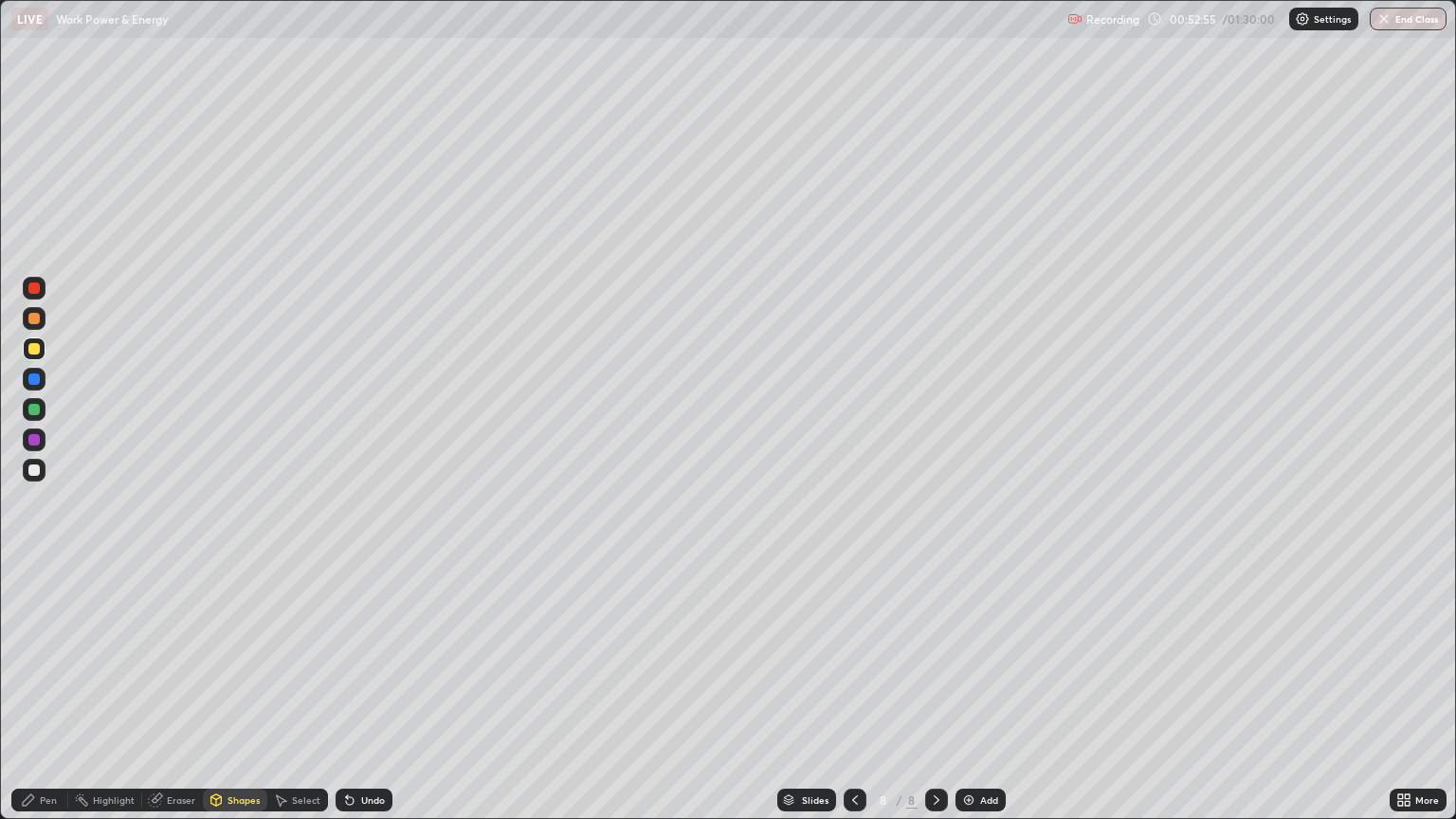 click at bounding box center (34, 470) 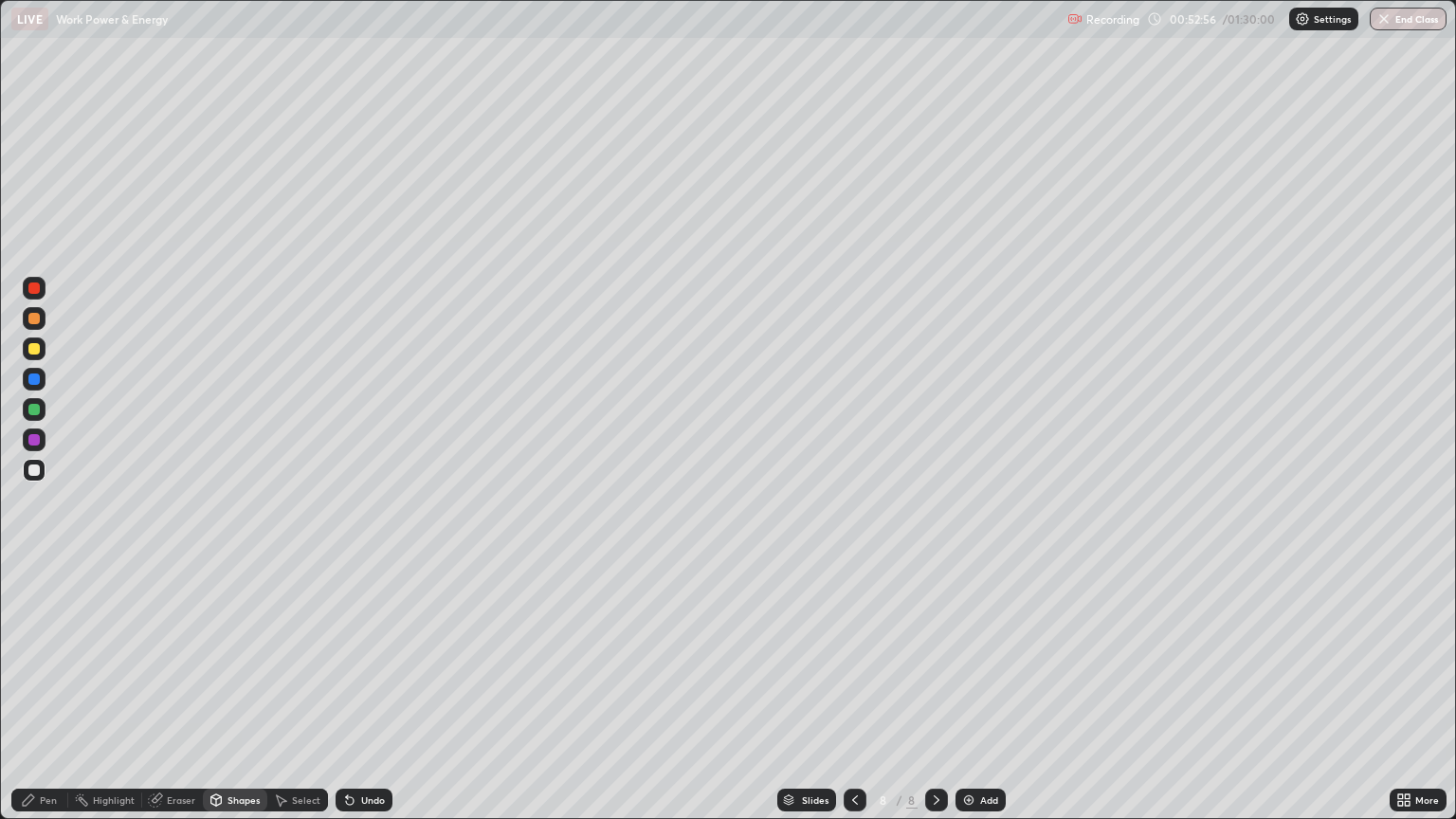 click on "Pen" at bounding box center [48, 800] 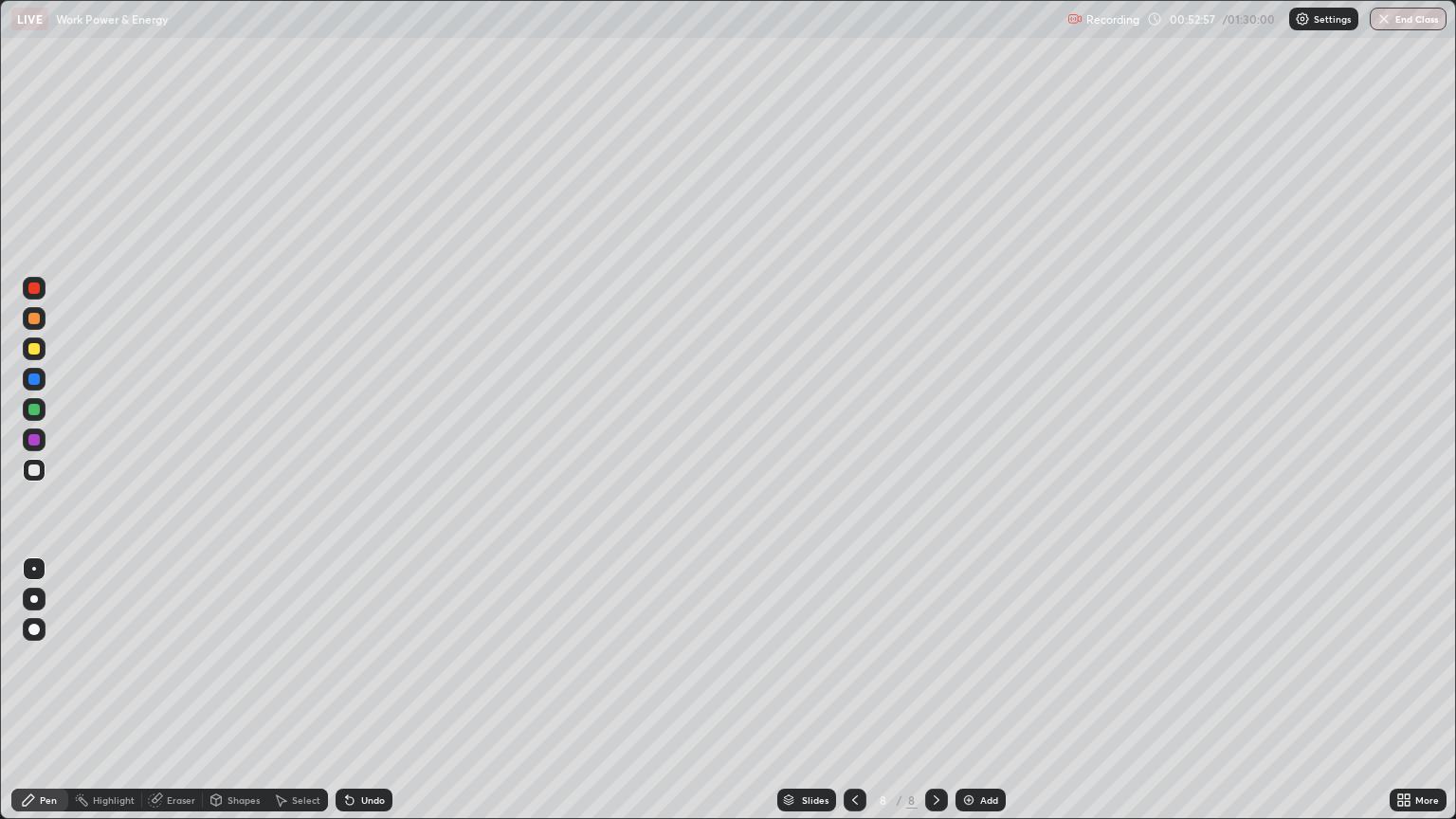 click at bounding box center [34, 599] 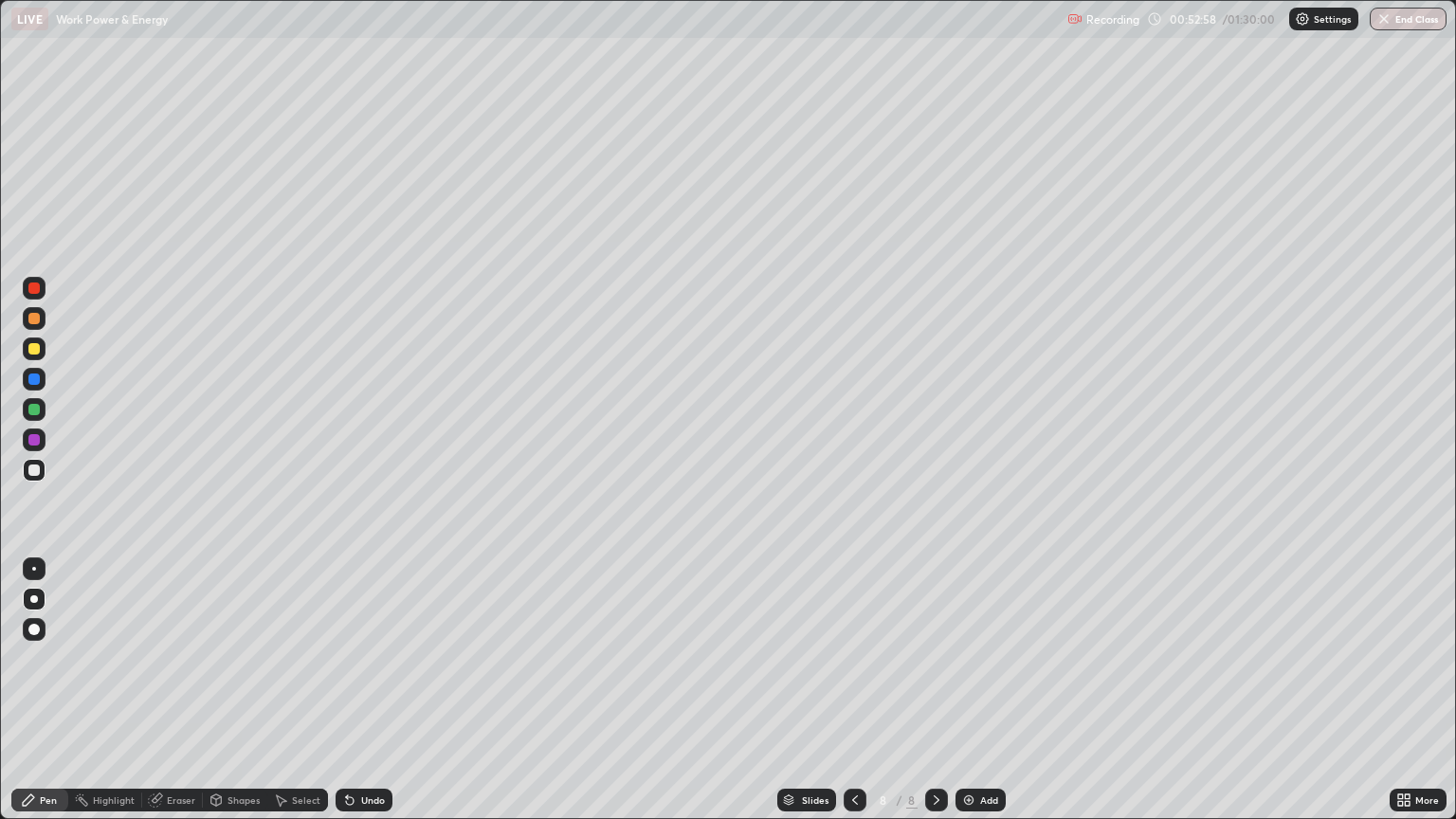 click on "Shapes" at bounding box center (235, 800) 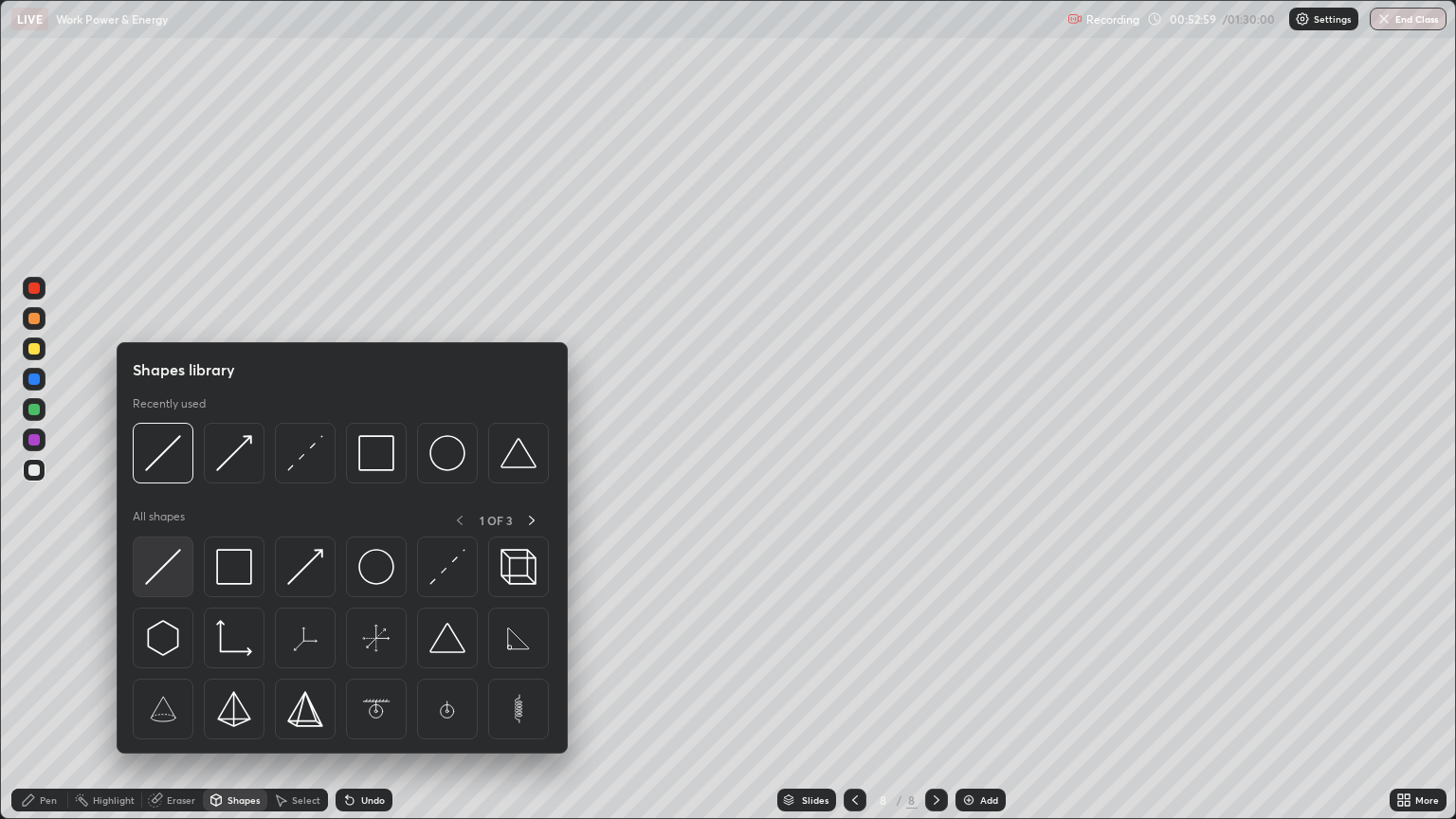 click at bounding box center [163, 567] 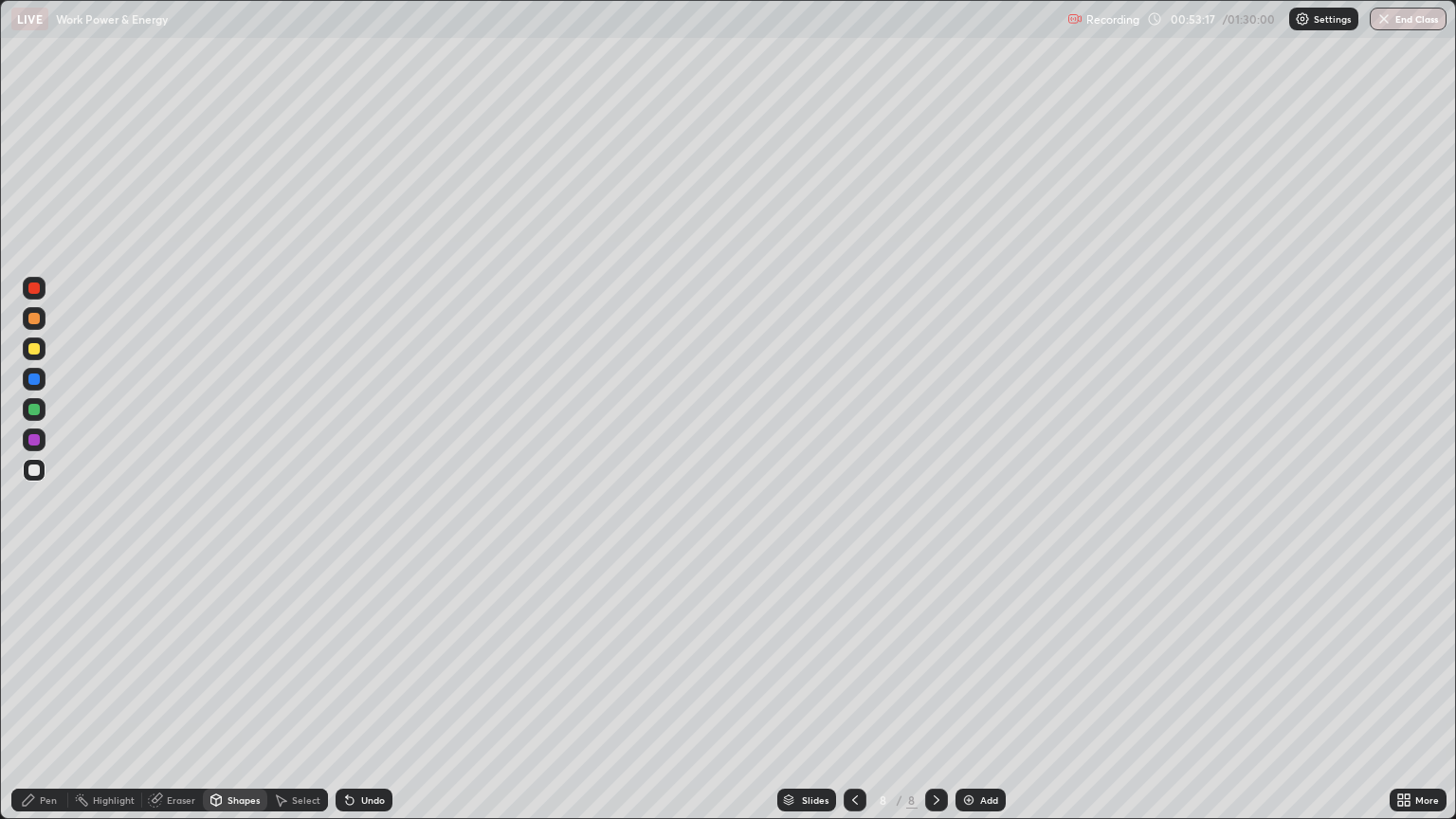 click on "Pen" at bounding box center [48, 800] 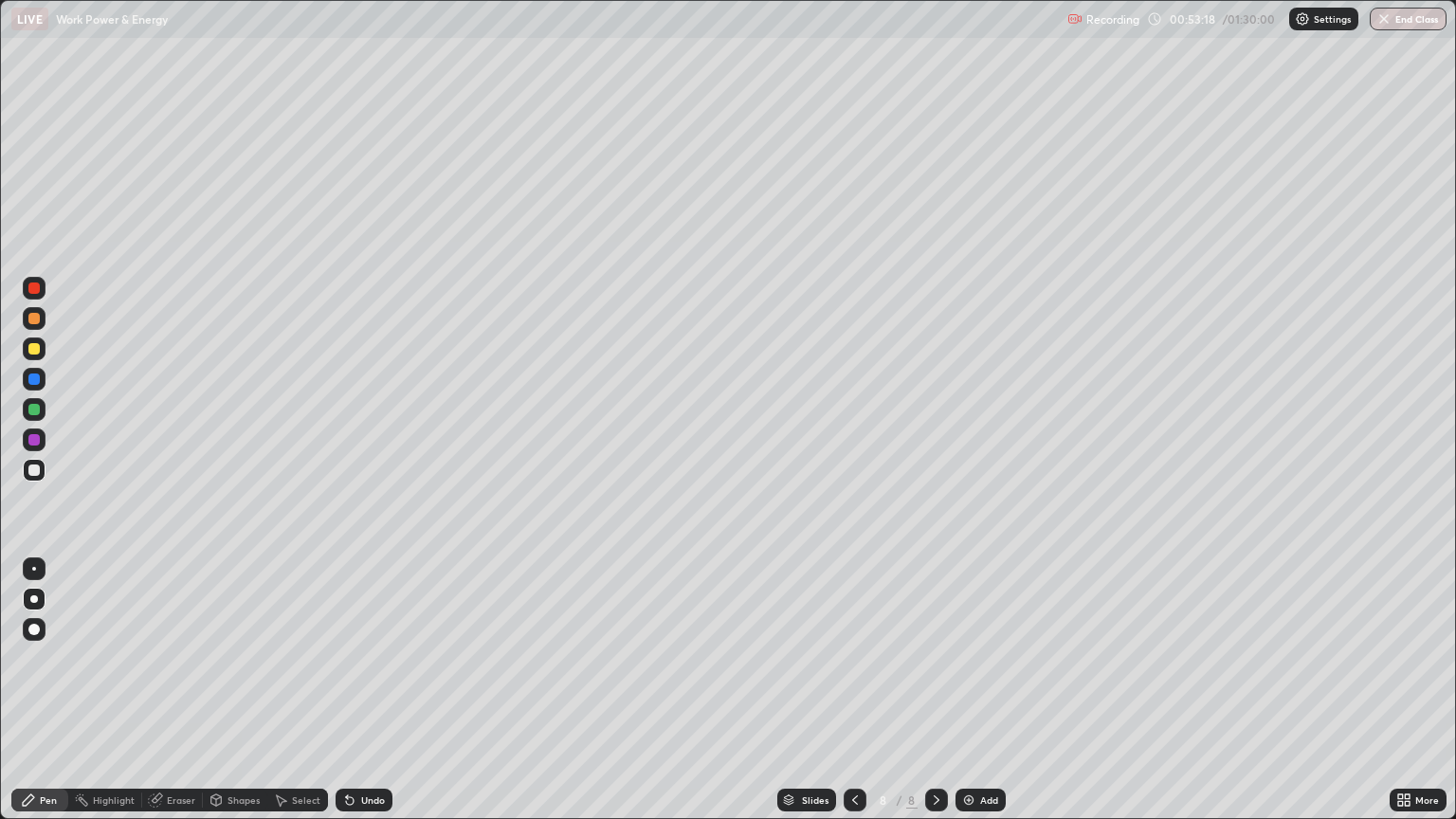 click at bounding box center [34, 569] 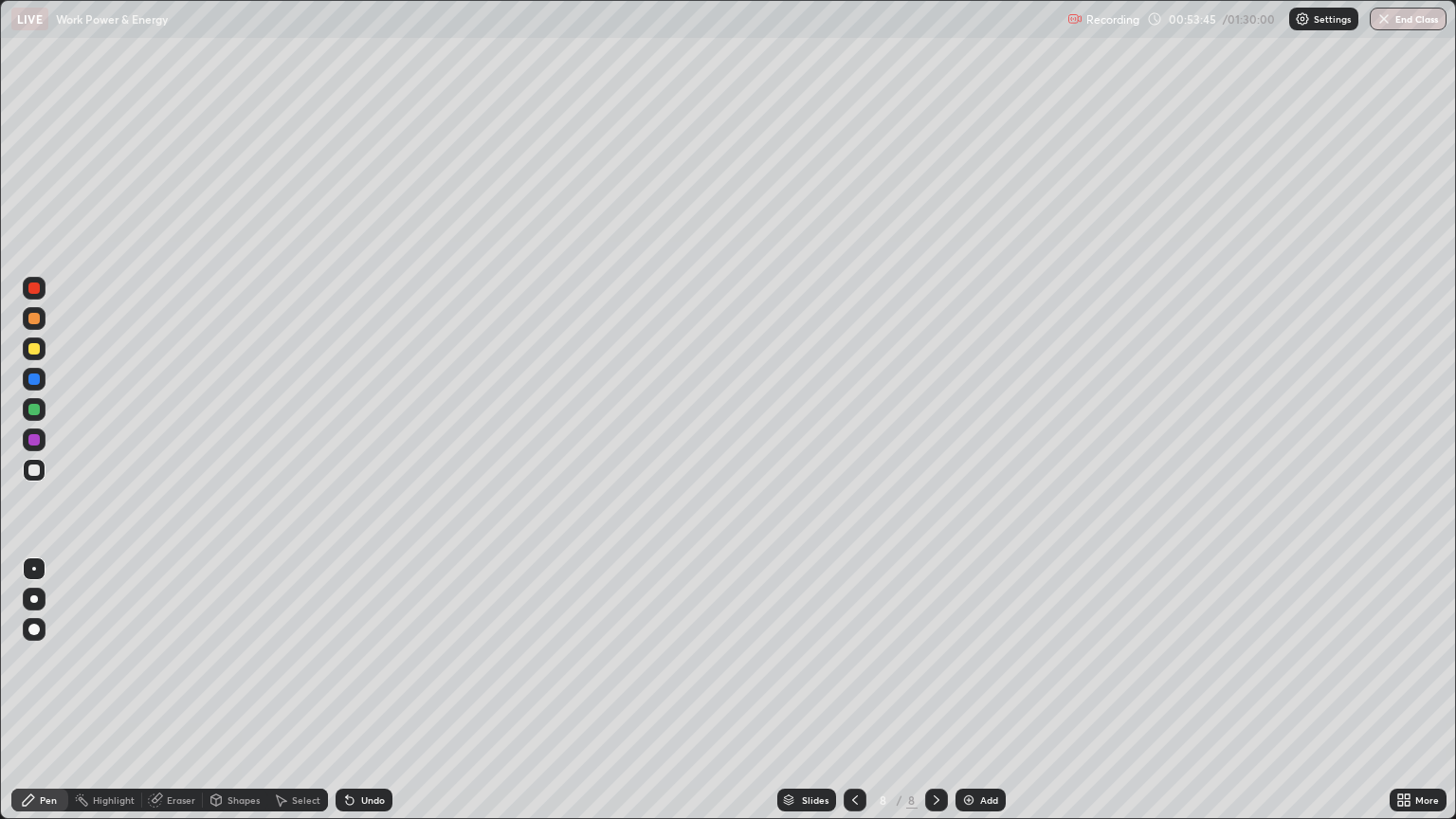 click at bounding box center (34, 349) 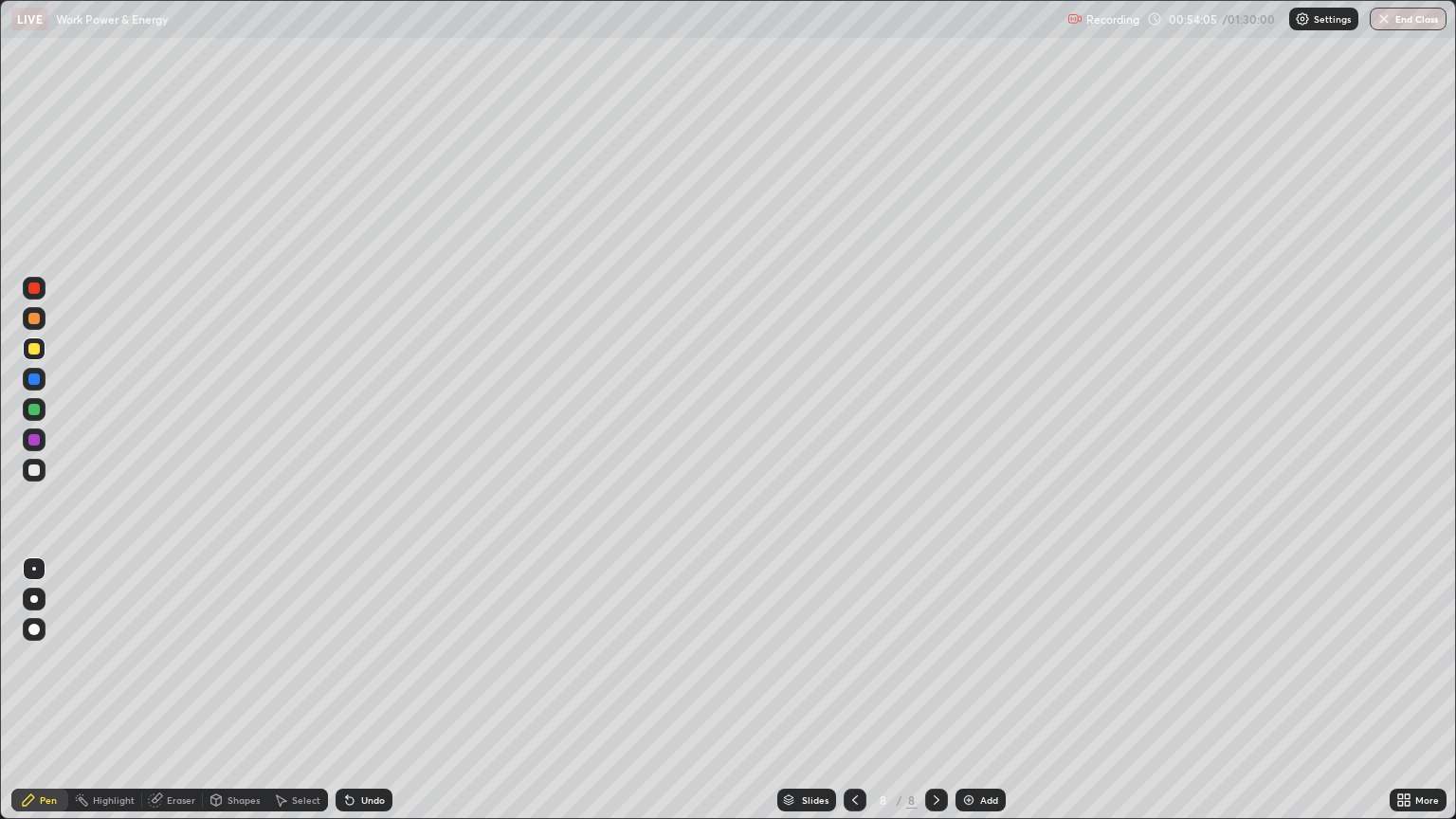 click on "Undo" at bounding box center (364, 800) 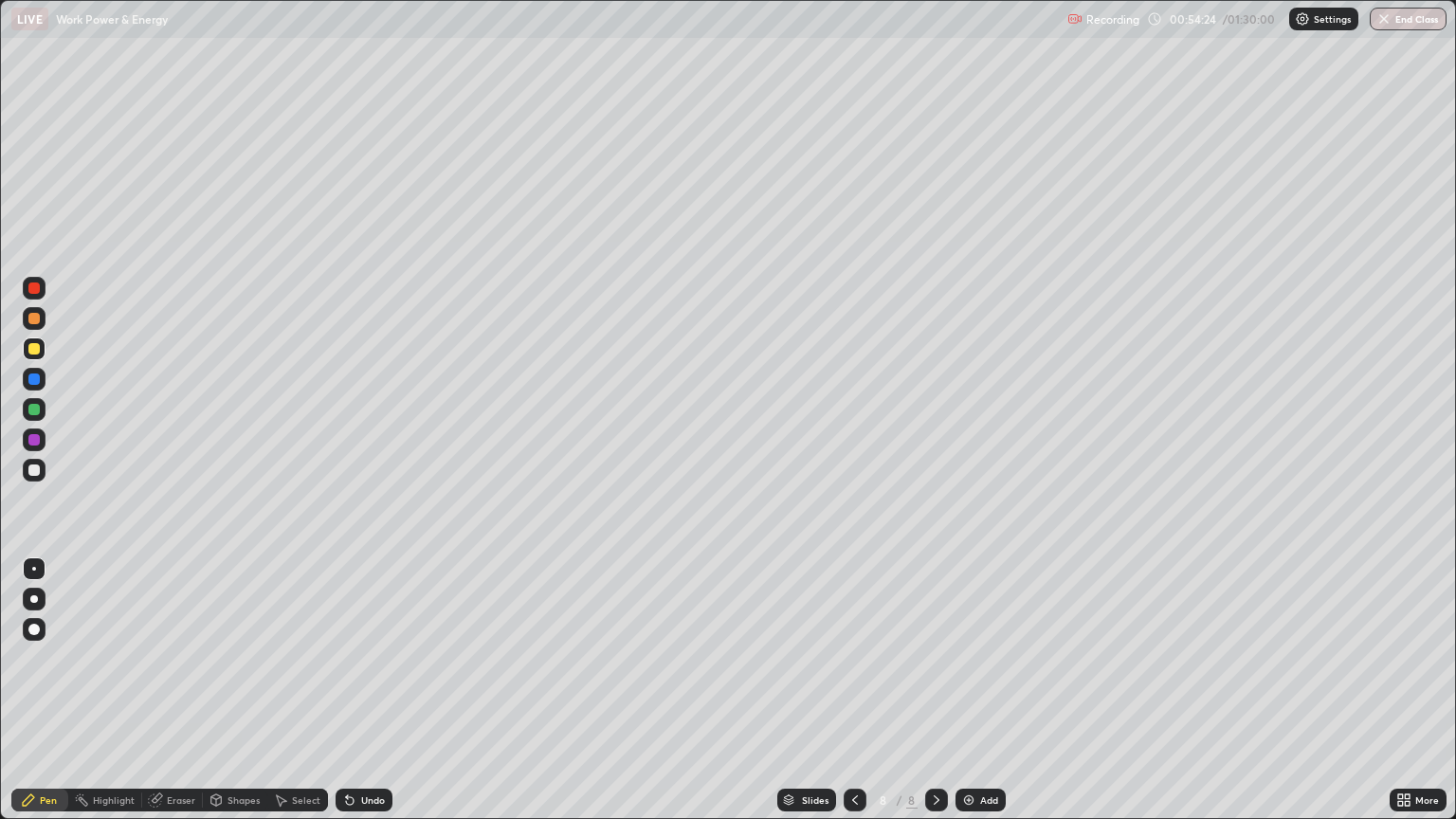 click at bounding box center (34, 470) 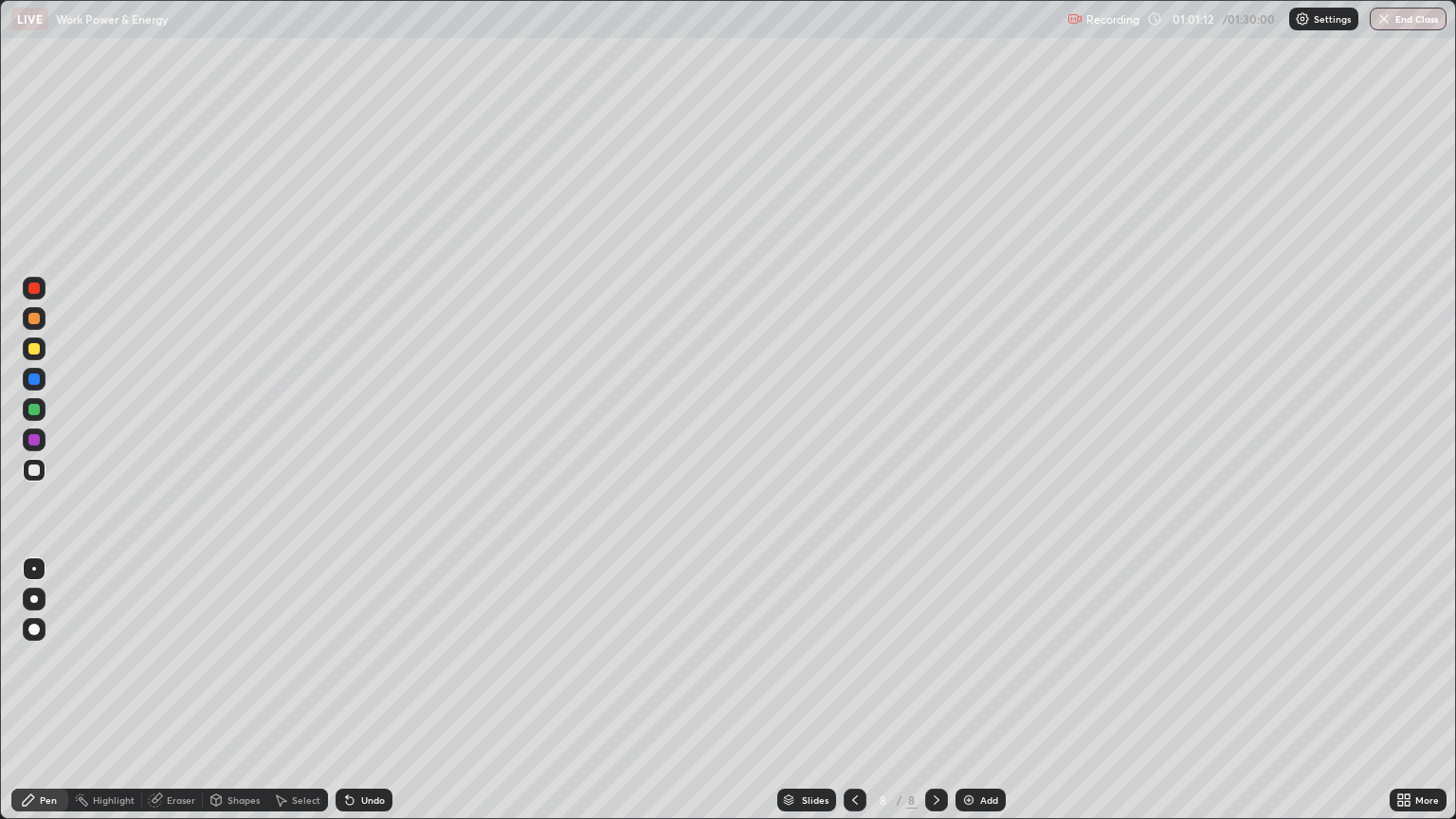 click on "Add" at bounding box center [989, 800] 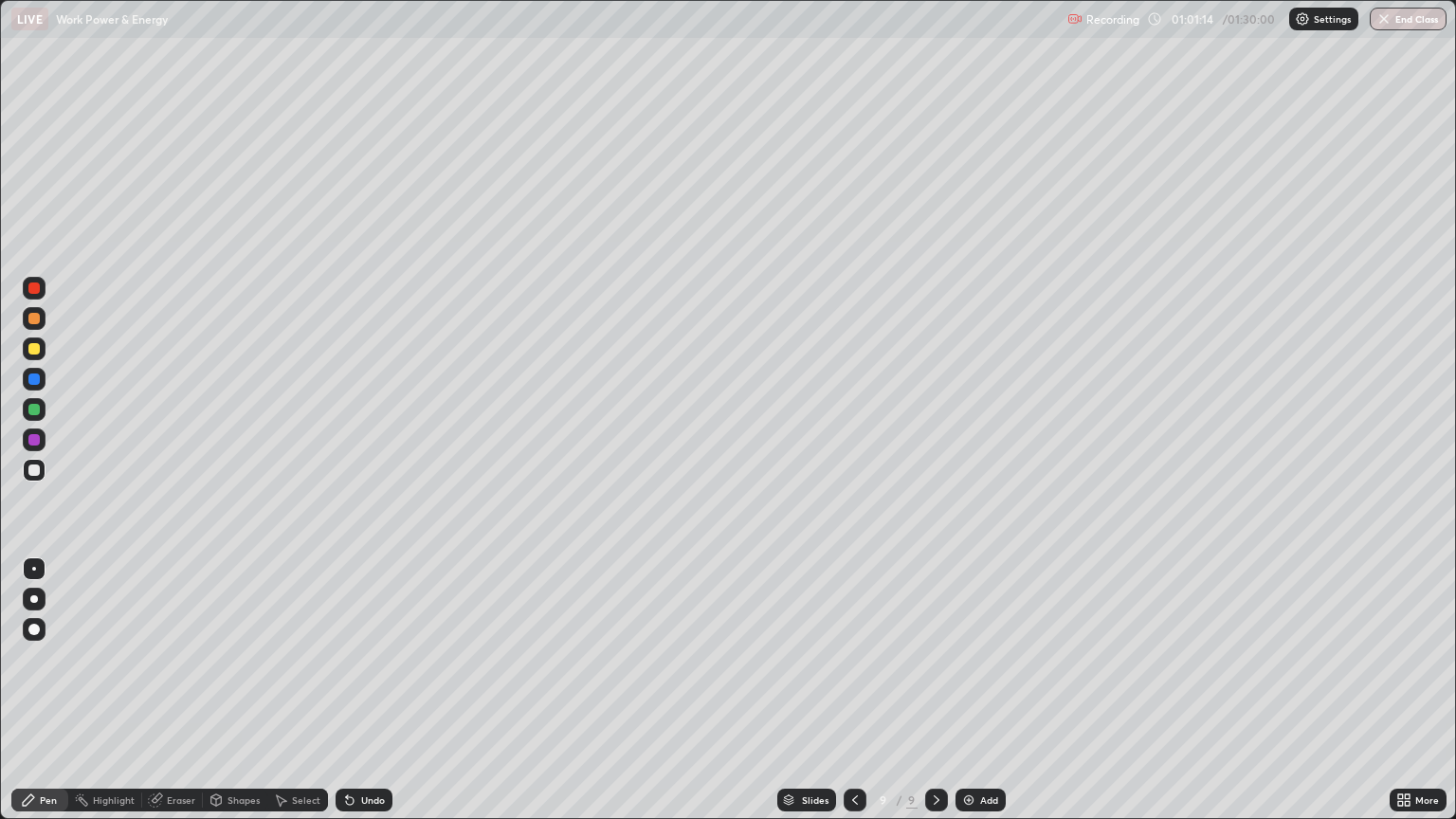 click at bounding box center [855, 800] 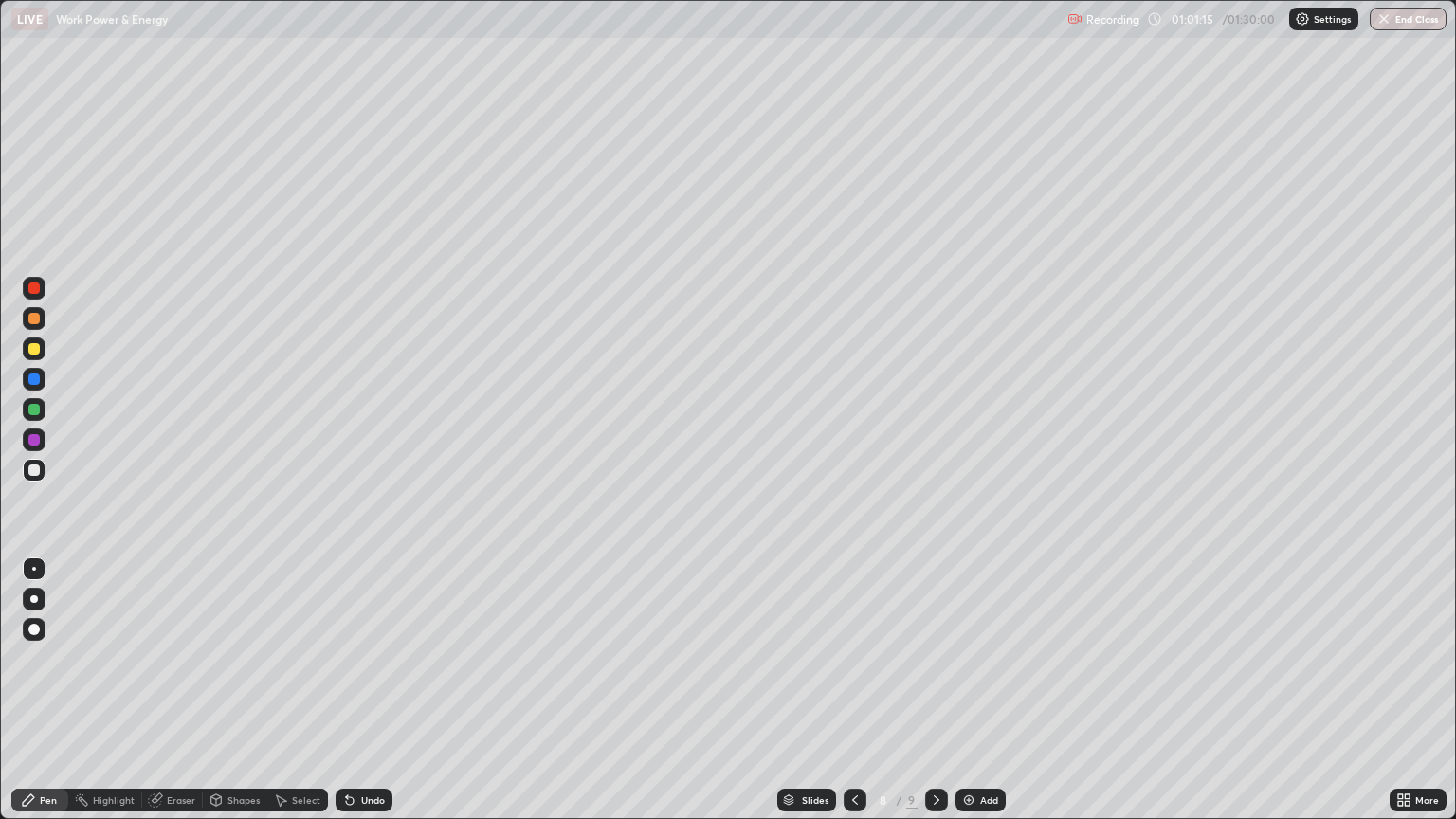 click on "Select" at bounding box center (306, 800) 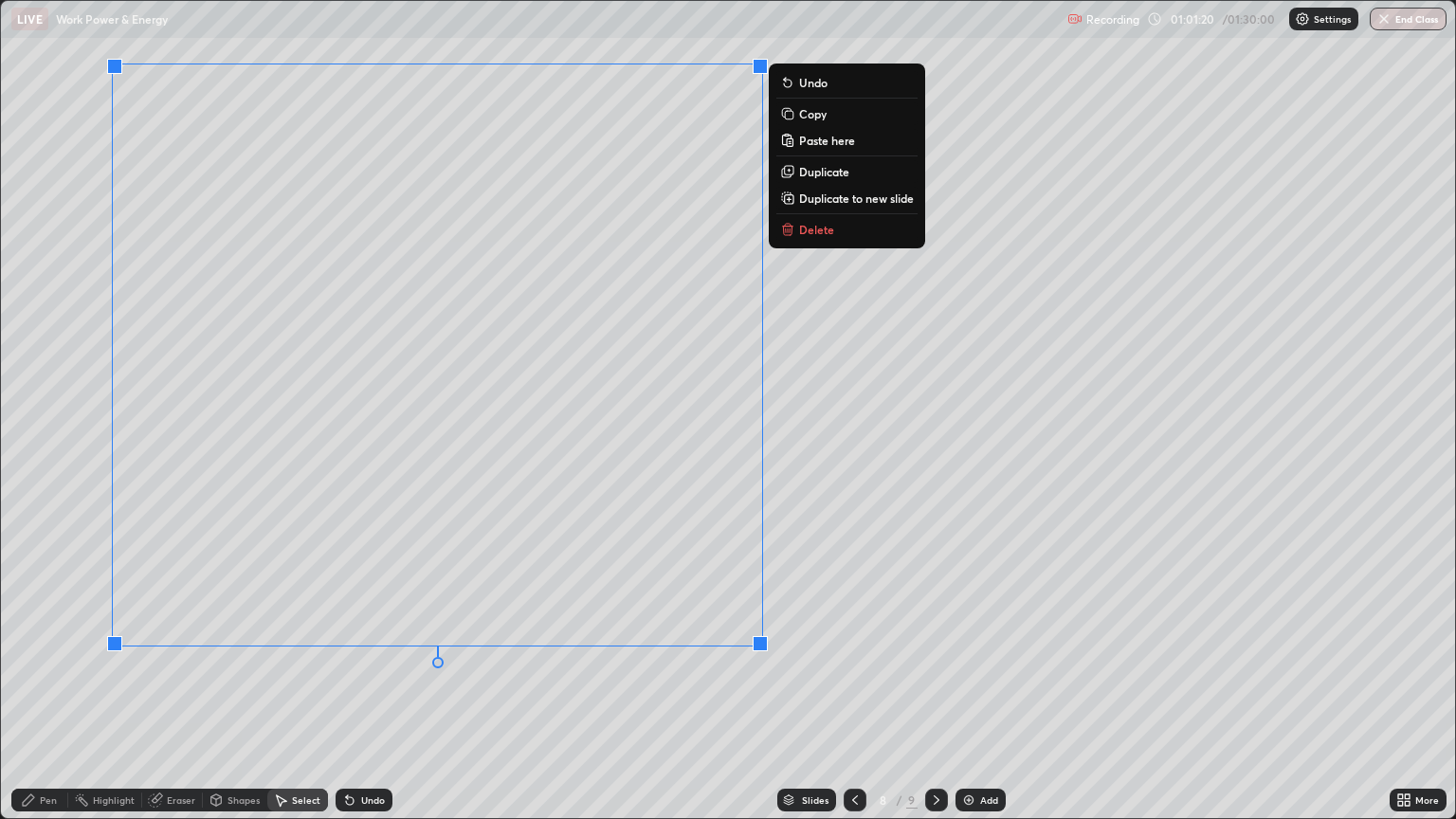 click on "Duplicate to new slide" at bounding box center (856, 198) 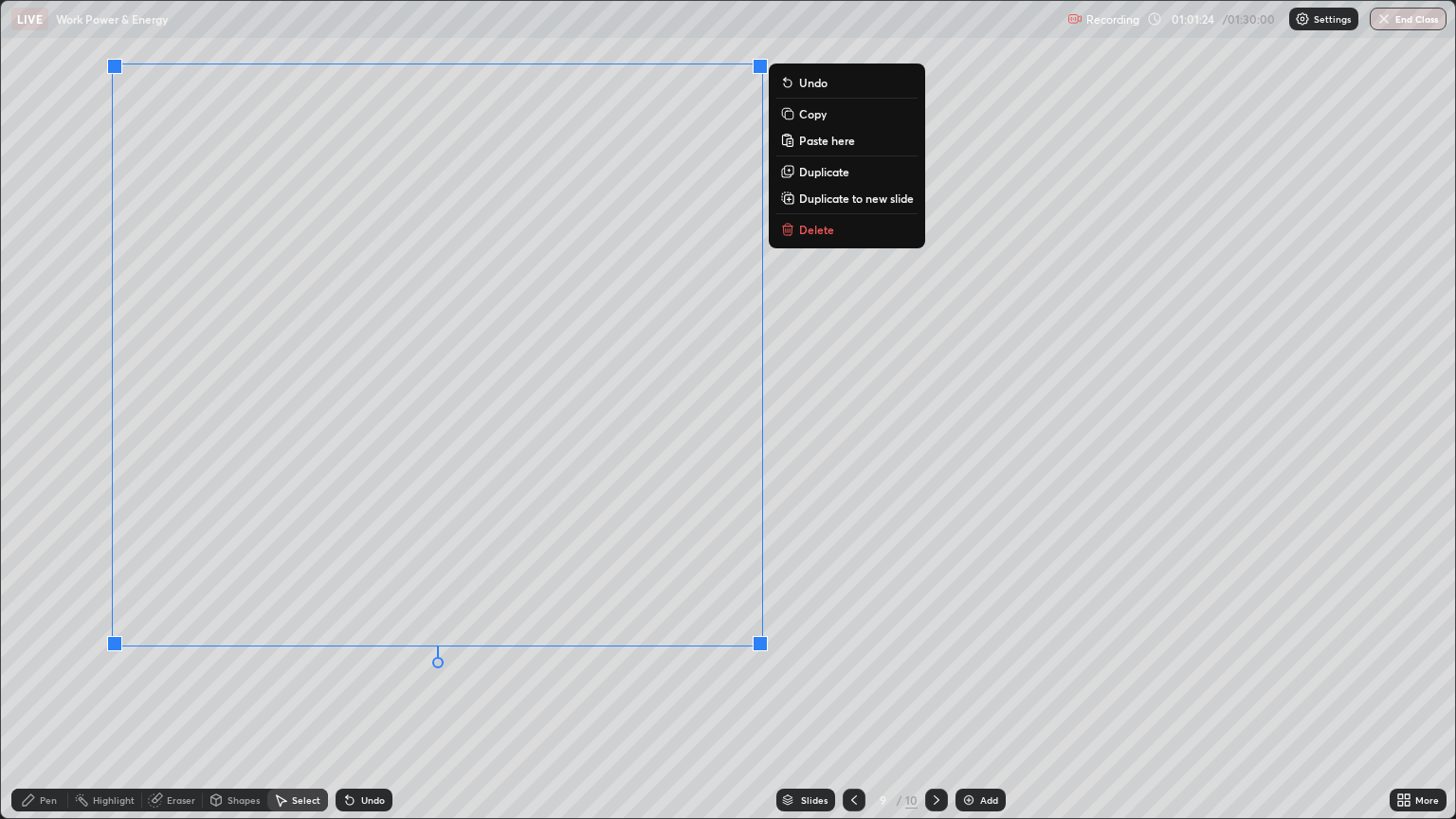 click on "Duplicate to new slide" at bounding box center (856, 198) 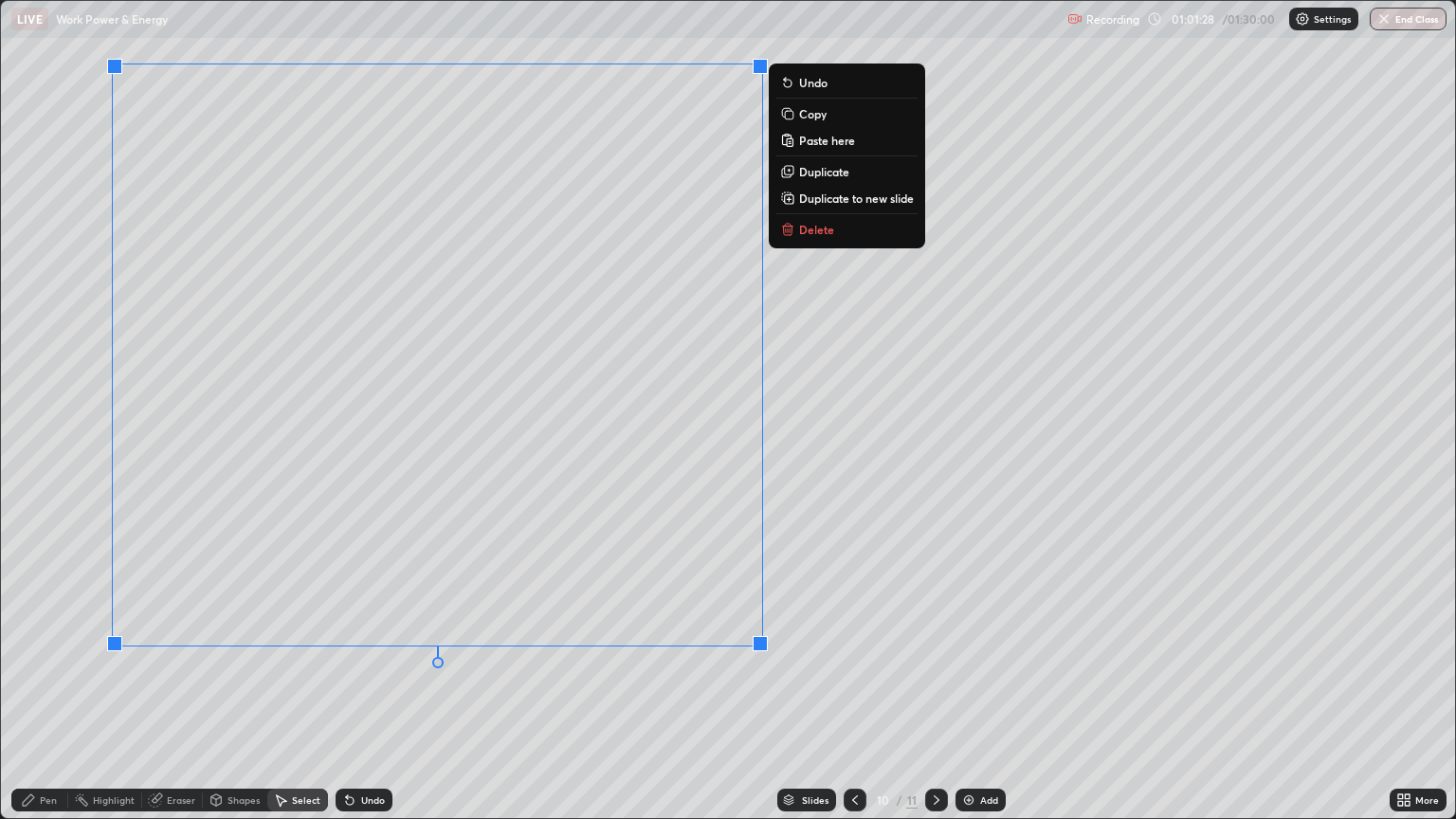 click on "Duplicate to new slide" at bounding box center (856, 198) 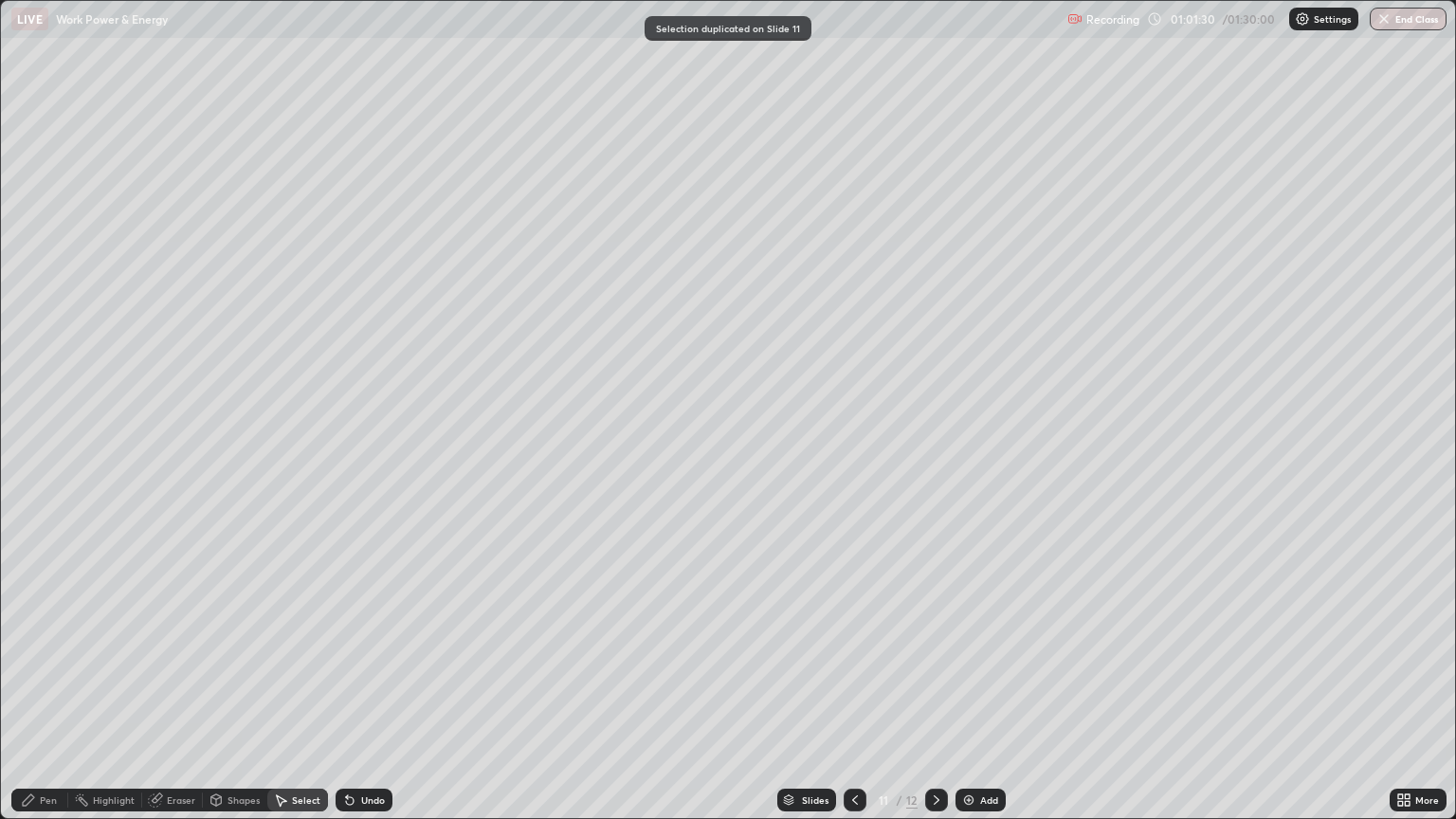 click 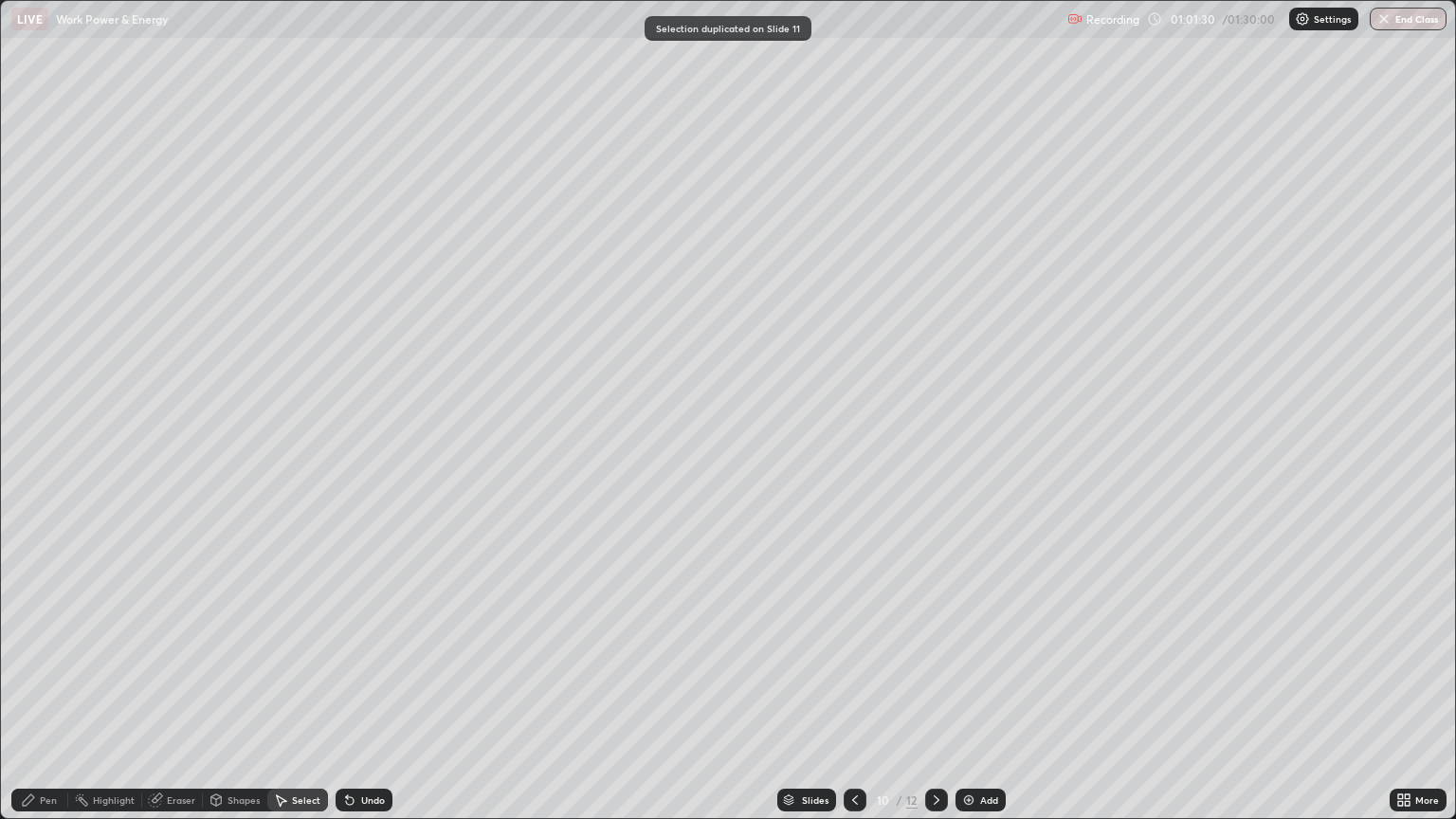 click at bounding box center (855, 800) 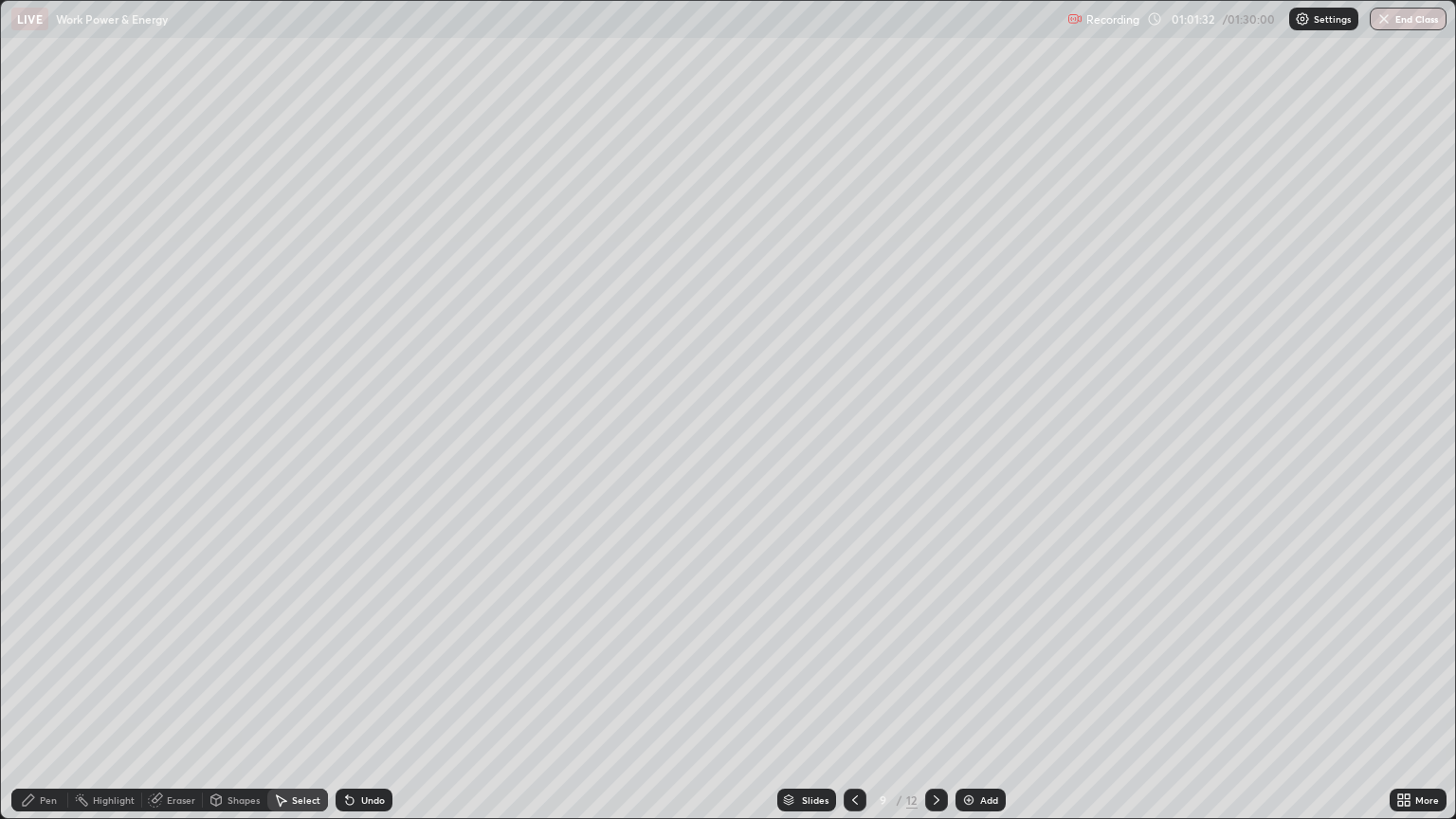 click at bounding box center (855, 800) 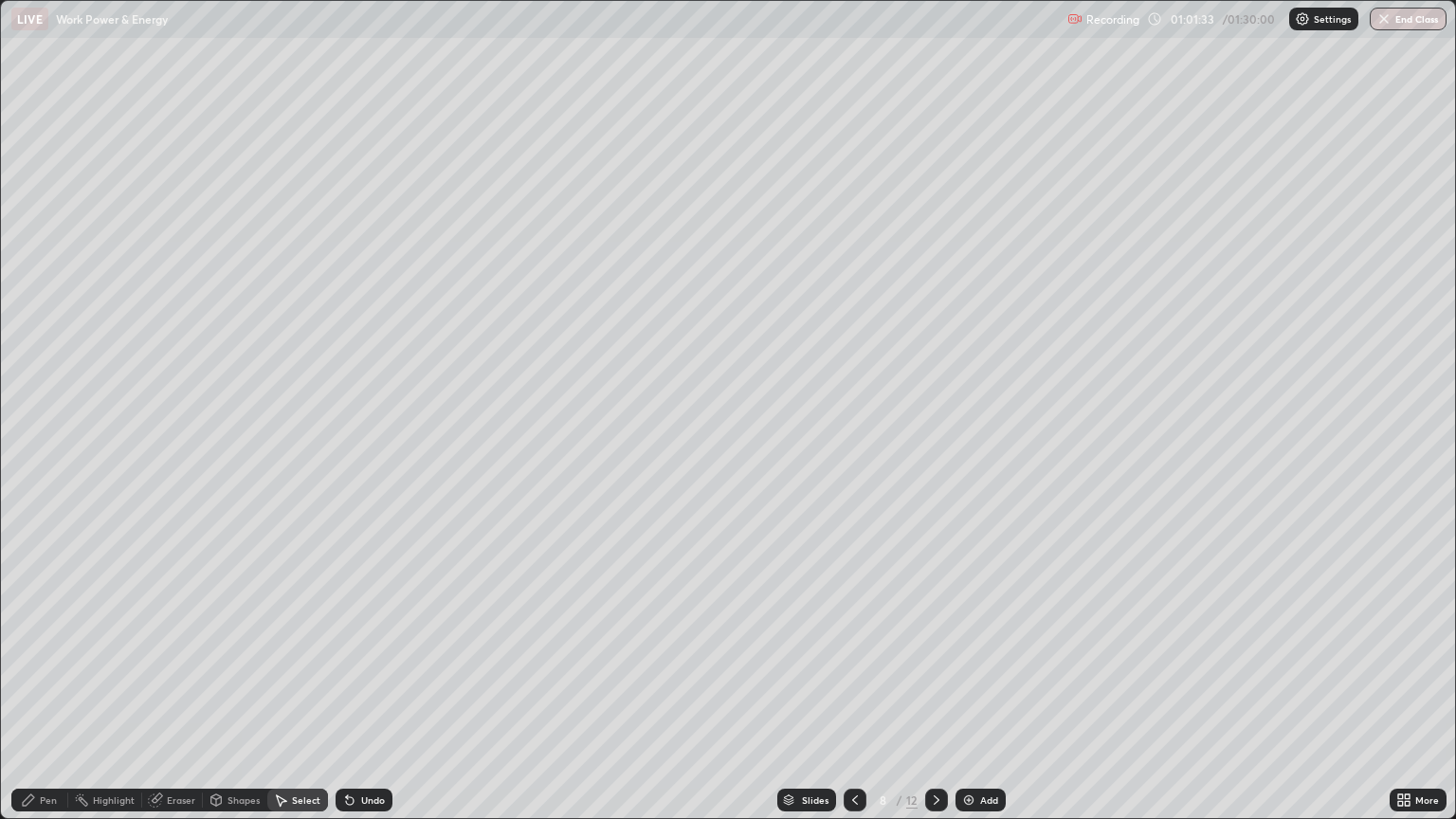 click 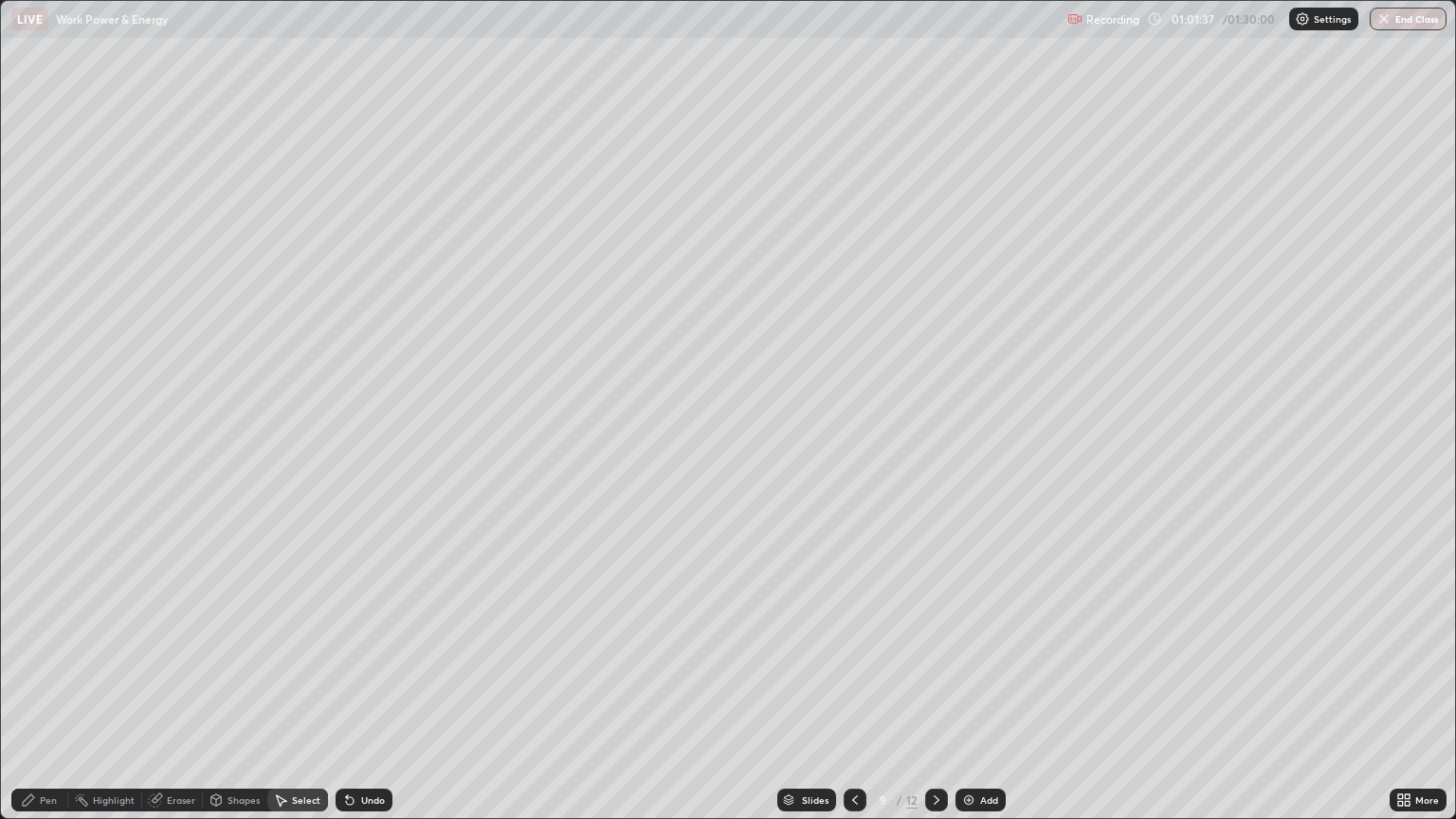 click 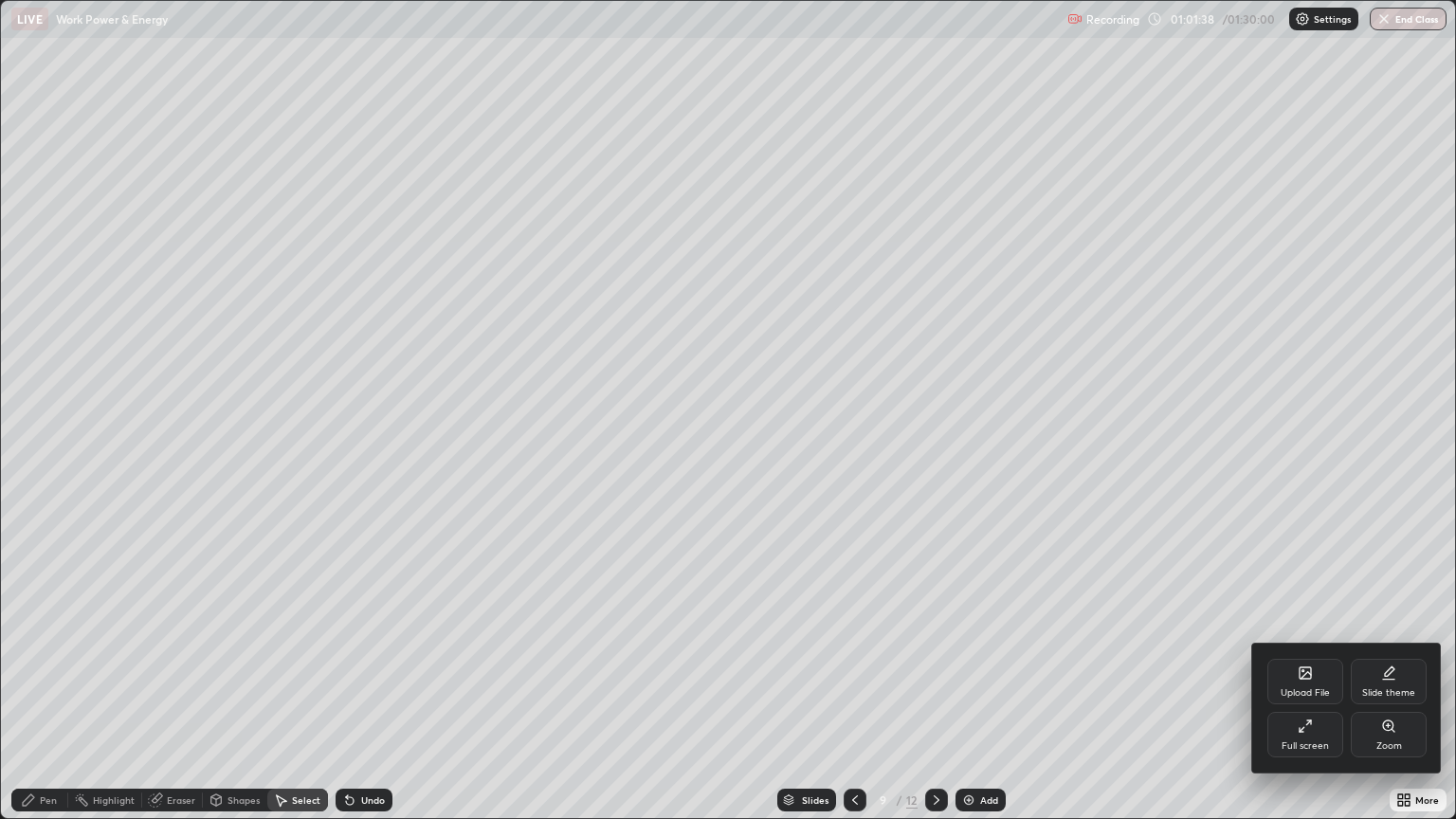 click on "Full screen" at bounding box center (1305, 746) 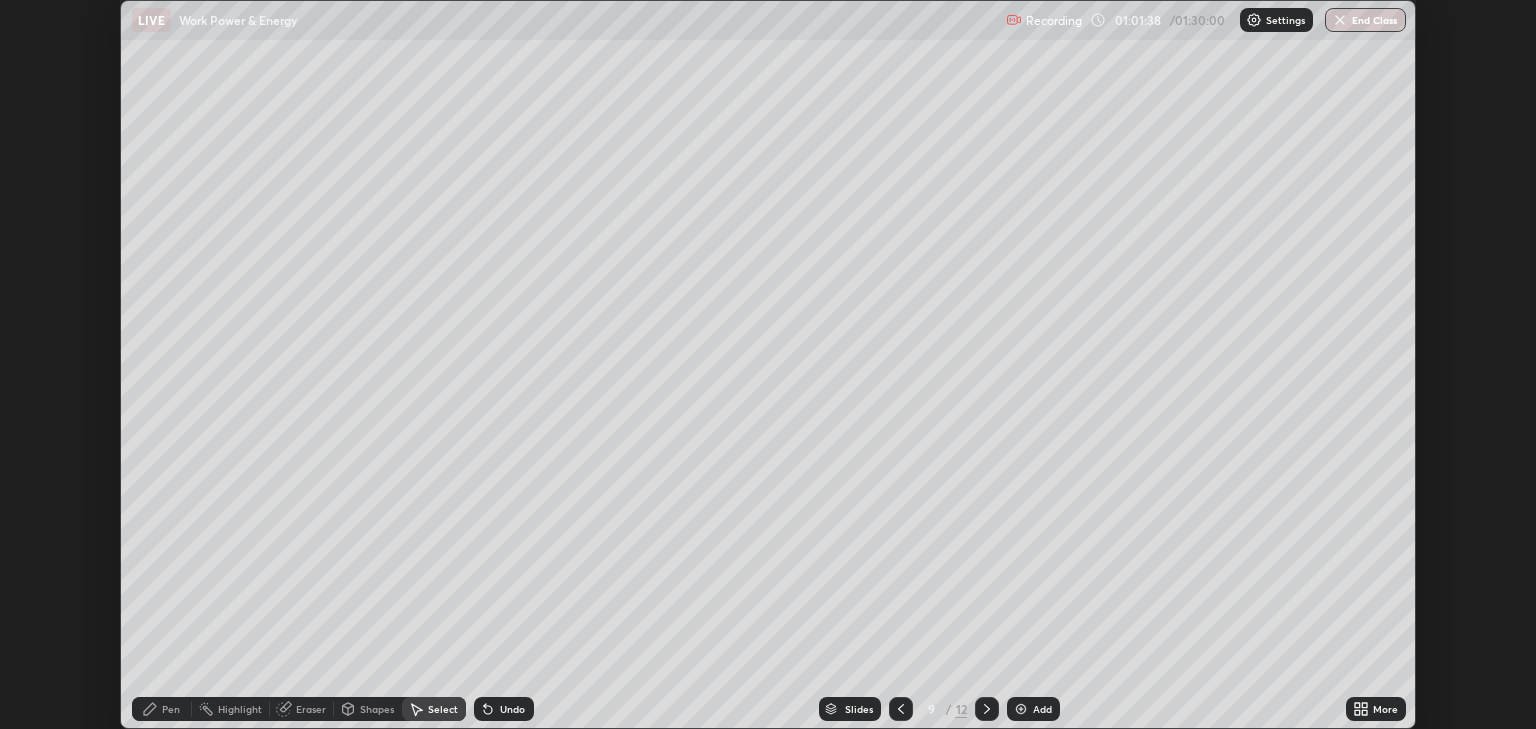 scroll, scrollTop: 729, scrollLeft: 1536, axis: both 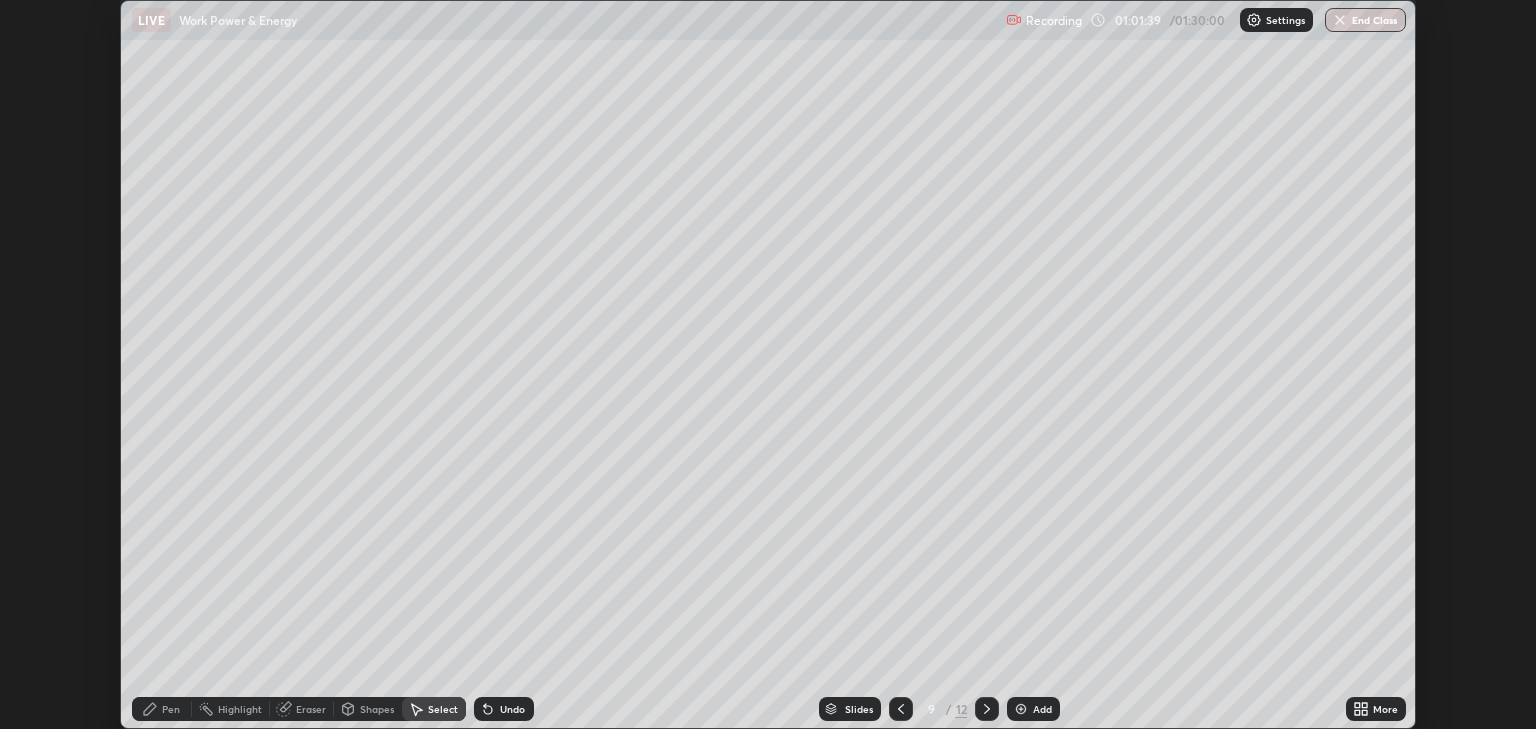 click 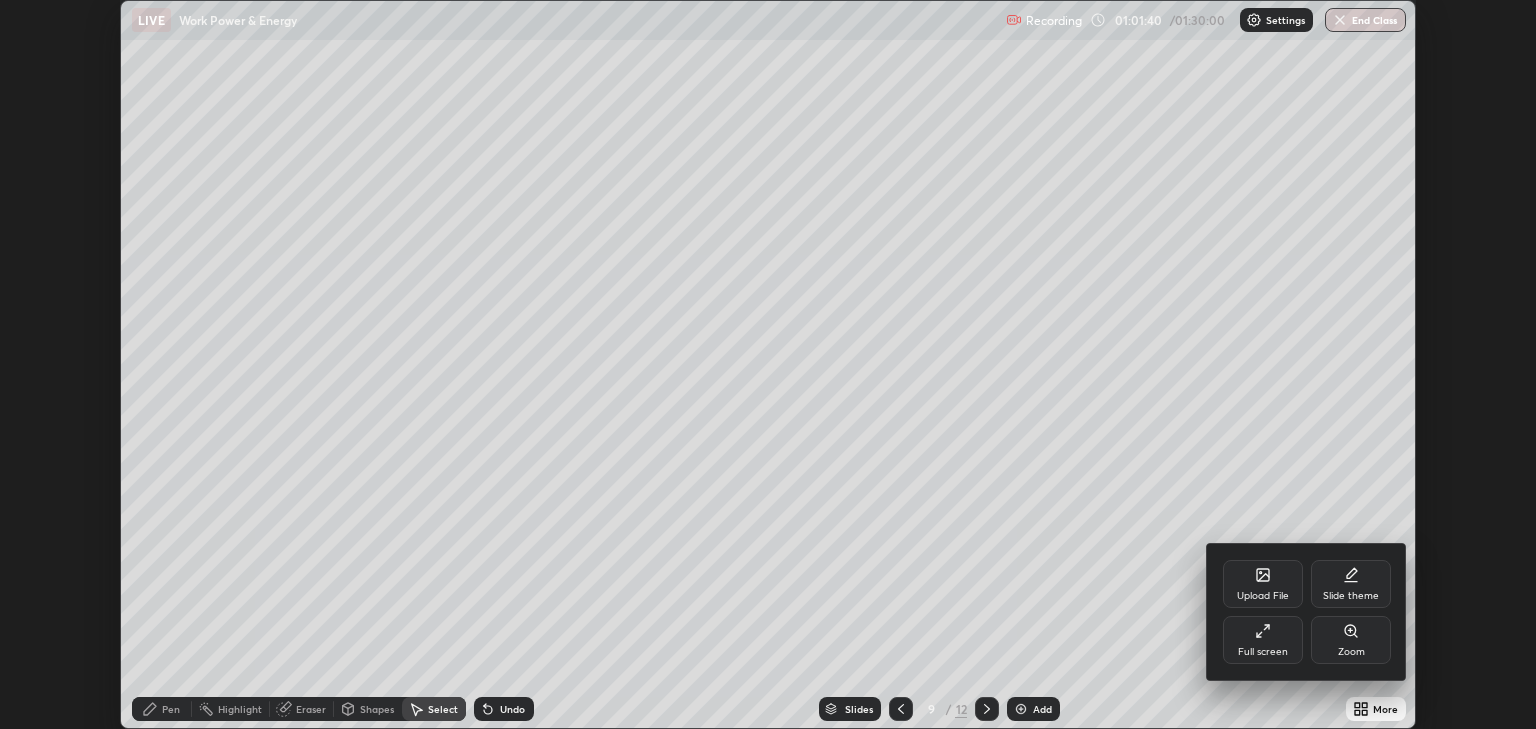 click on "Full screen" at bounding box center (1263, 652) 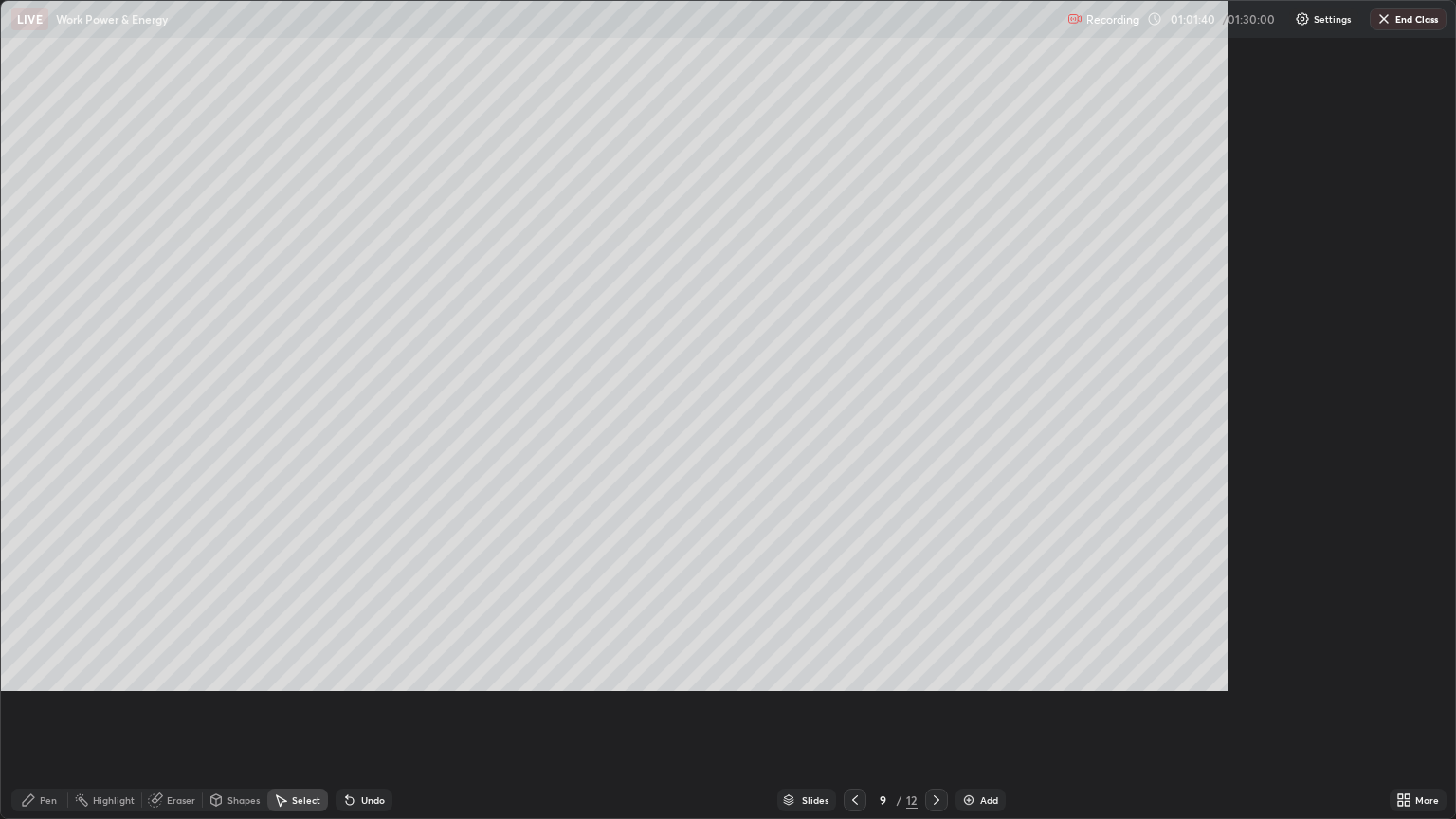 scroll, scrollTop: 93973, scrollLeft: 93336, axis: both 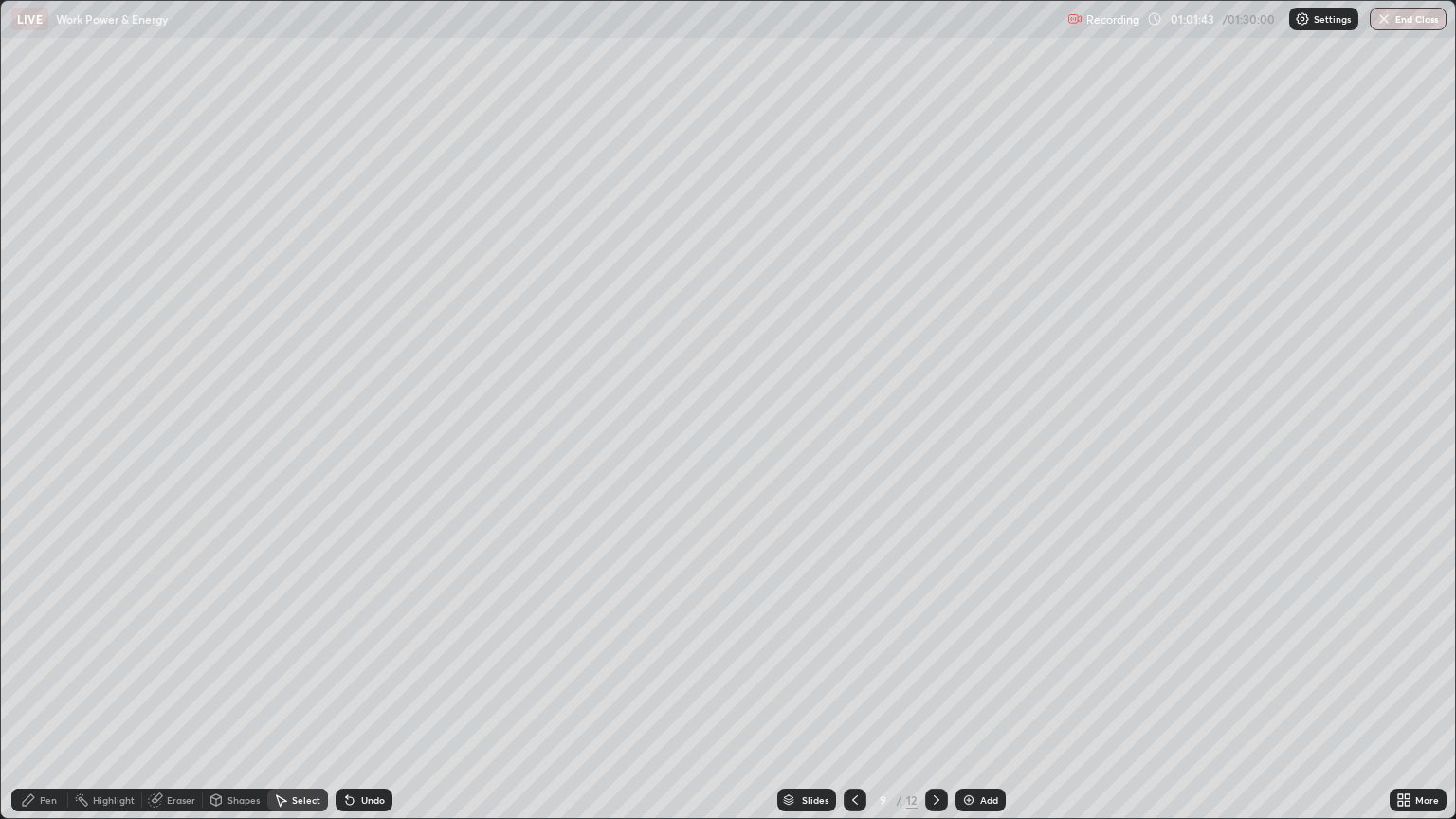 click on "Pen" at bounding box center [40, 800] 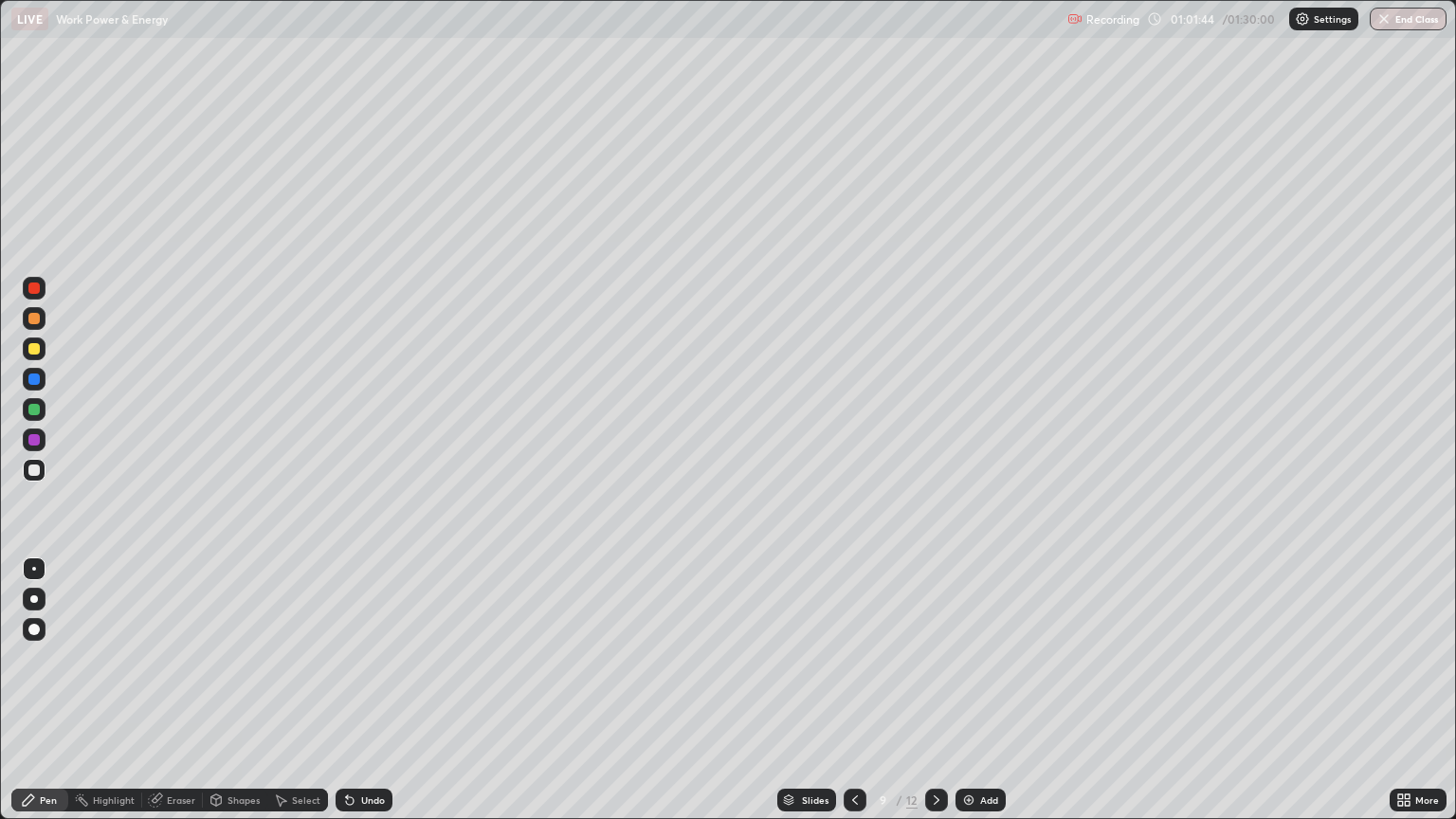 click at bounding box center (34, 470) 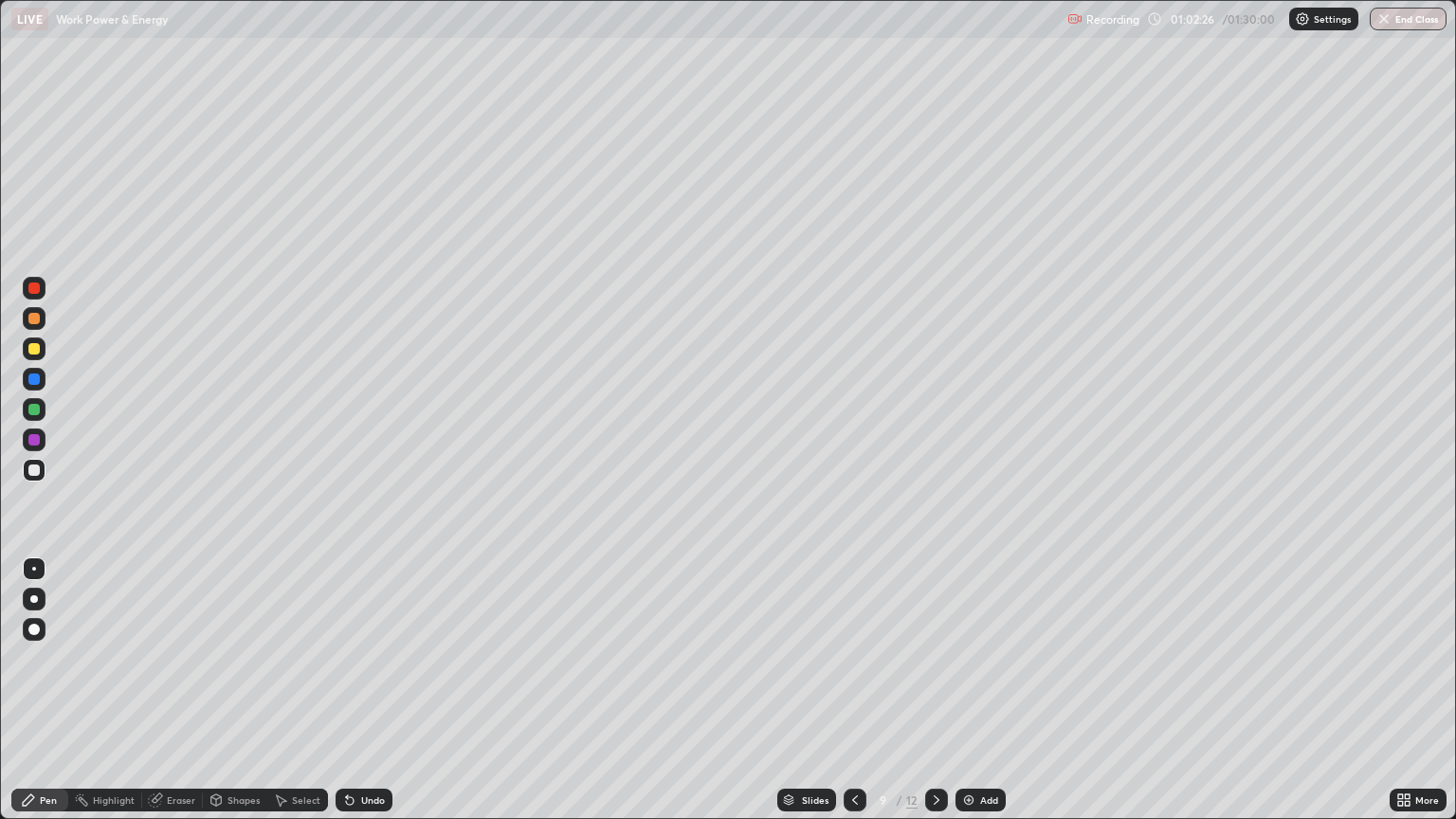 click at bounding box center (34, 349) 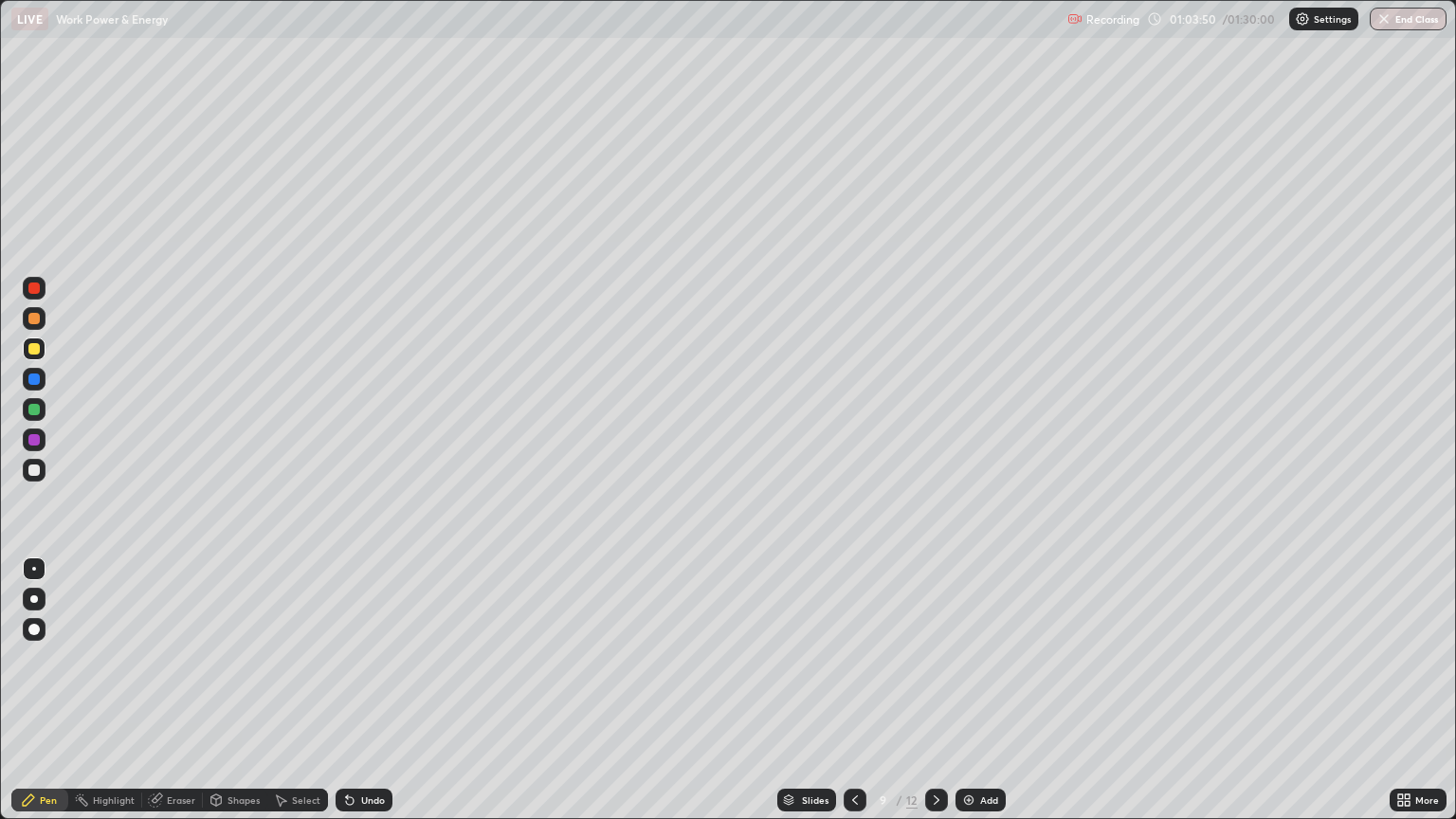 click at bounding box center (34, 349) 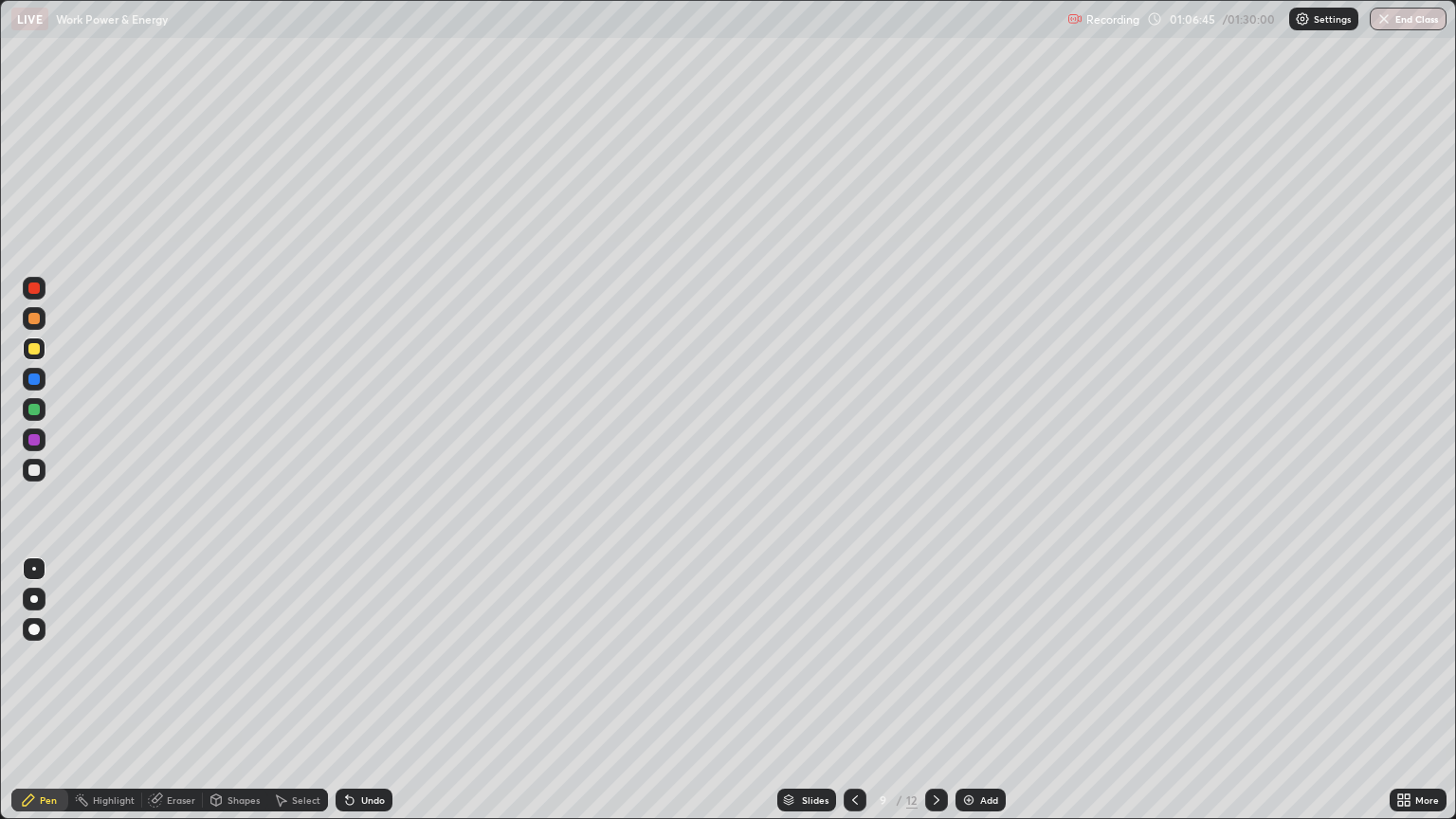 click at bounding box center (937, 800) 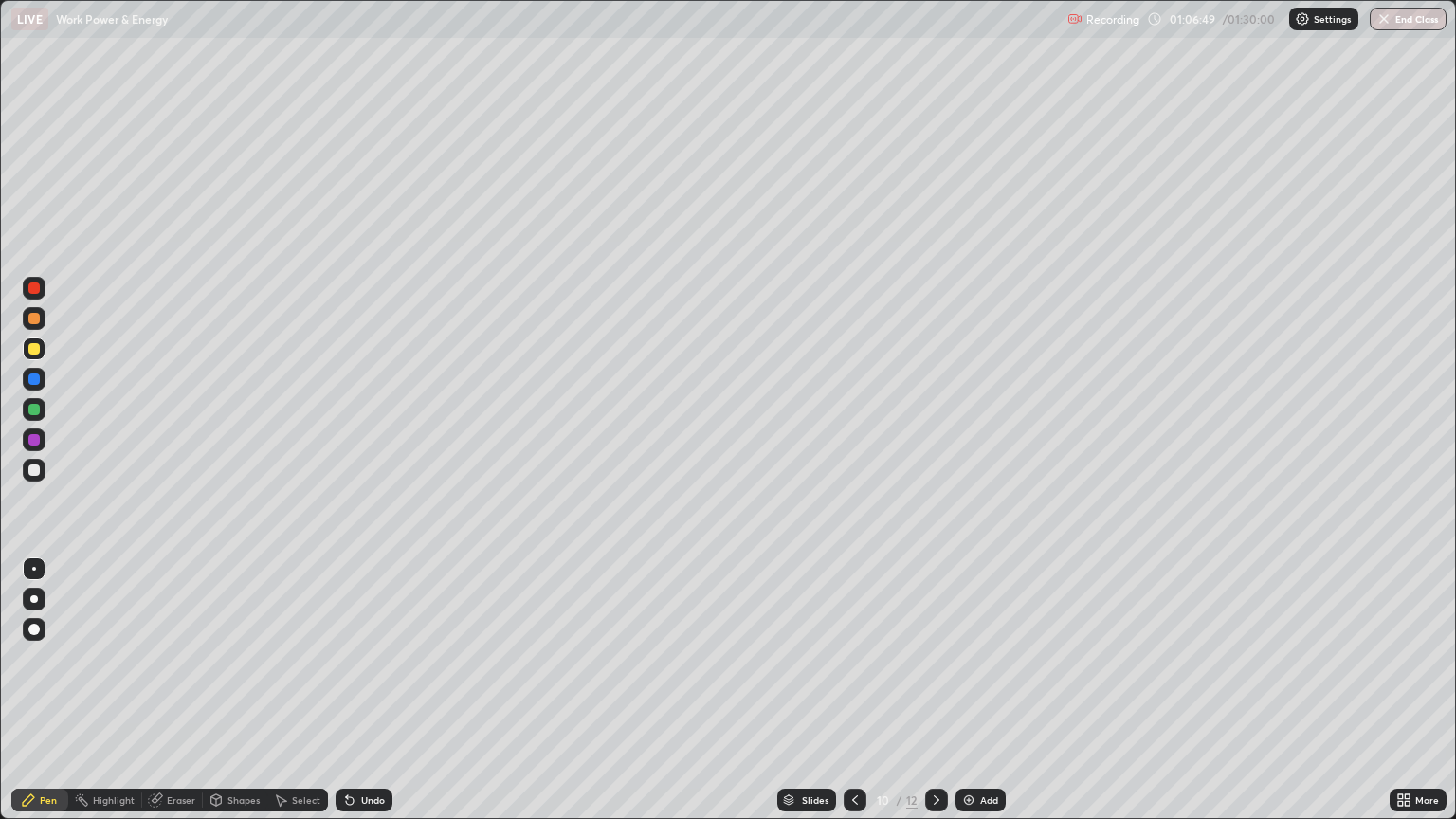 click at bounding box center [34, 379] 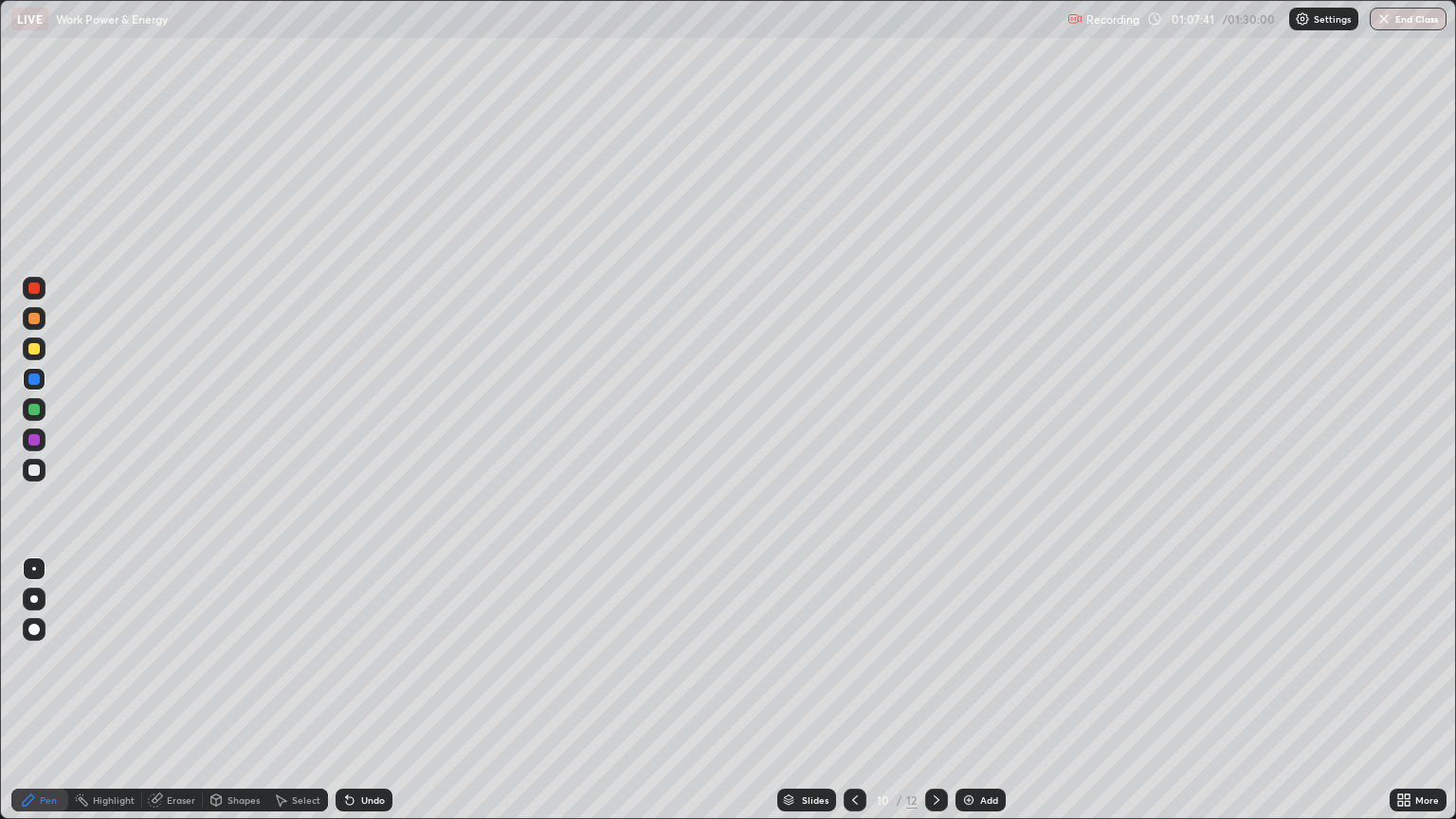 click at bounding box center (34, 470) 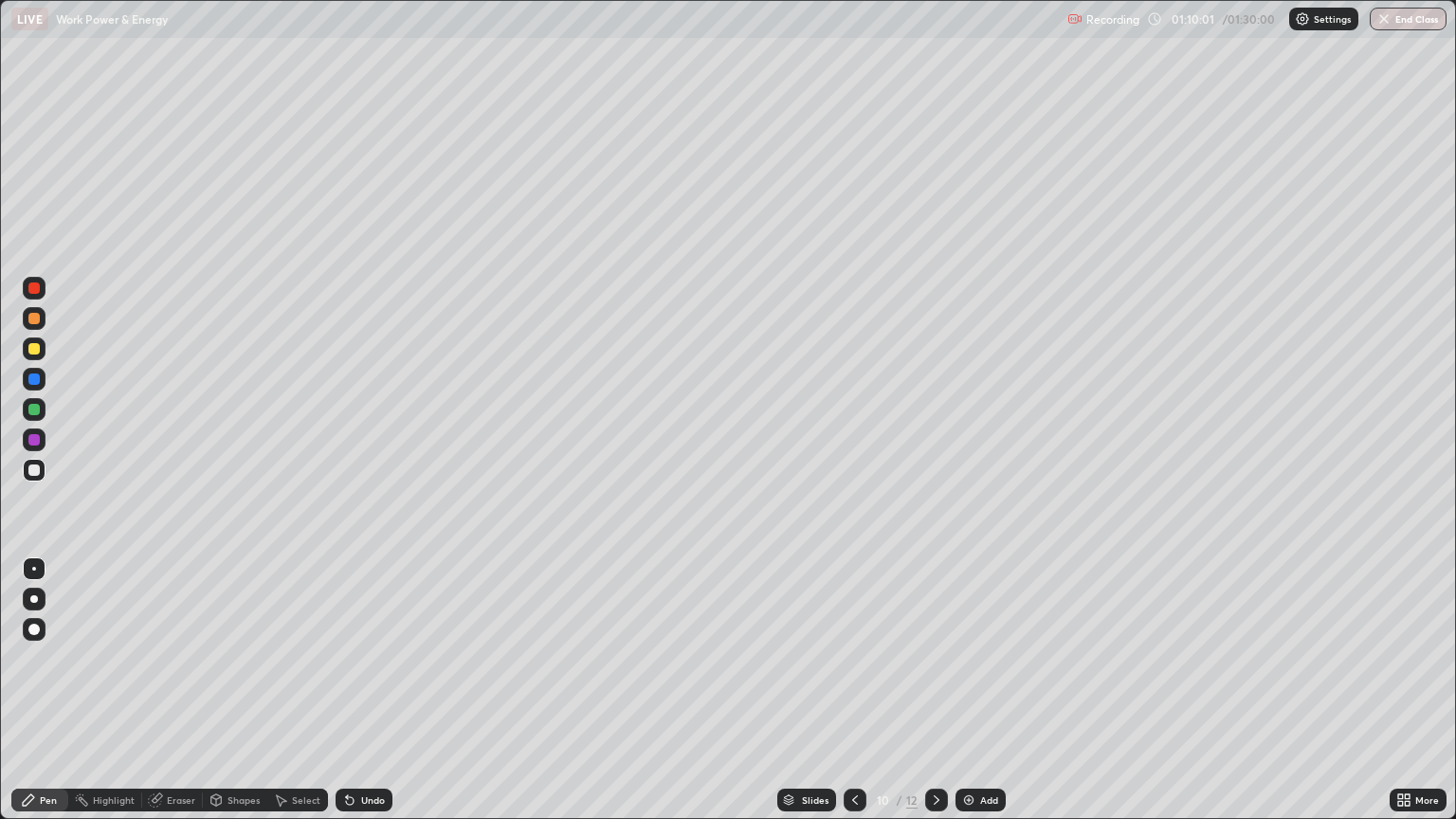 click on "Eraser" at bounding box center [181, 800] 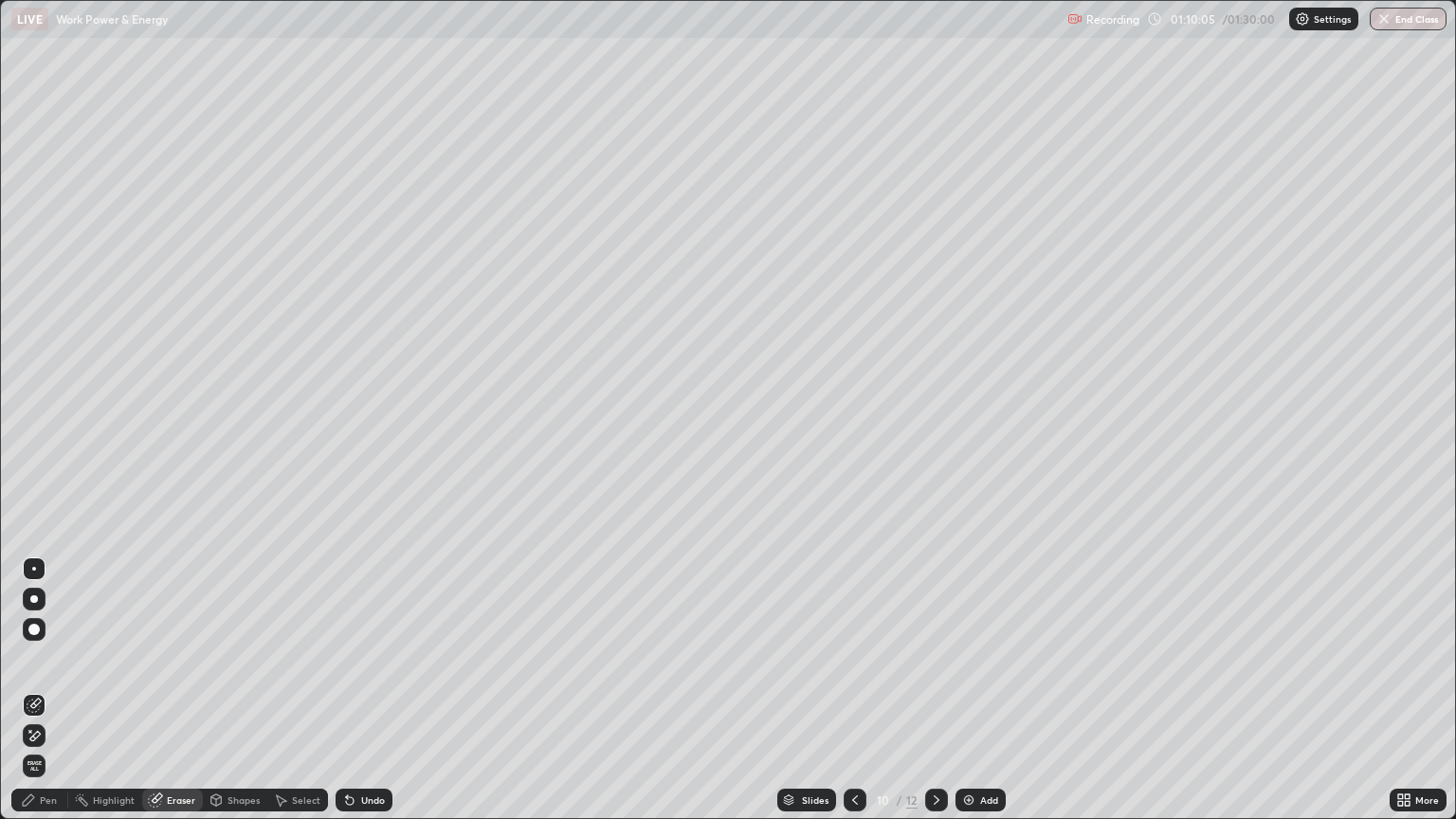click on "Pen" at bounding box center (48, 800) 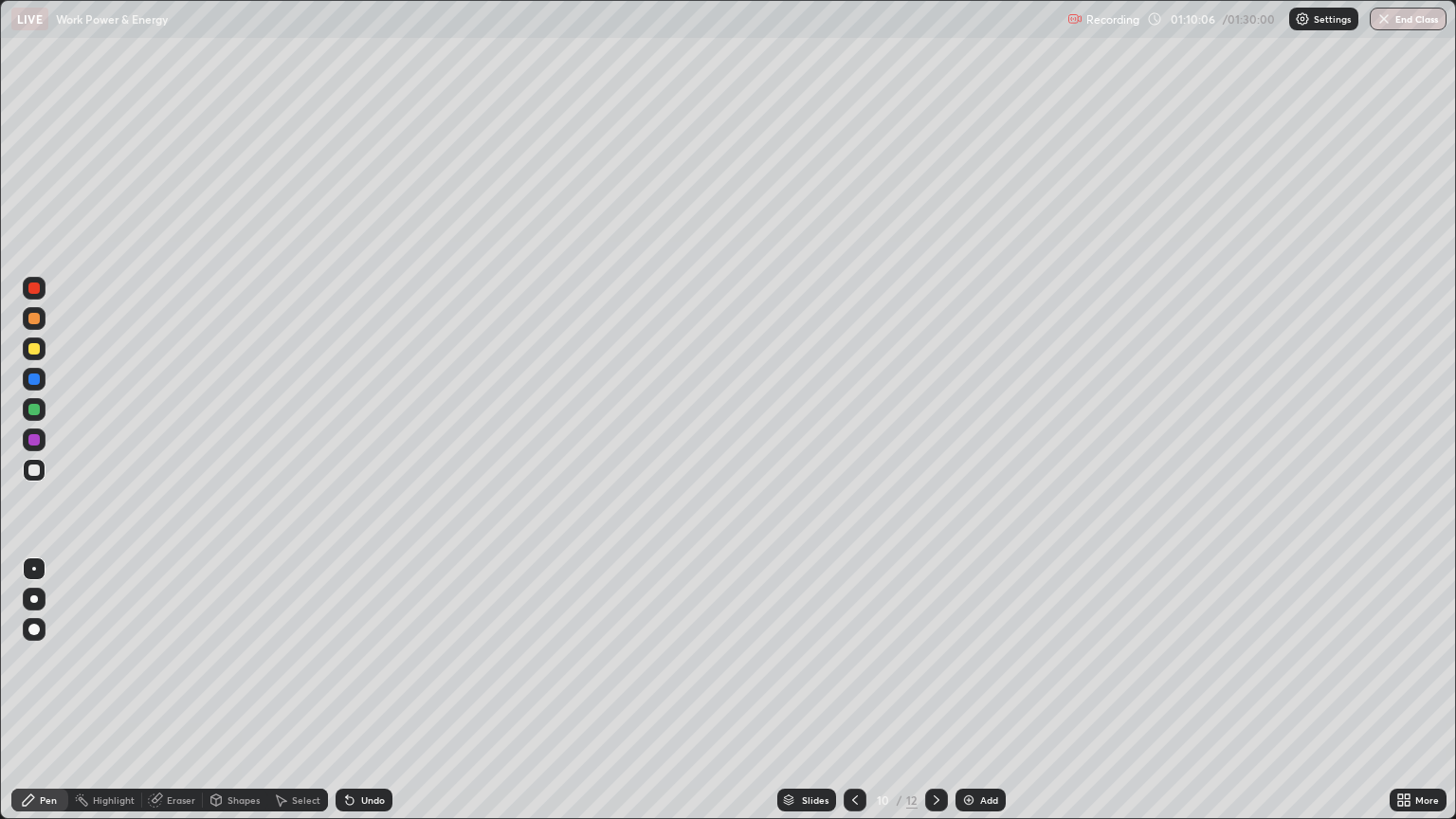 click at bounding box center (34, 470) 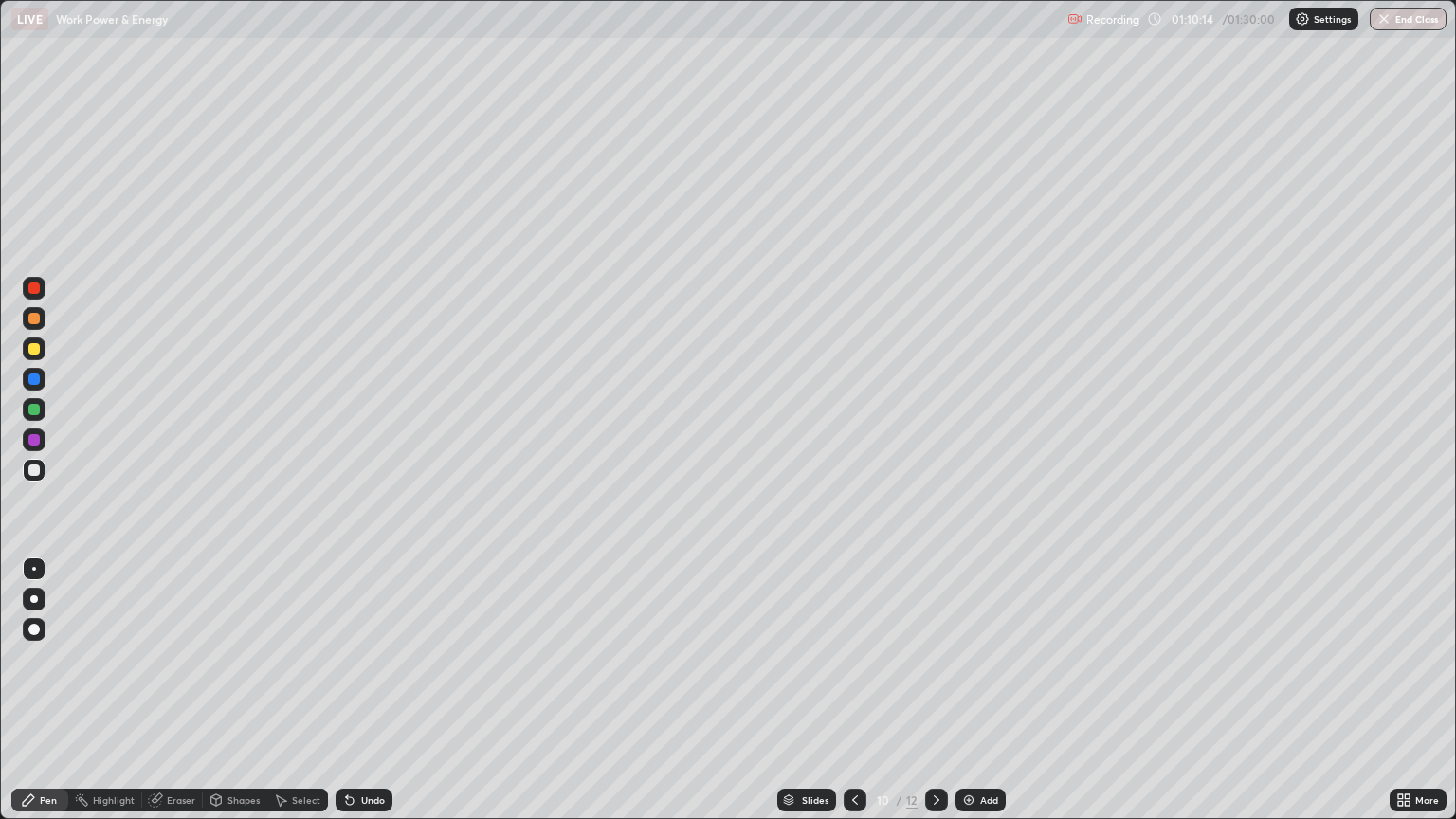 click at bounding box center (34, 349) 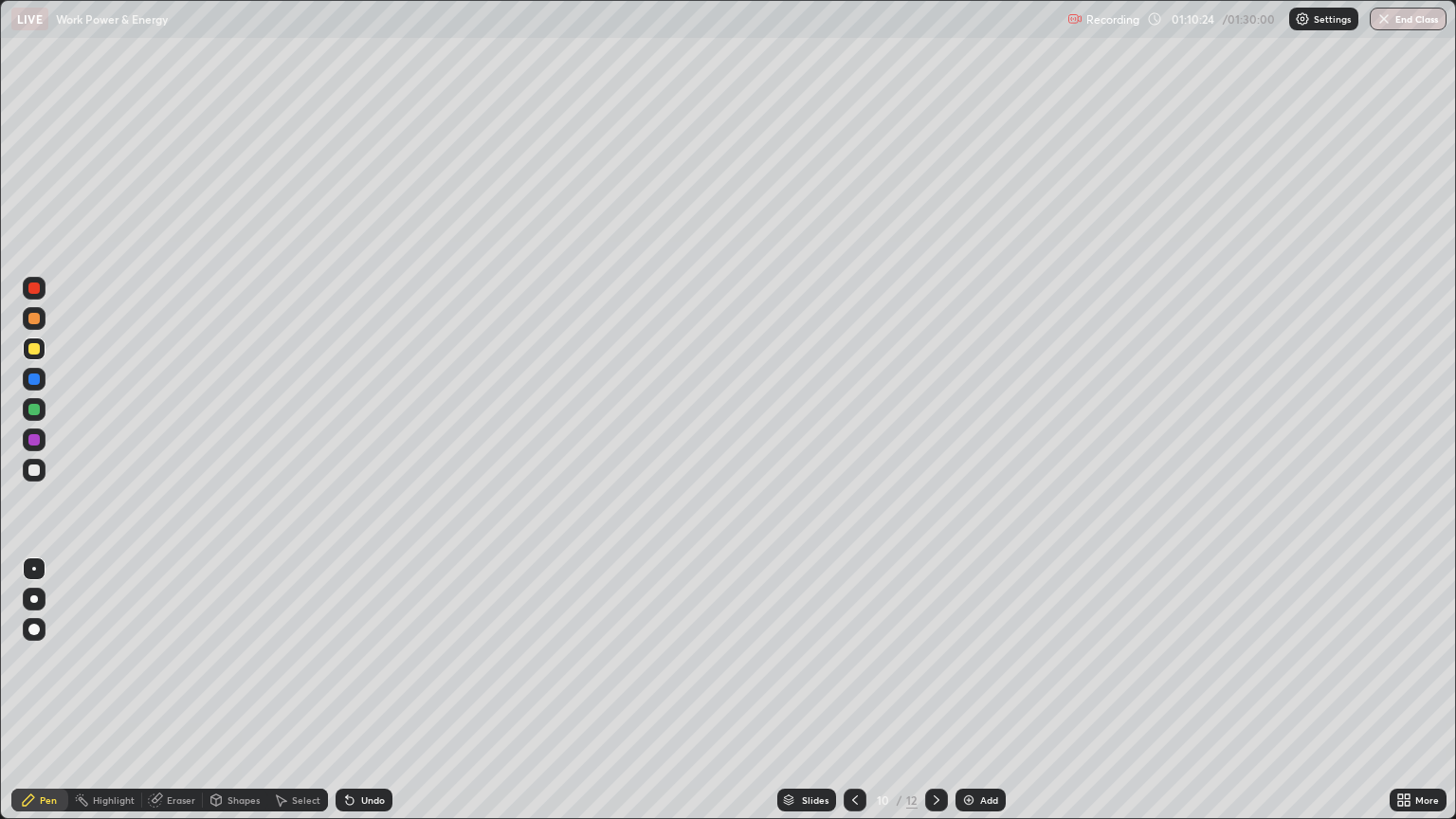 click at bounding box center [855, 800] 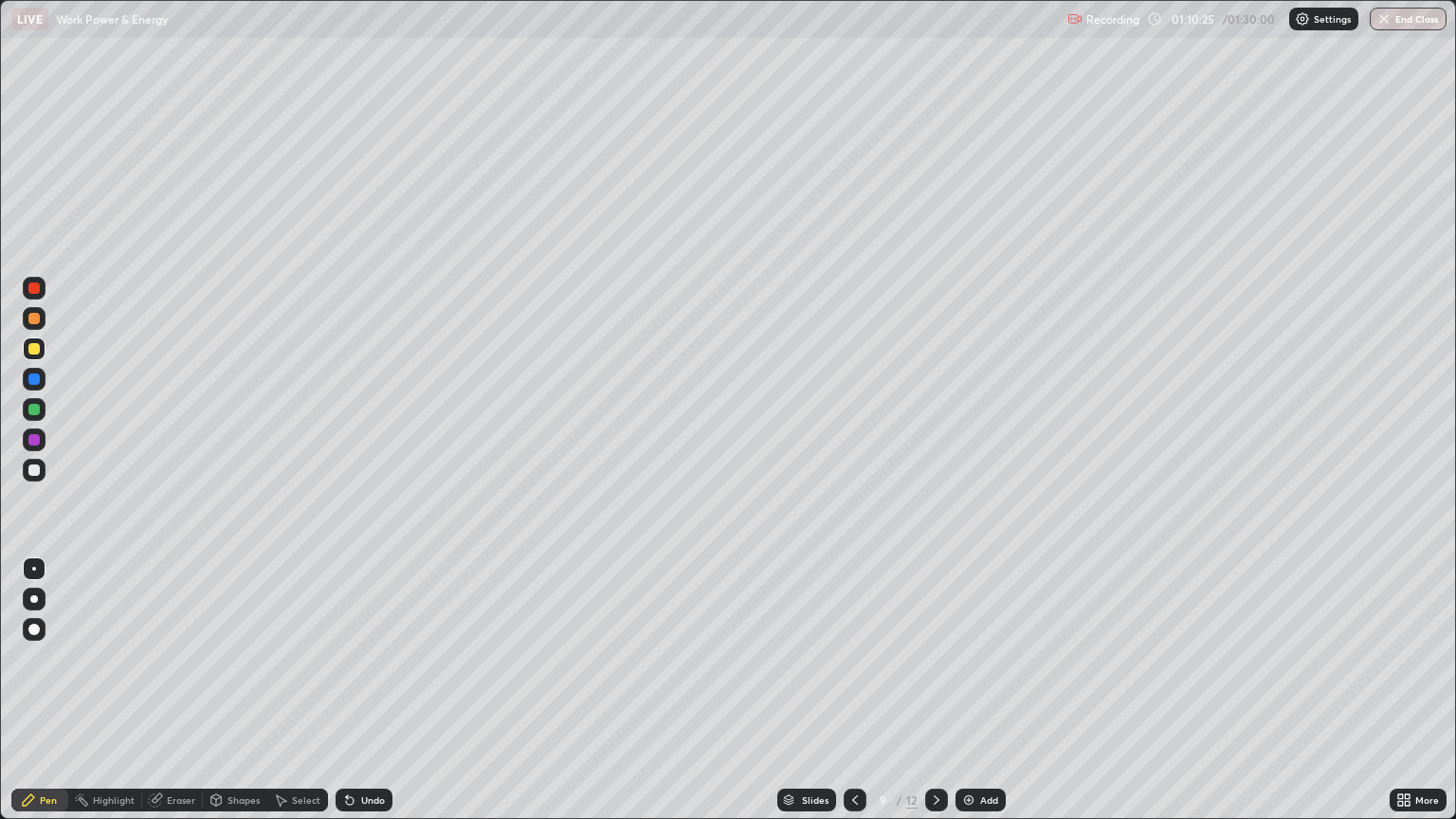 click at bounding box center [855, 800] 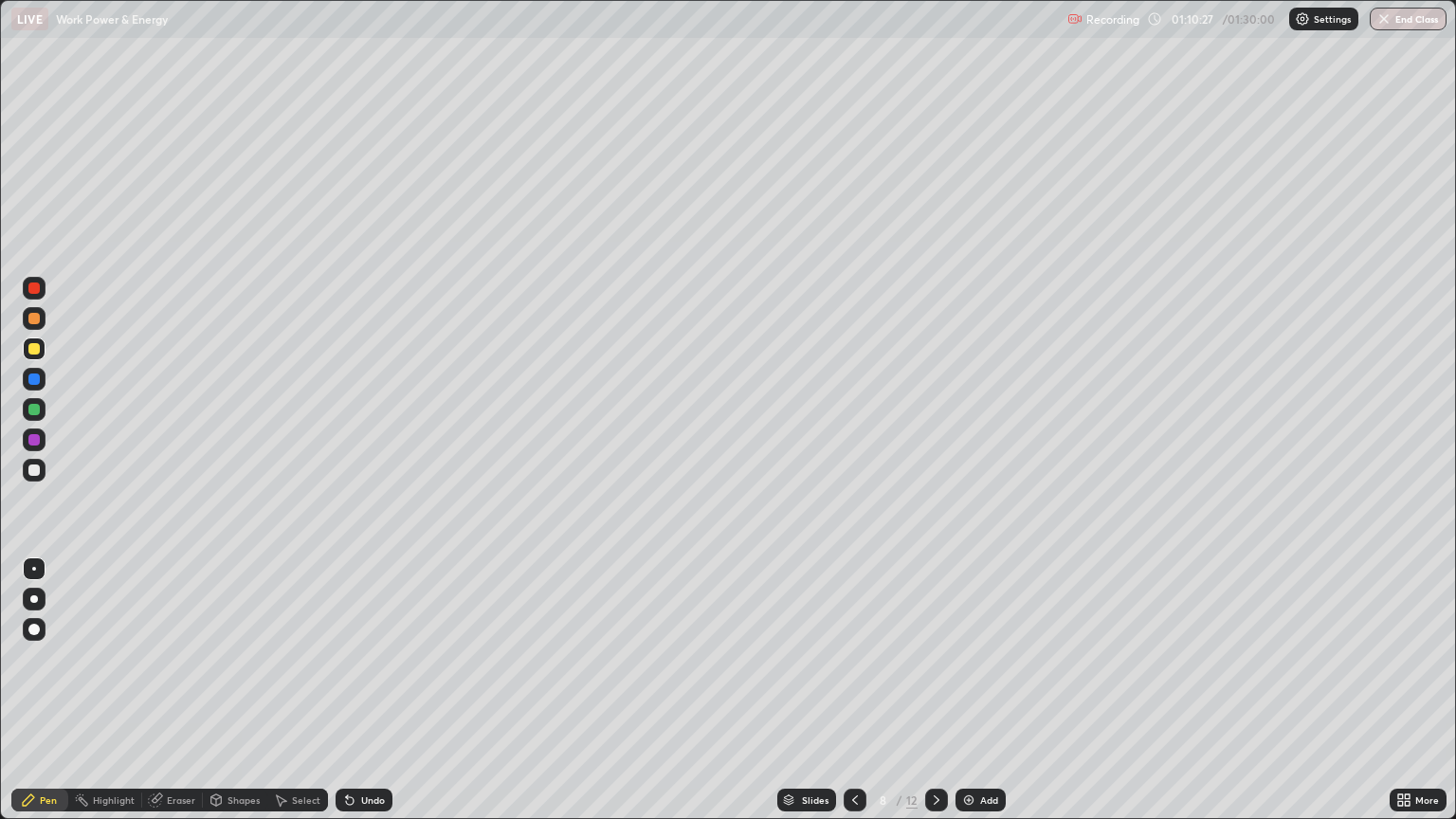 click at bounding box center [34, 470] 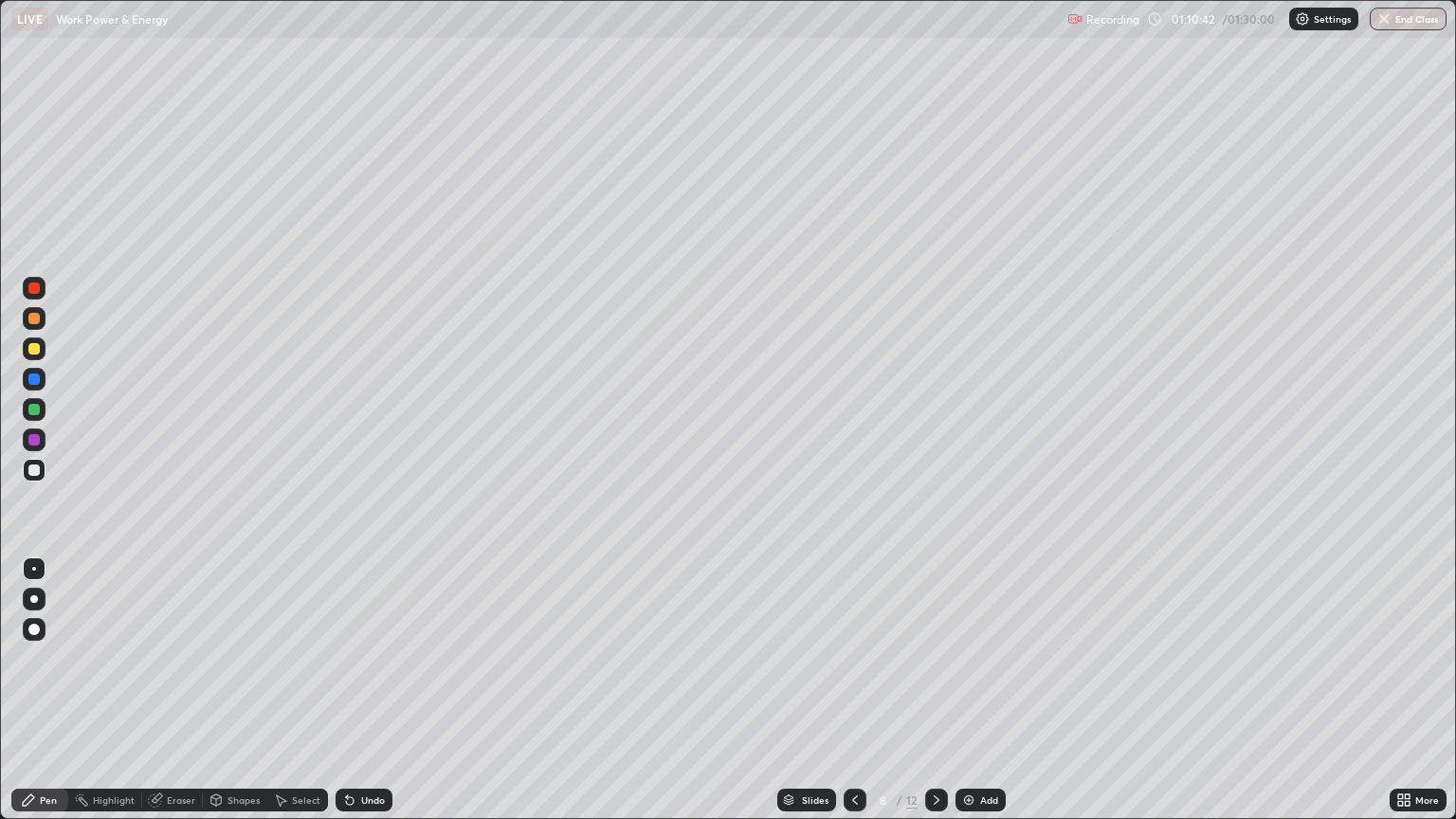 click at bounding box center [937, 800] 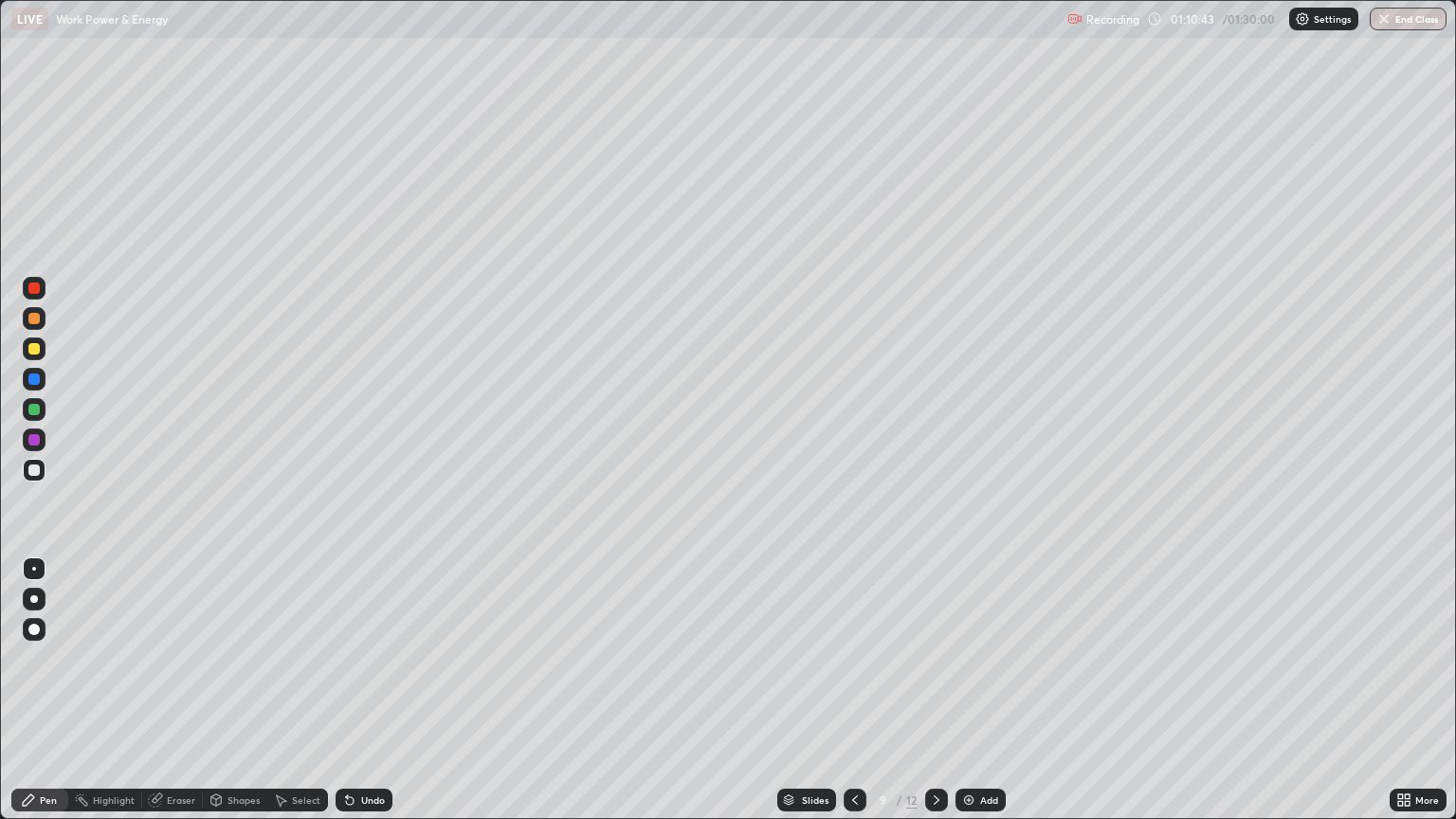 click at bounding box center (937, 800) 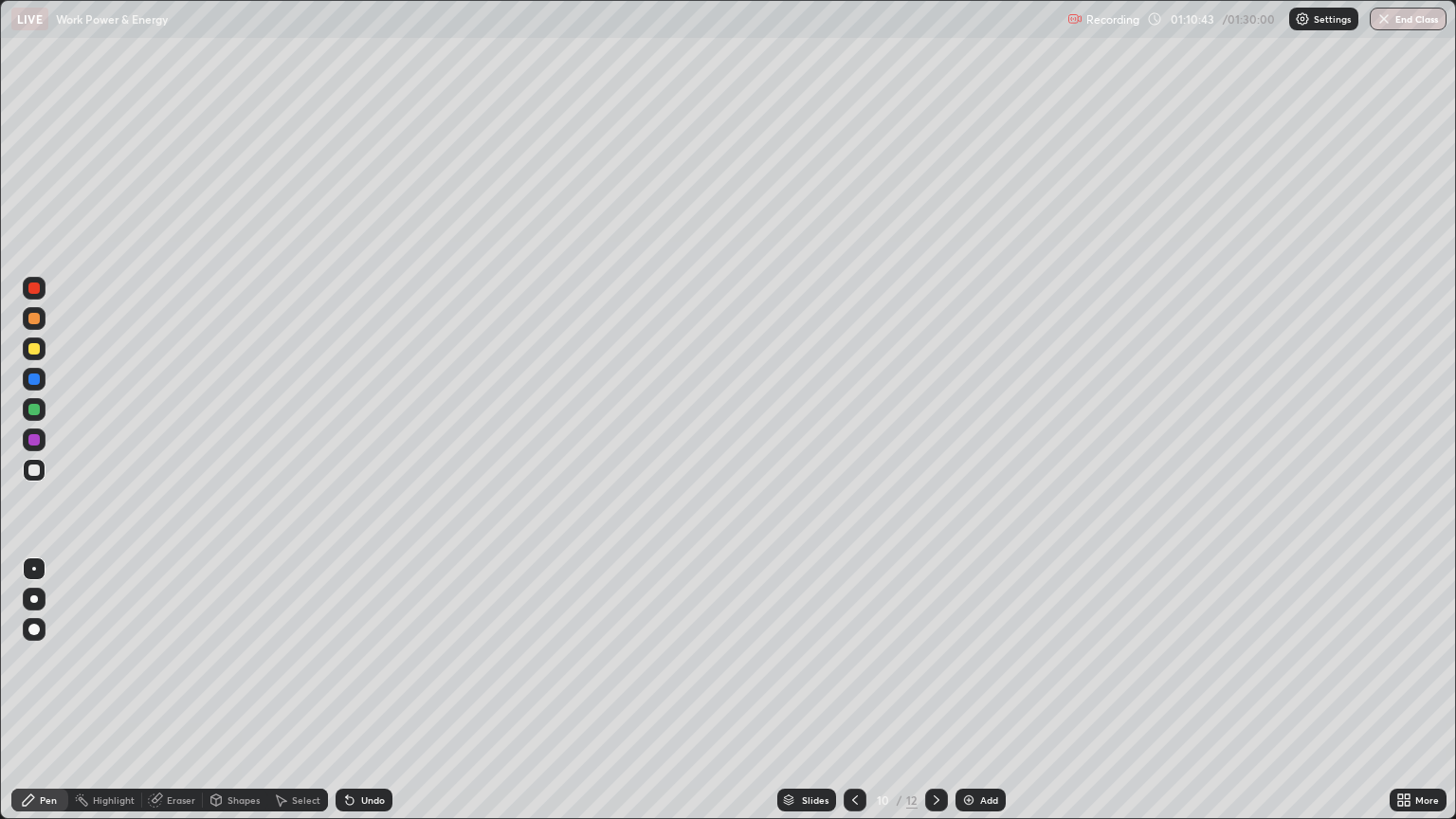 click at bounding box center (937, 800) 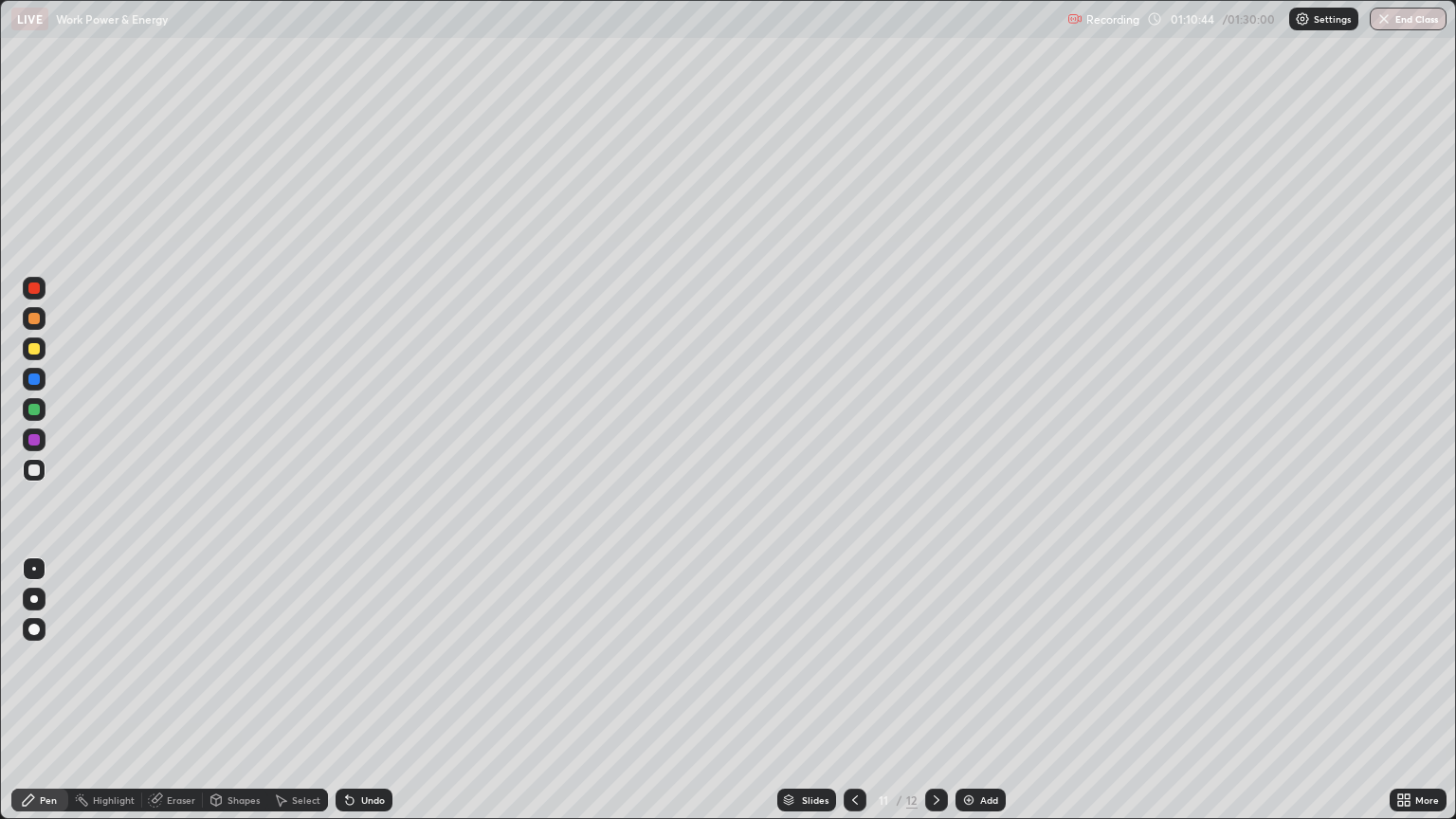 click 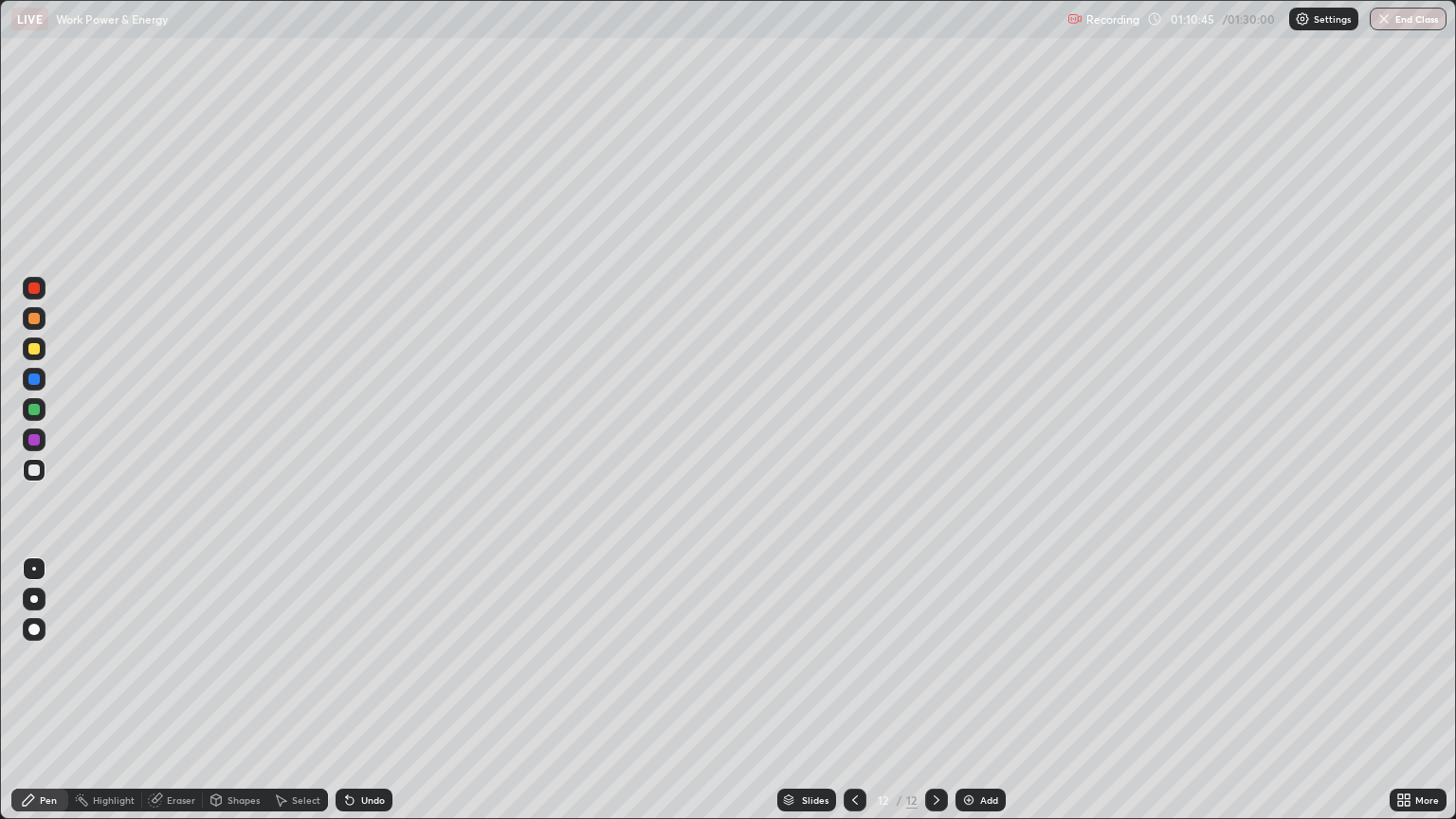 click at bounding box center [855, 800] 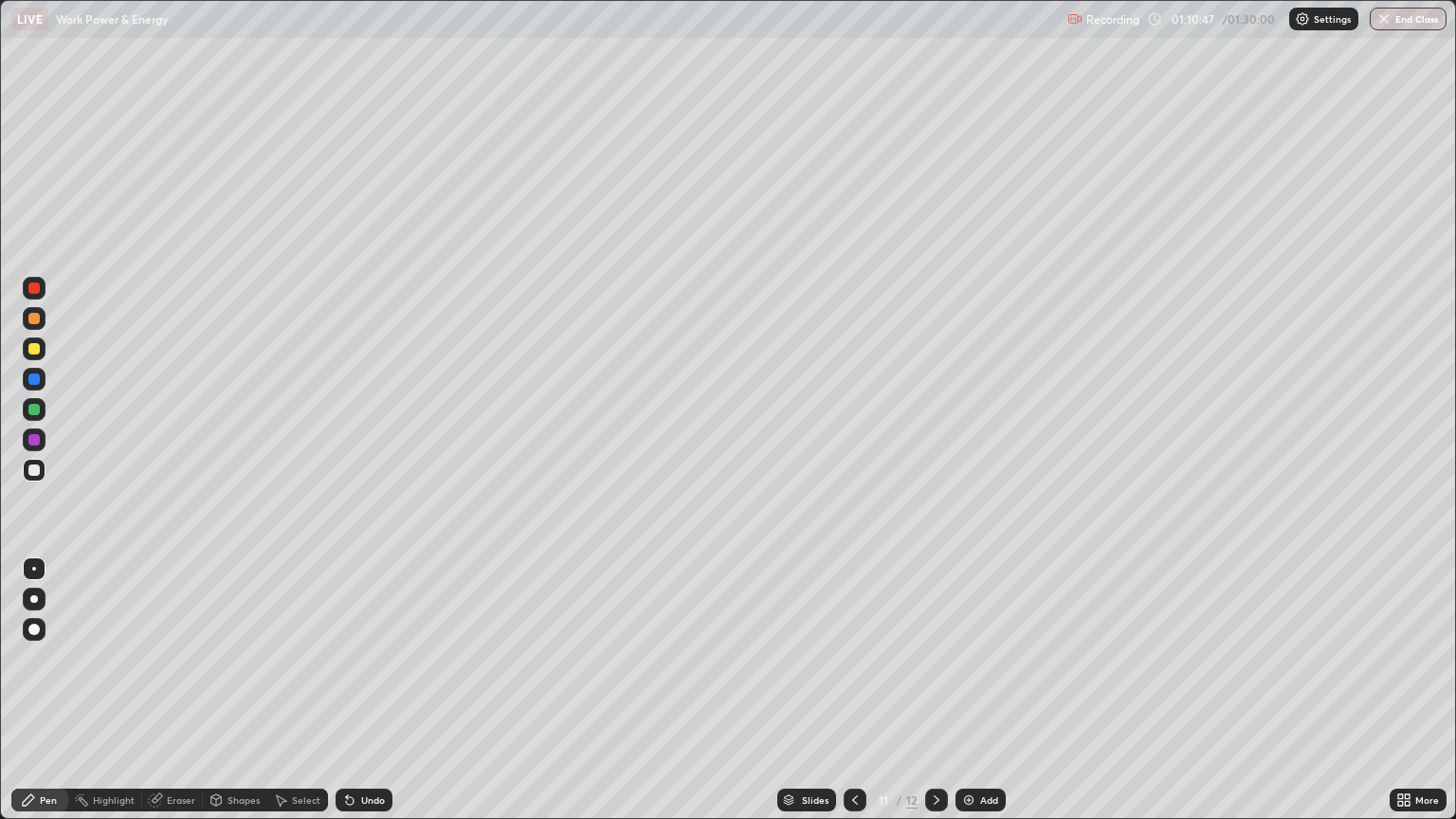 click on "Eraser" at bounding box center (181, 800) 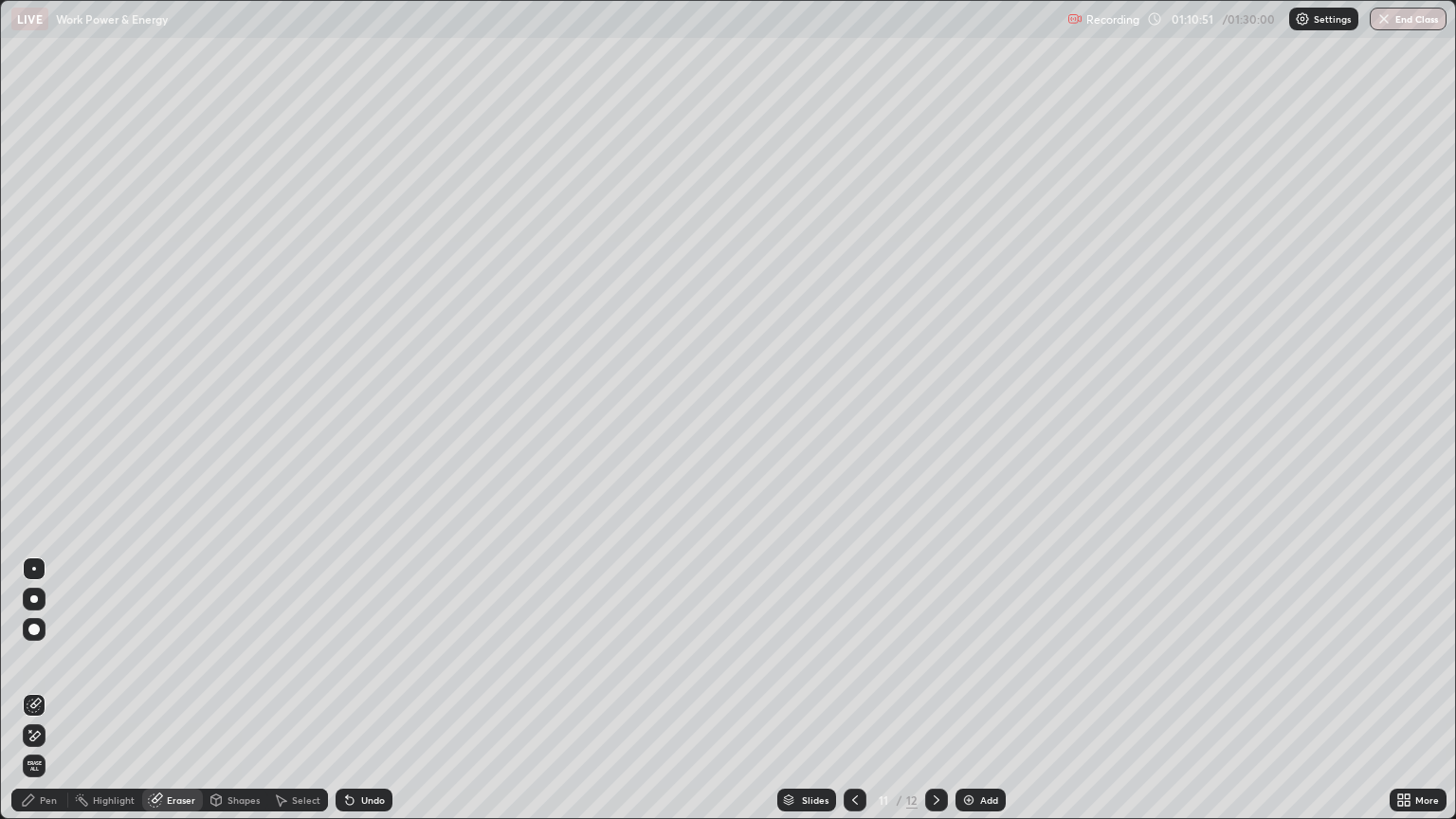 click on "Pen" at bounding box center [40, 800] 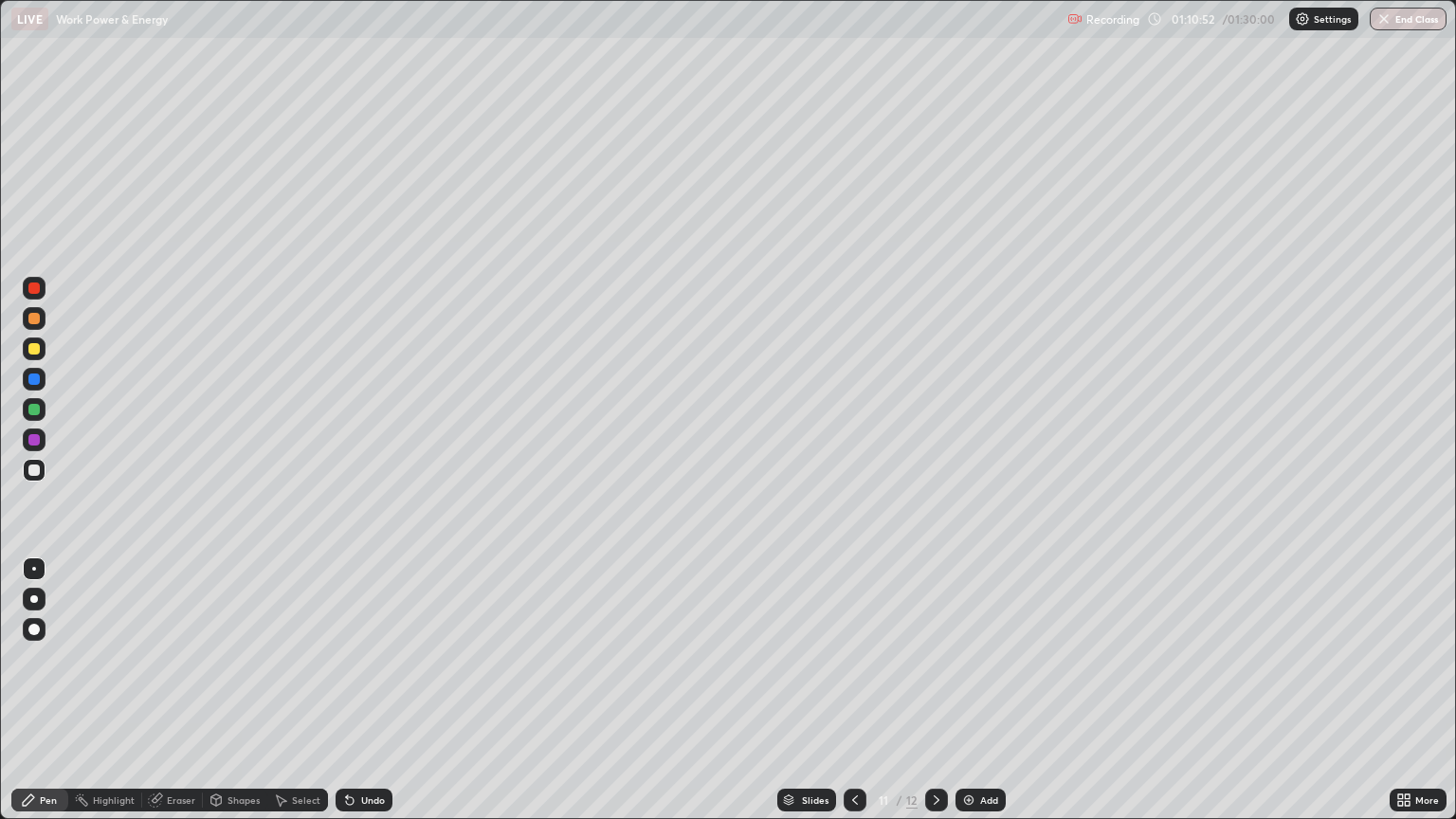 click at bounding box center (34, 599) 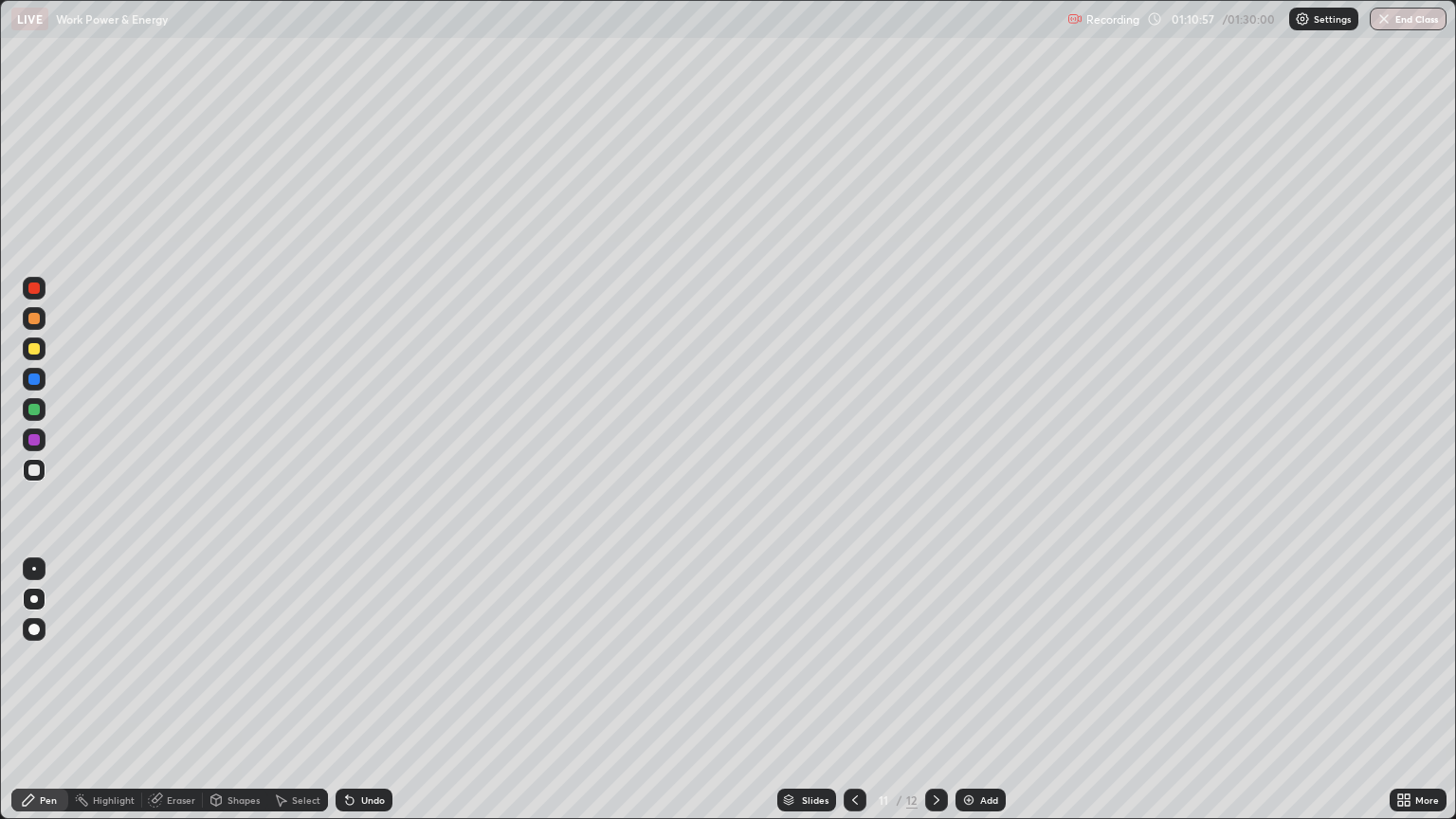 click at bounding box center (34, 569) 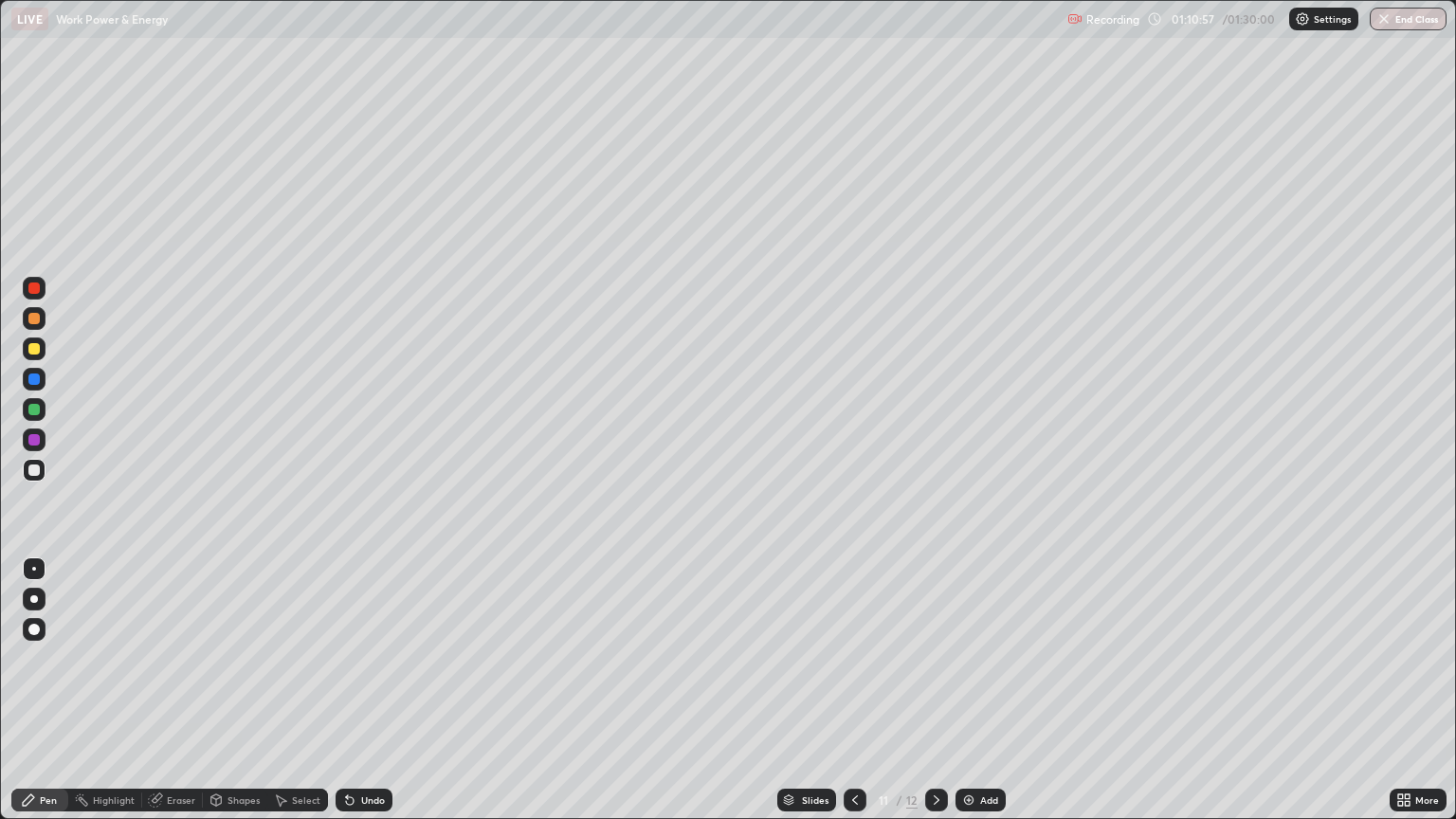 click at bounding box center [34, 349] 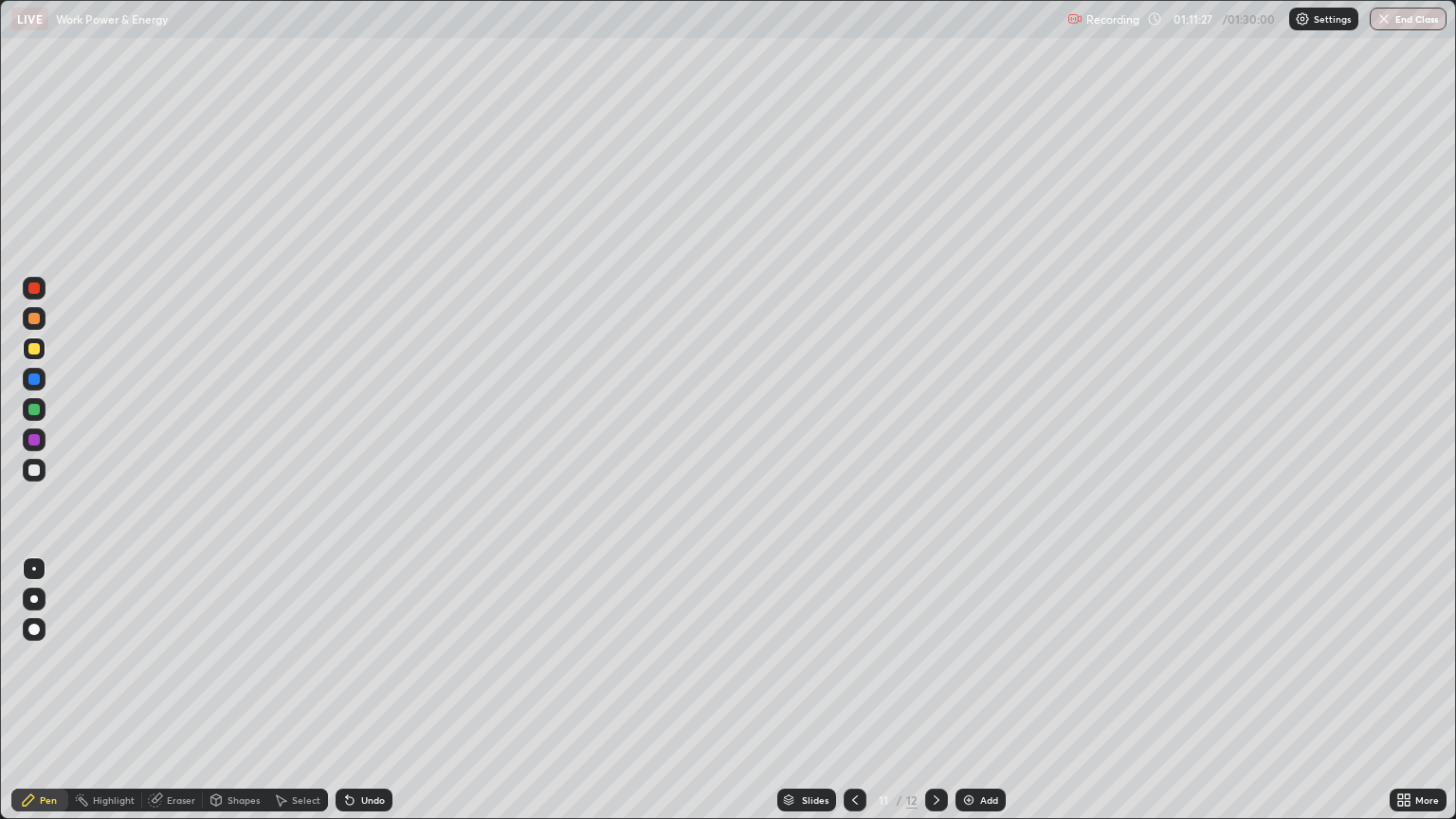 click at bounding box center (34, 349) 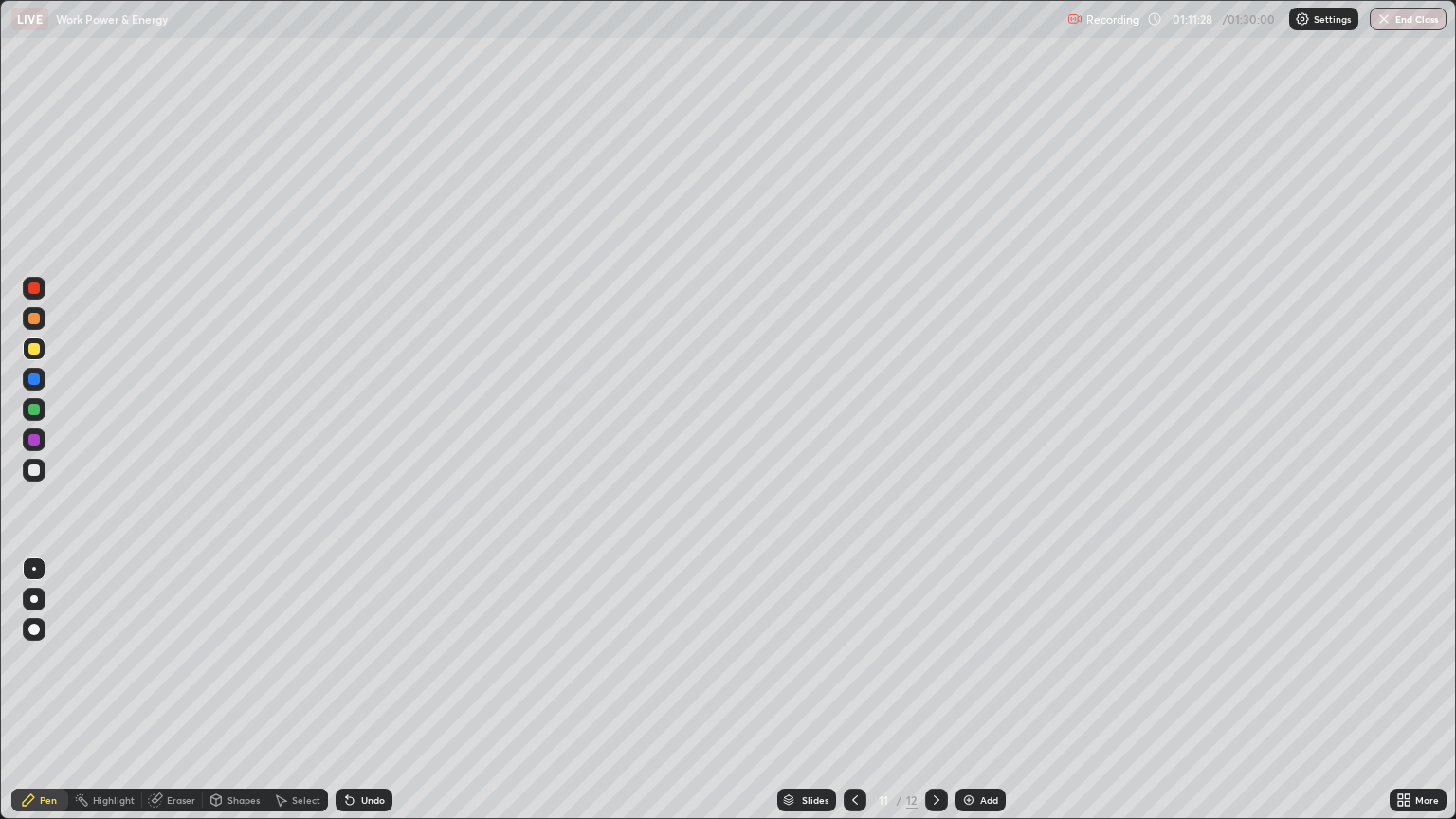 click on "Shapes" at bounding box center [244, 800] 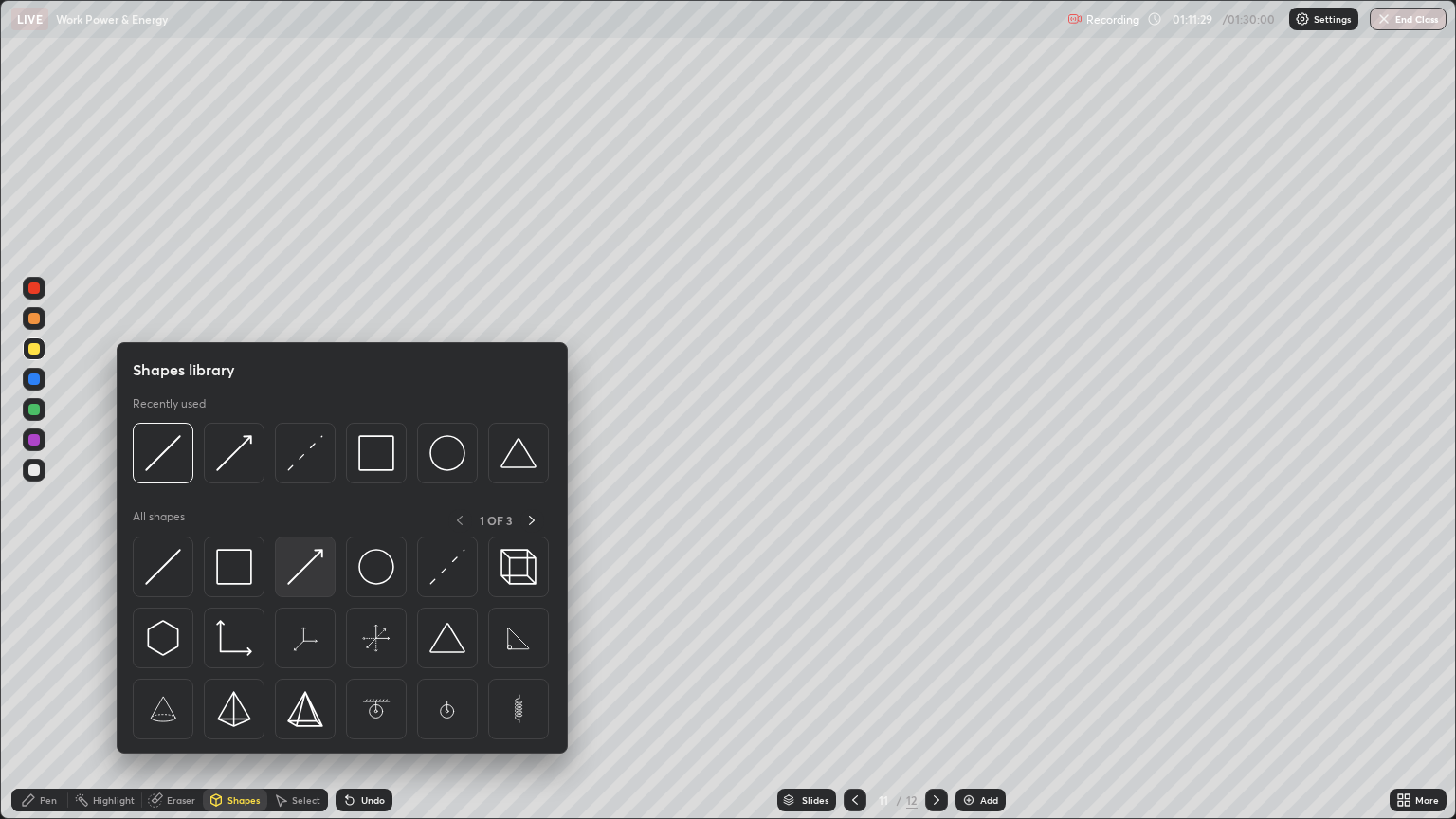 click at bounding box center [305, 567] 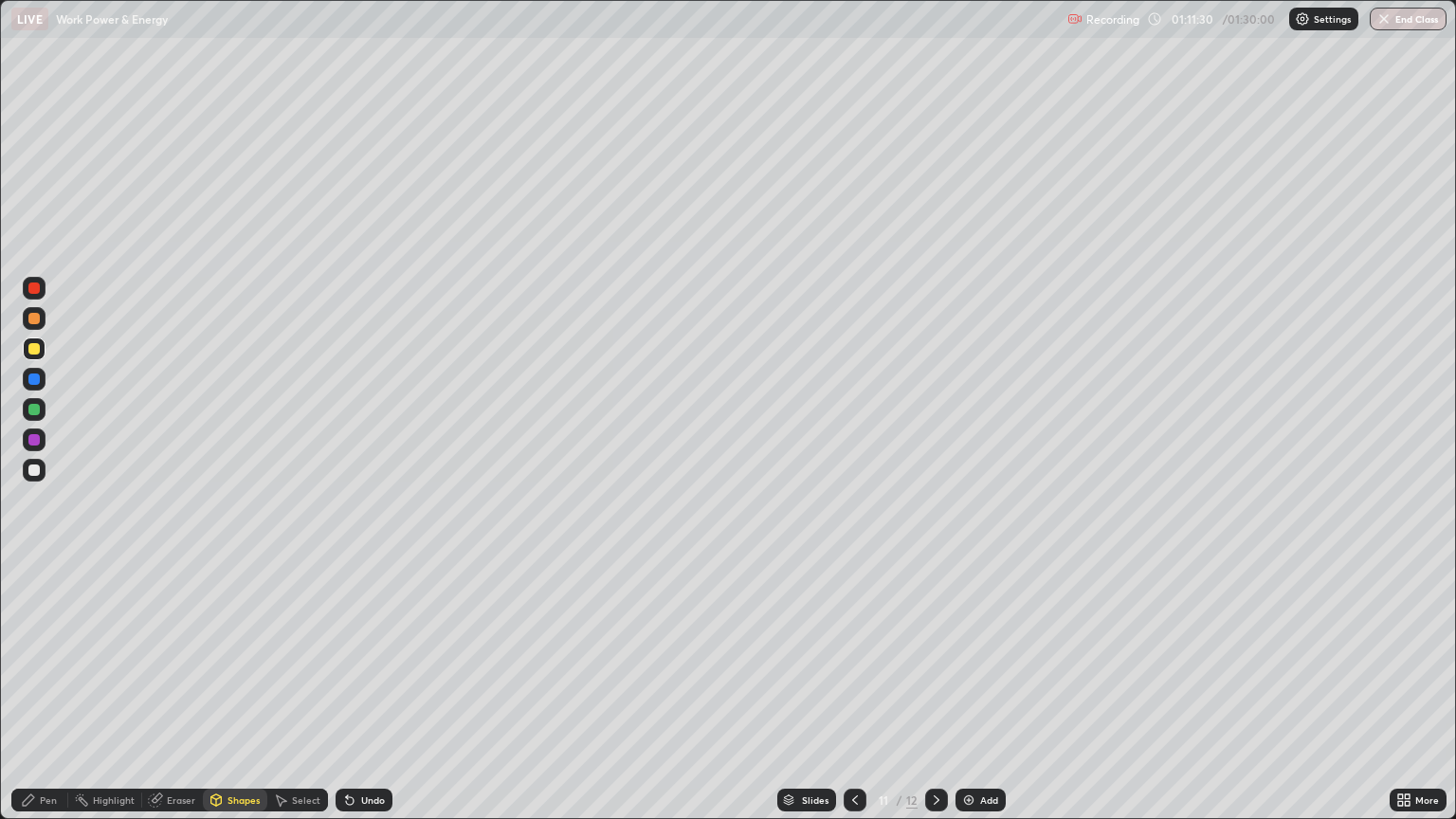 click at bounding box center [34, 349] 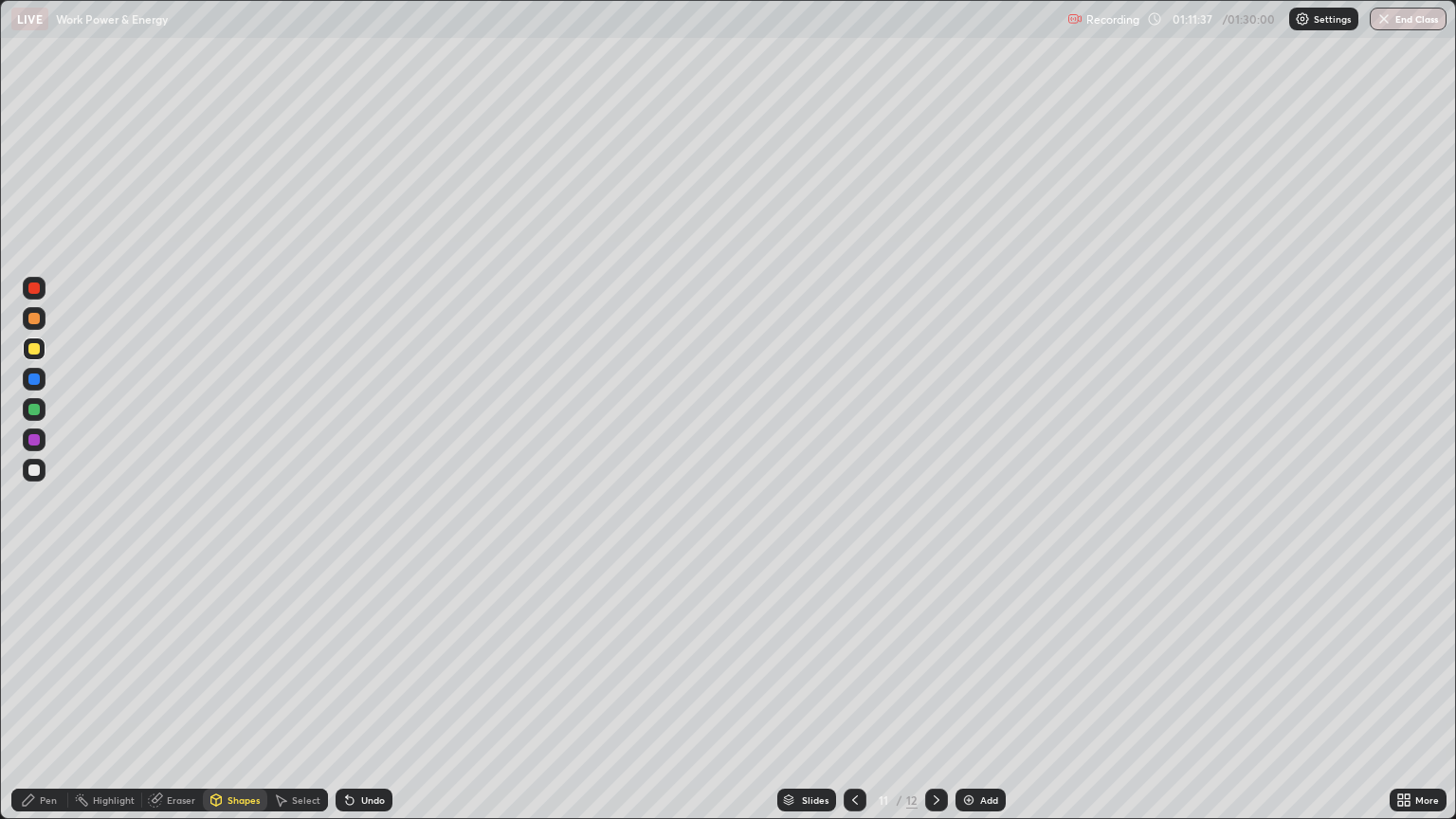 click on "Pen" at bounding box center (48, 800) 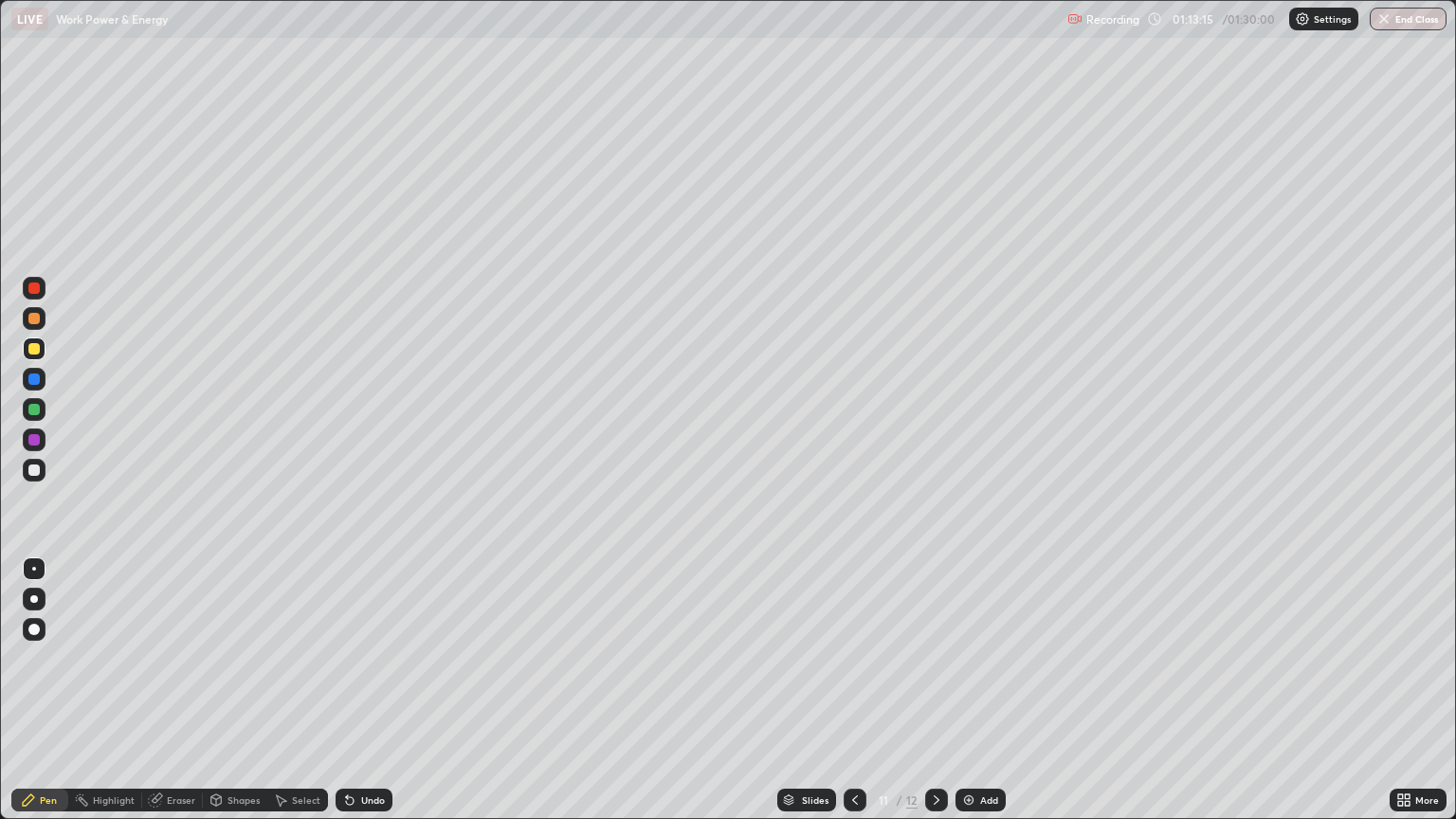 click at bounding box center (34, 379) 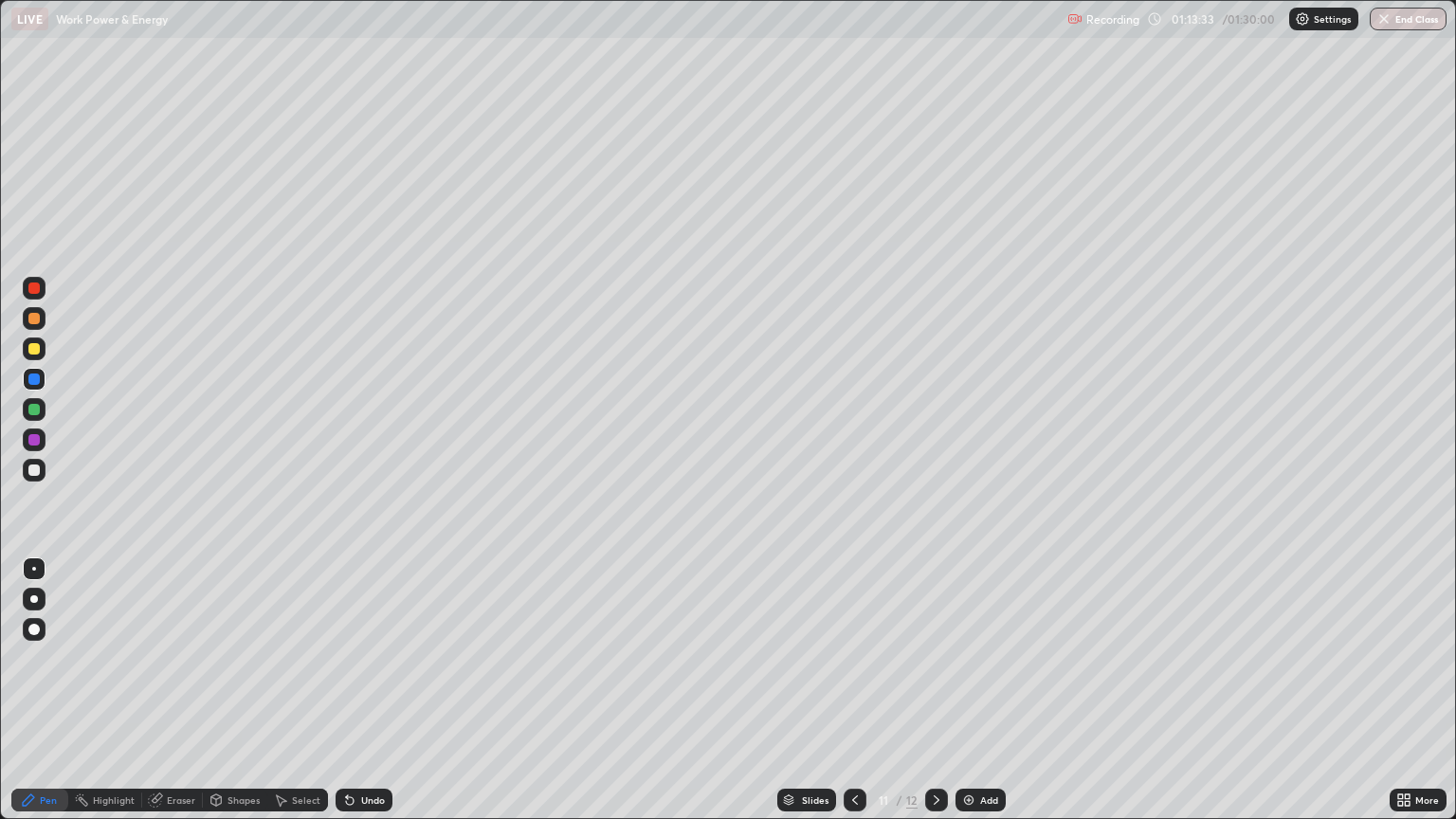 click at bounding box center (34, 349) 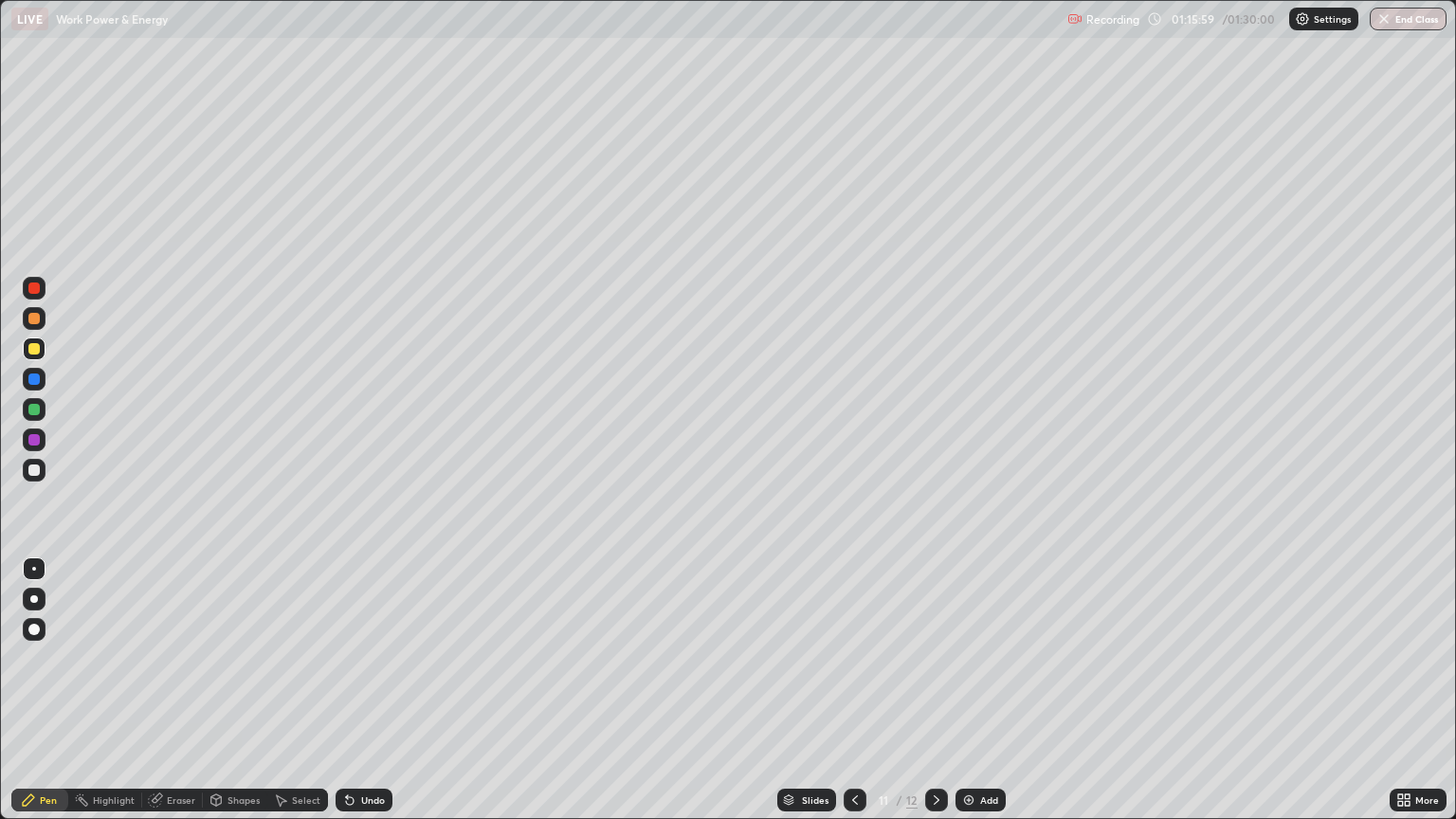click on "11" at bounding box center (883, 800) 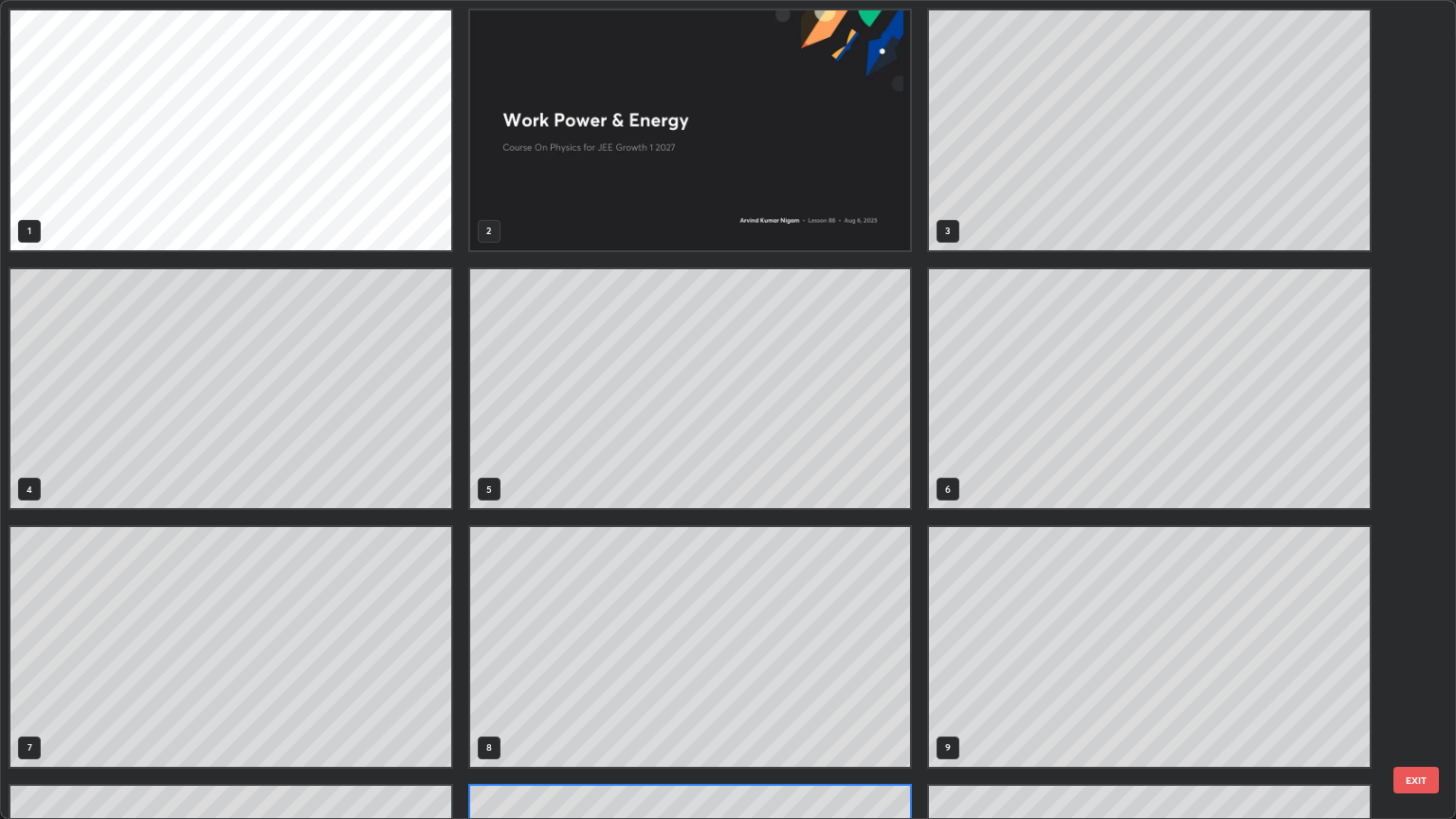 click on "11" at bounding box center [690, 905] 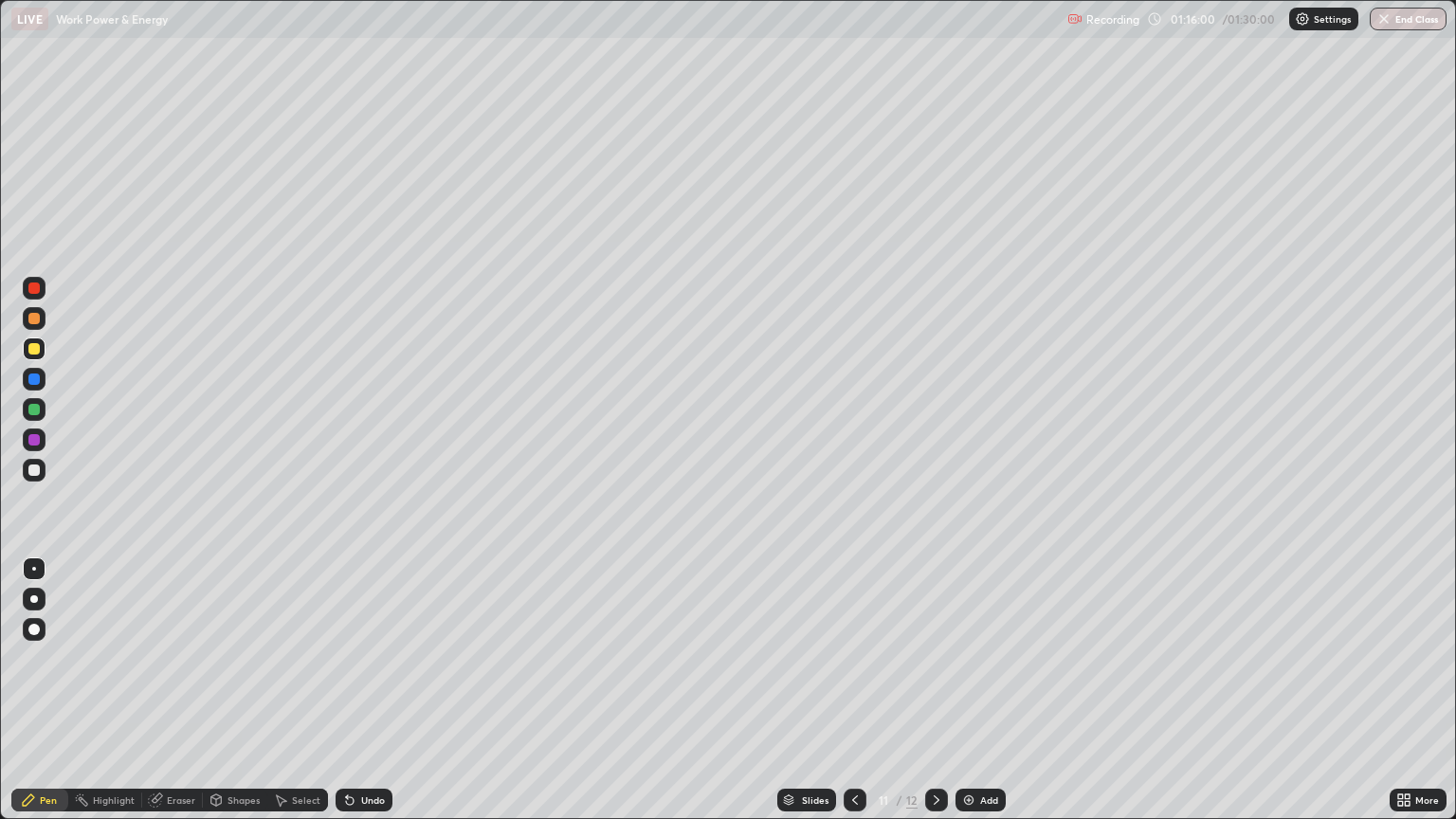 scroll, scrollTop: 216, scrollLeft: 0, axis: vertical 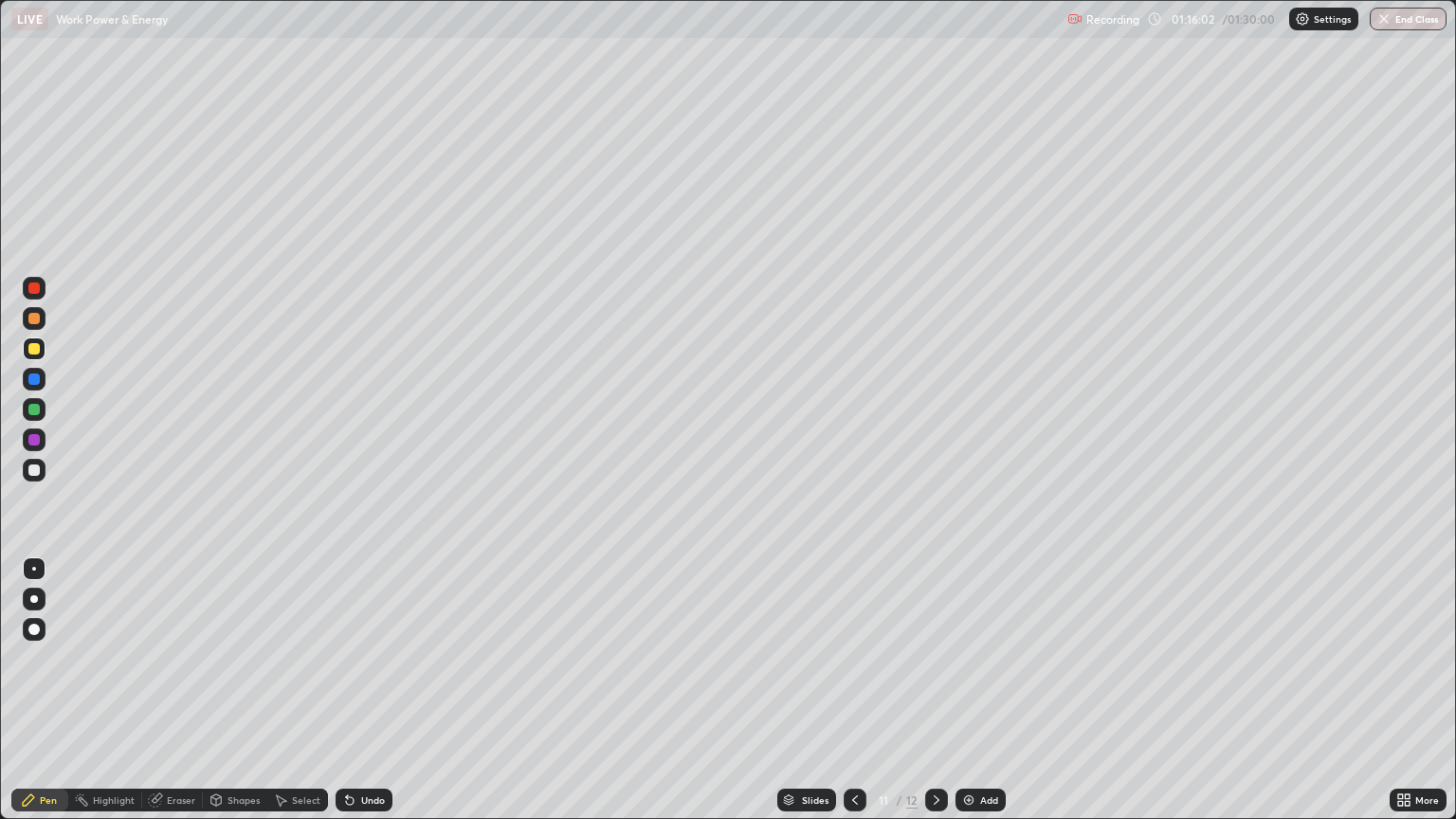 click 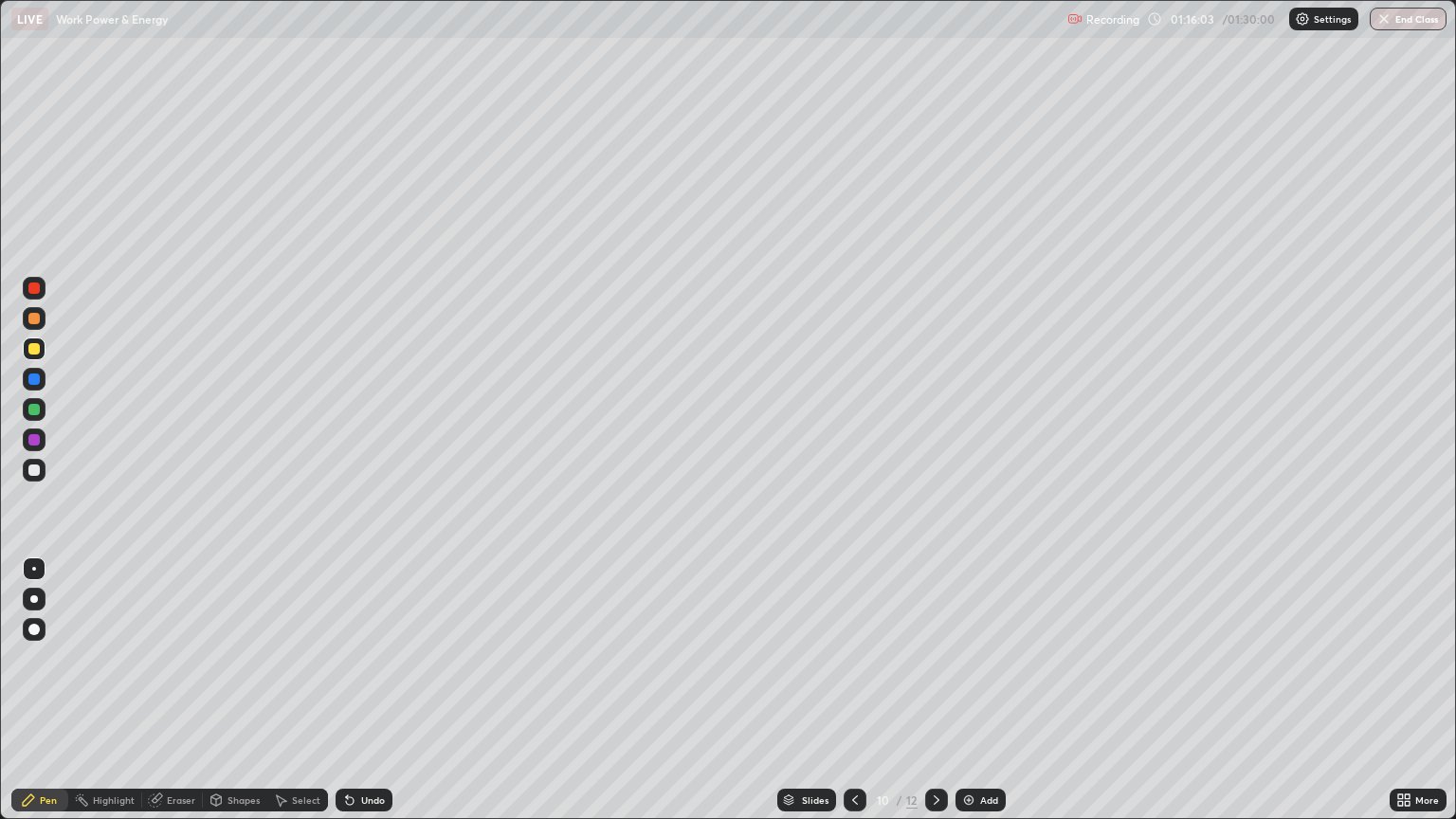 click 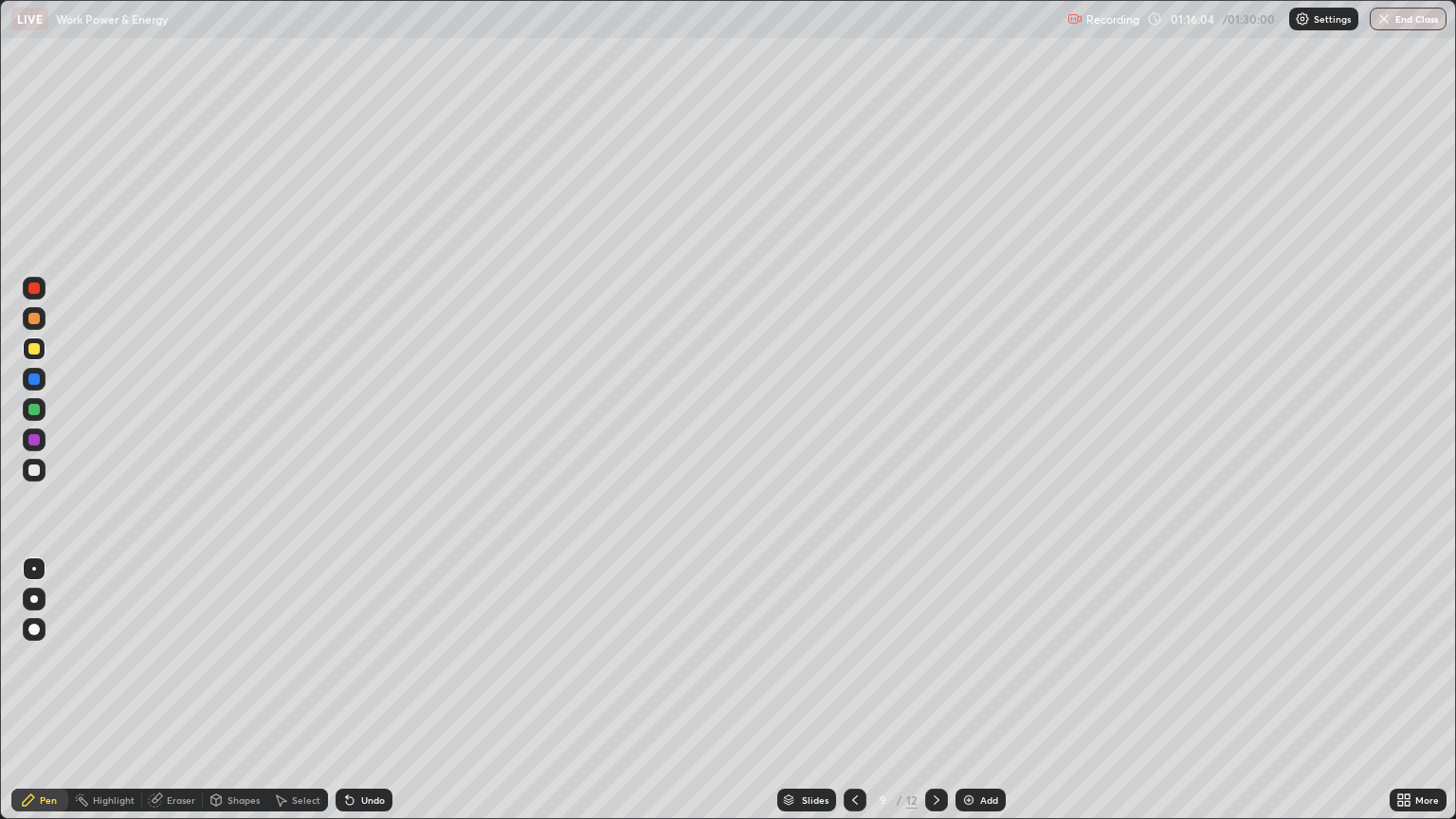 click at bounding box center [855, 800] 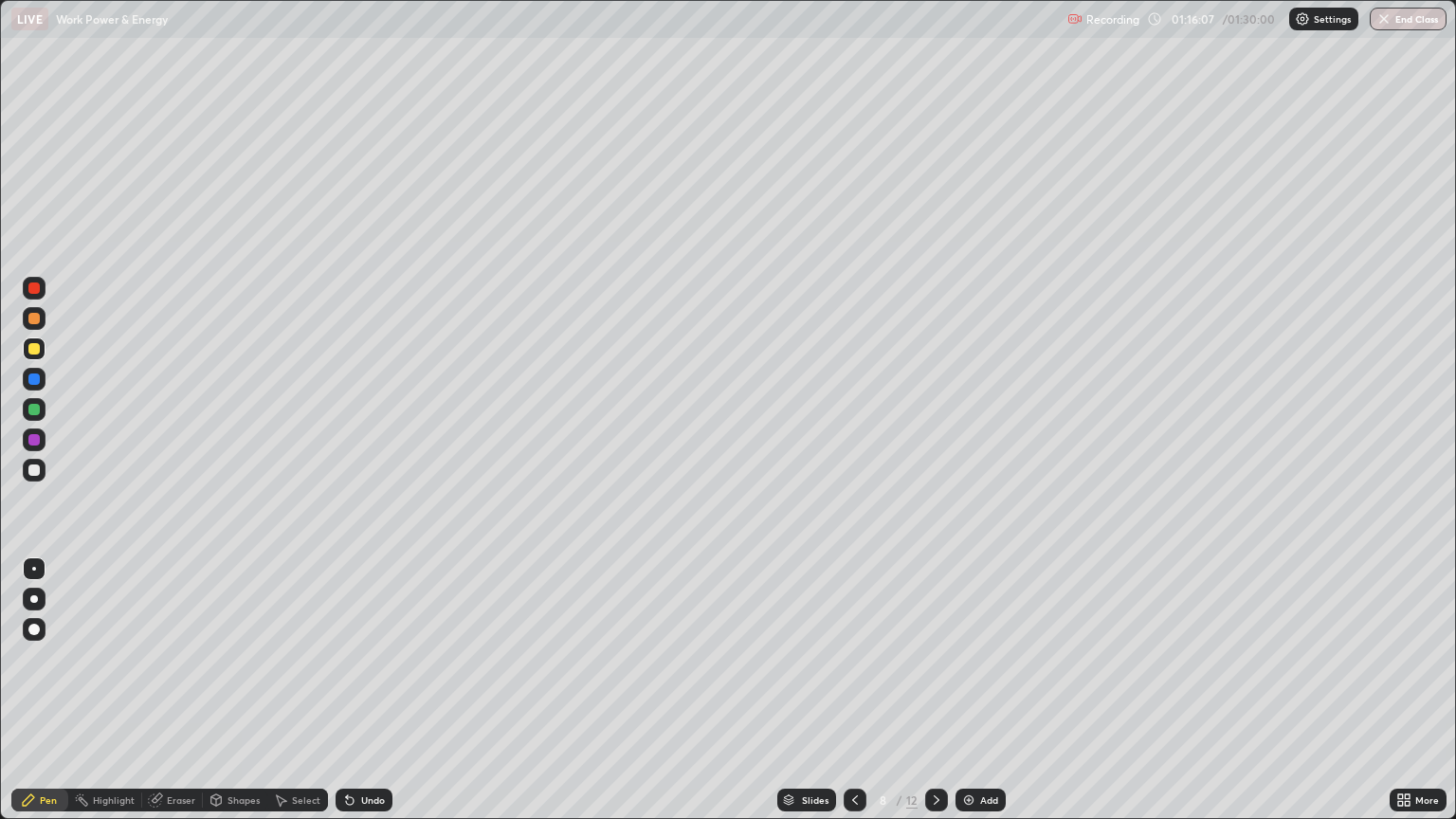 click at bounding box center [34, 470] 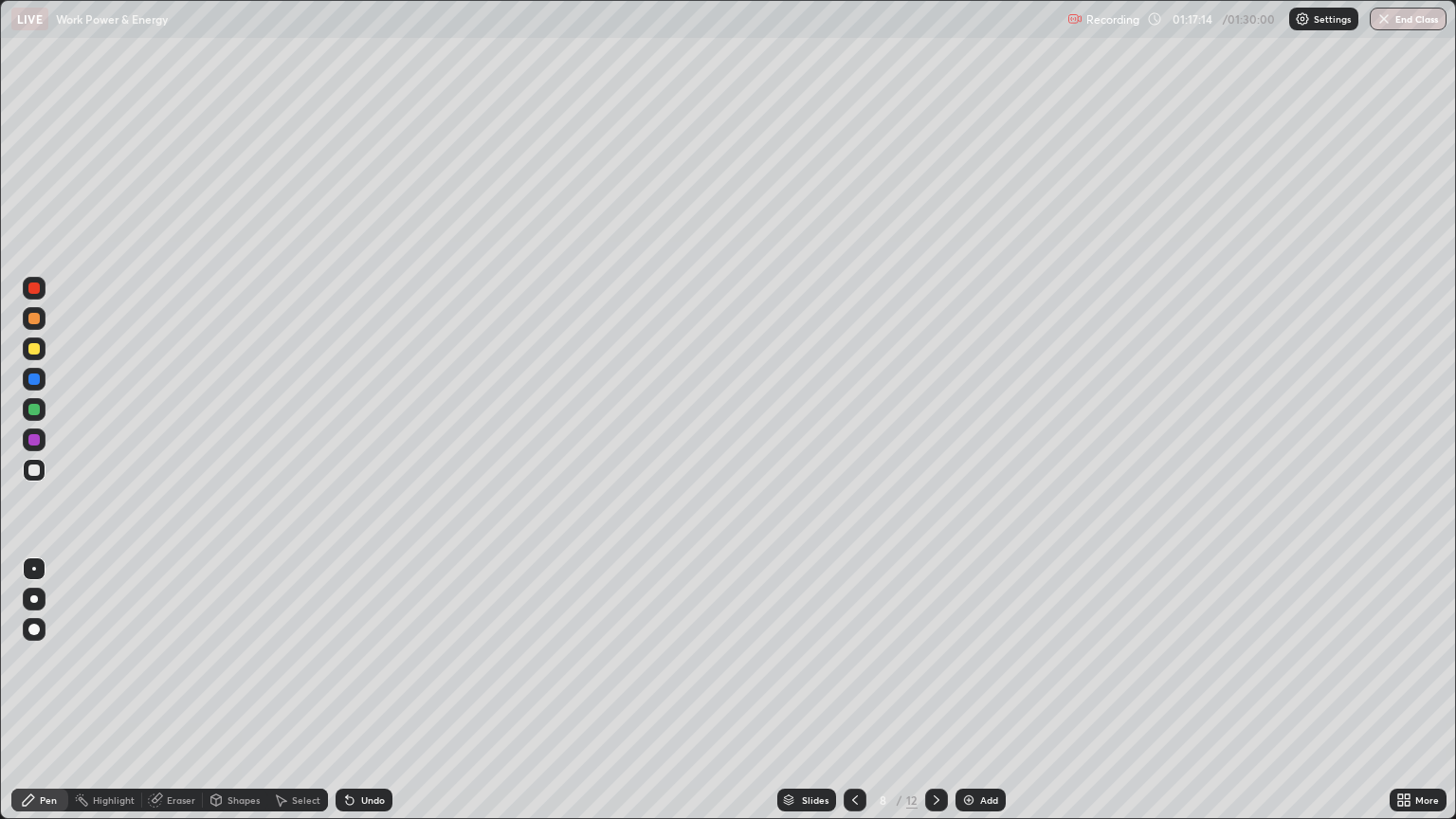 click on "Select" at bounding box center [306, 800] 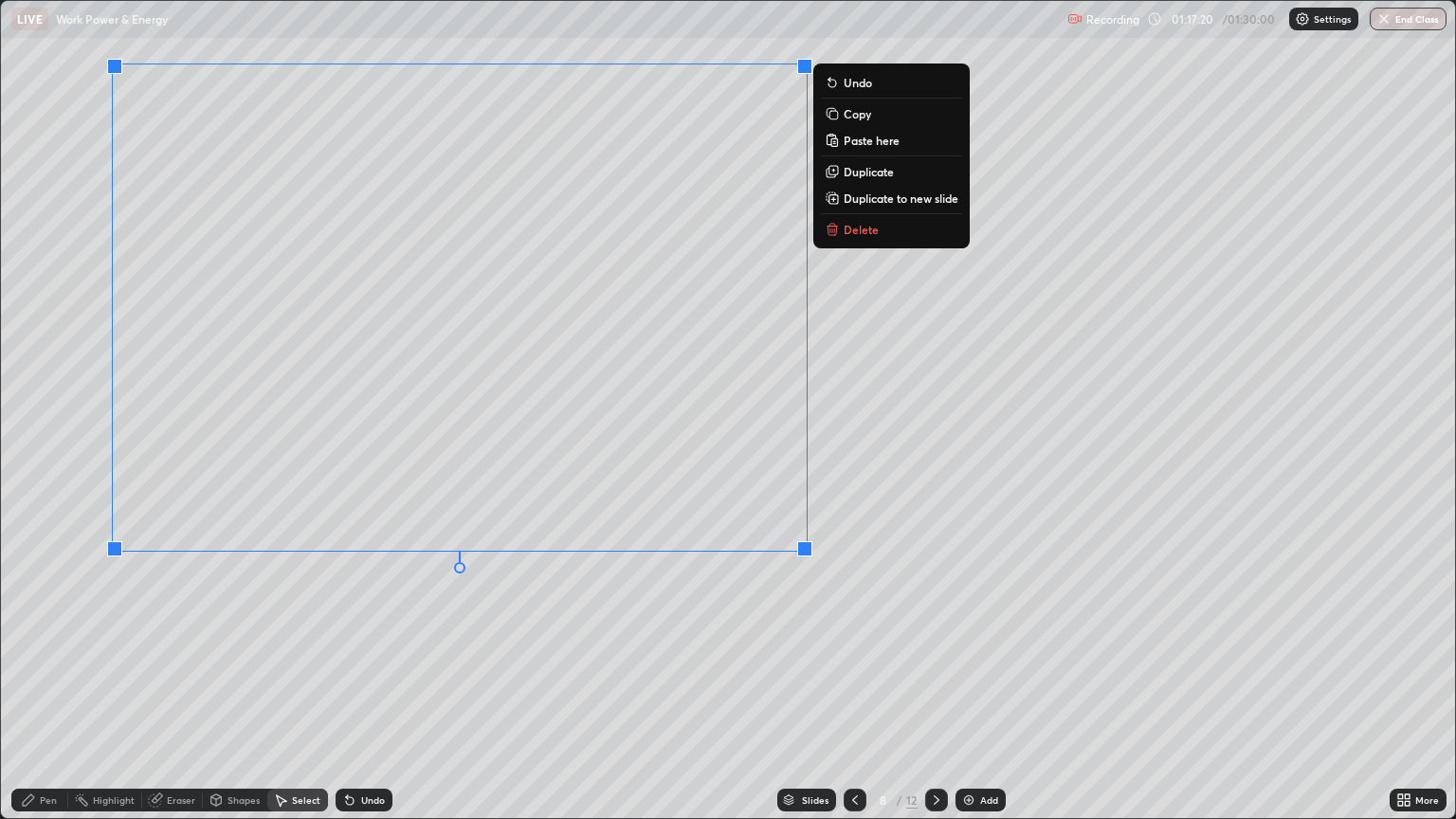 click on "Copy" at bounding box center (857, 114) 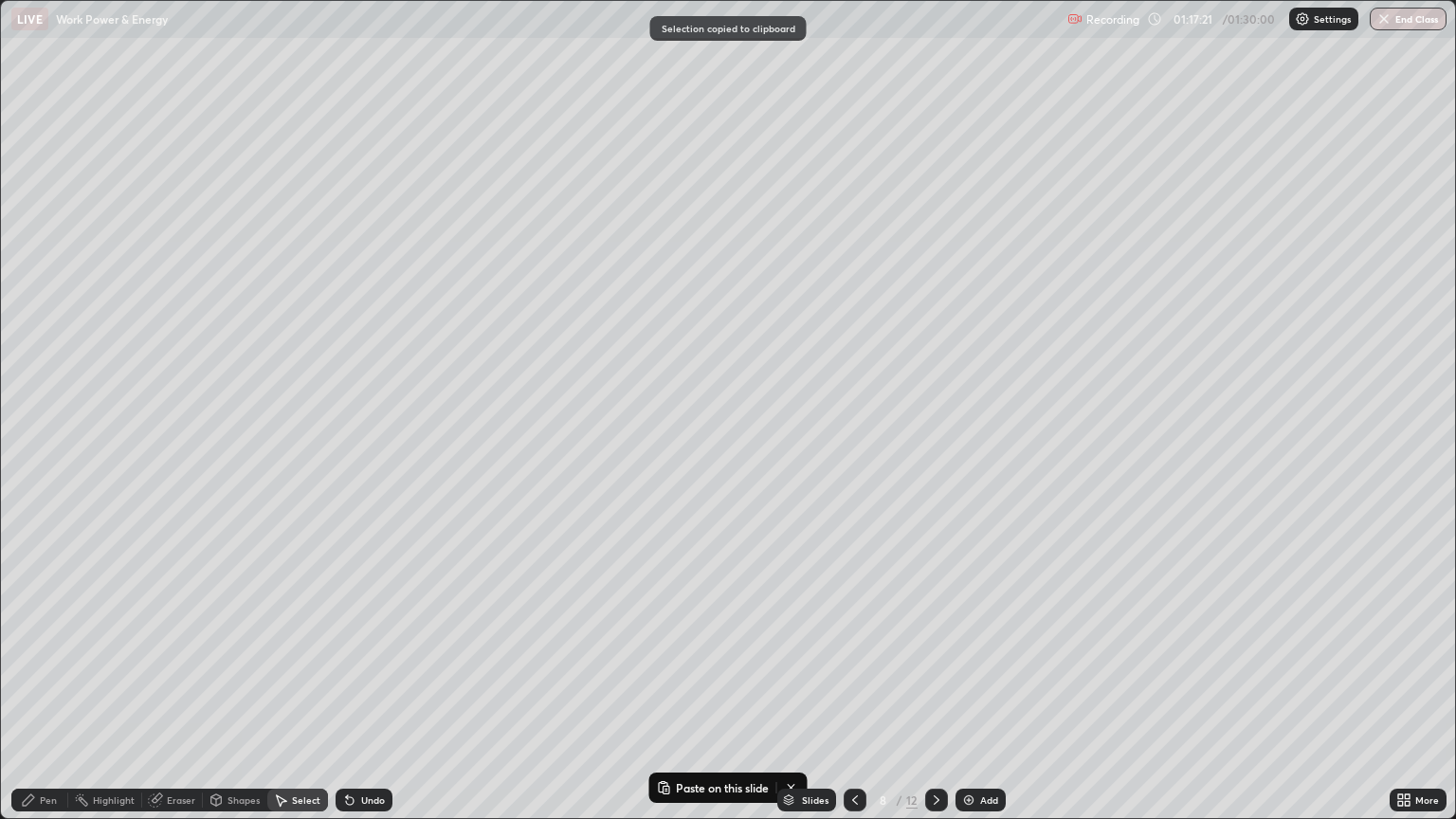 click at bounding box center (937, 800) 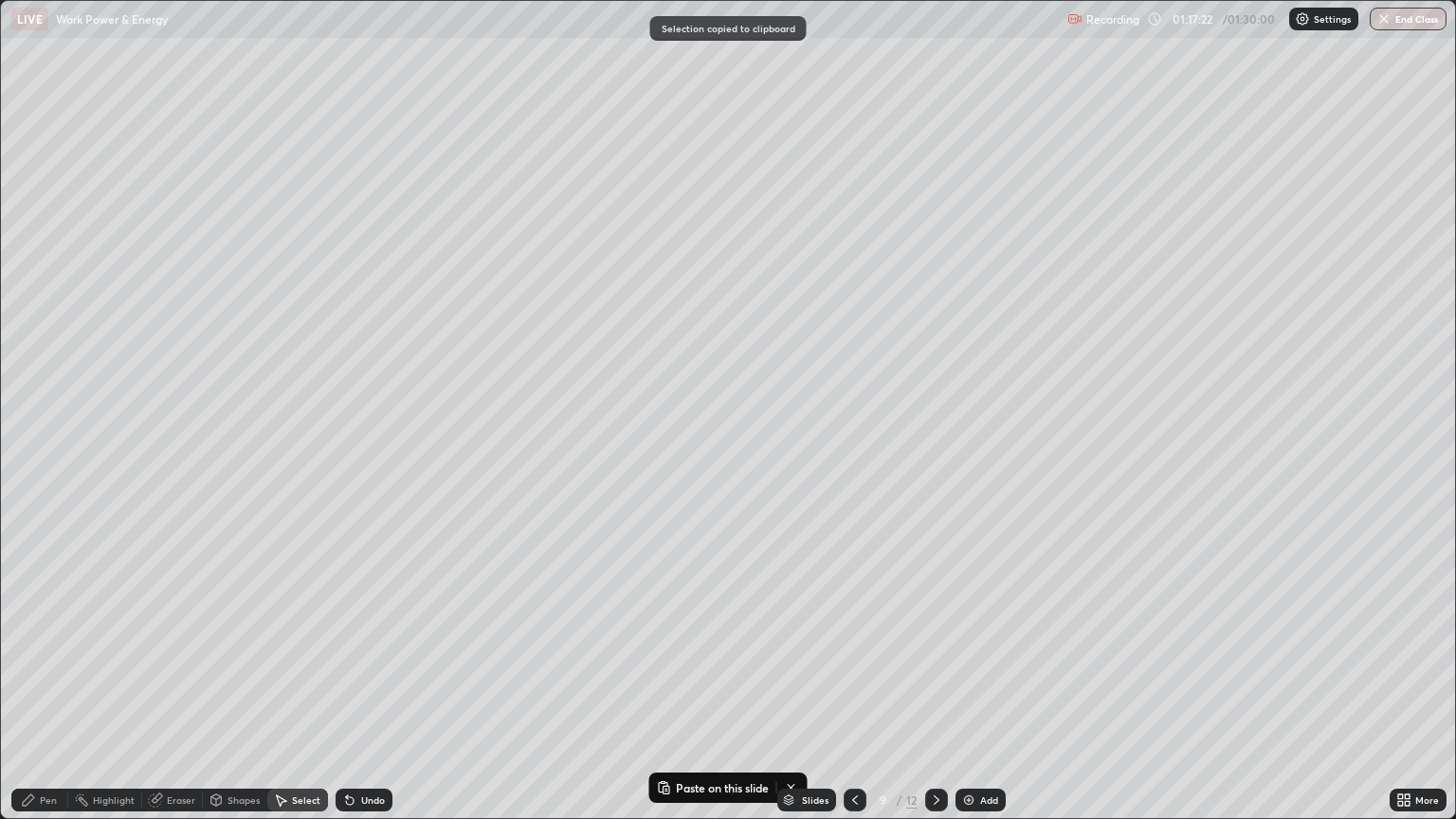 click 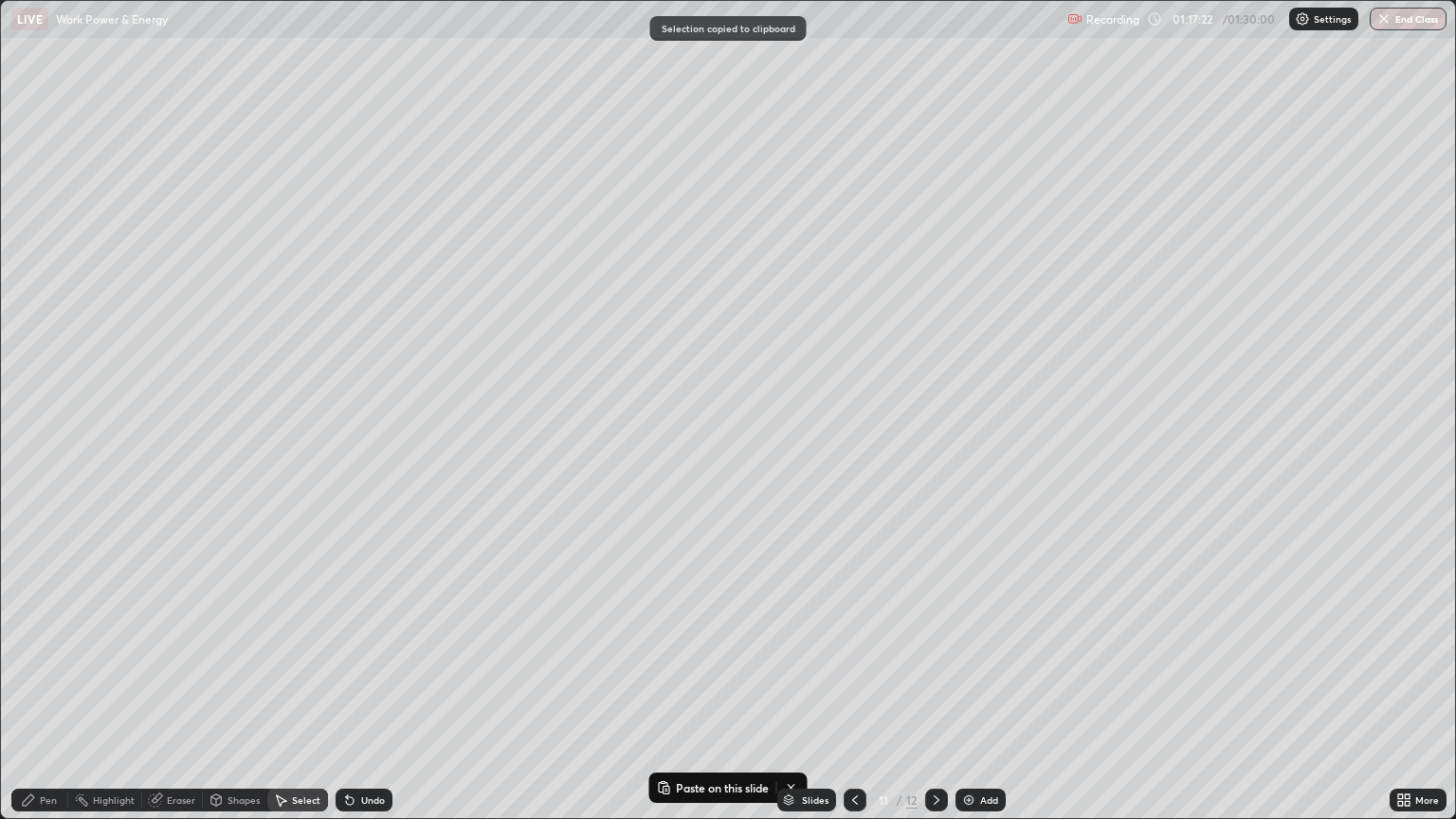 click 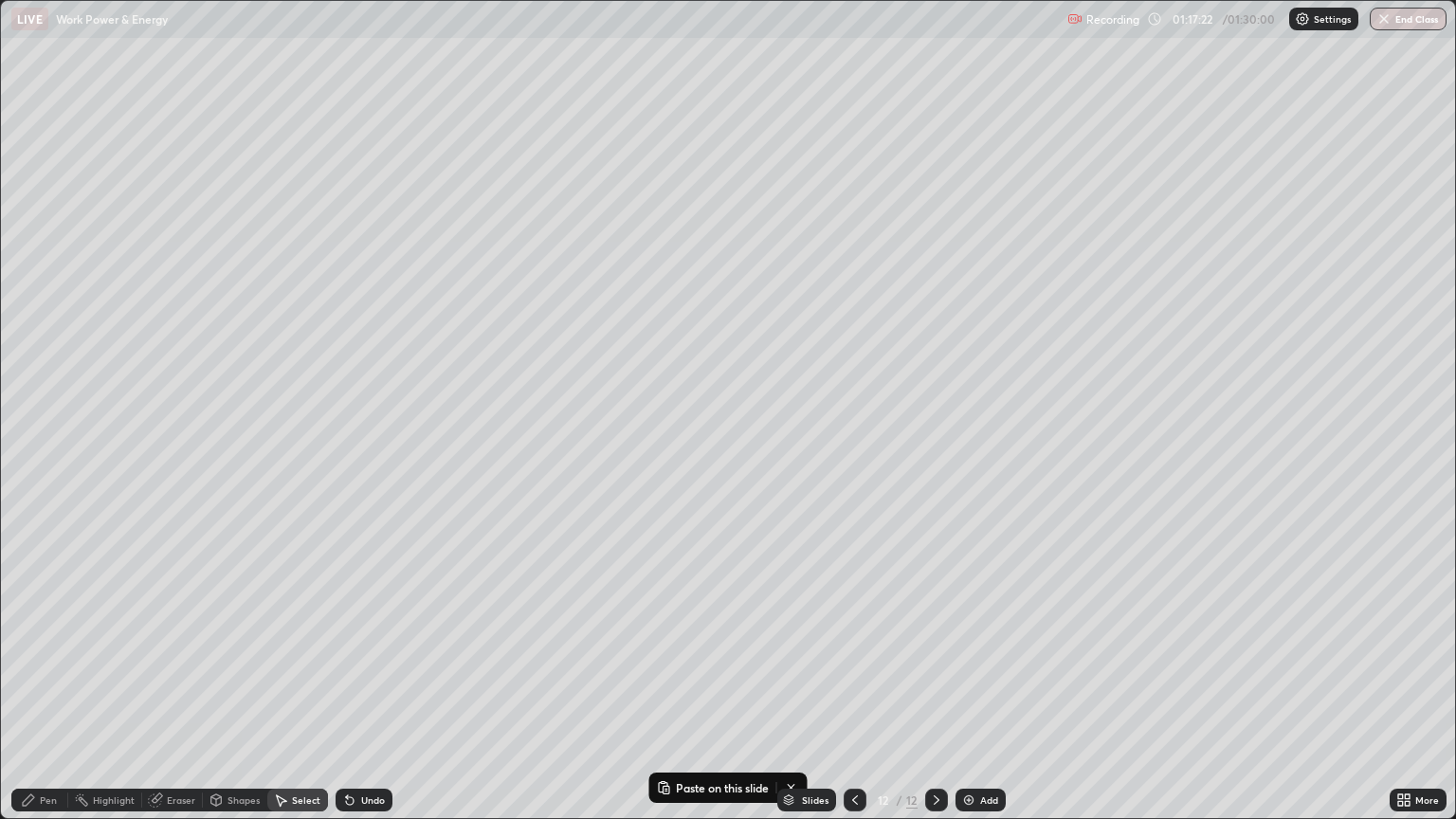 click 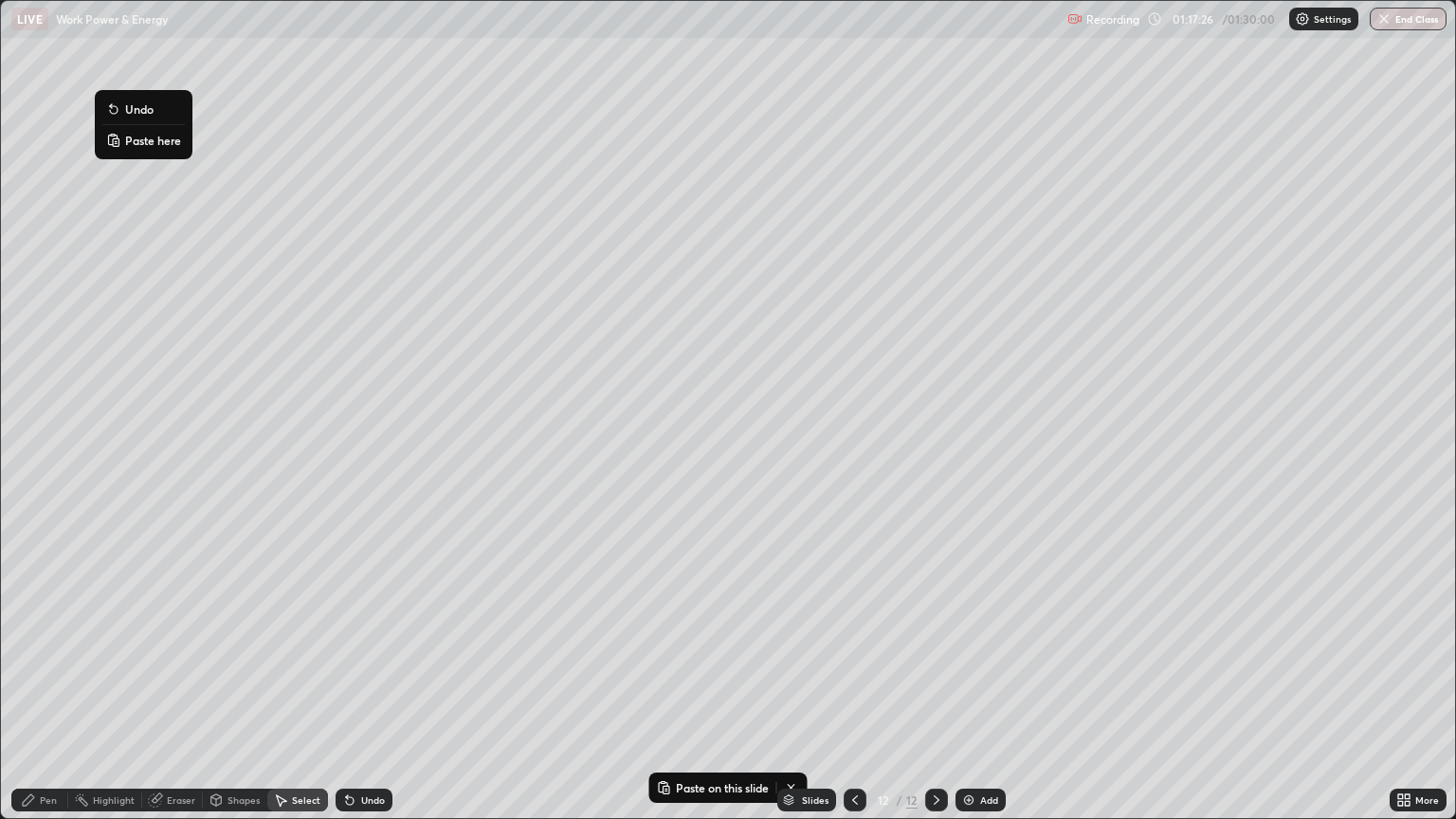 click on "Paste here" at bounding box center [153, 140] 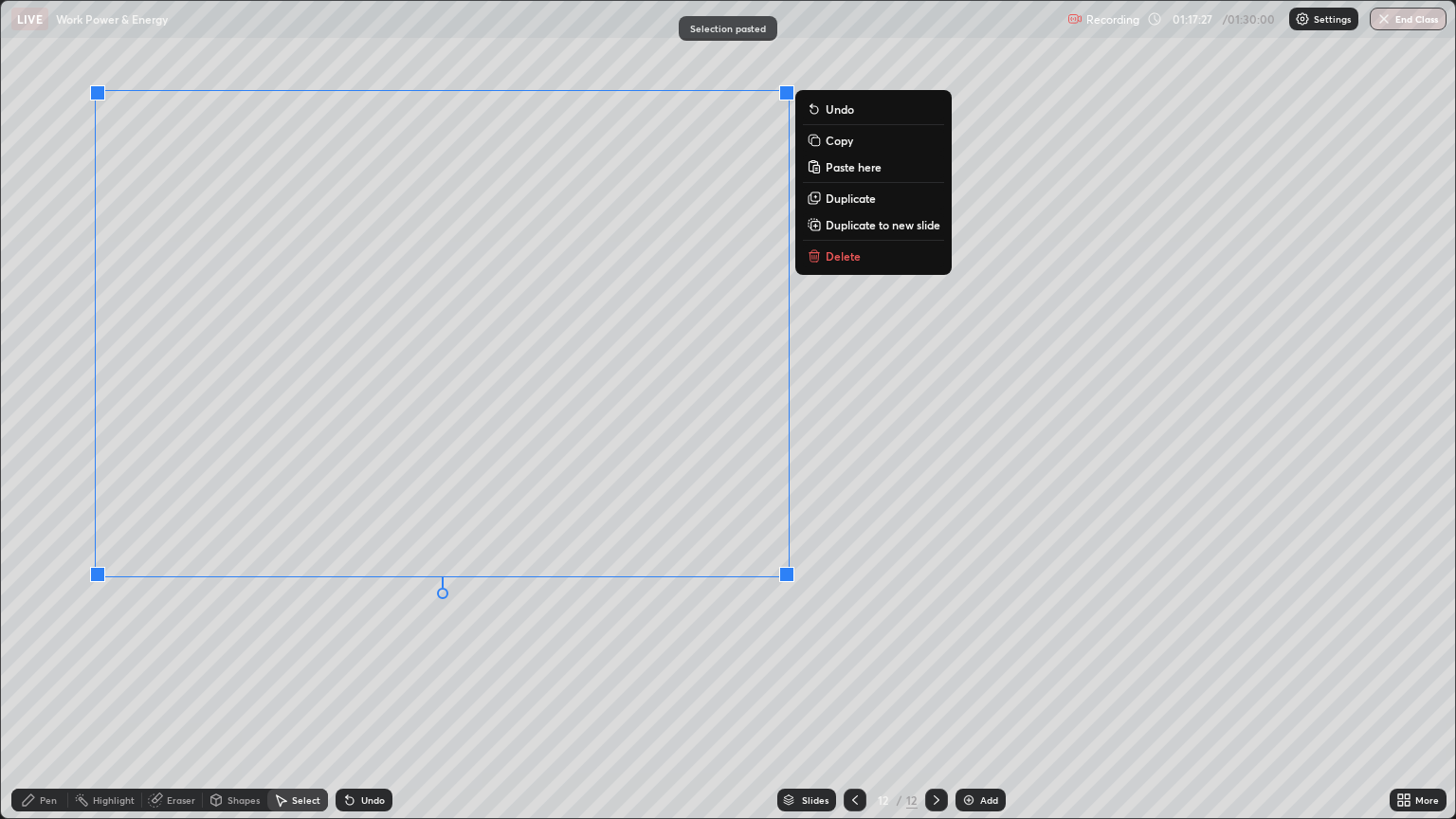 click on "Erase all" at bounding box center [34, 410] 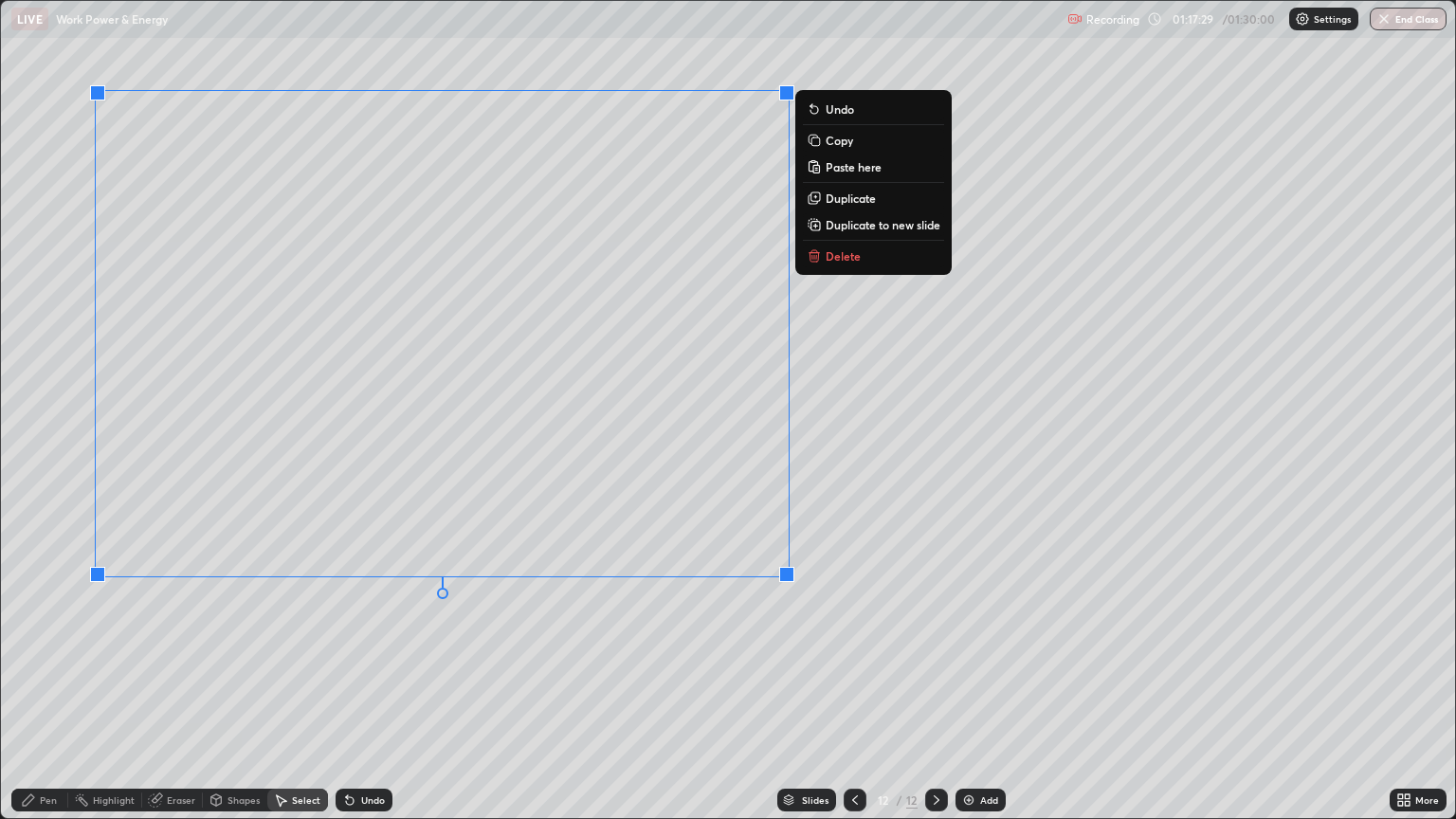click on "0 ° Undo Copy Paste here Duplicate Duplicate to new slide Delete" at bounding box center (728, 410) 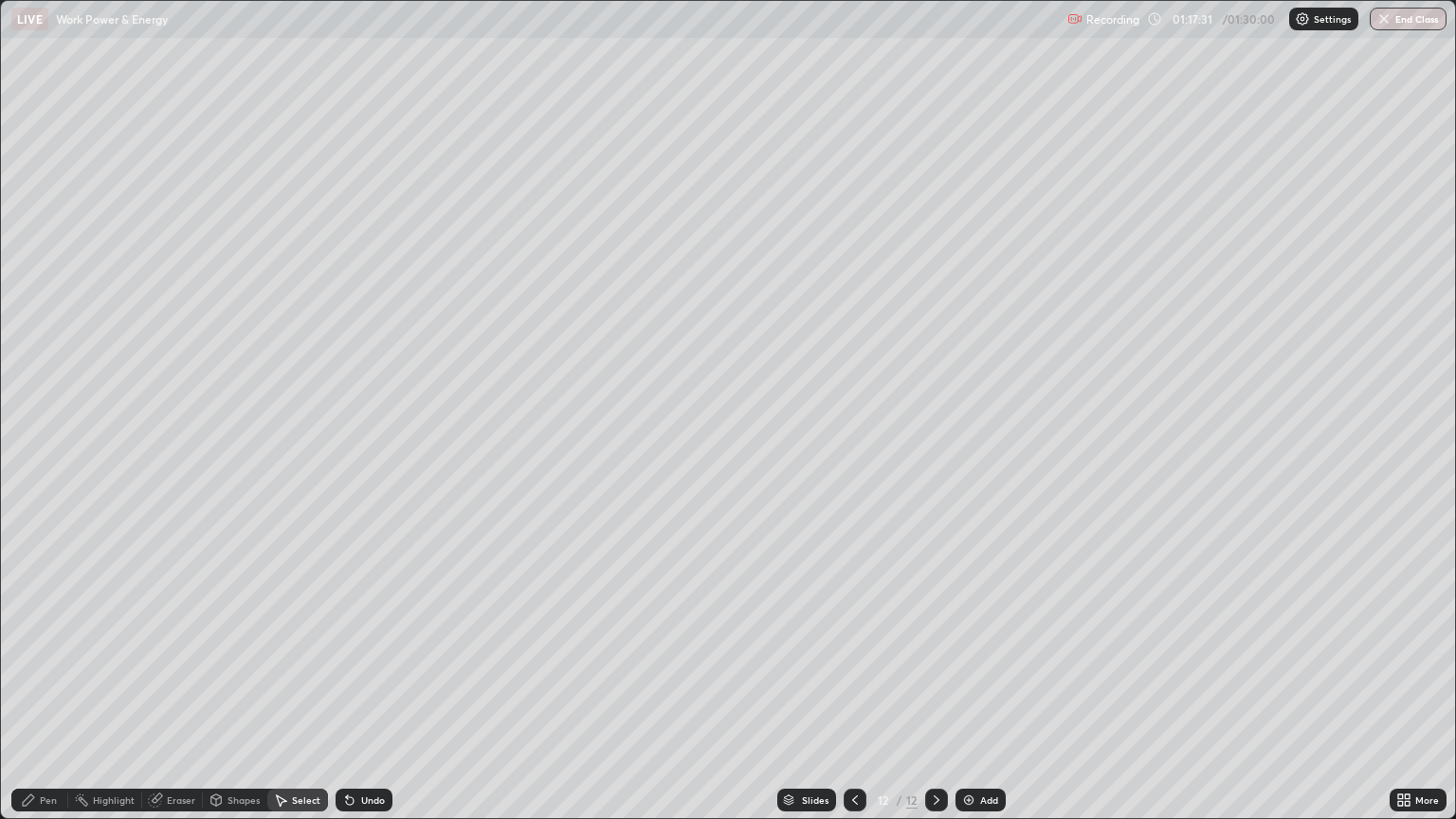 click 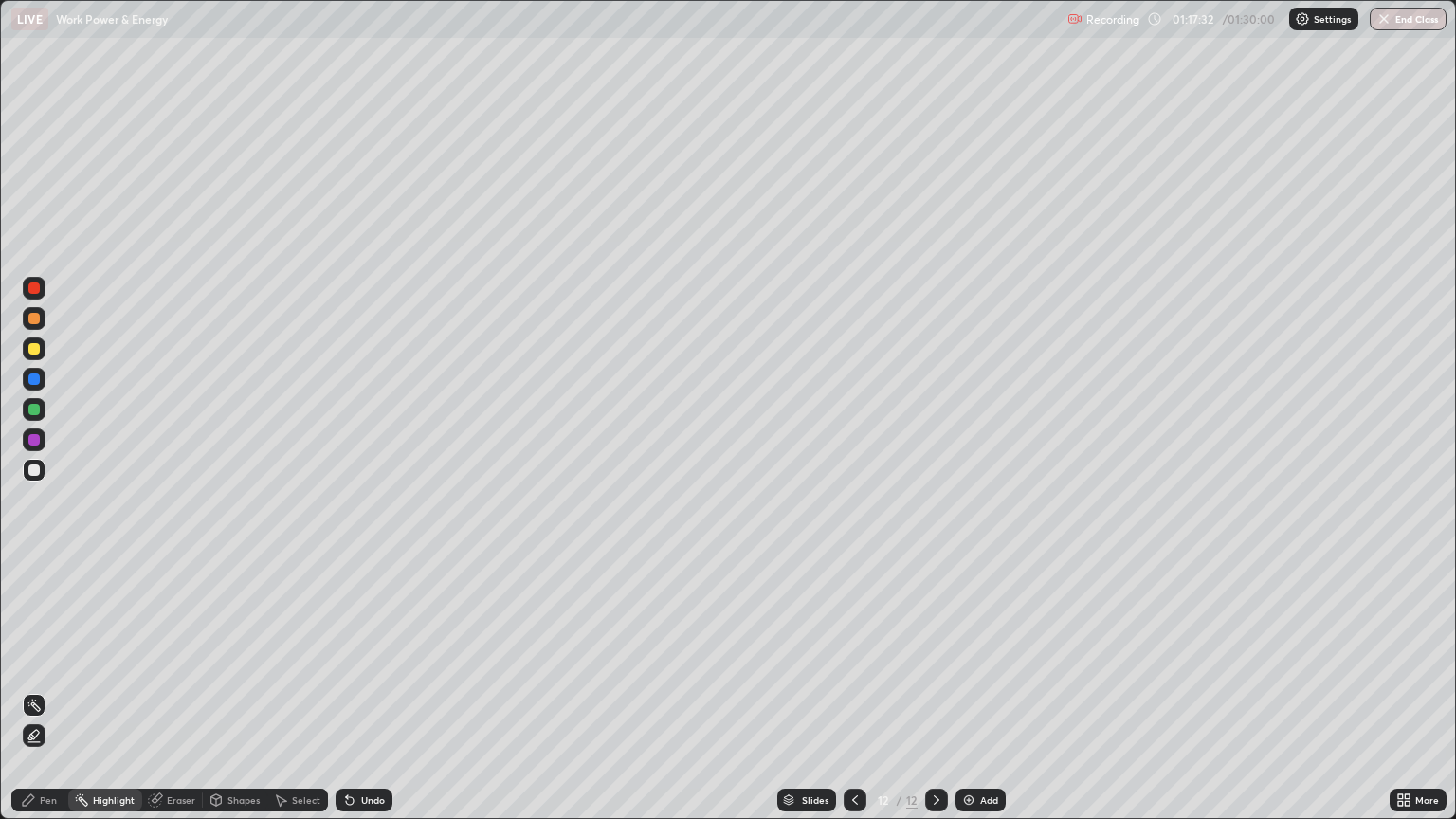 click on "Eraser" at bounding box center (181, 800) 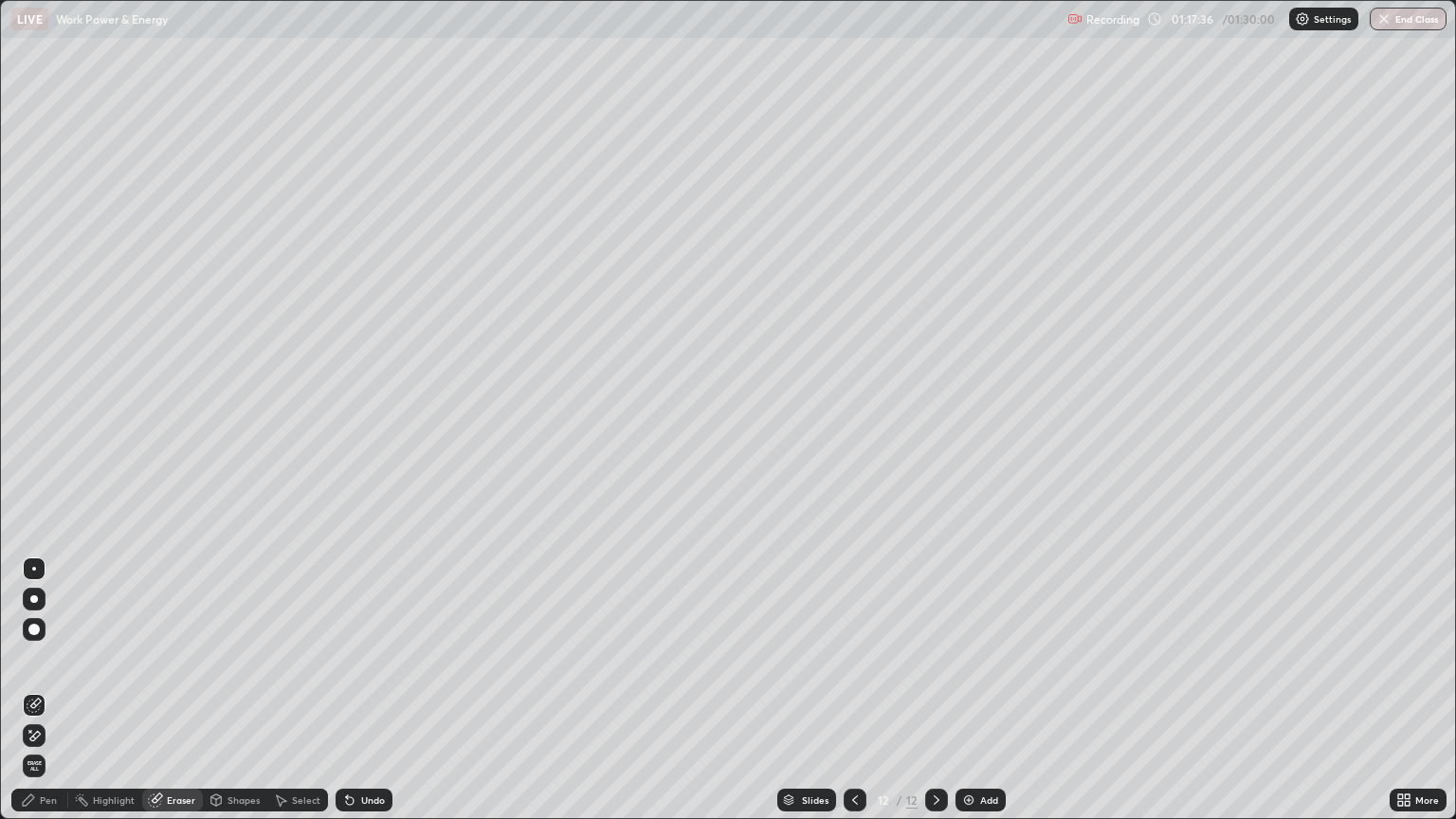 click on "Pen" at bounding box center [48, 800] 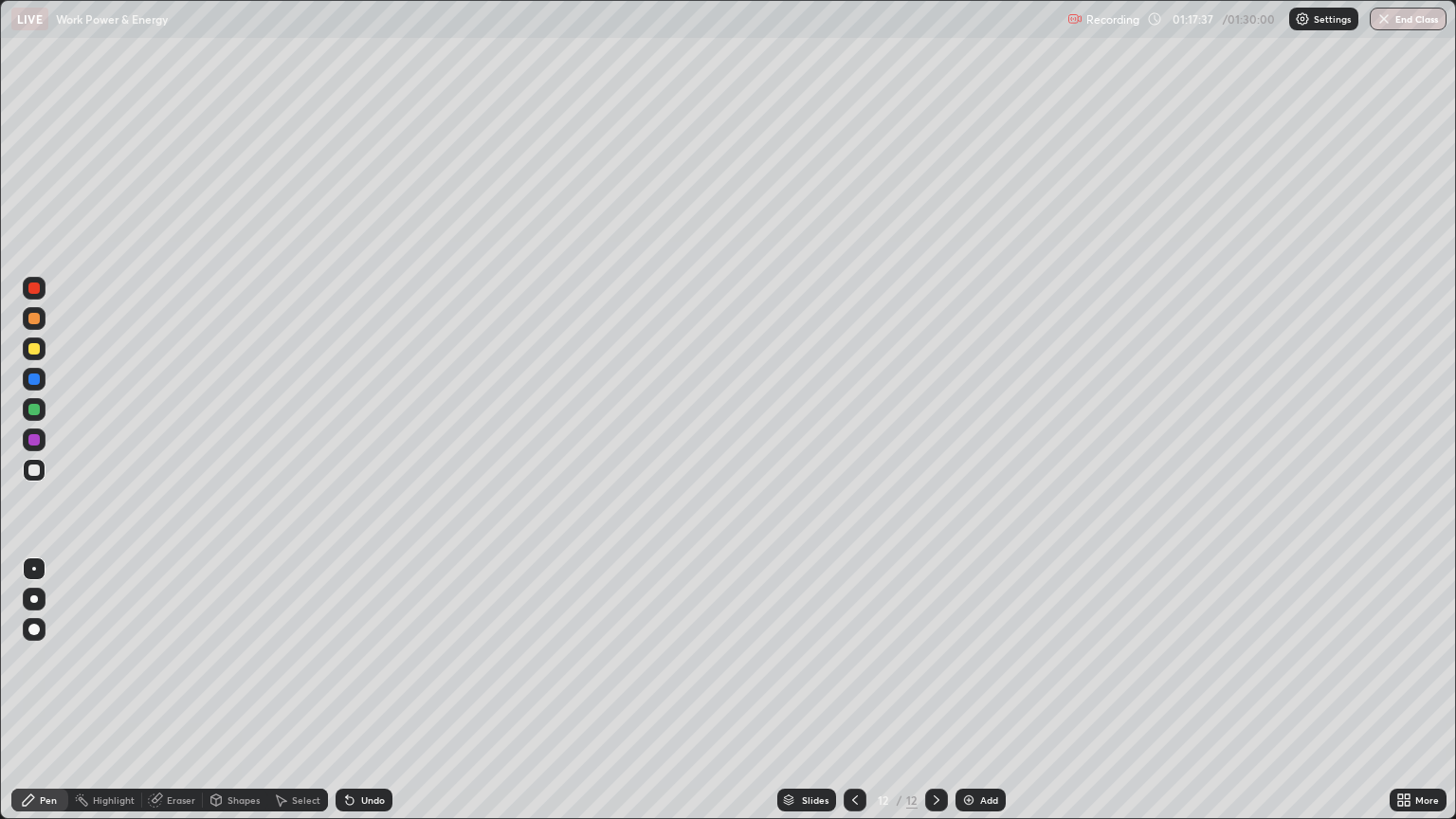 click at bounding box center (34, 470) 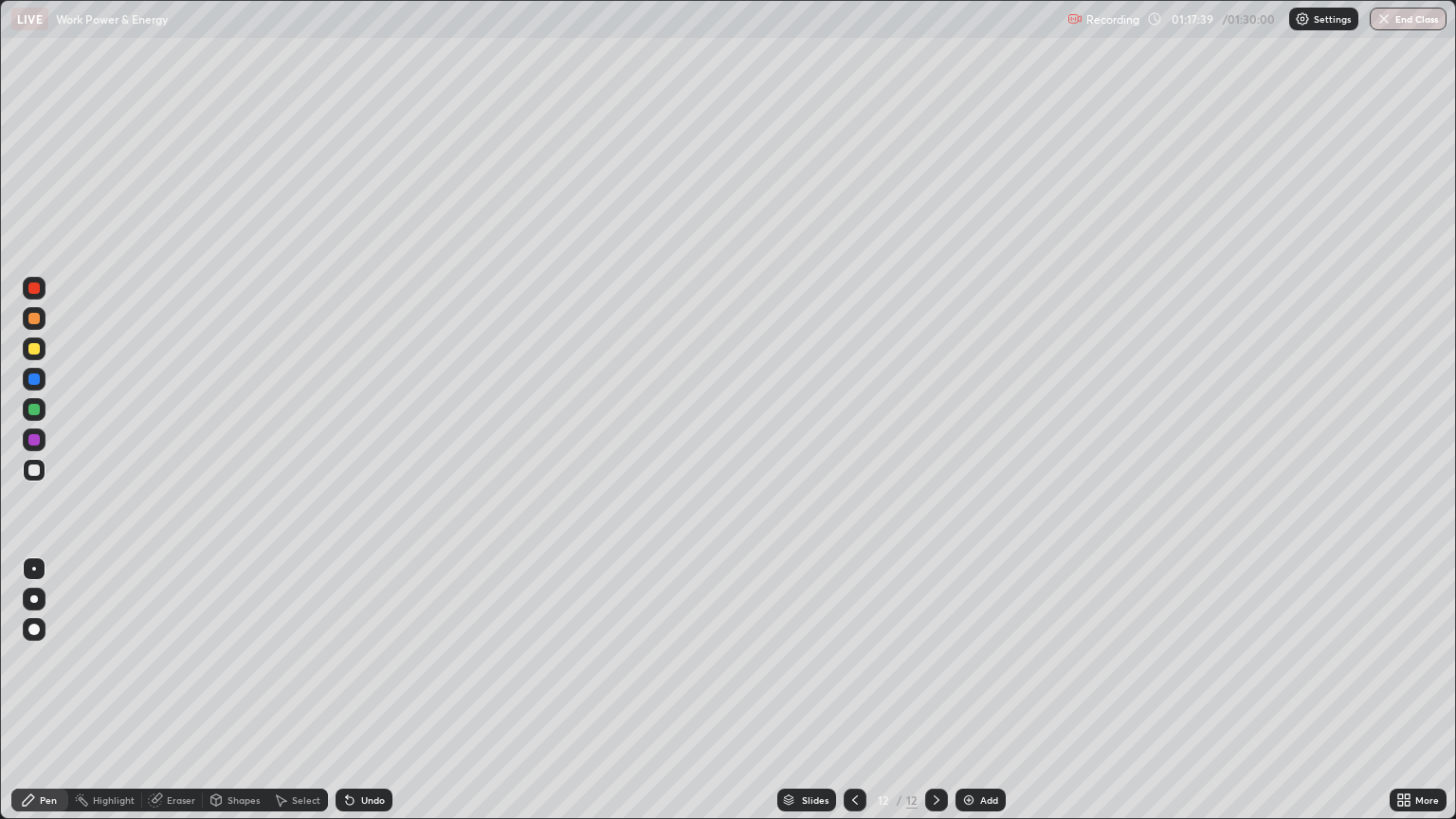 click 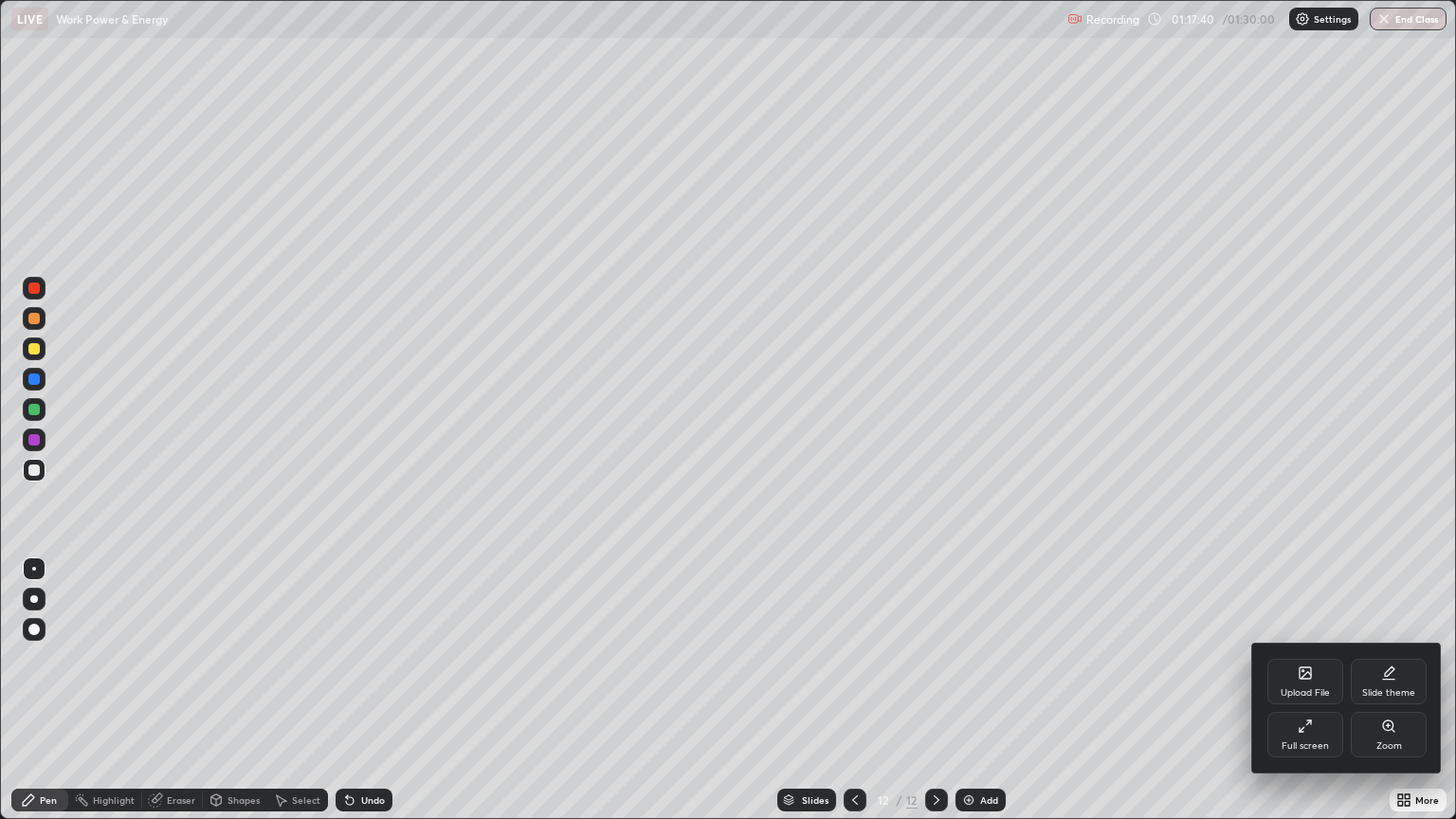 click on "Full screen" at bounding box center (1305, 735) 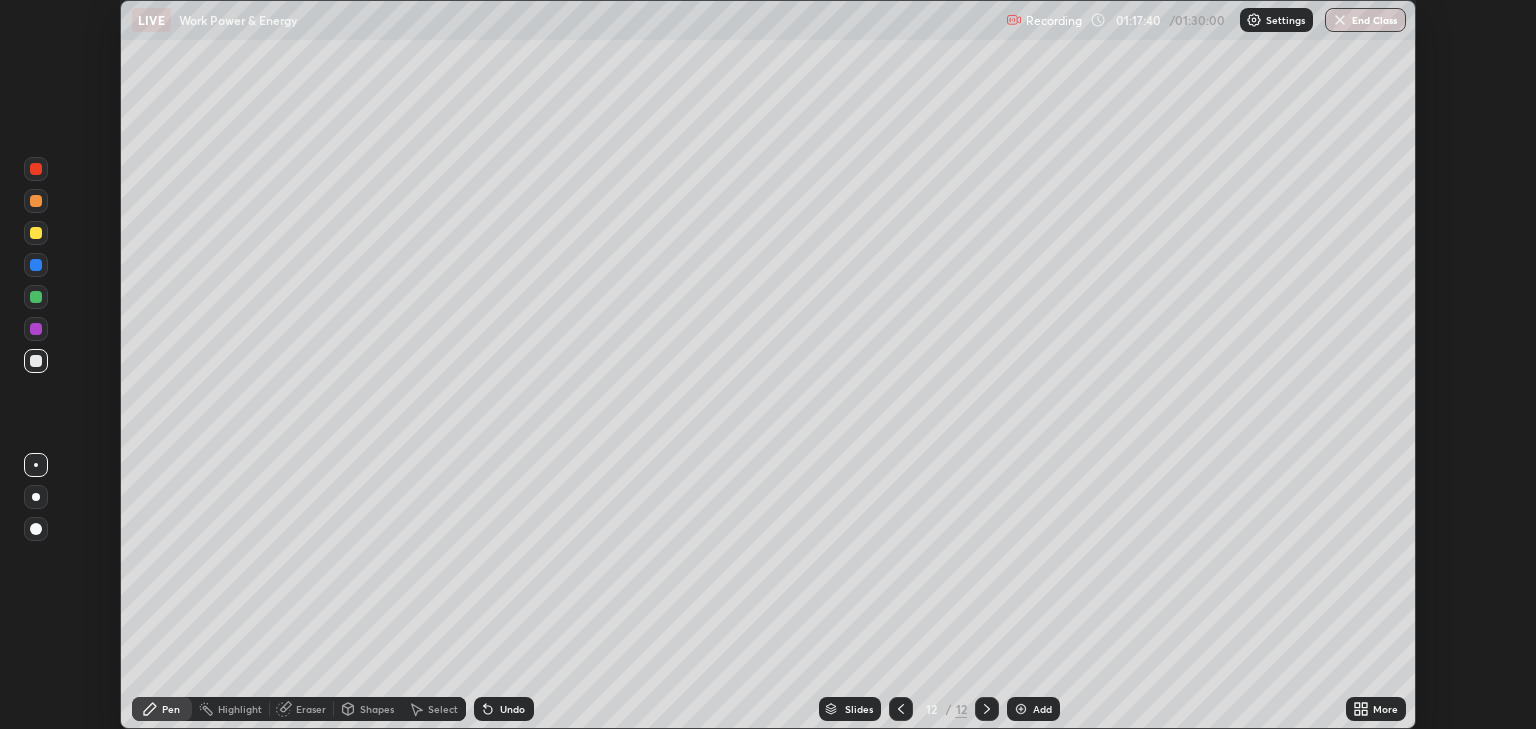scroll, scrollTop: 729, scrollLeft: 1536, axis: both 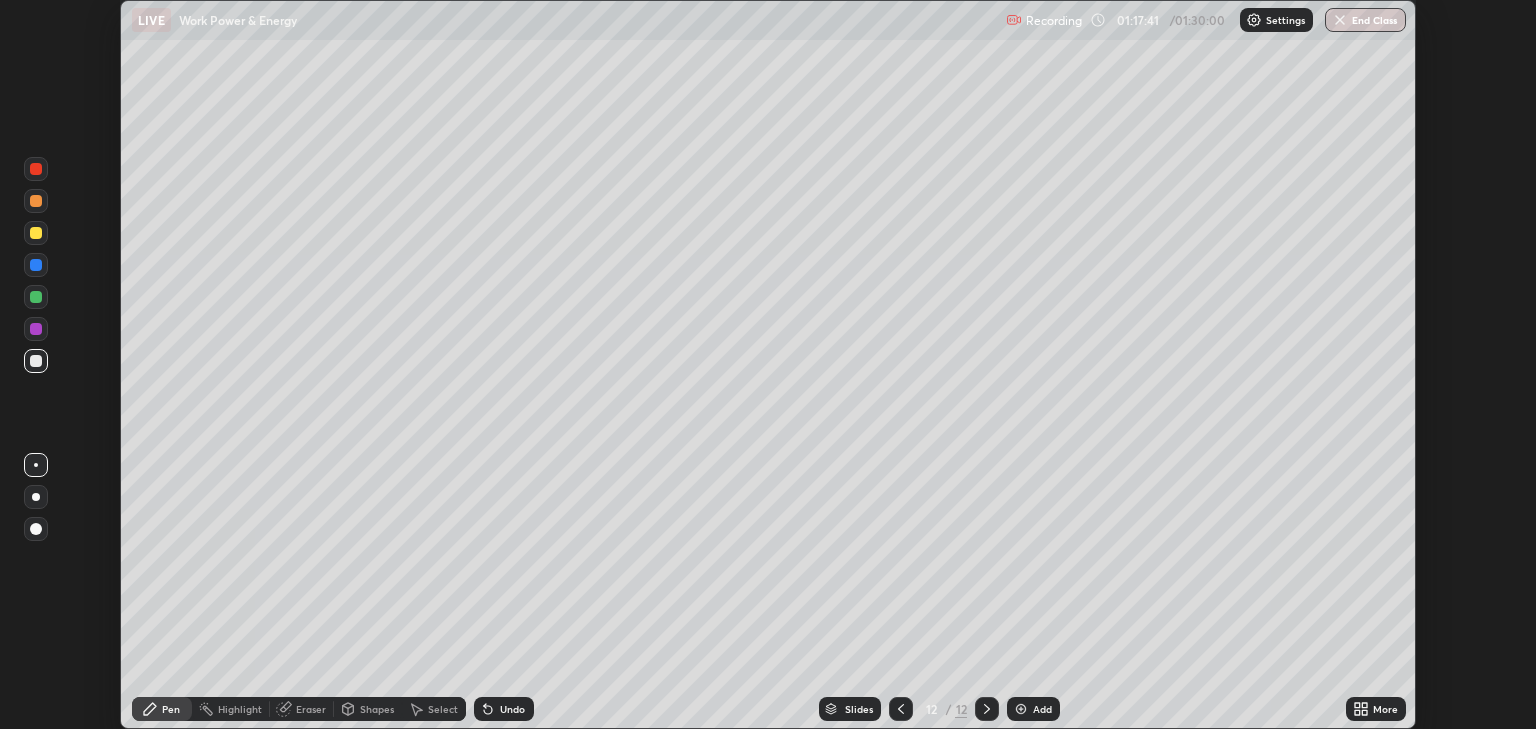 click 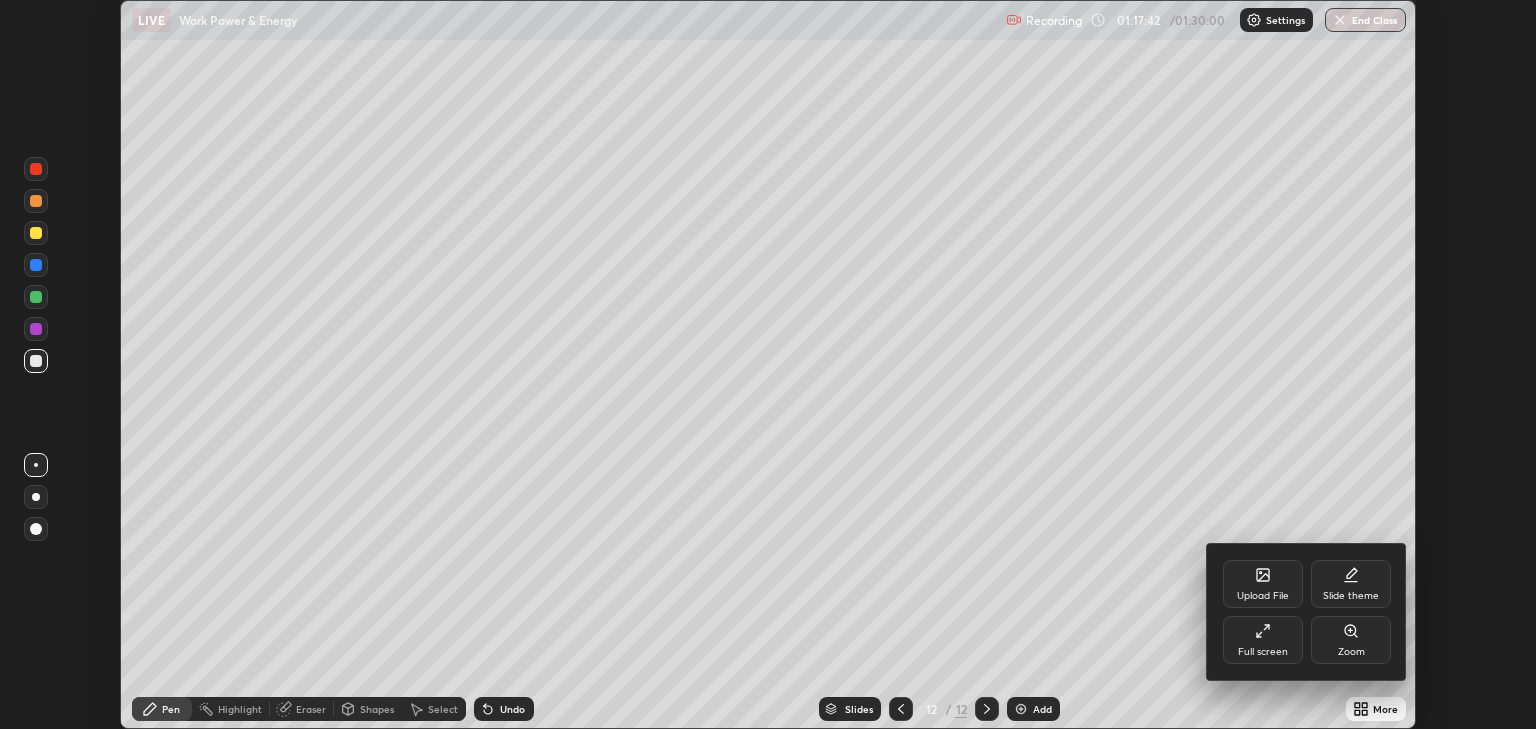 click 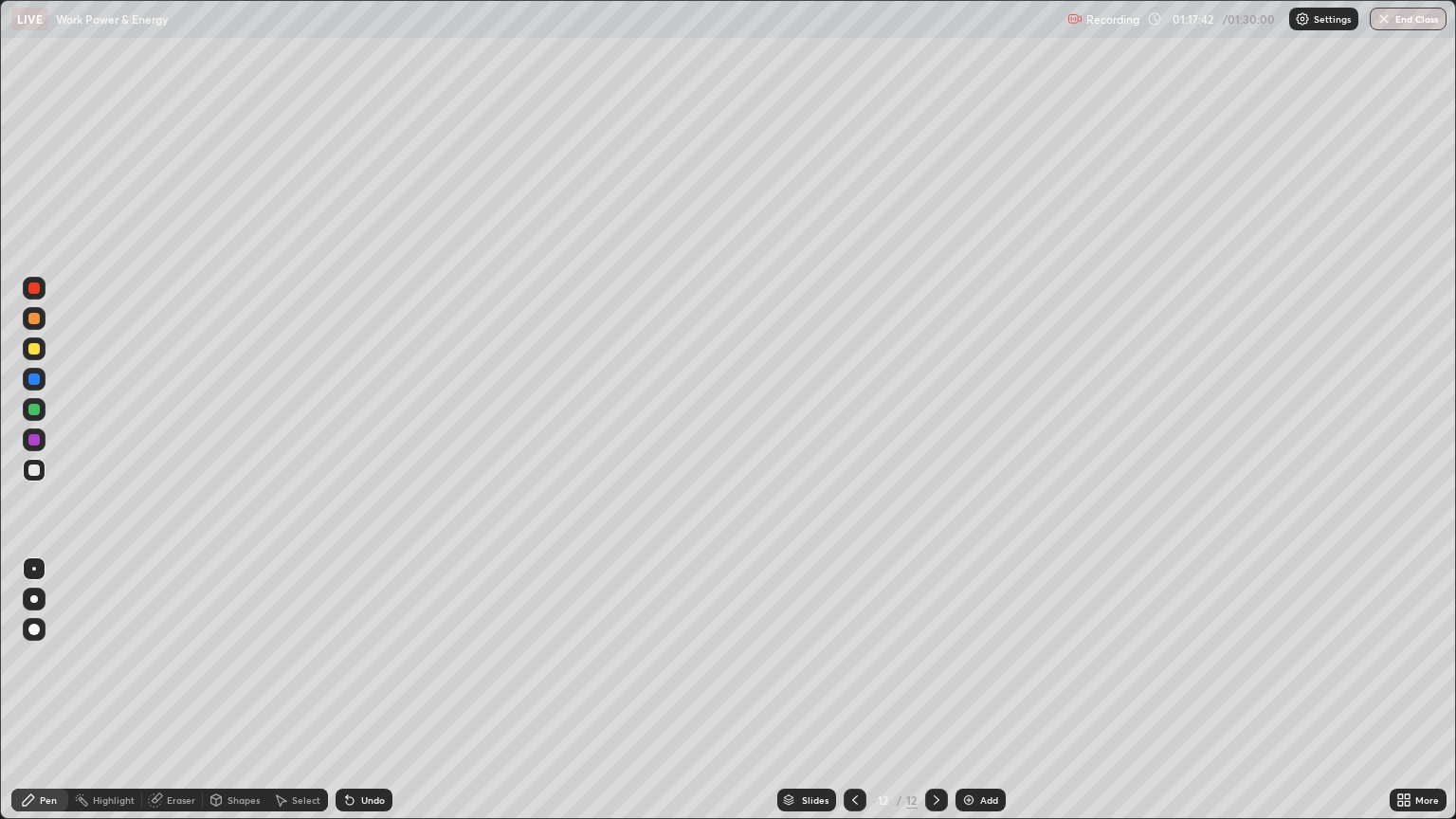 scroll, scrollTop: 93973, scrollLeft: 93336, axis: both 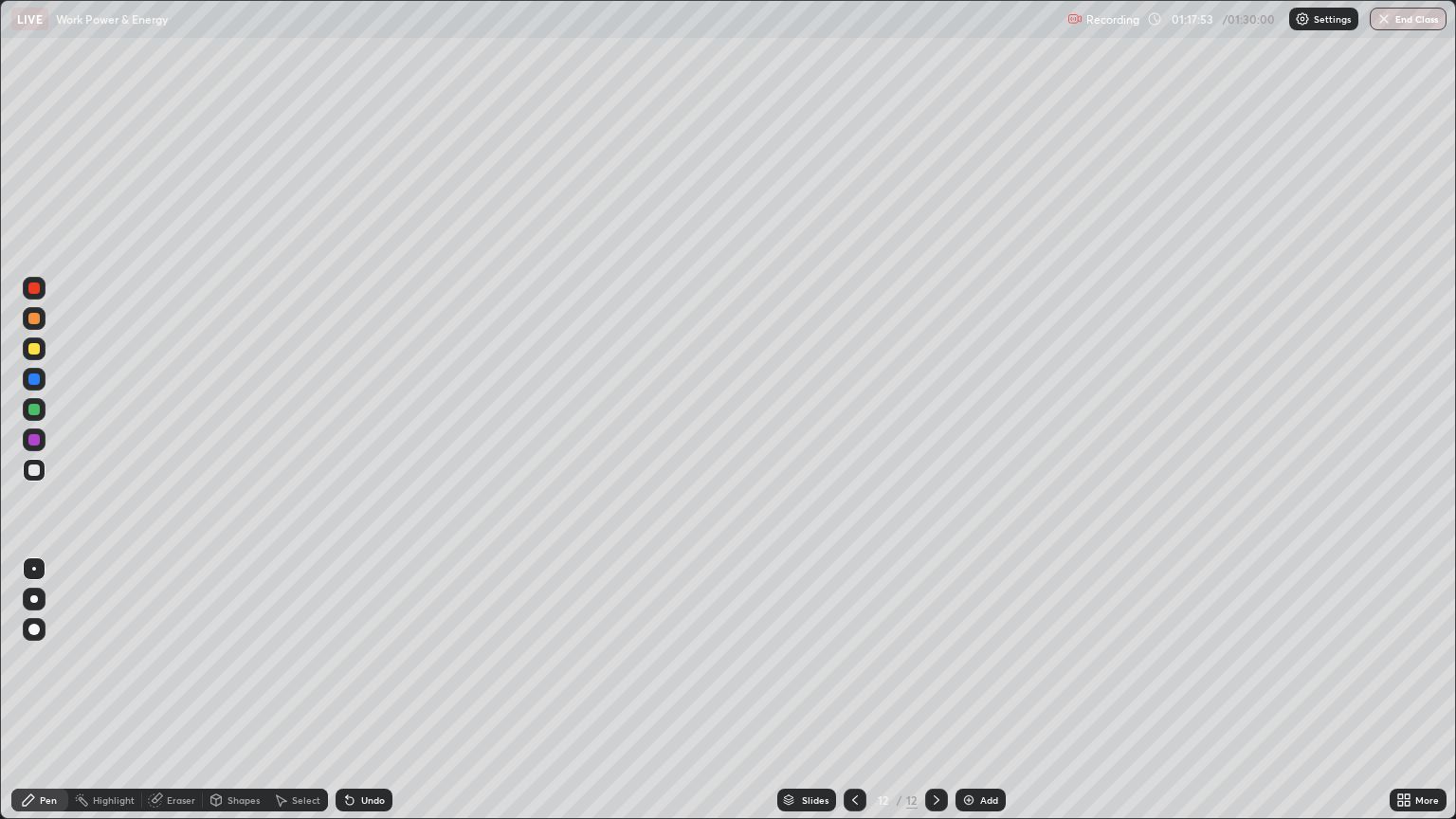 click on "Eraser" at bounding box center (173, 800) 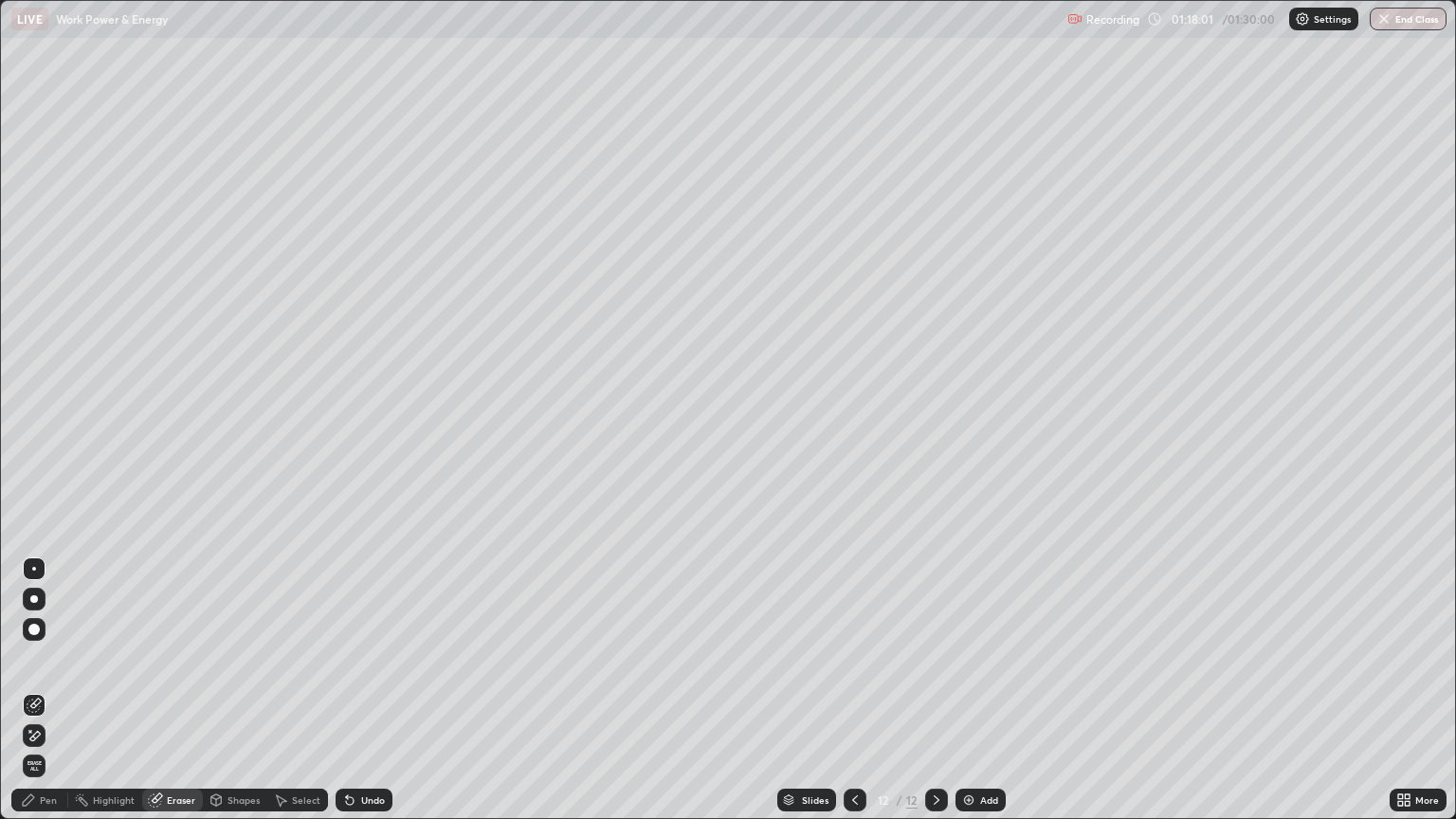 click on "Pen" at bounding box center (48, 800) 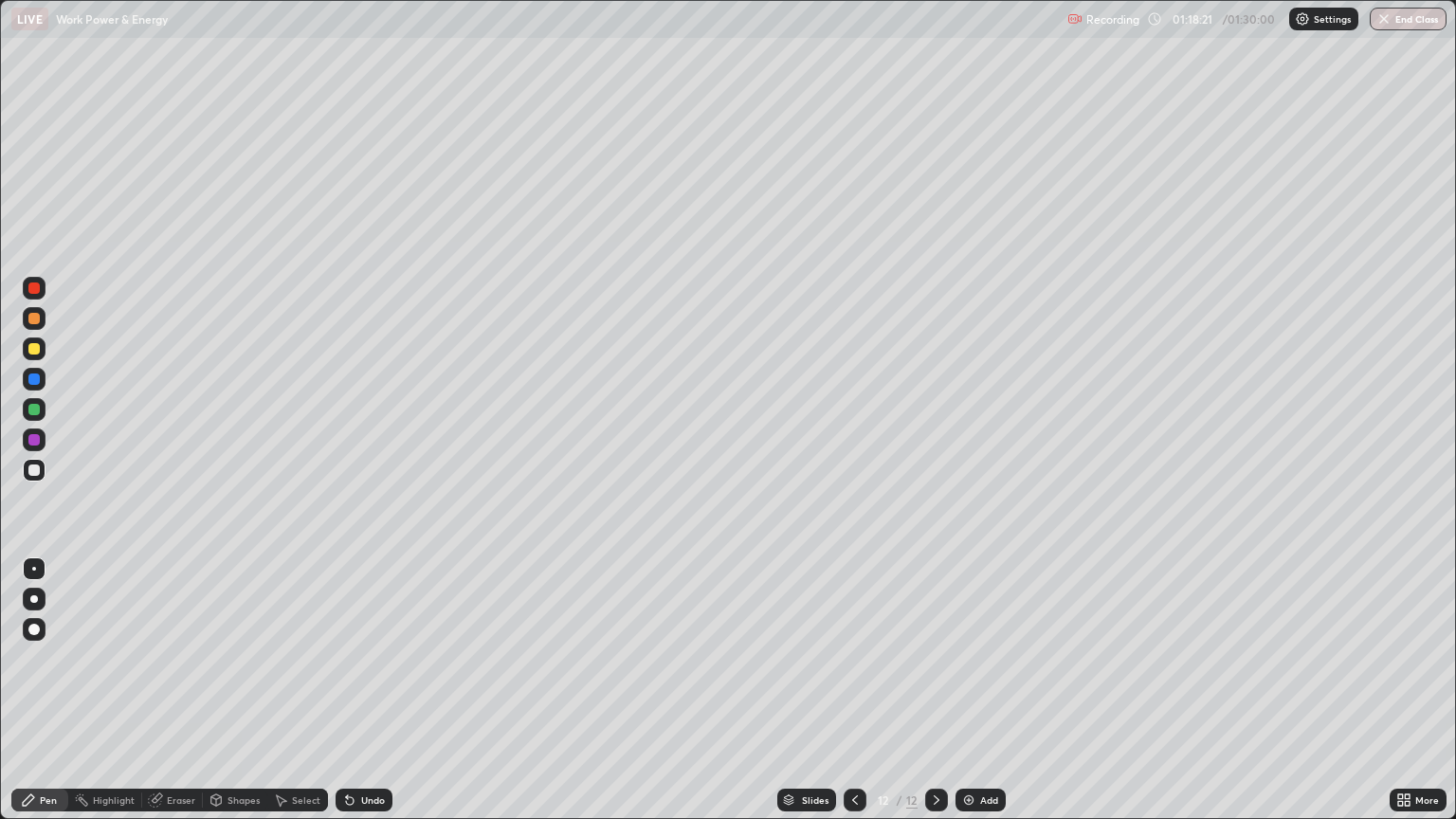click on "Undo" at bounding box center (364, 800) 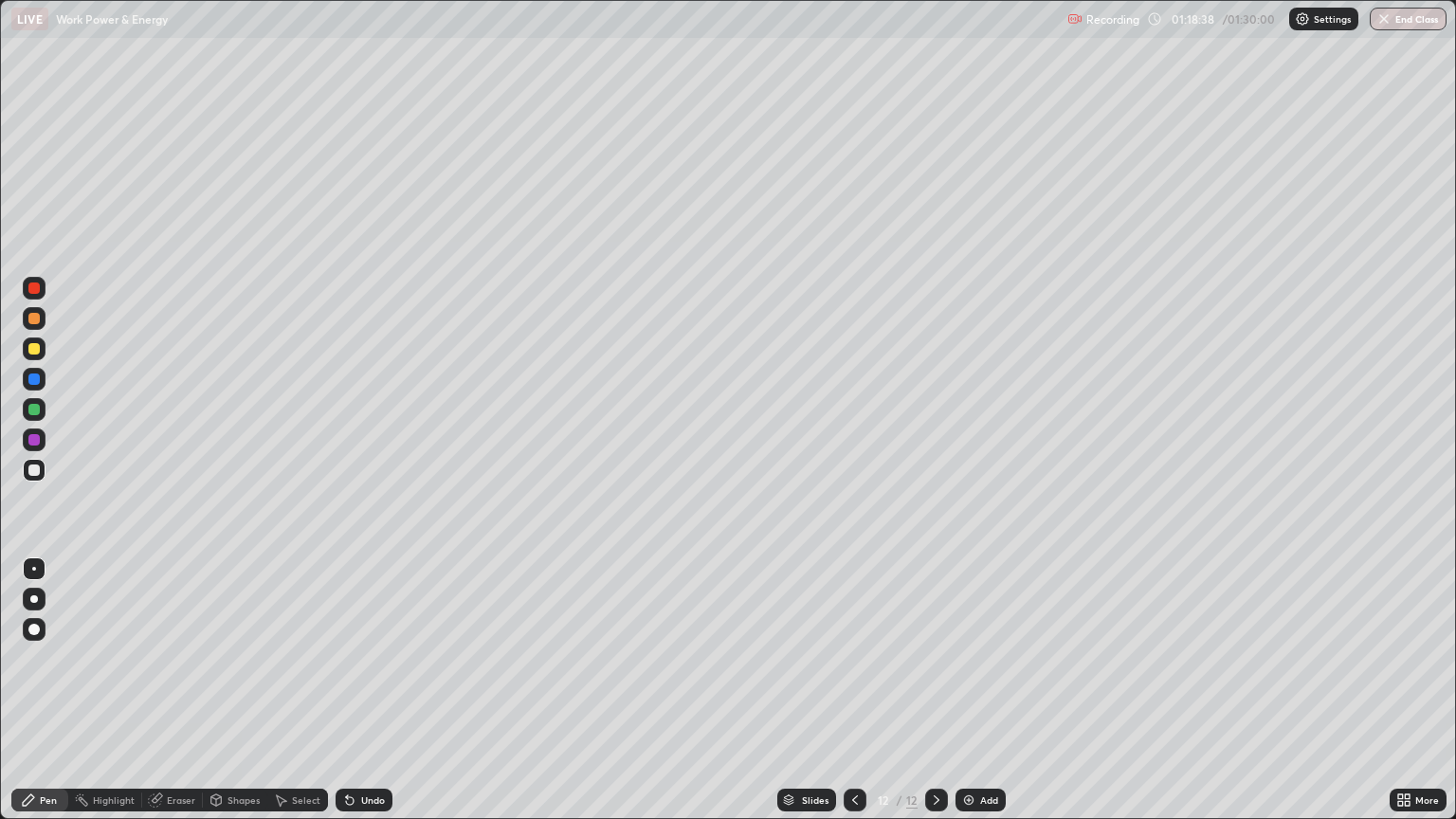 click at bounding box center [34, 349] 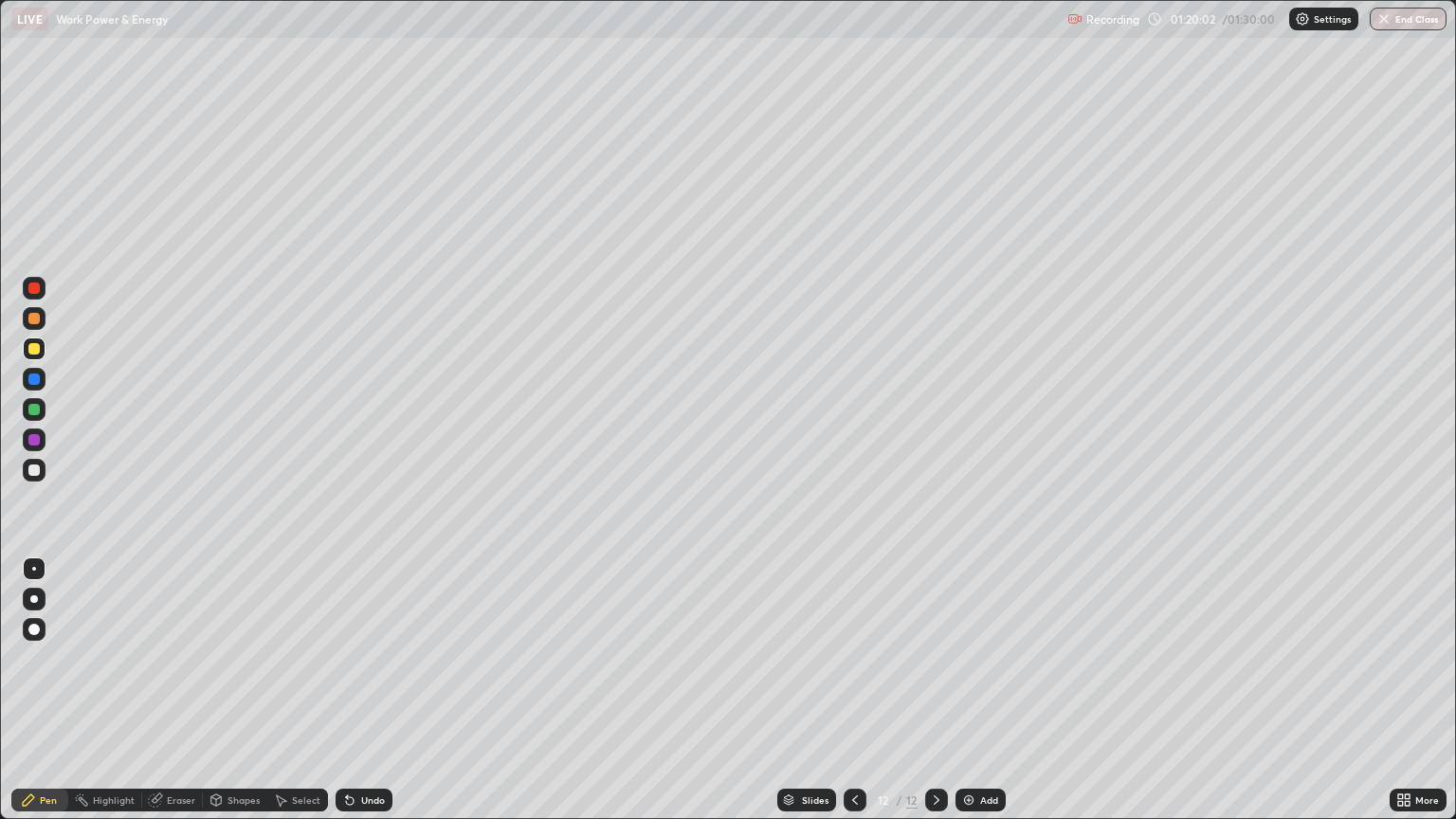 click on "End Class" at bounding box center [1408, 19] 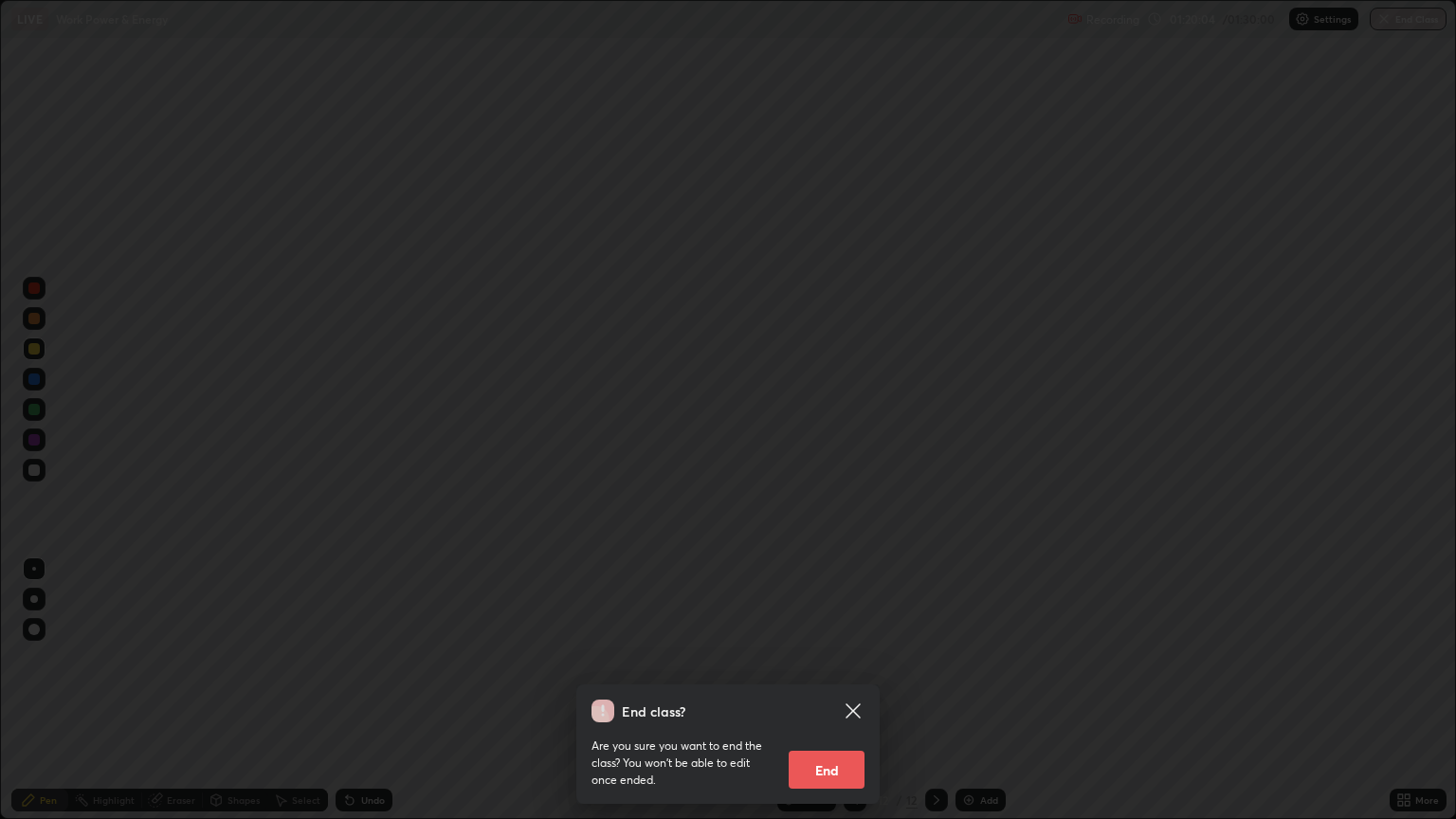 click on "End" at bounding box center [827, 770] 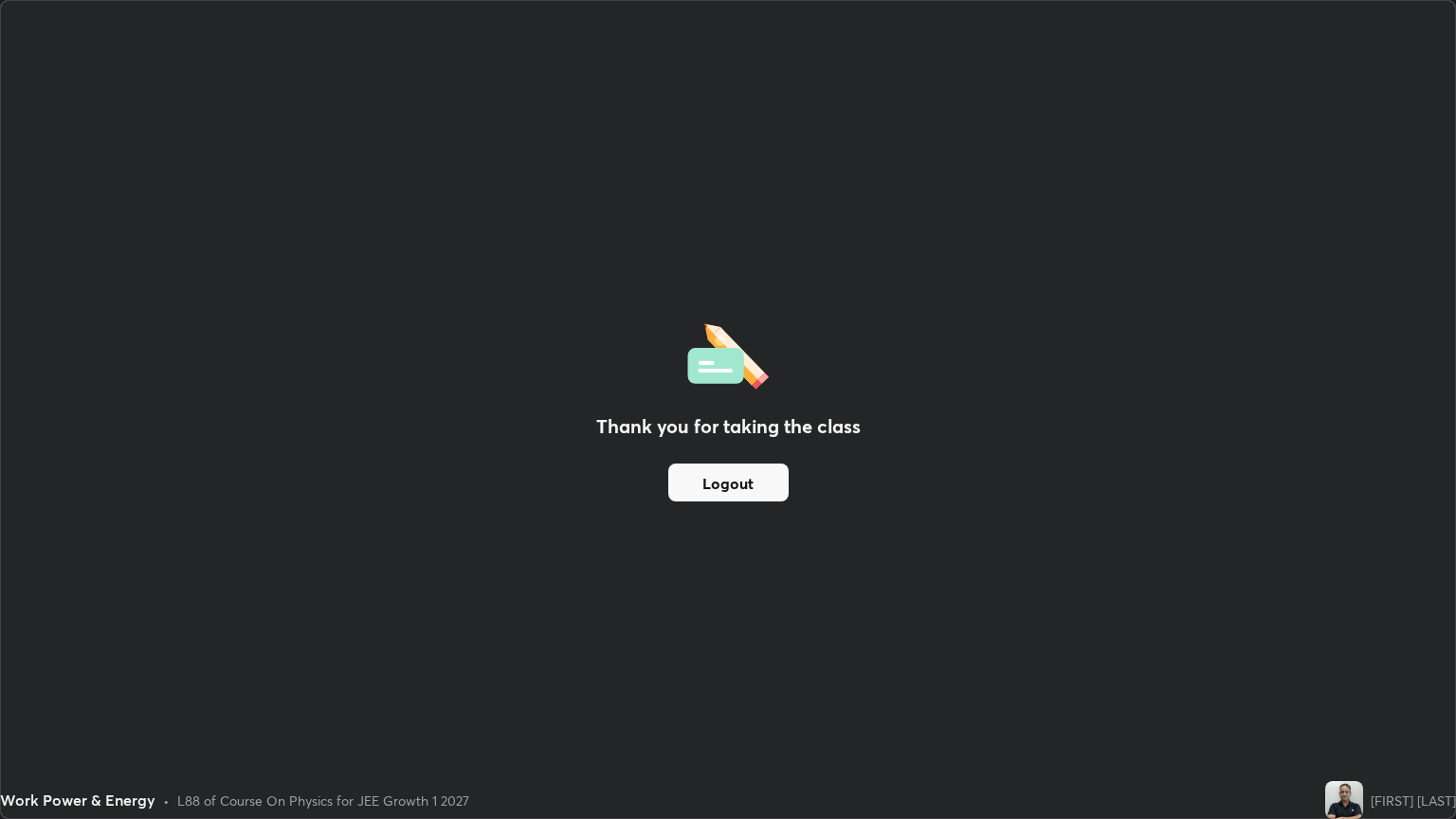 click on "Logout" at bounding box center [728, 482] 